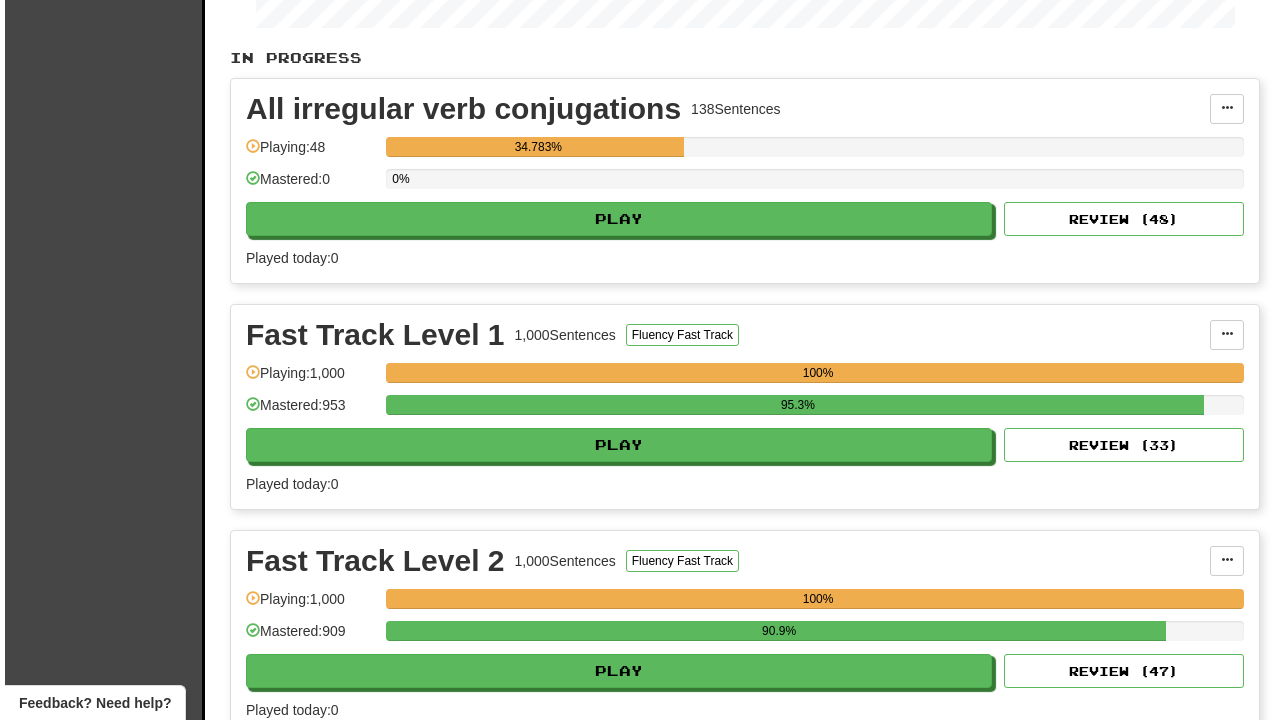 scroll, scrollTop: 388, scrollLeft: 0, axis: vertical 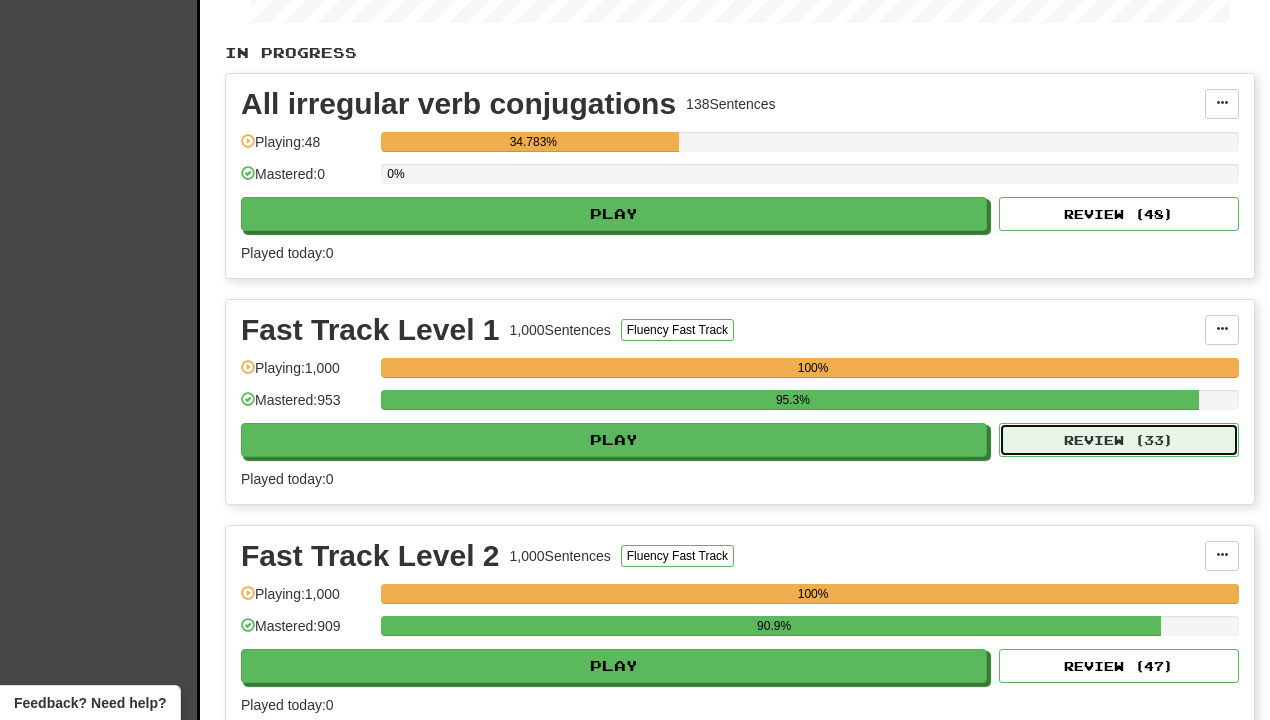 click on "Review ( 33 )" at bounding box center [1119, 440] 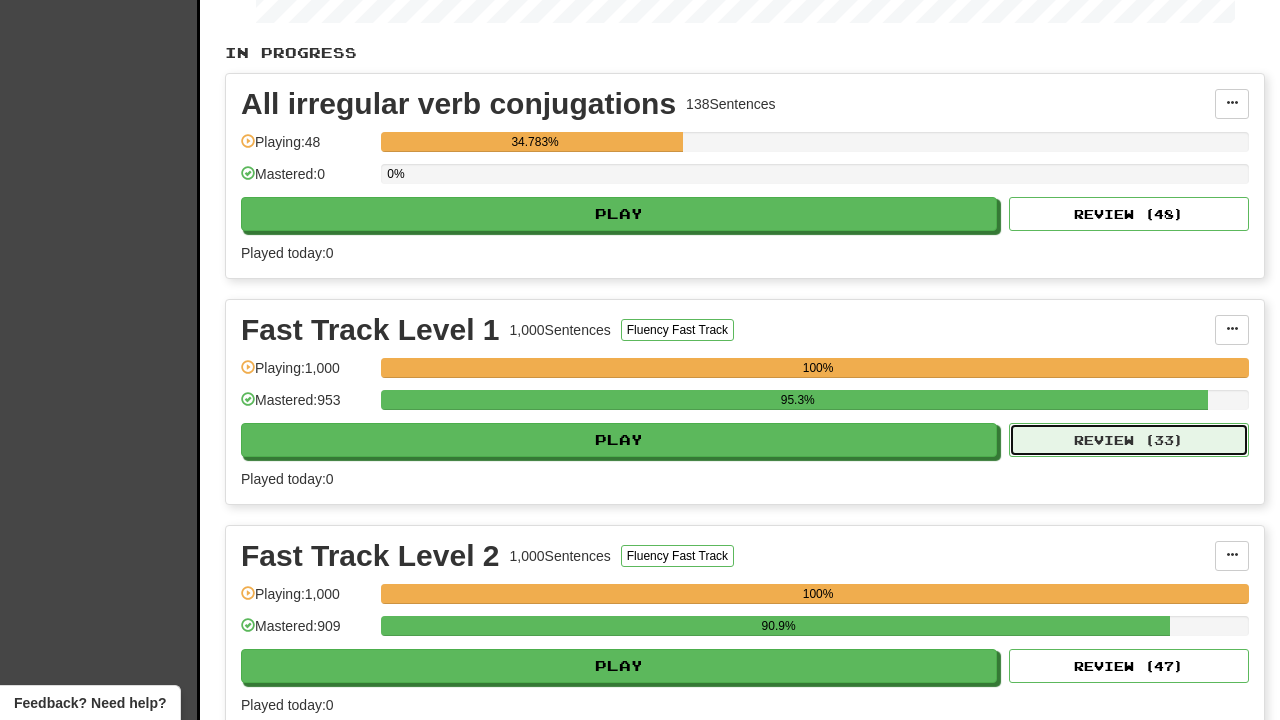 select on "********" 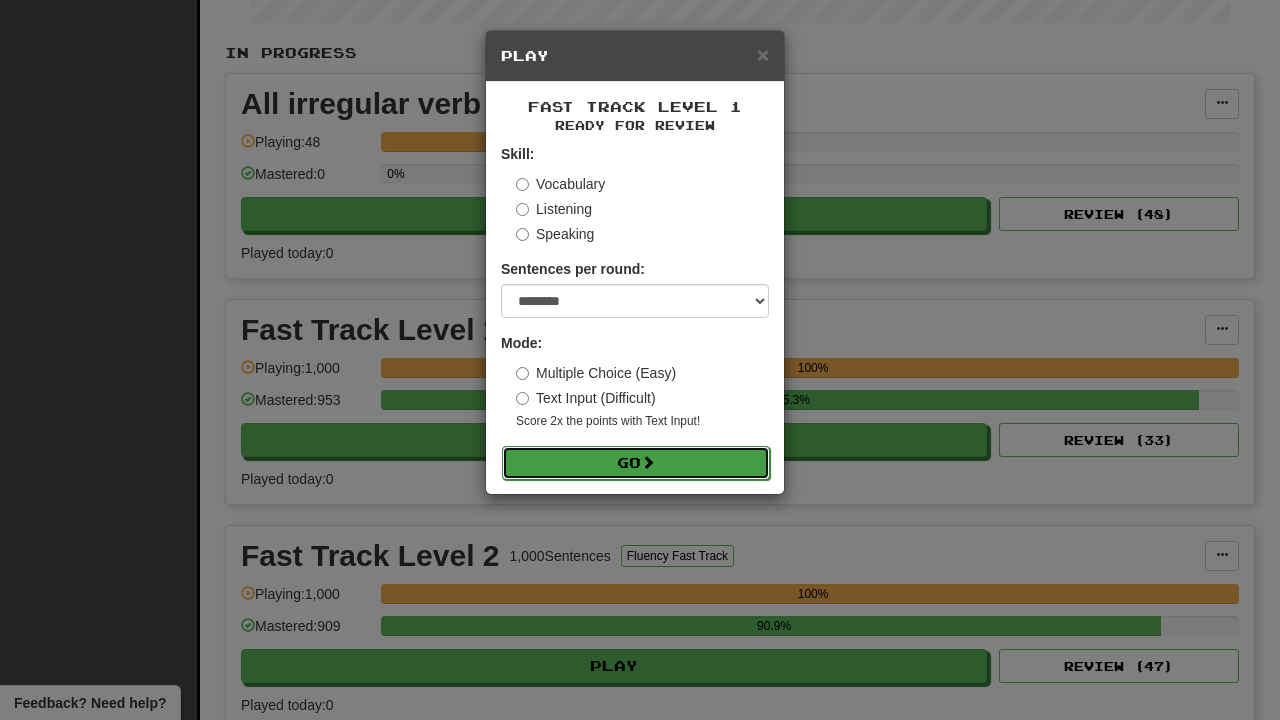 click on "Go" at bounding box center (636, 463) 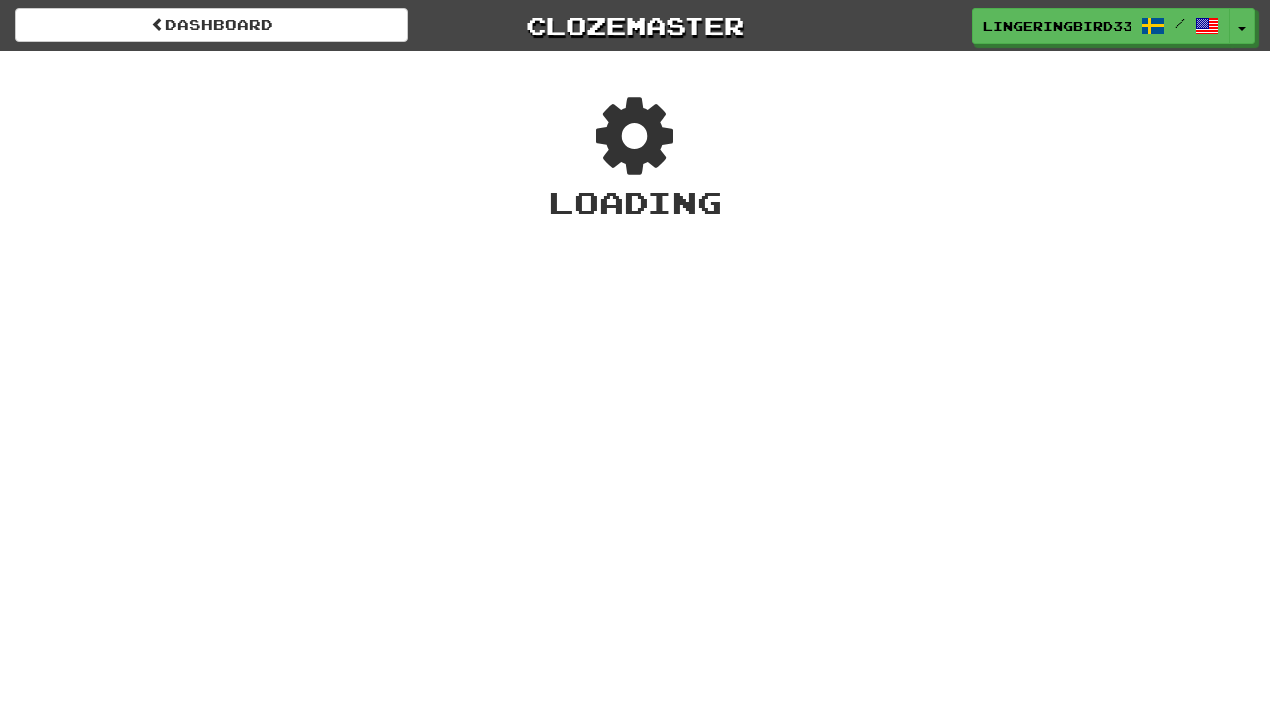scroll, scrollTop: 0, scrollLeft: 0, axis: both 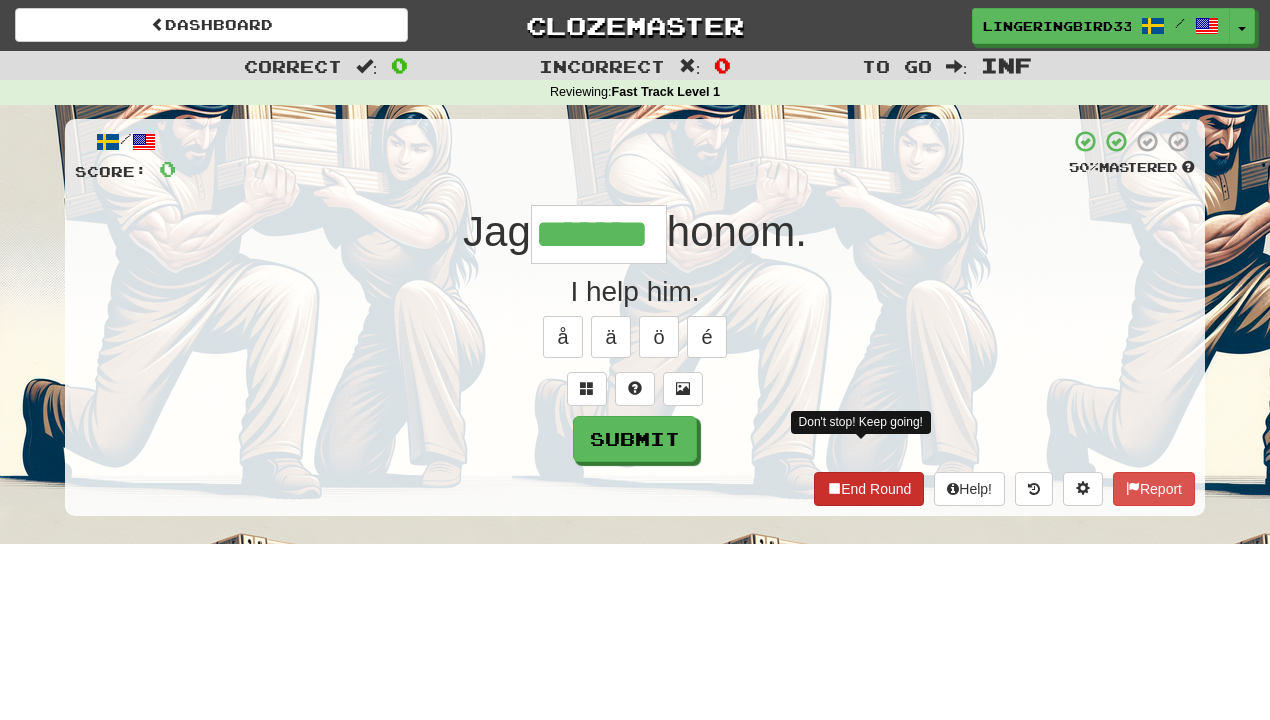 type on "*******" 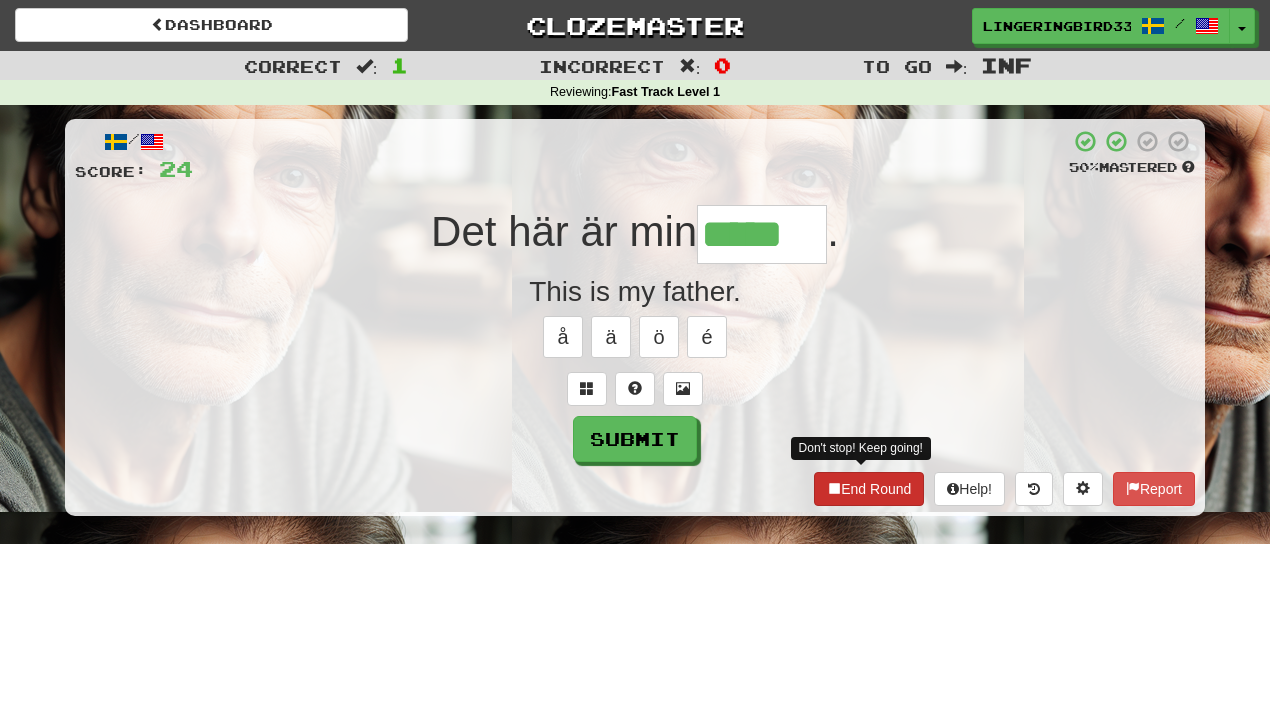 type on "*****" 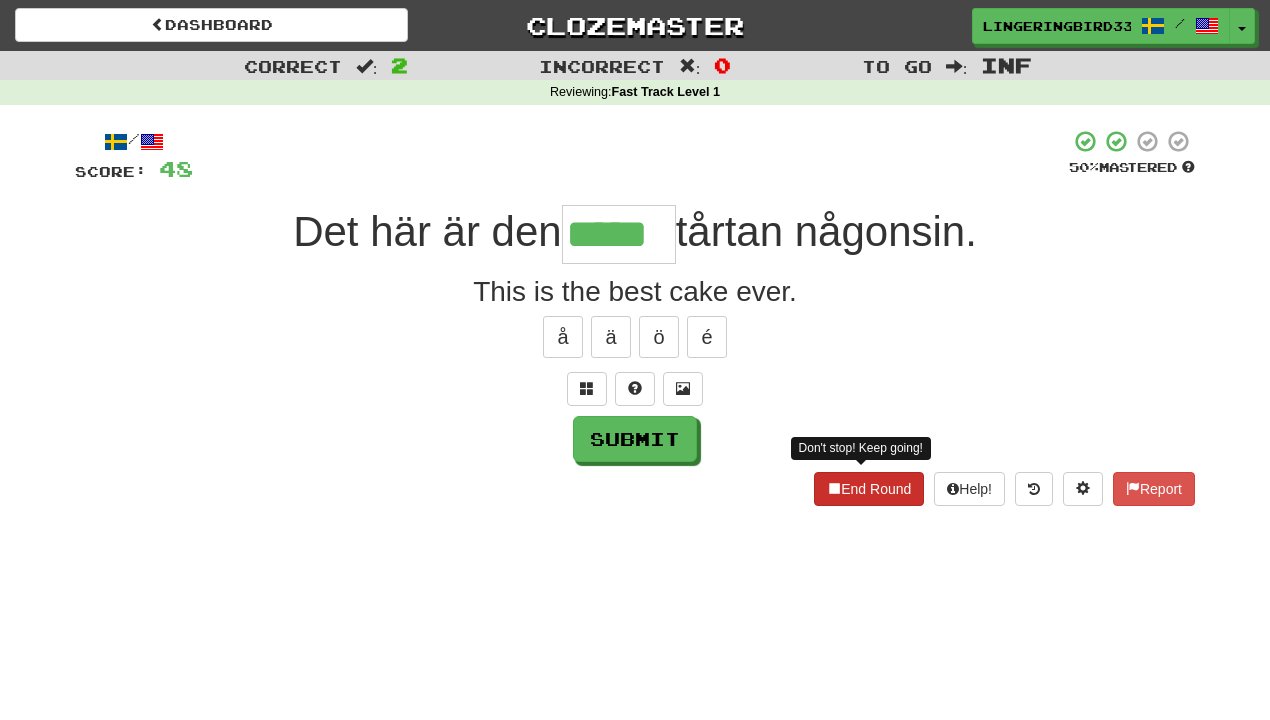 type on "*****" 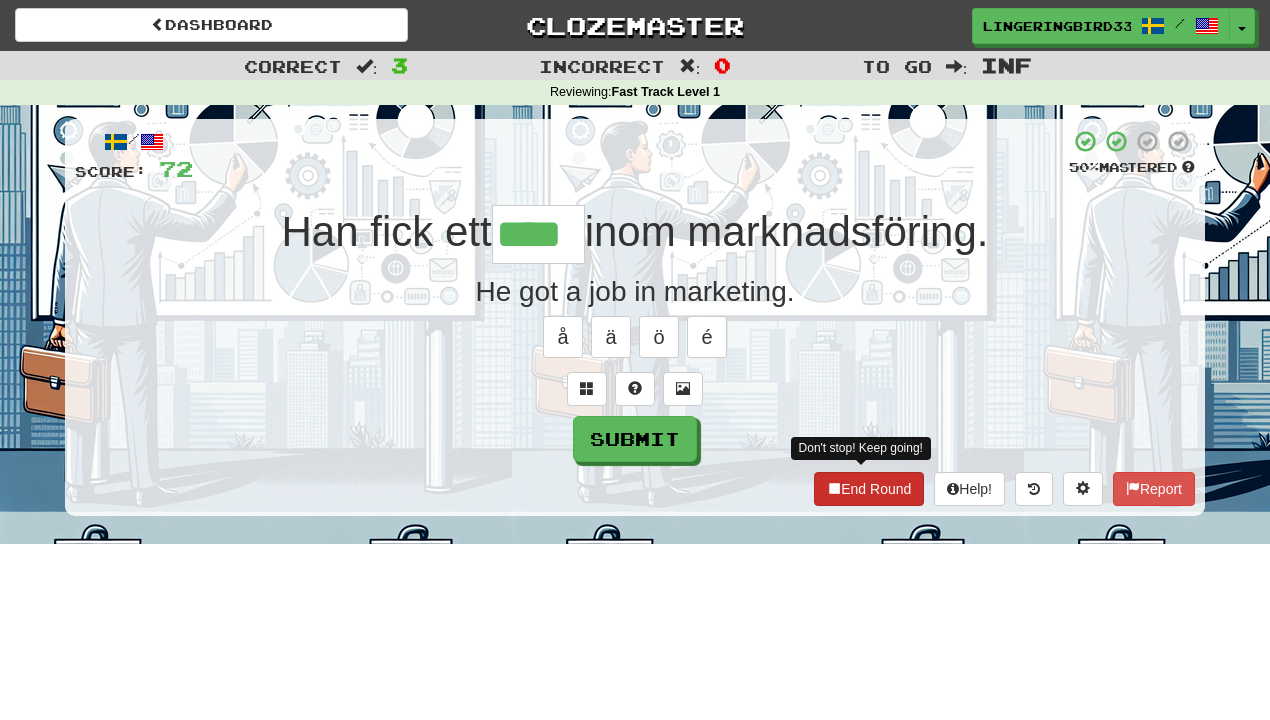 type on "****" 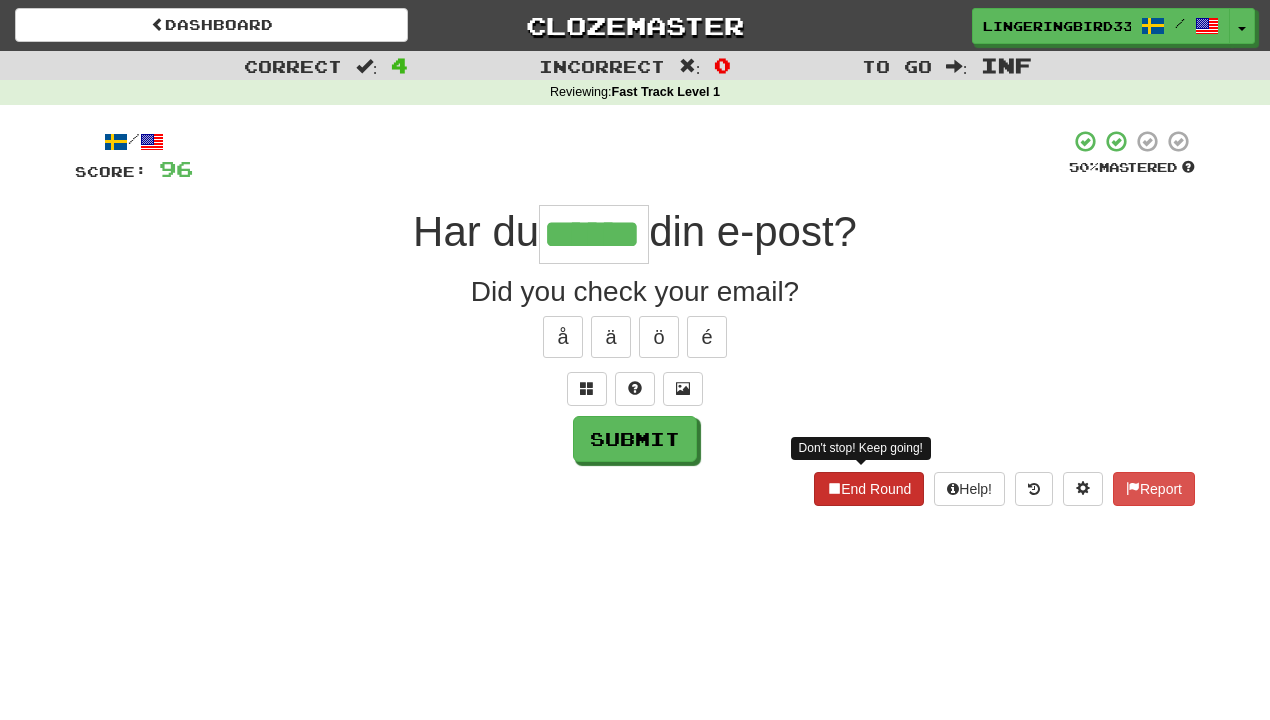 type on "******" 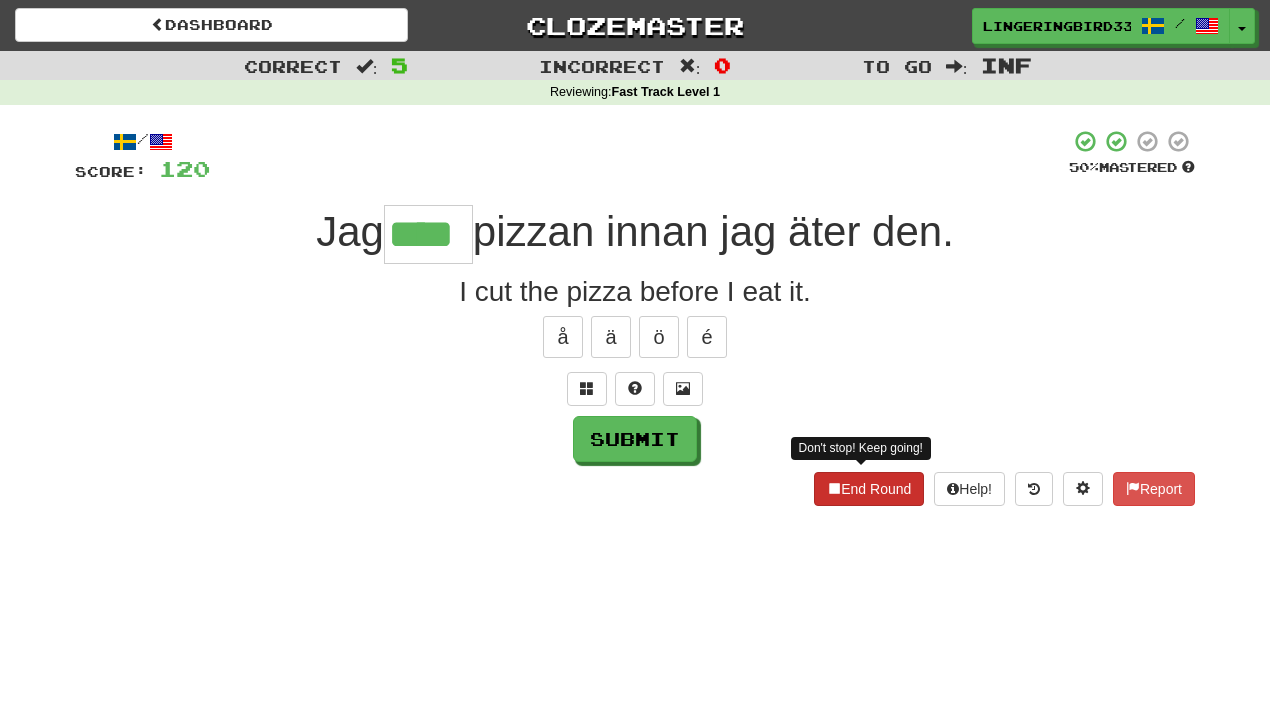 type on "****" 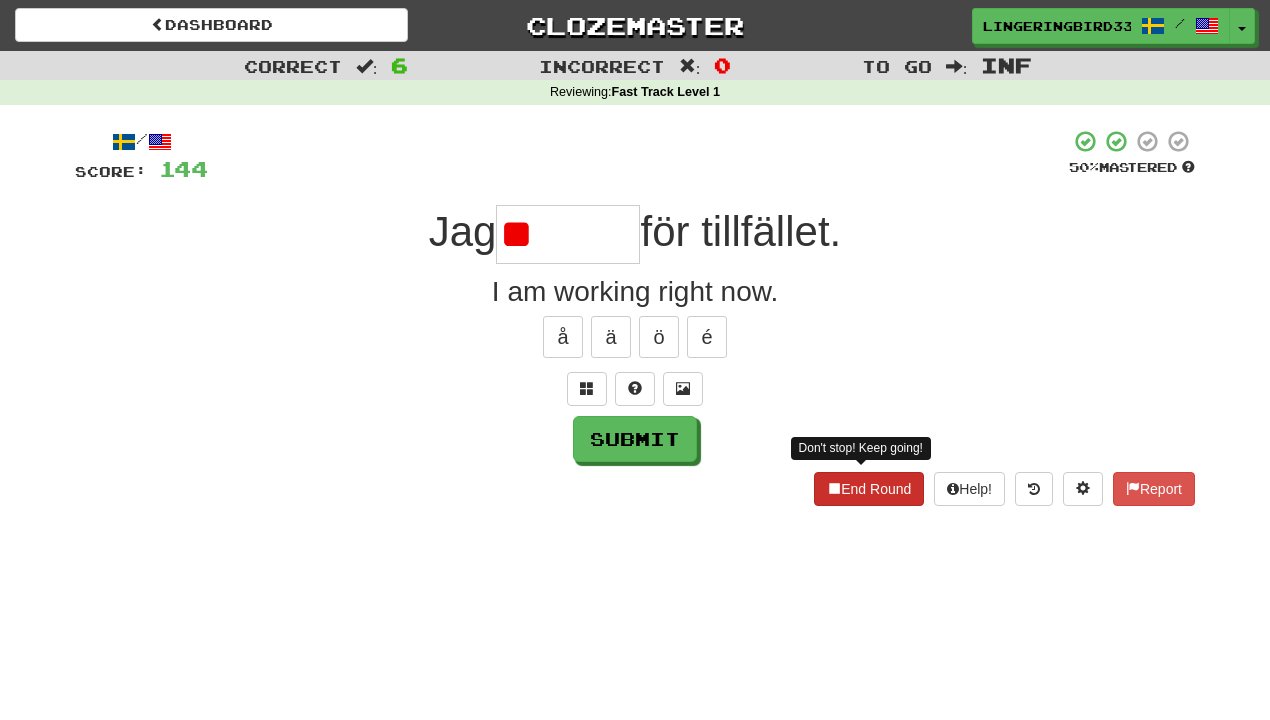 type on "*" 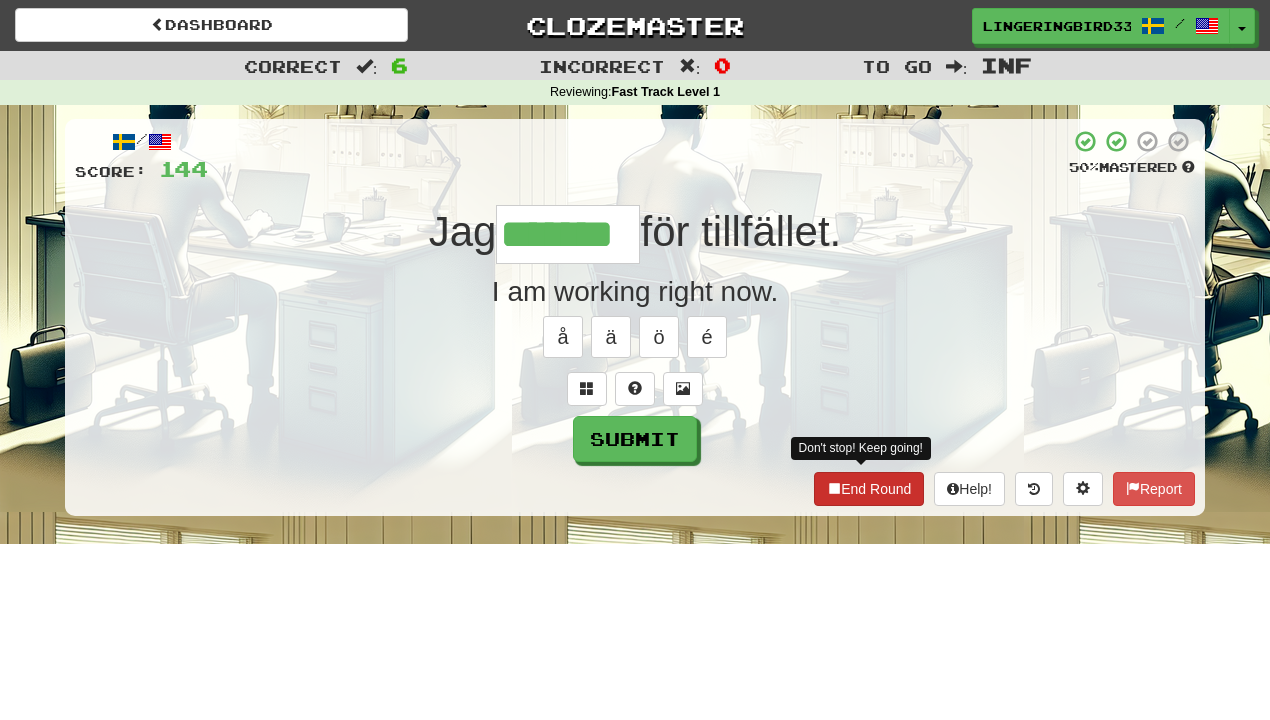 type on "*******" 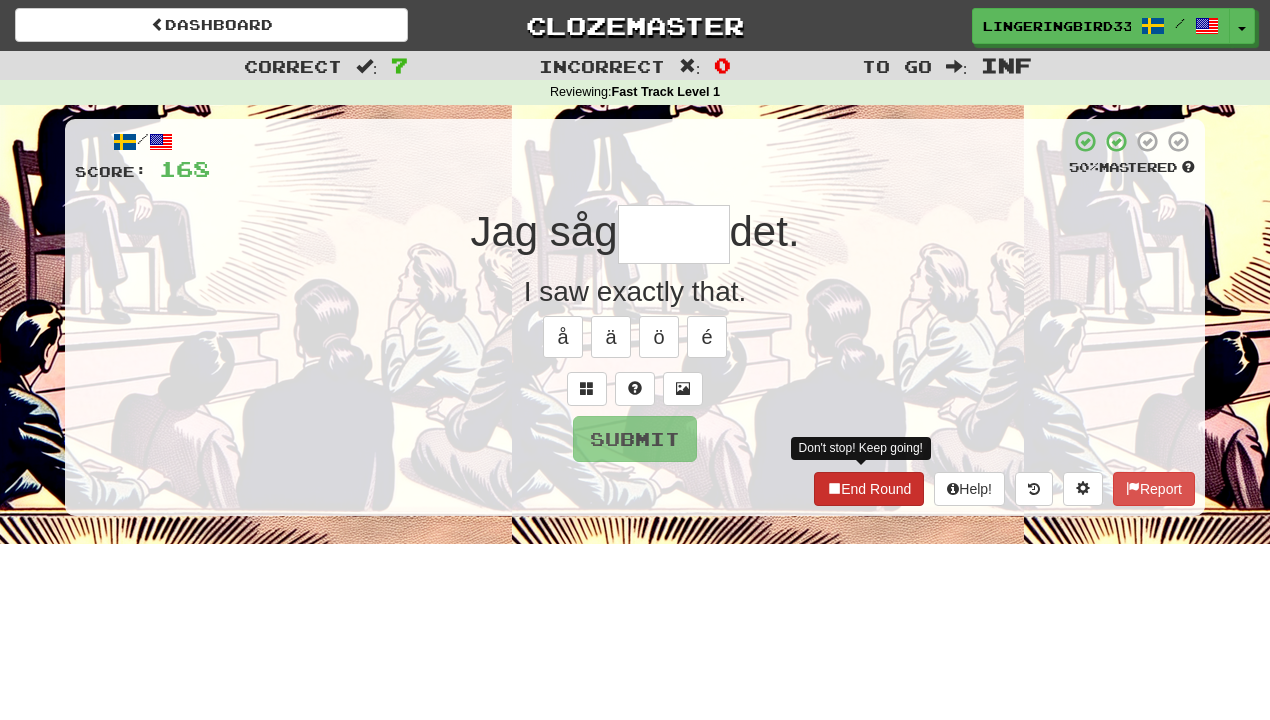 type on "*" 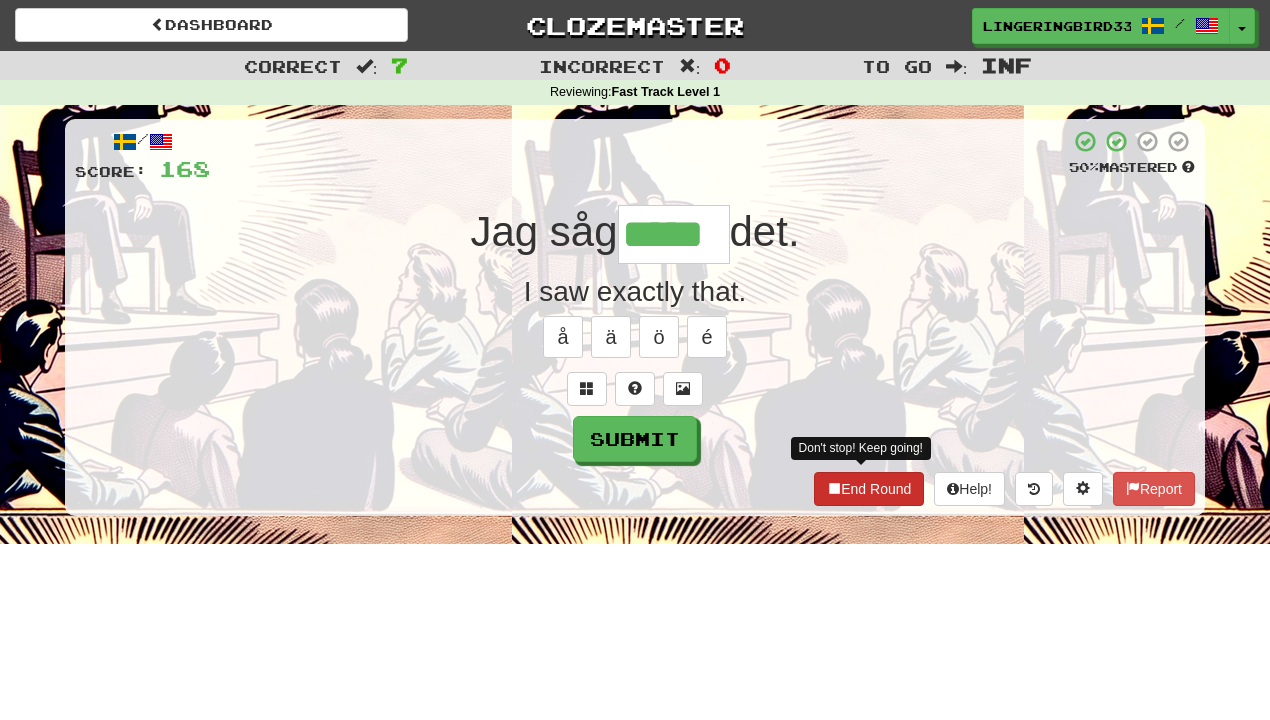 type on "*****" 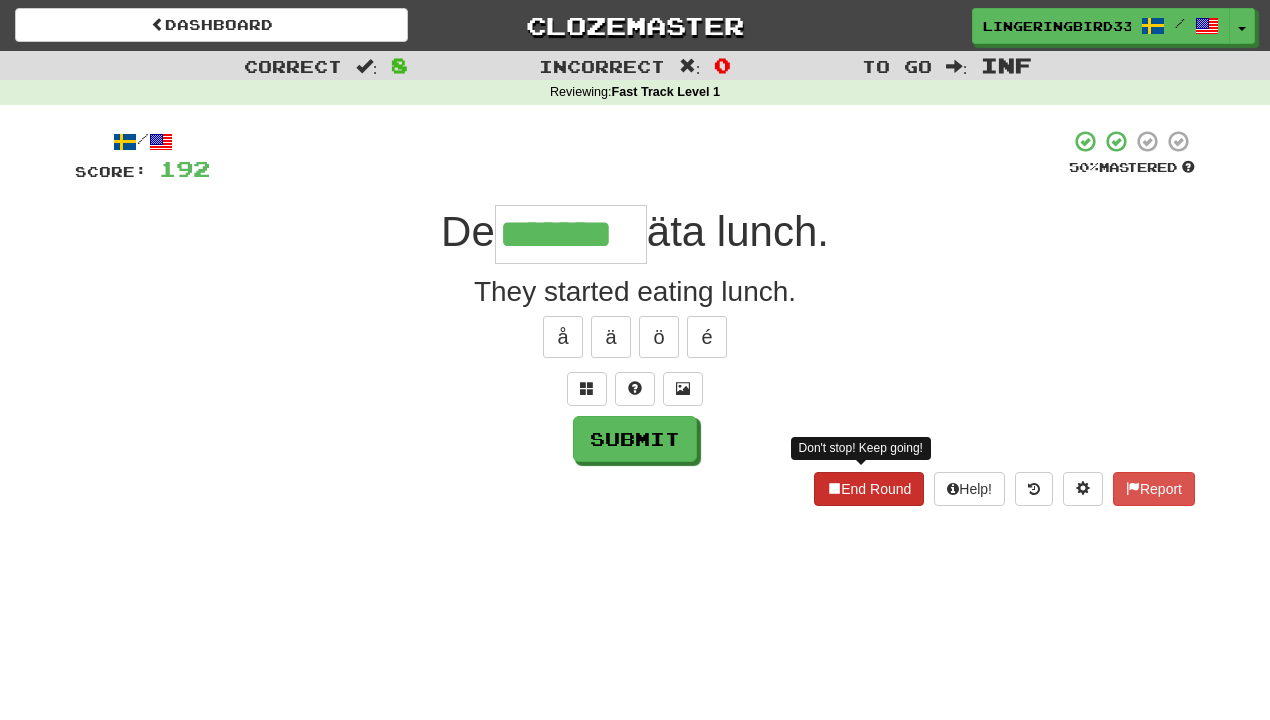 type on "*******" 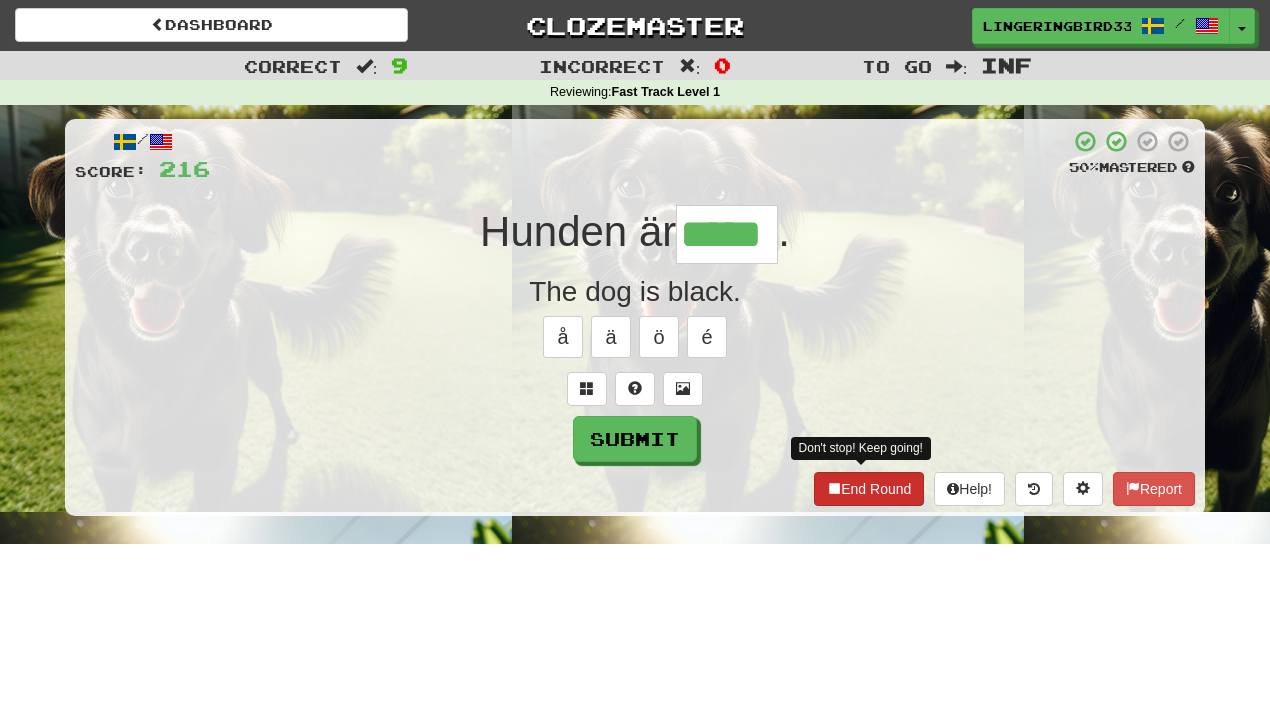 type on "*****" 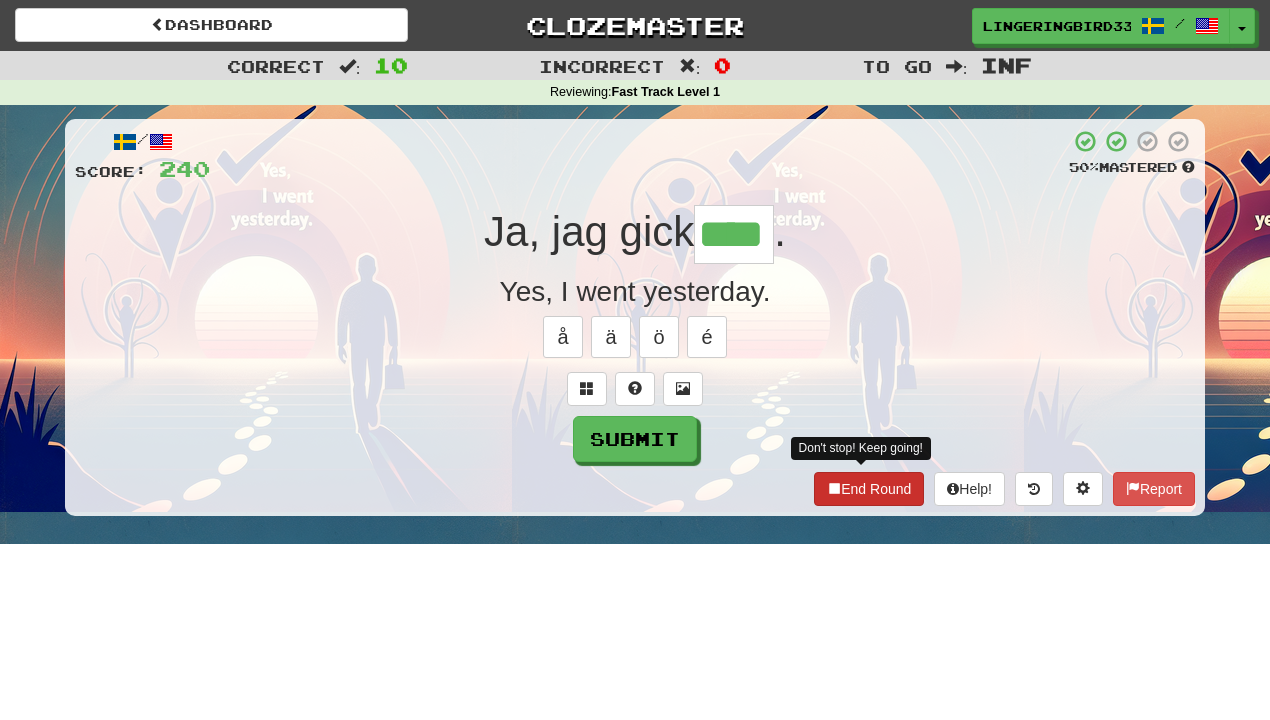 type on "****" 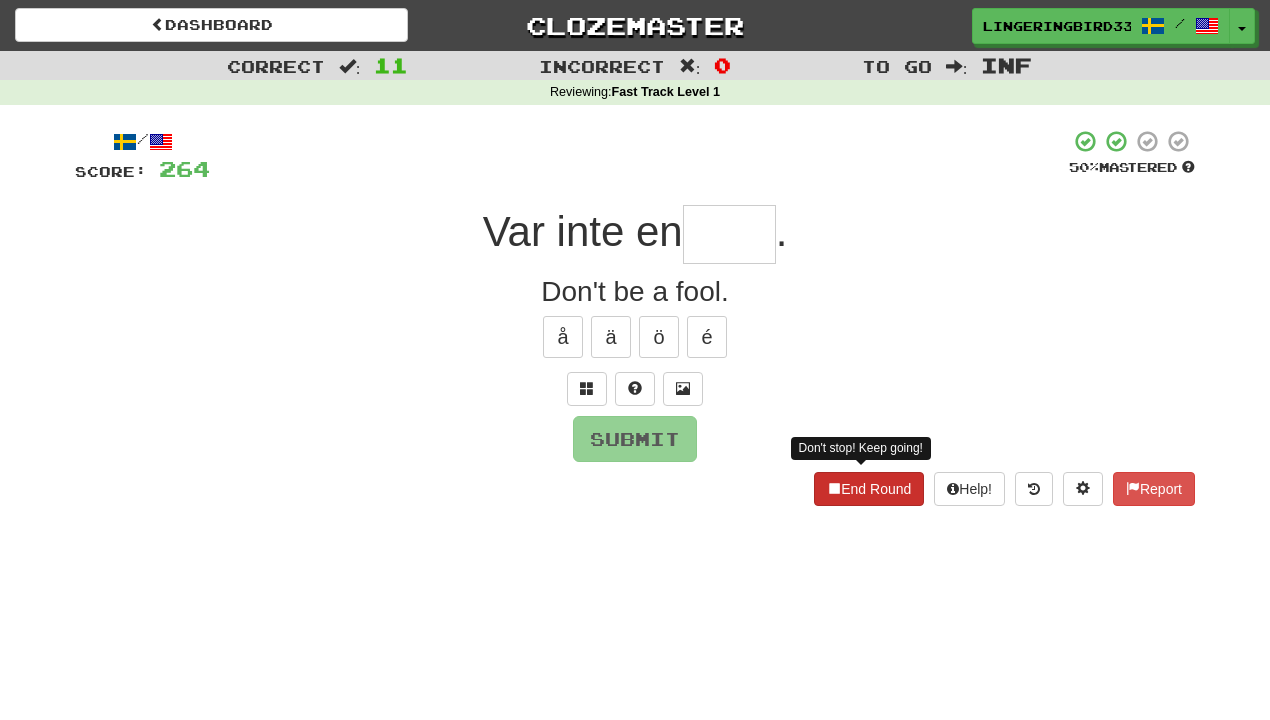 type on "*" 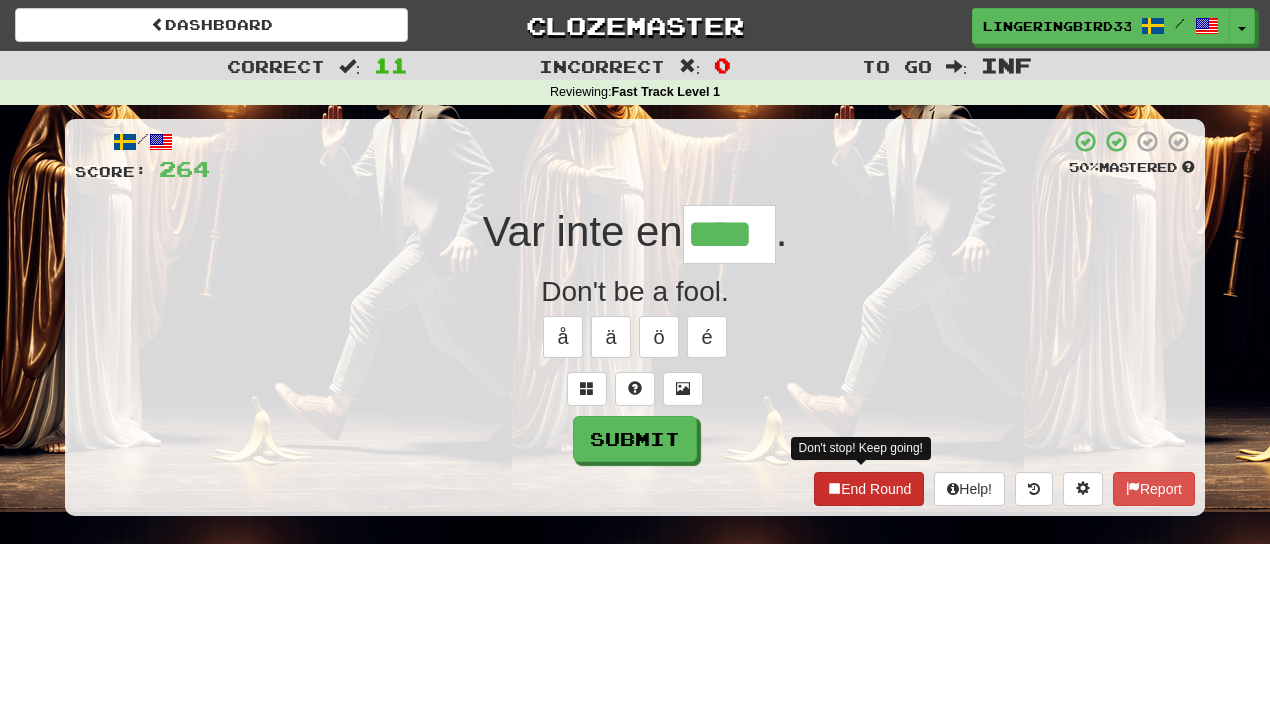 type on "****" 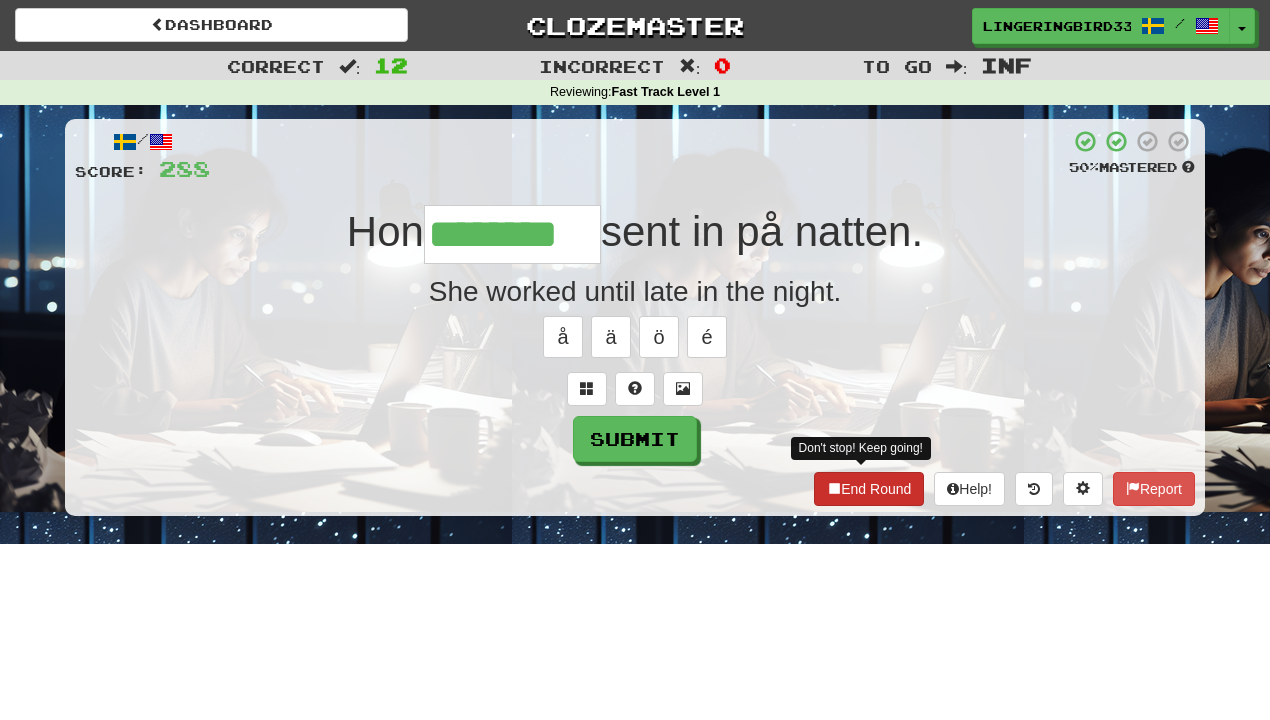 type on "********" 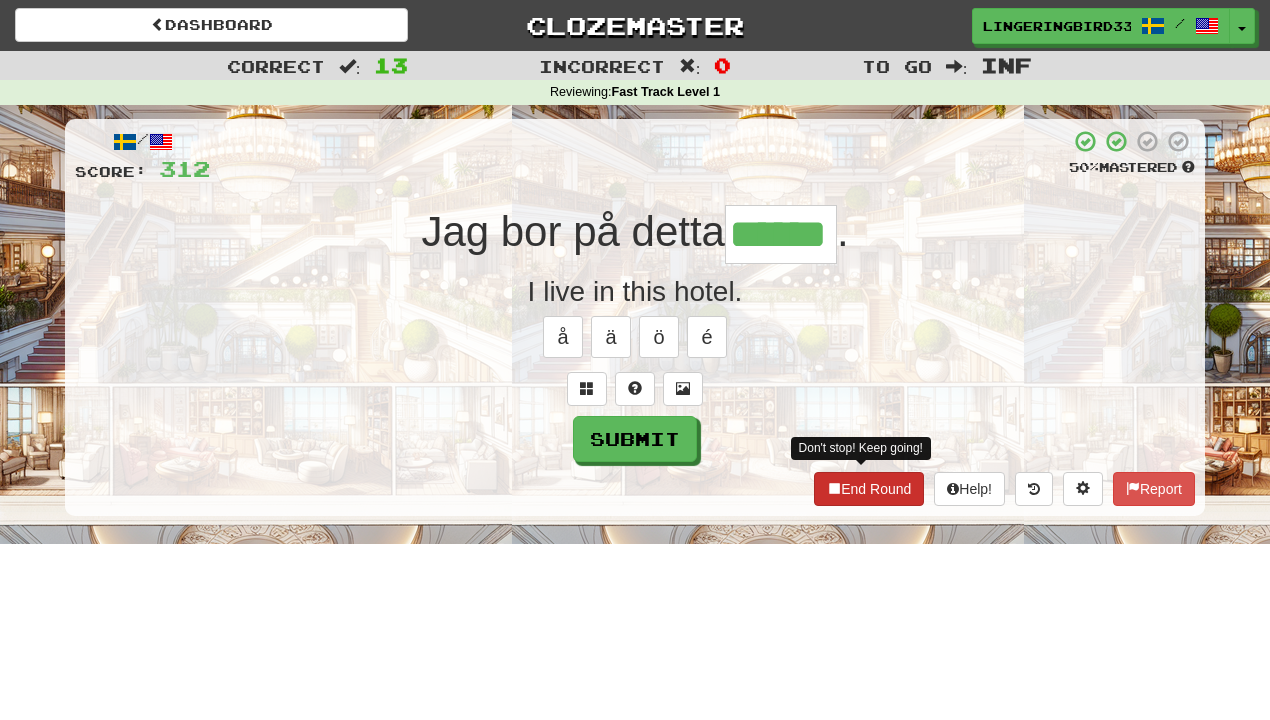type on "******" 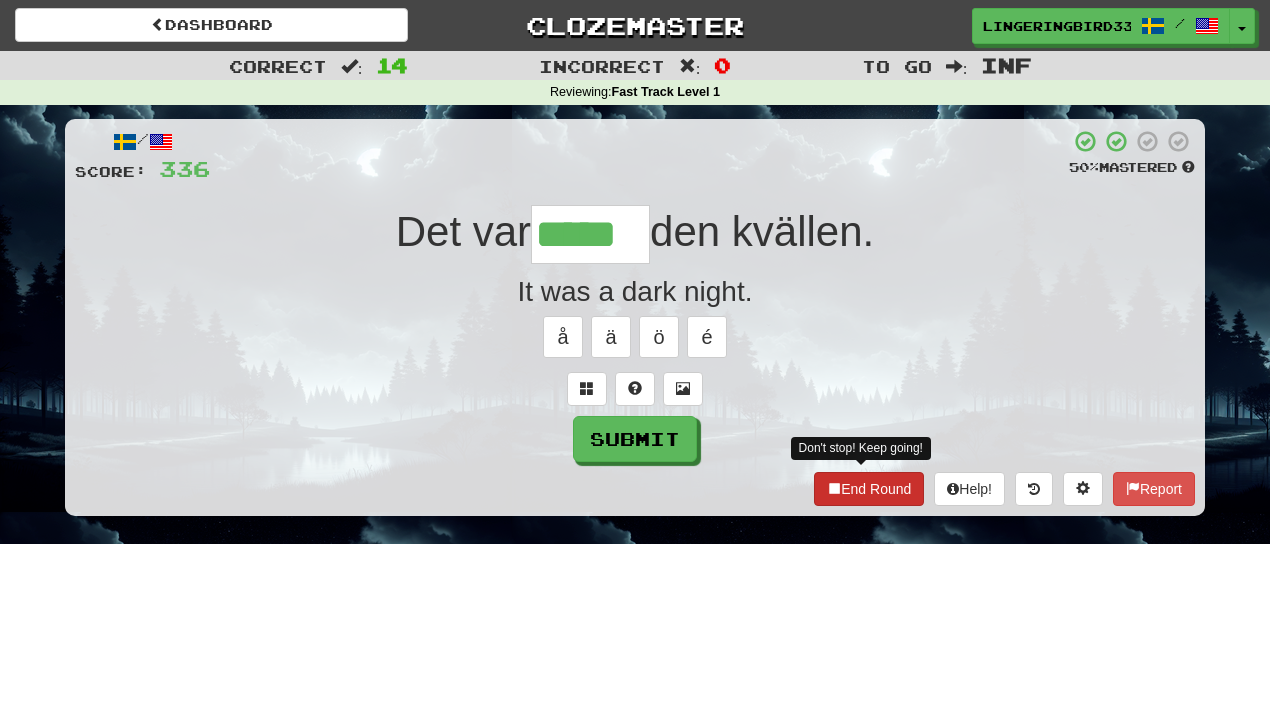 type on "*****" 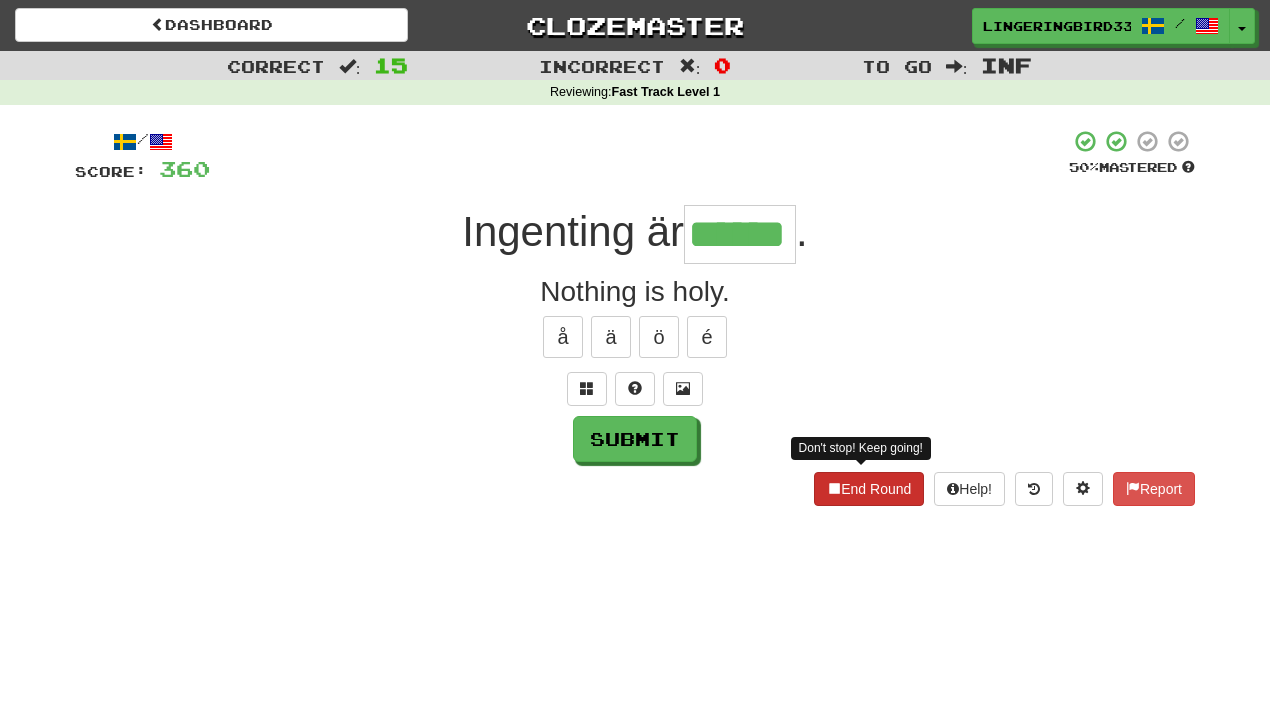 type on "******" 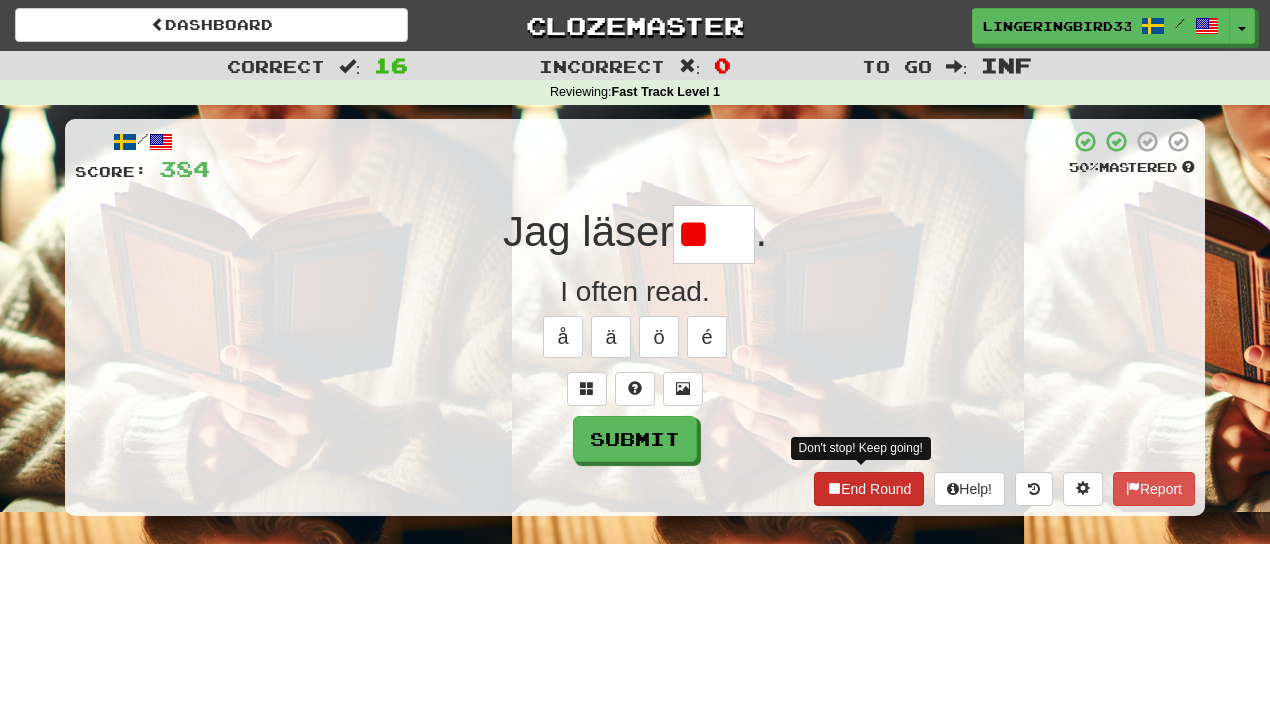 type on "*" 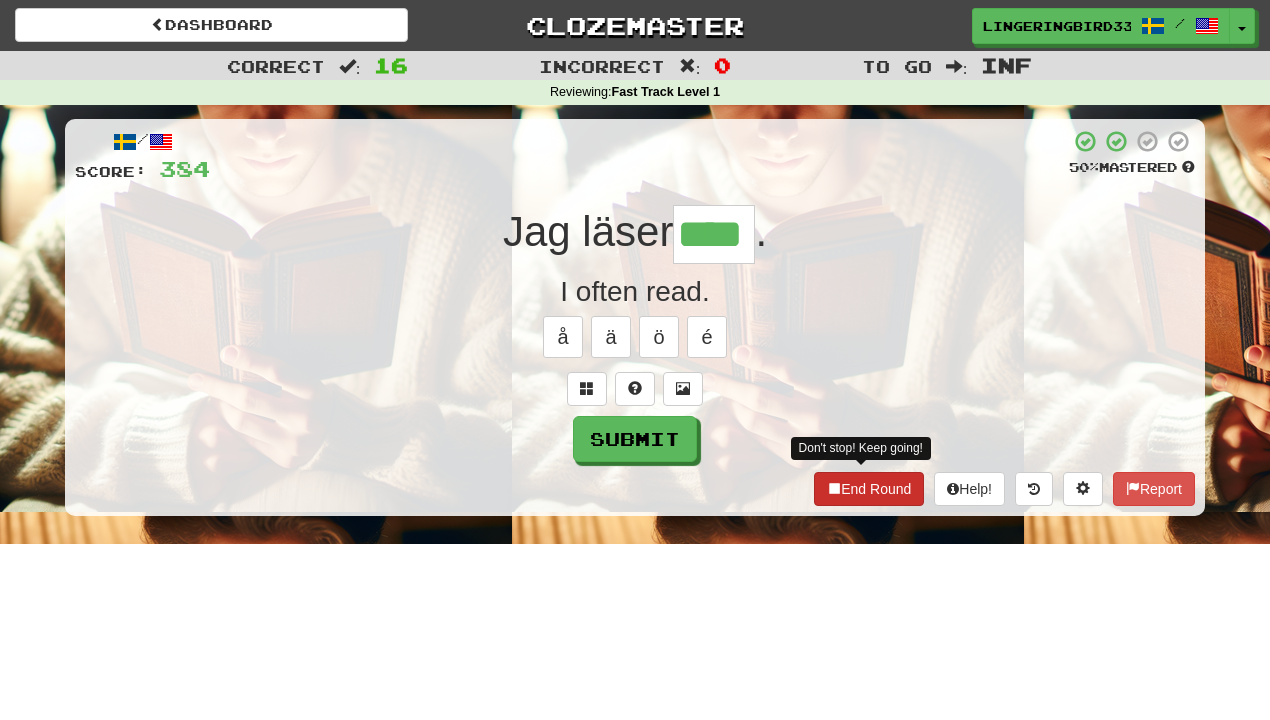 type on "****" 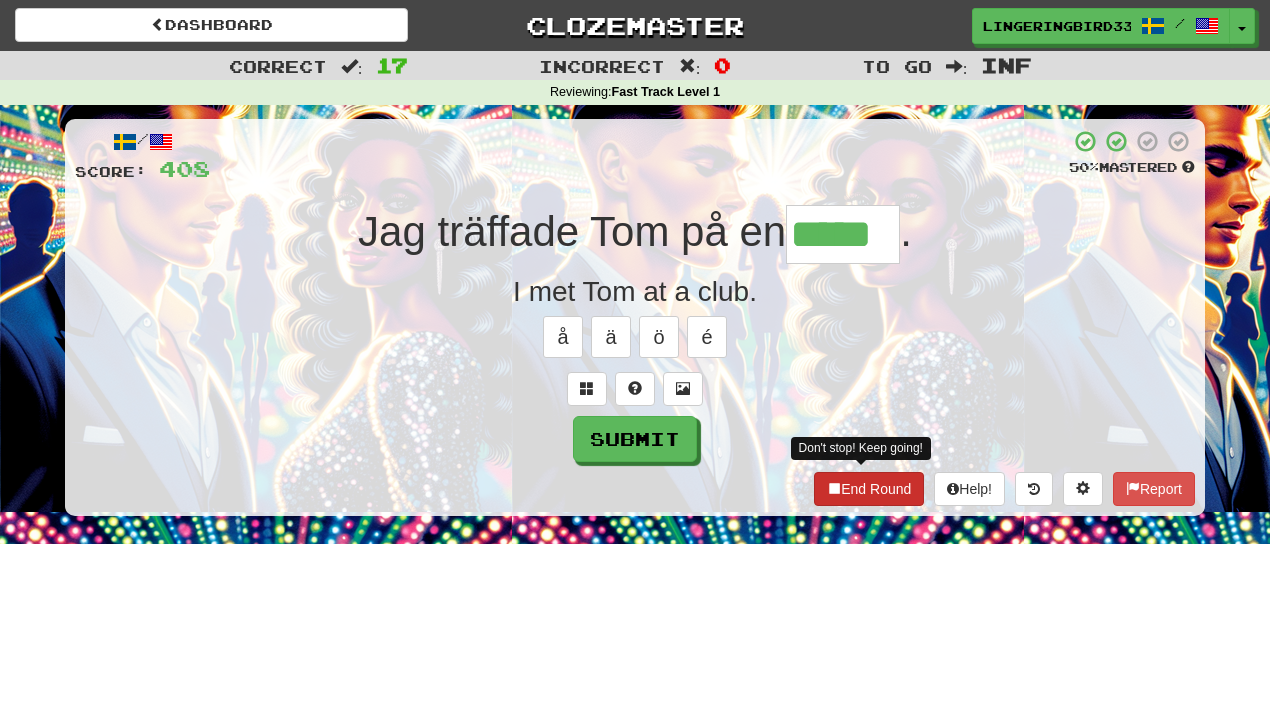 type on "*****" 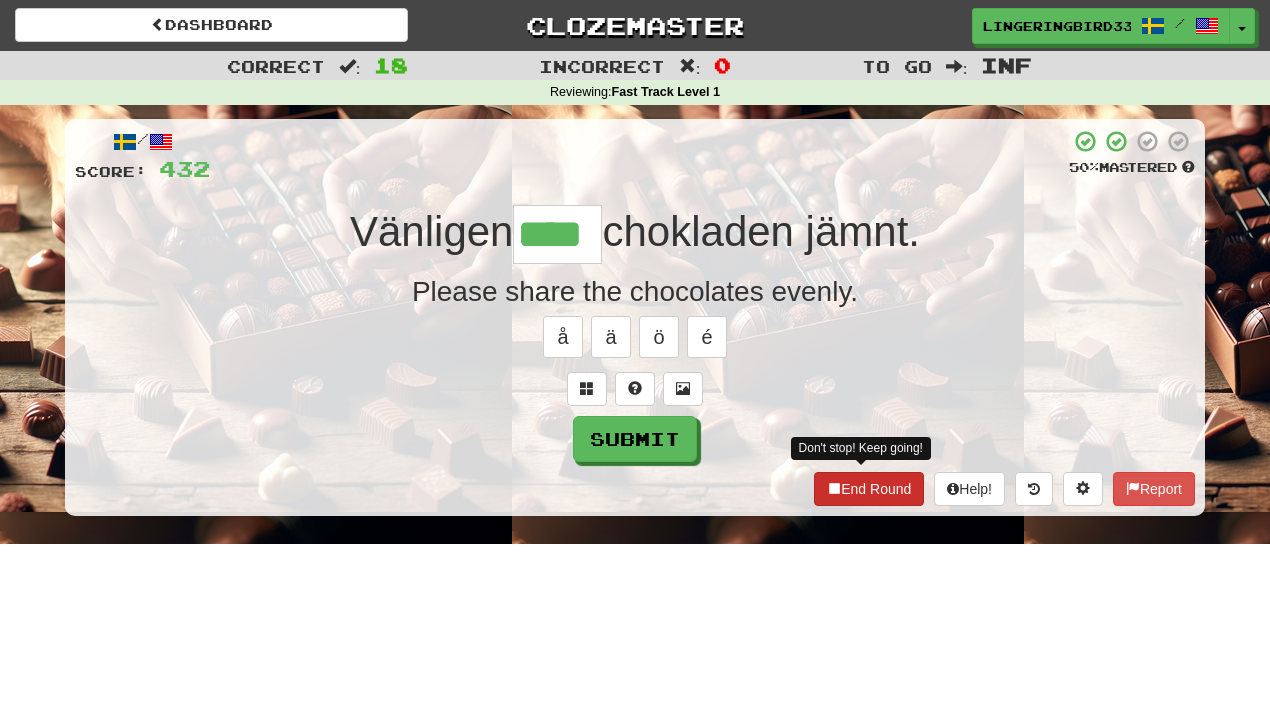 type on "****" 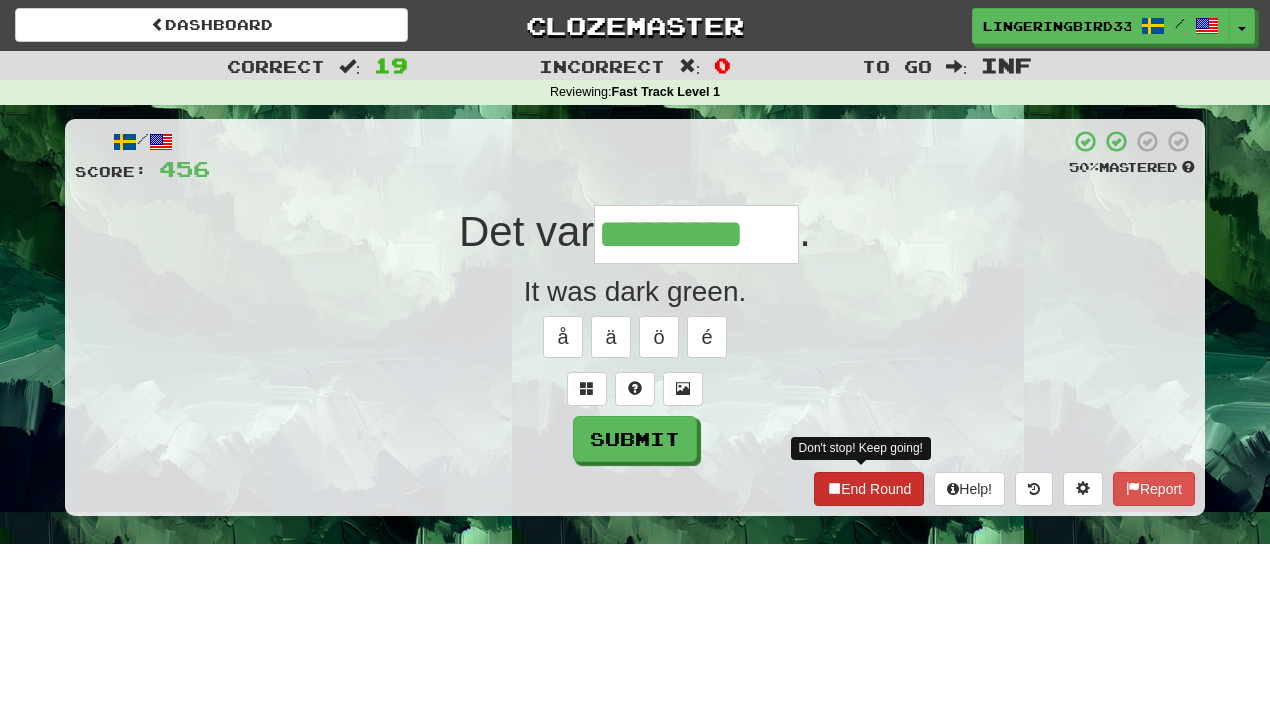 type on "*********" 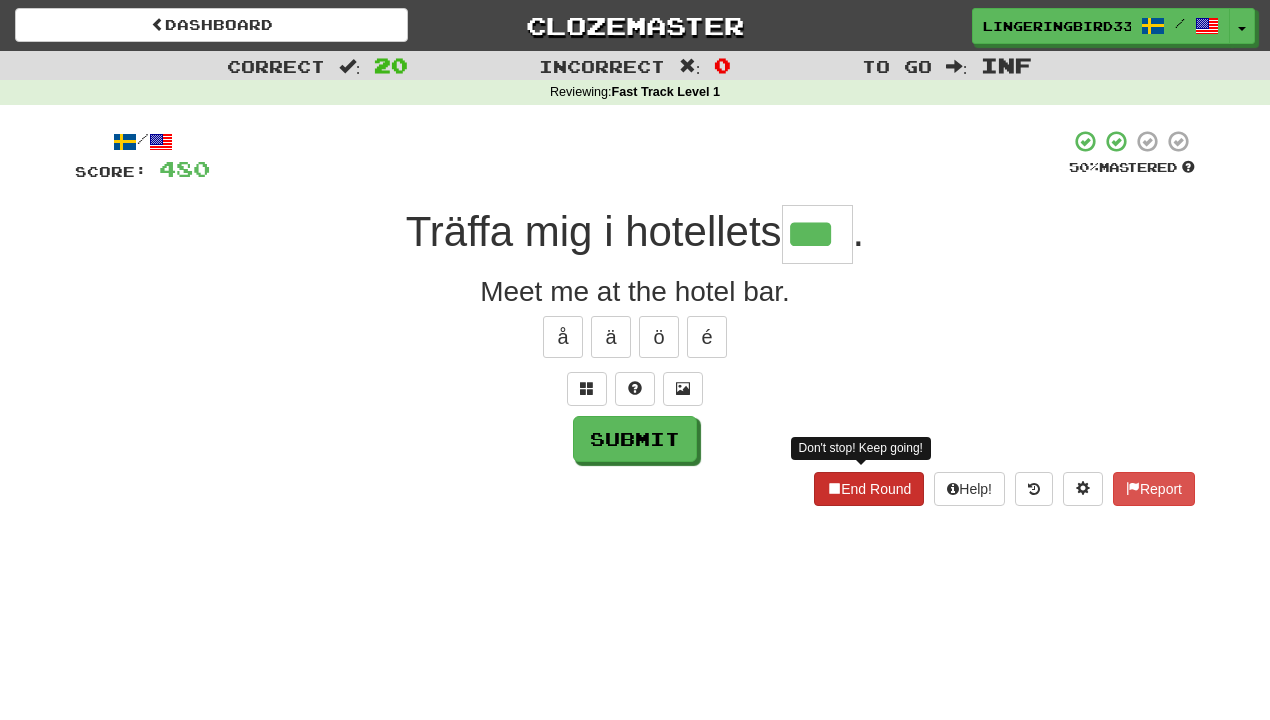 type on "***" 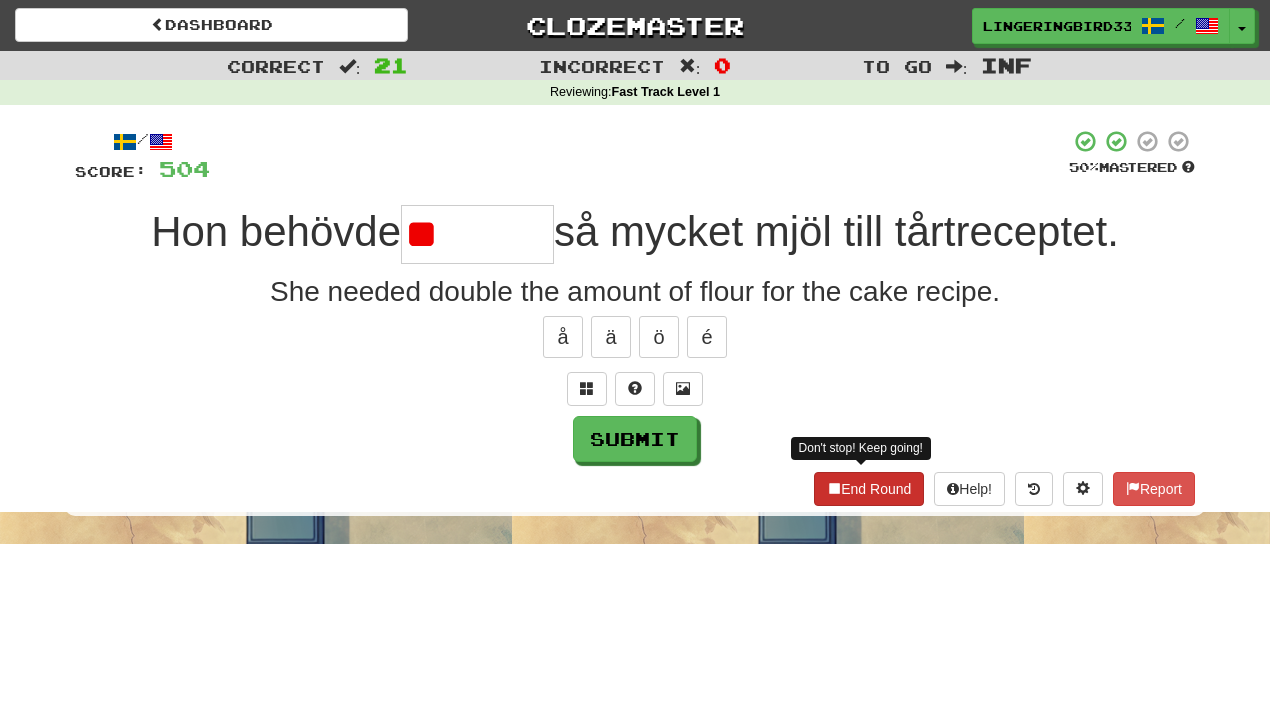 type on "*" 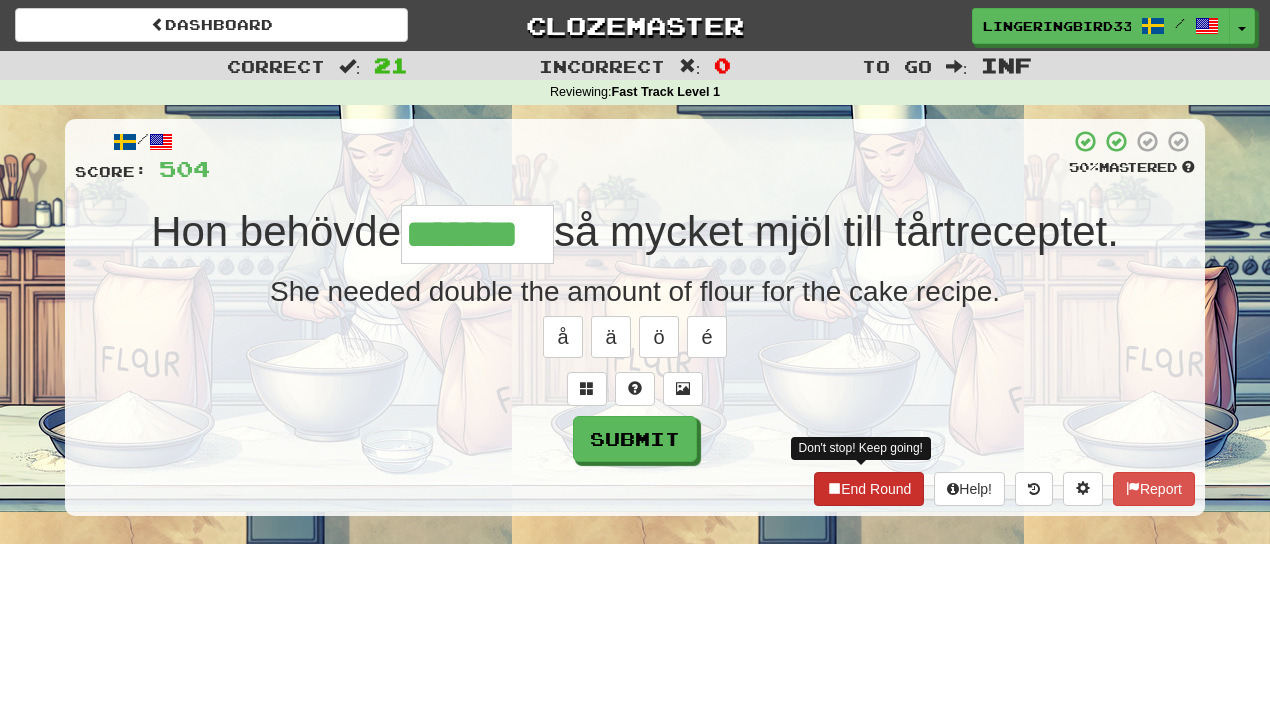 type on "*******" 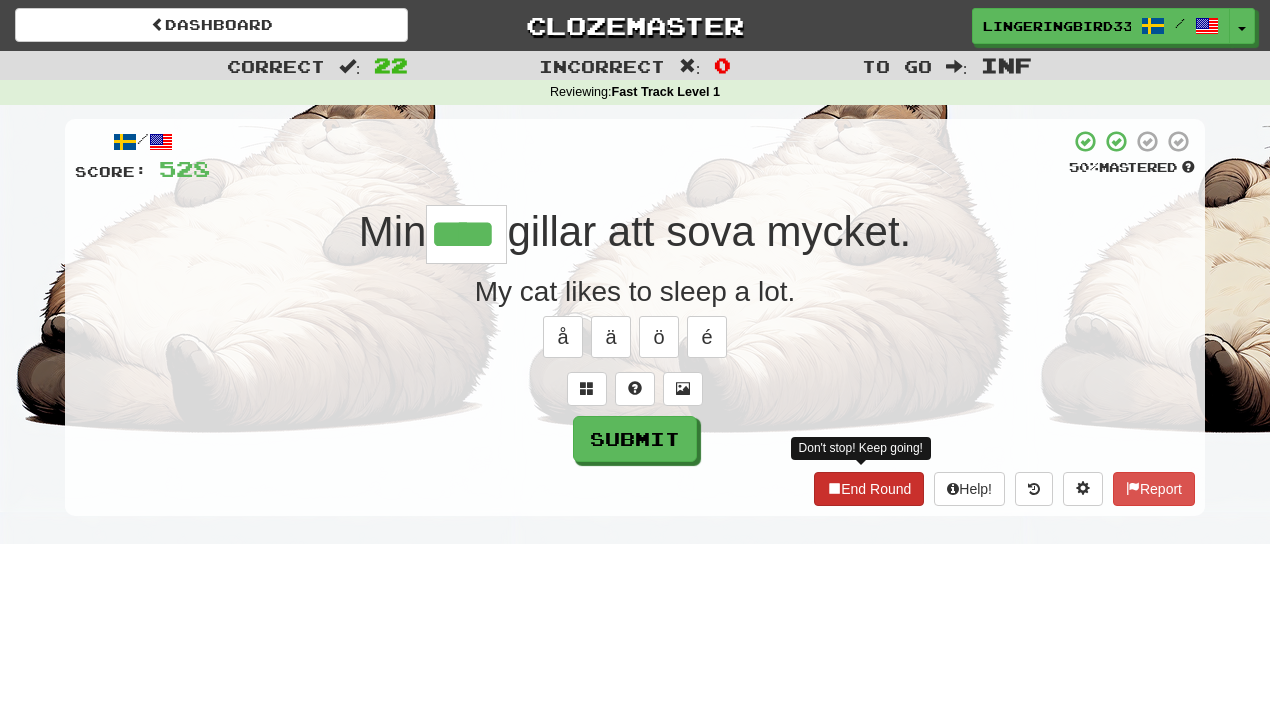 type on "****" 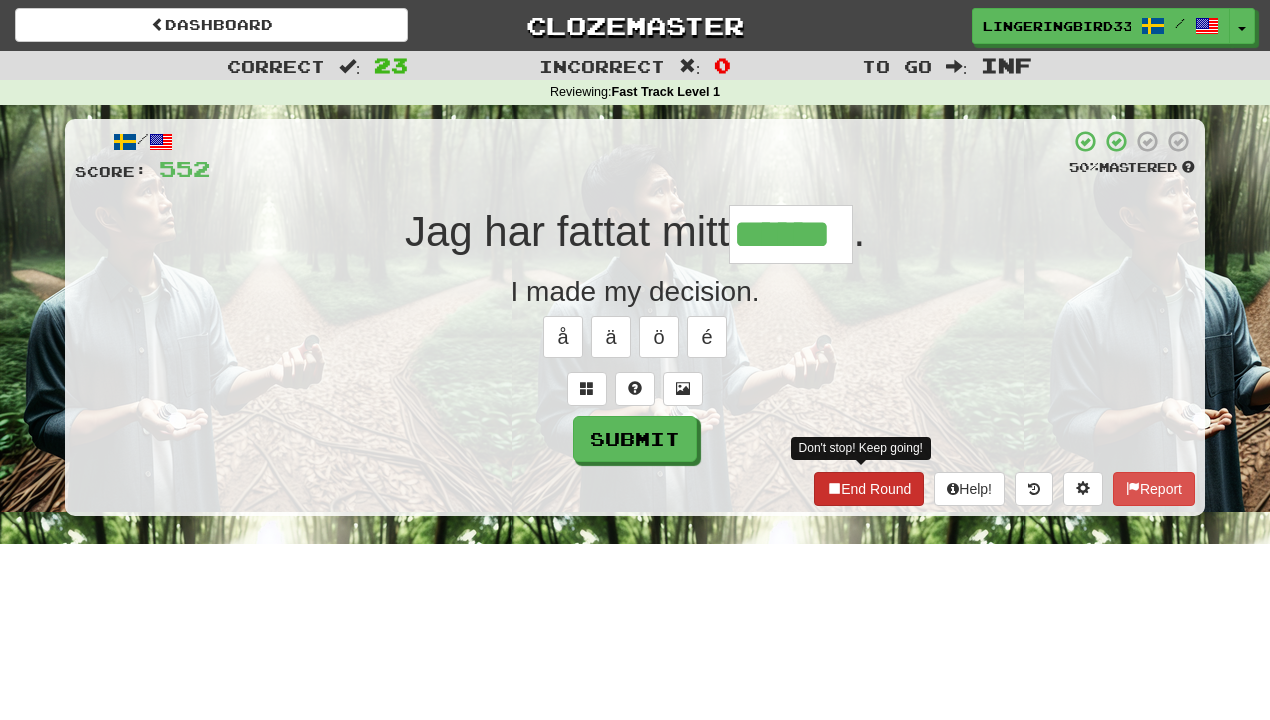 type on "******" 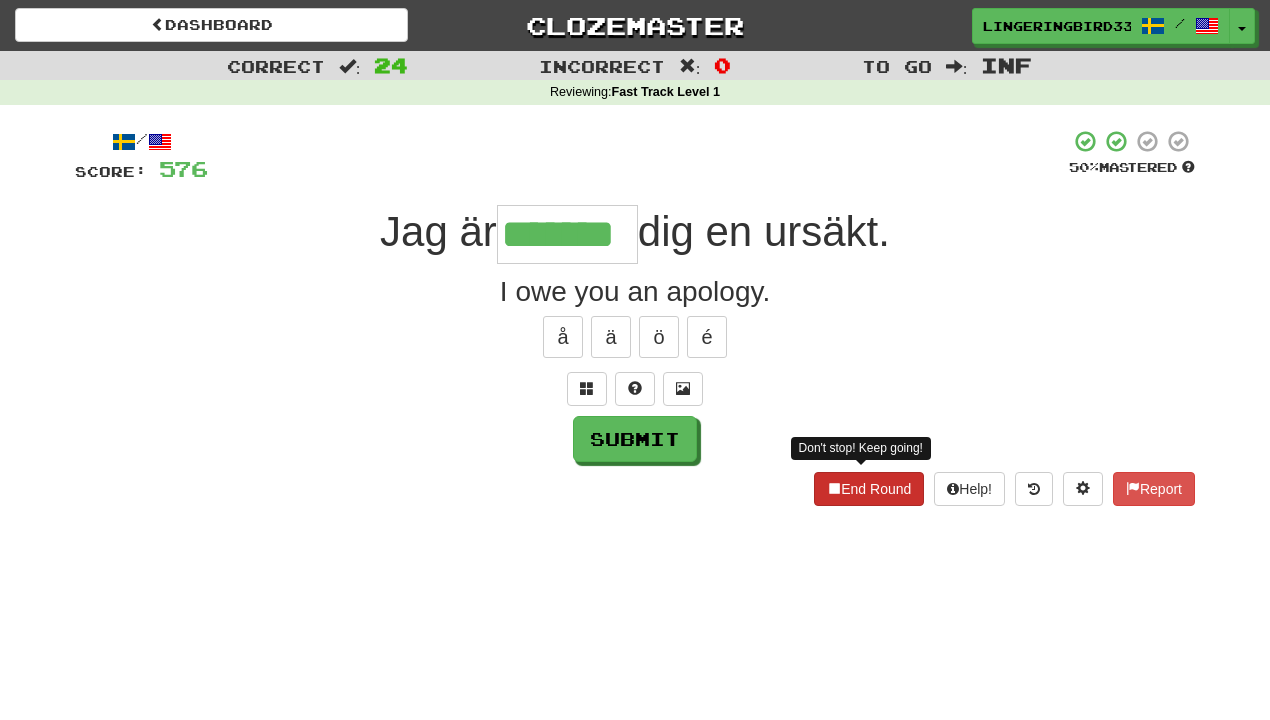 type on "*******" 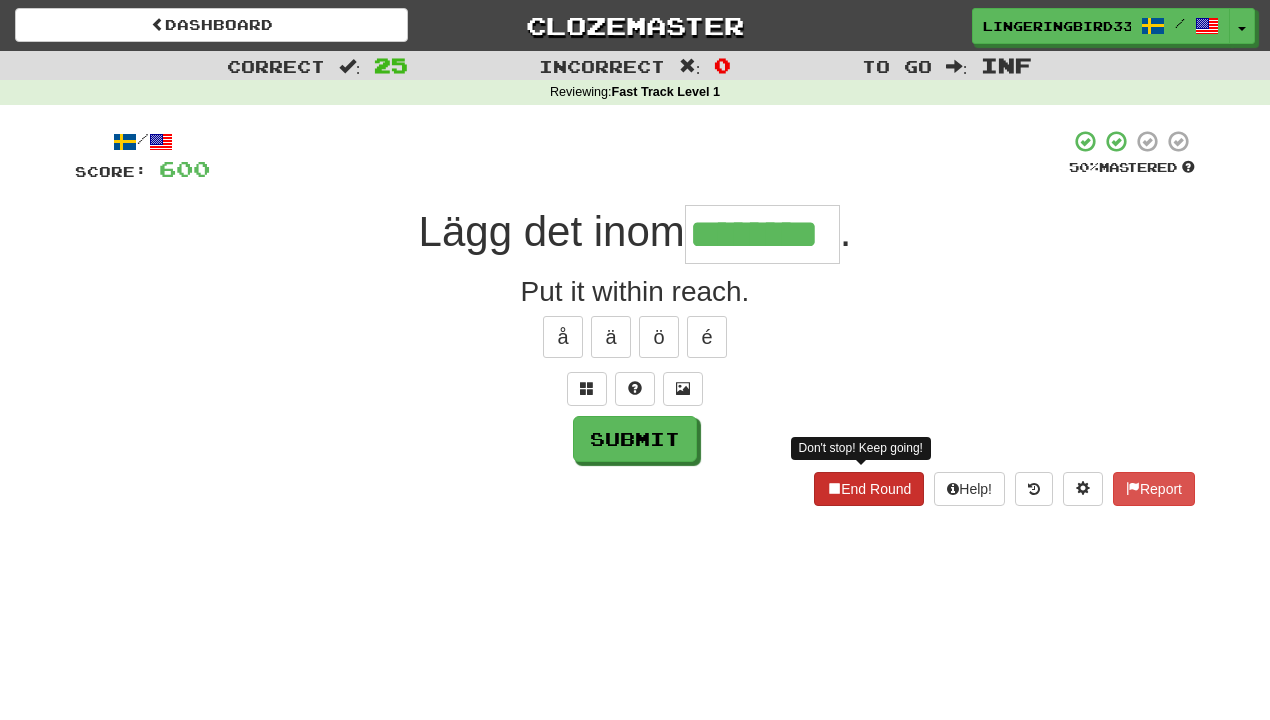 type on "********" 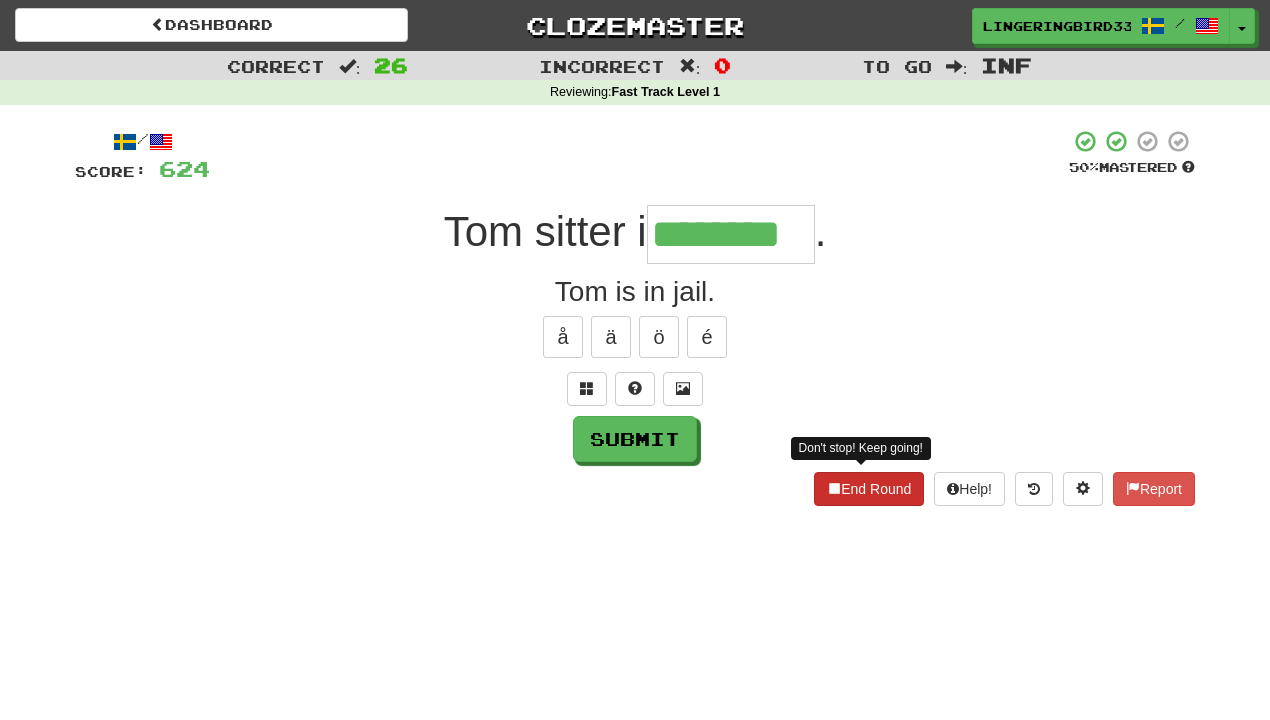 type on "********" 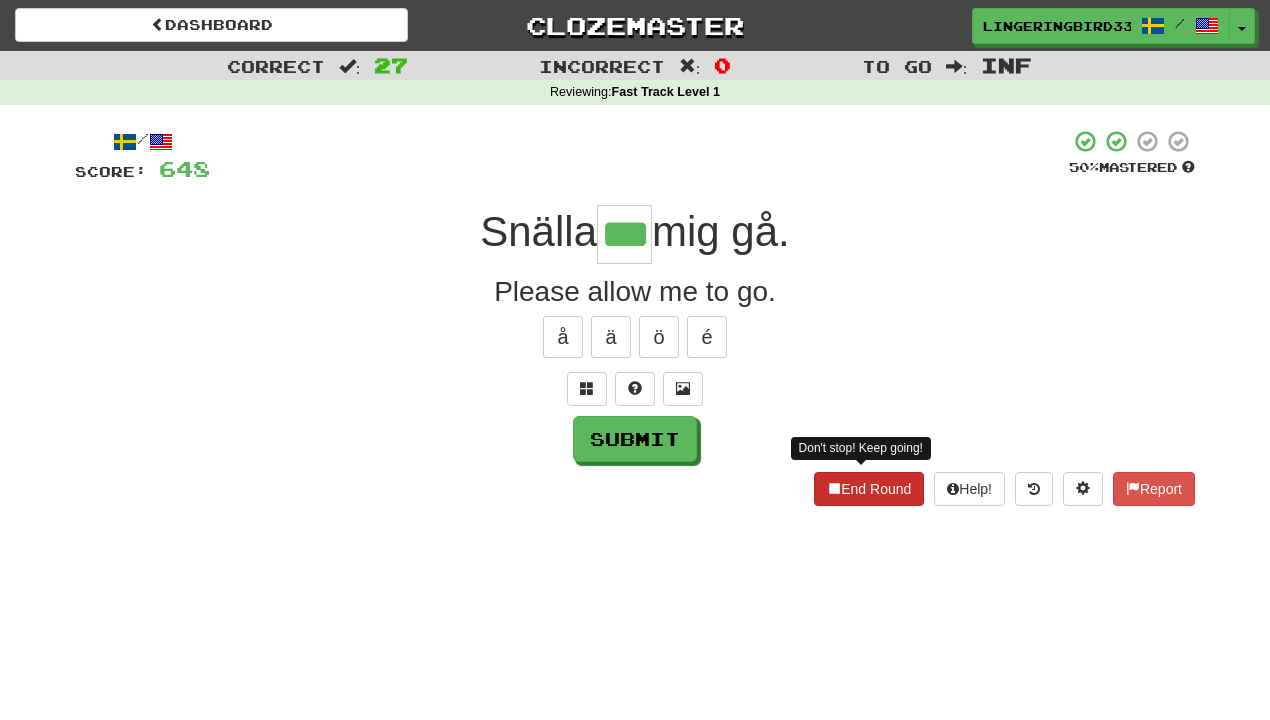 type on "***" 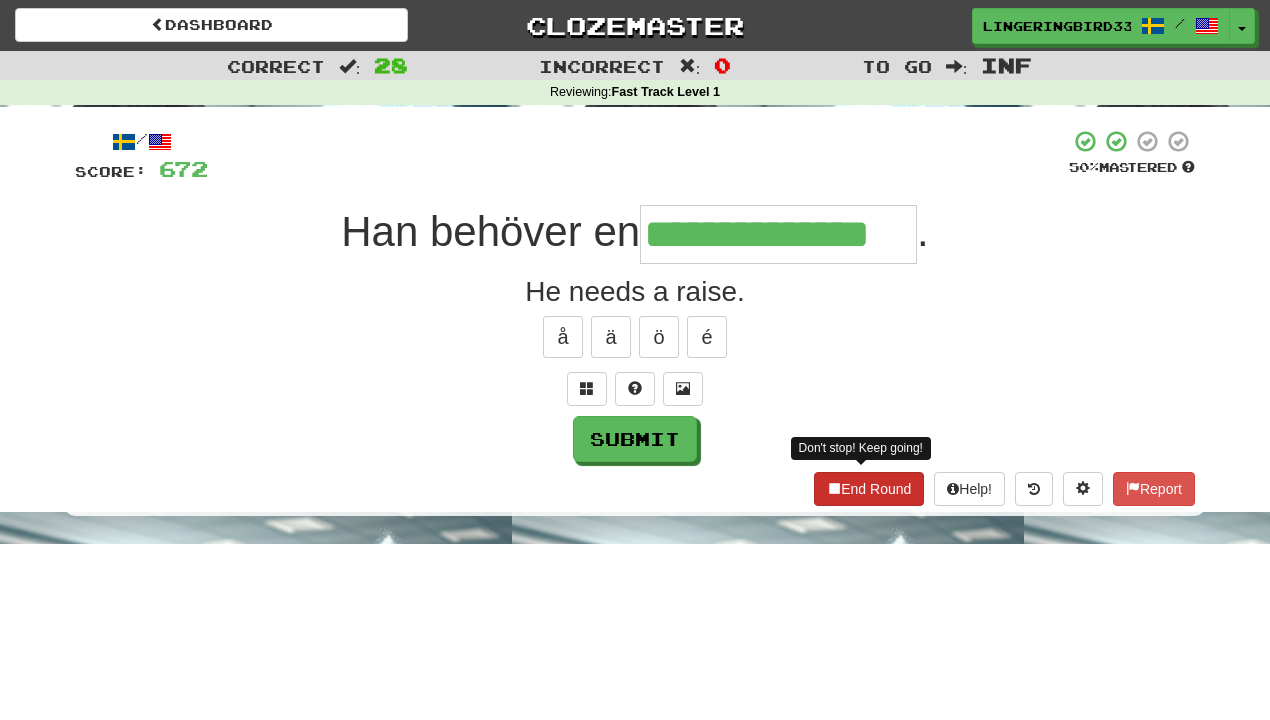 type on "**********" 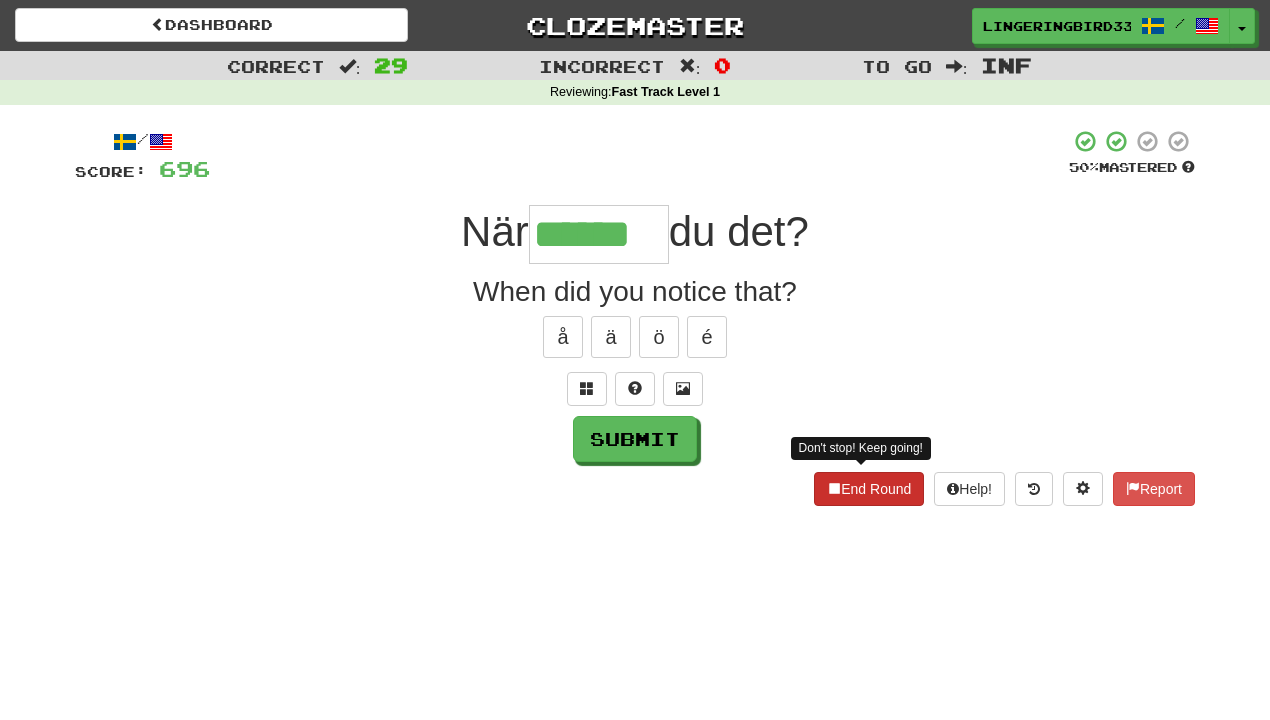 type on "******" 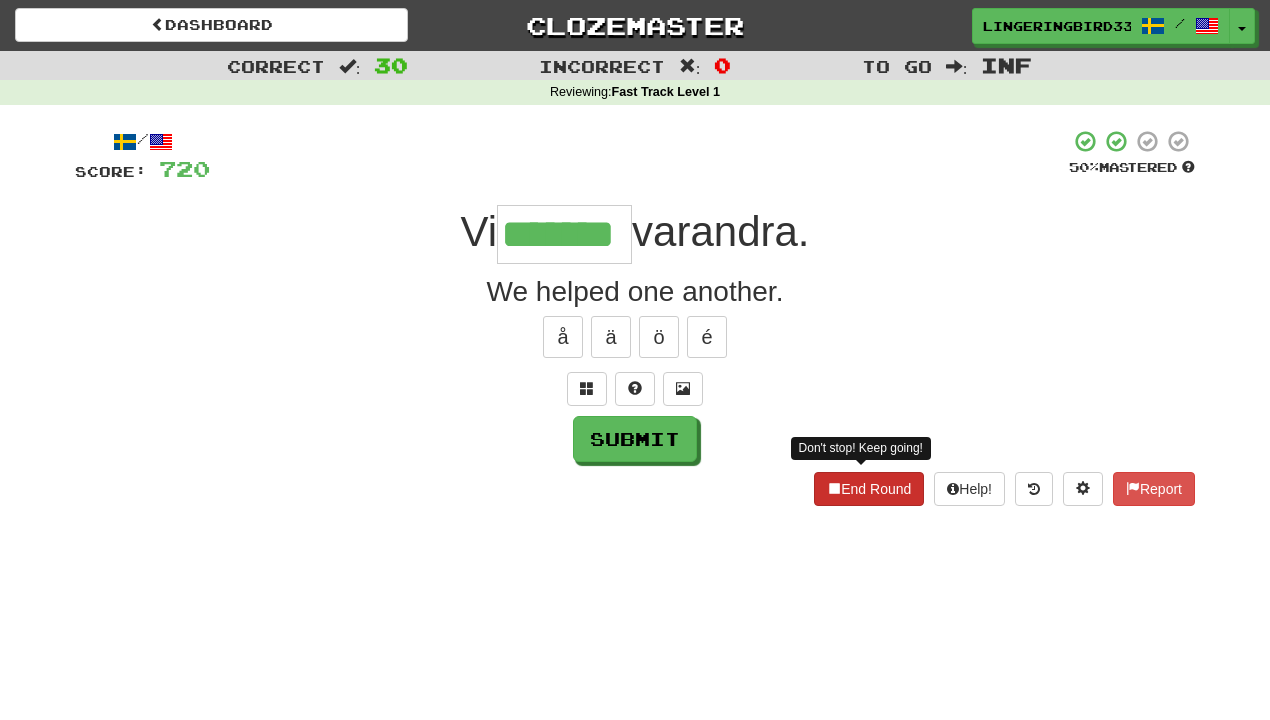 type on "*******" 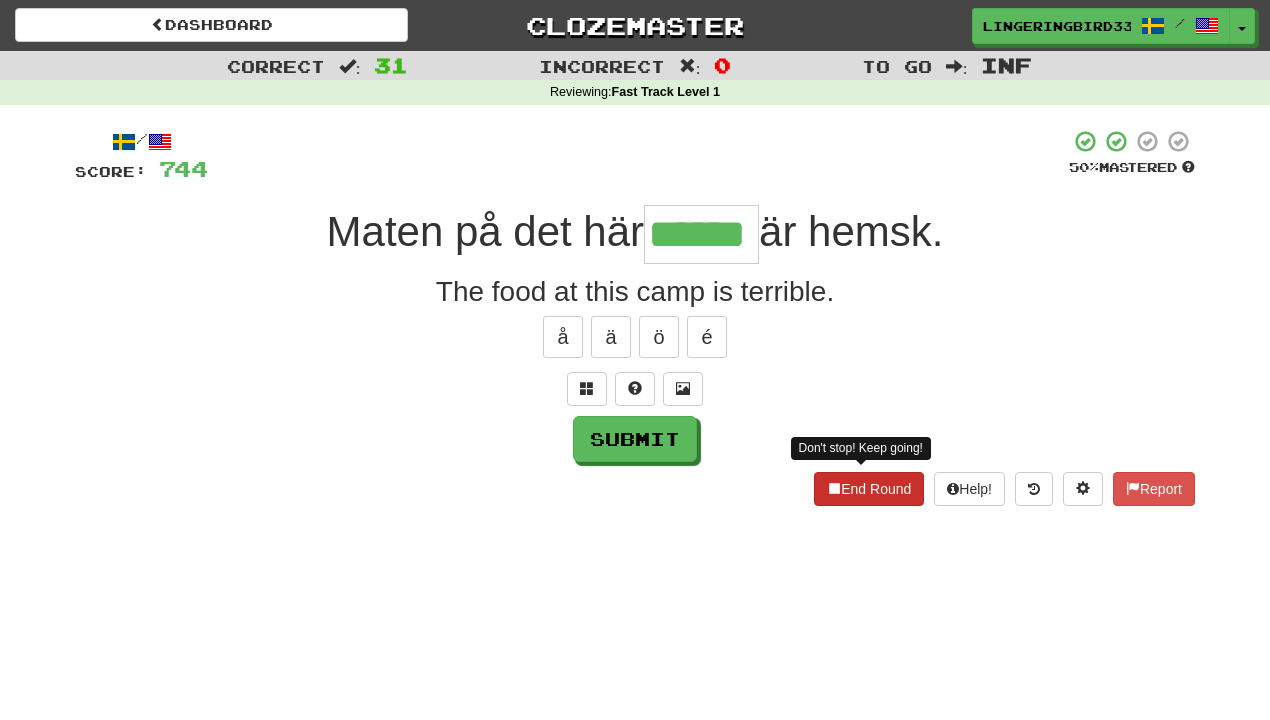 type on "******" 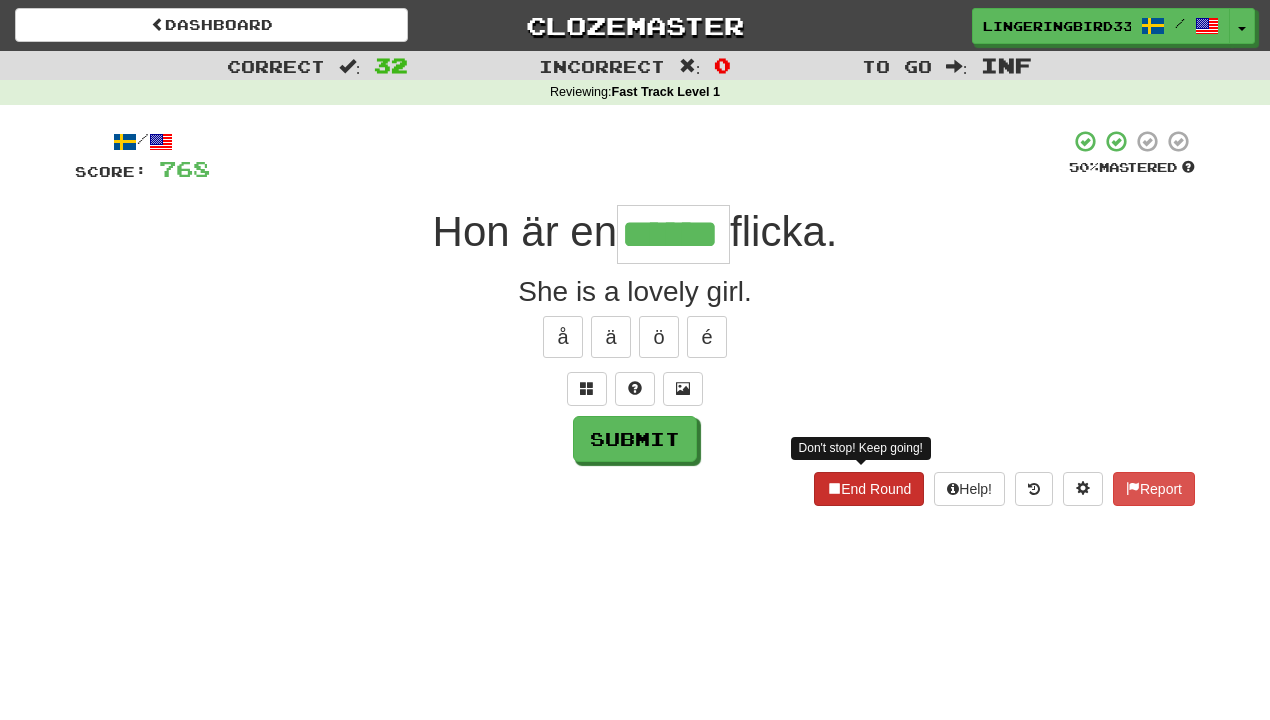 type on "******" 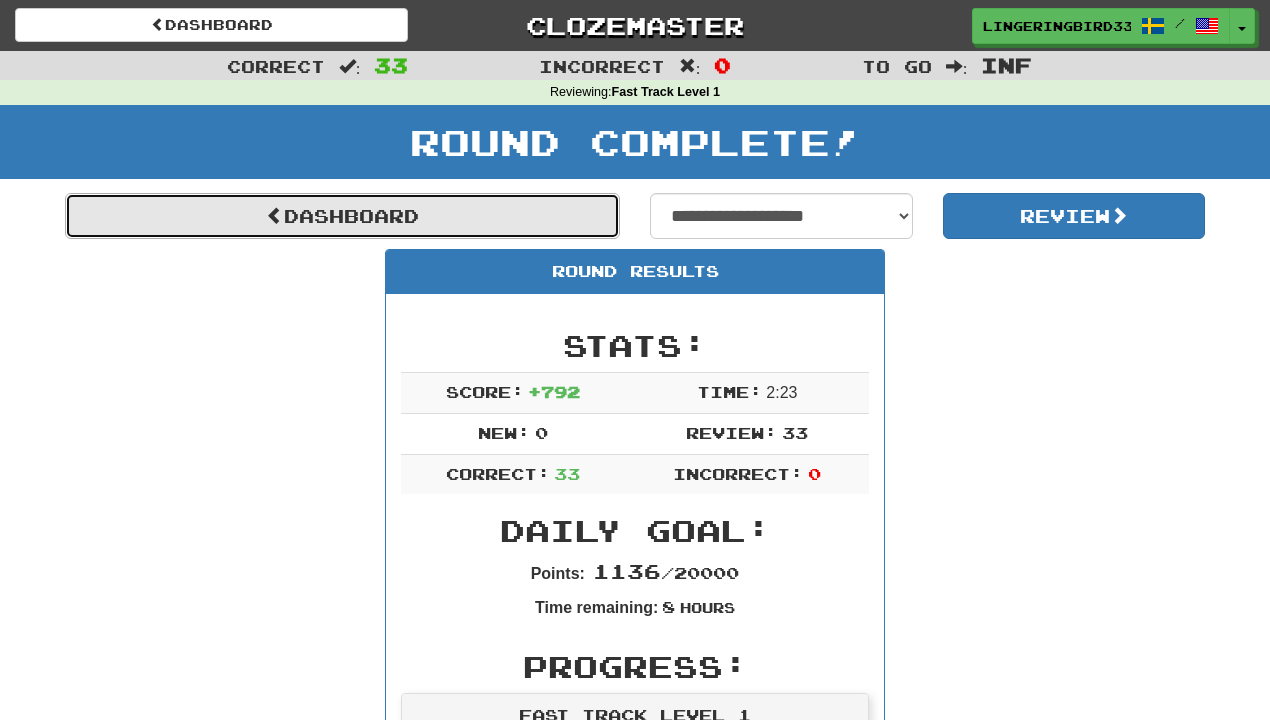 click on "Dashboard" at bounding box center (342, 216) 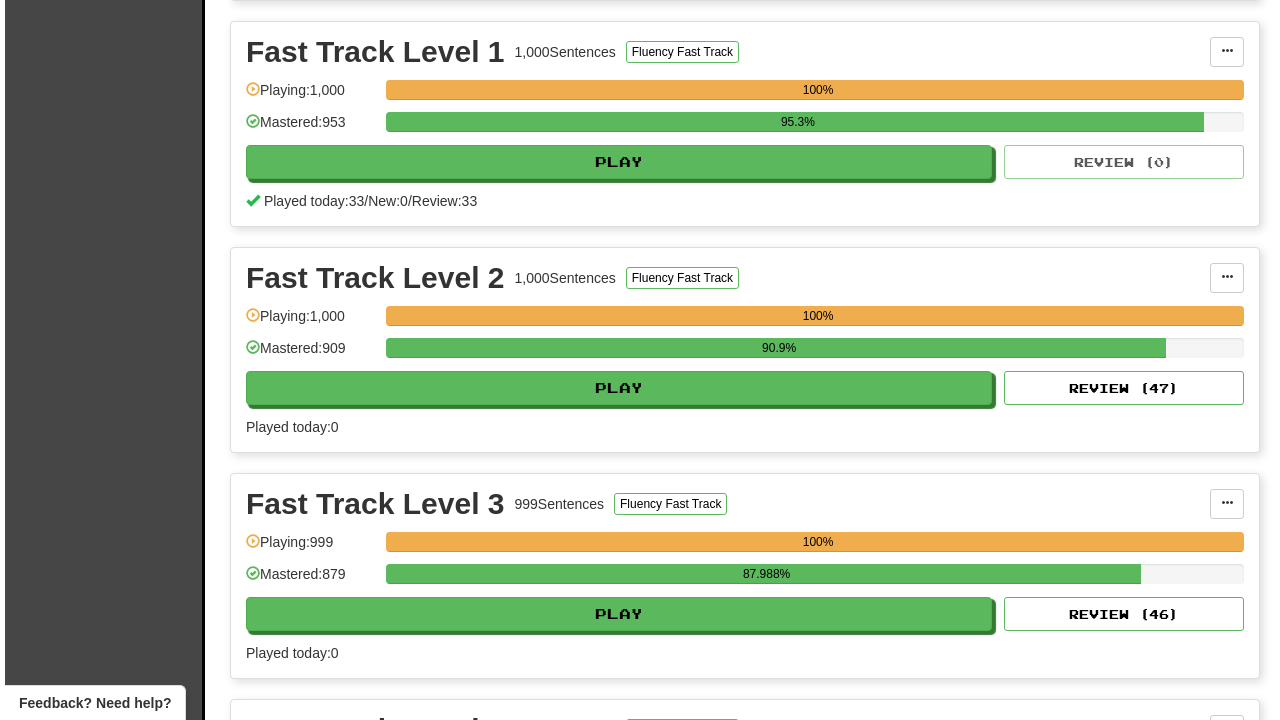 scroll, scrollTop: 670, scrollLeft: 0, axis: vertical 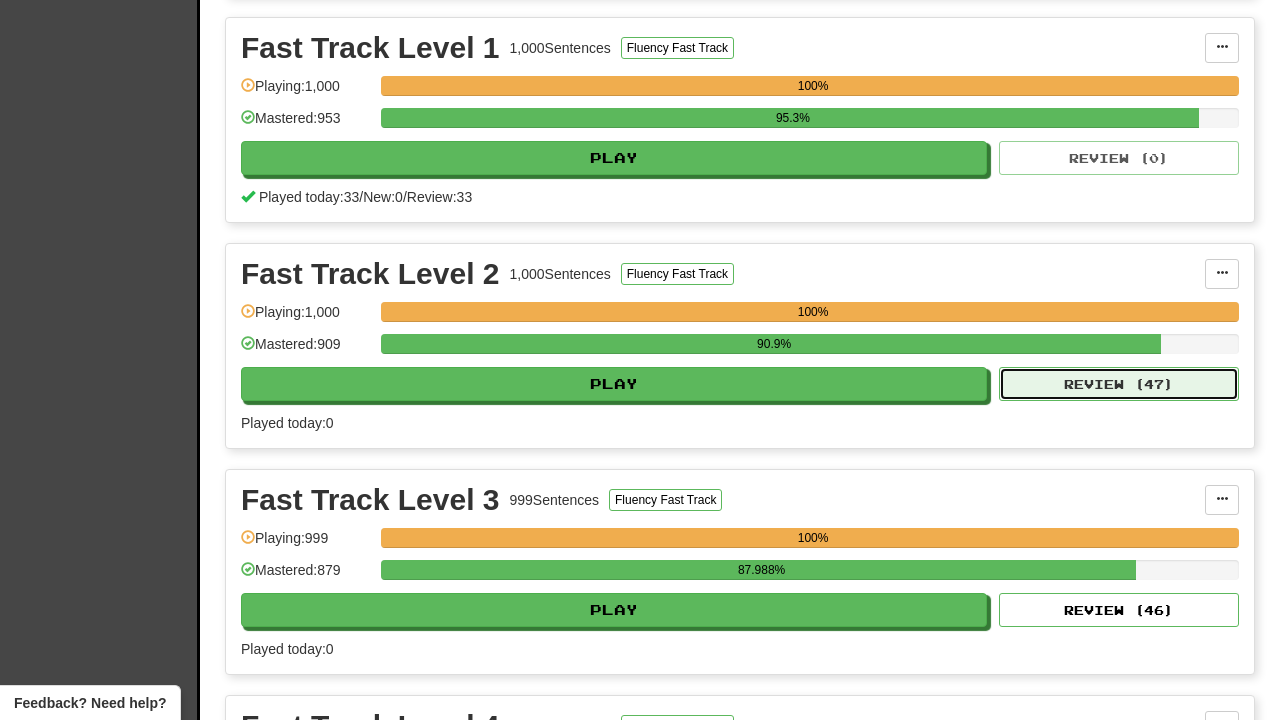 click on "Review ( 47 )" at bounding box center (1119, 384) 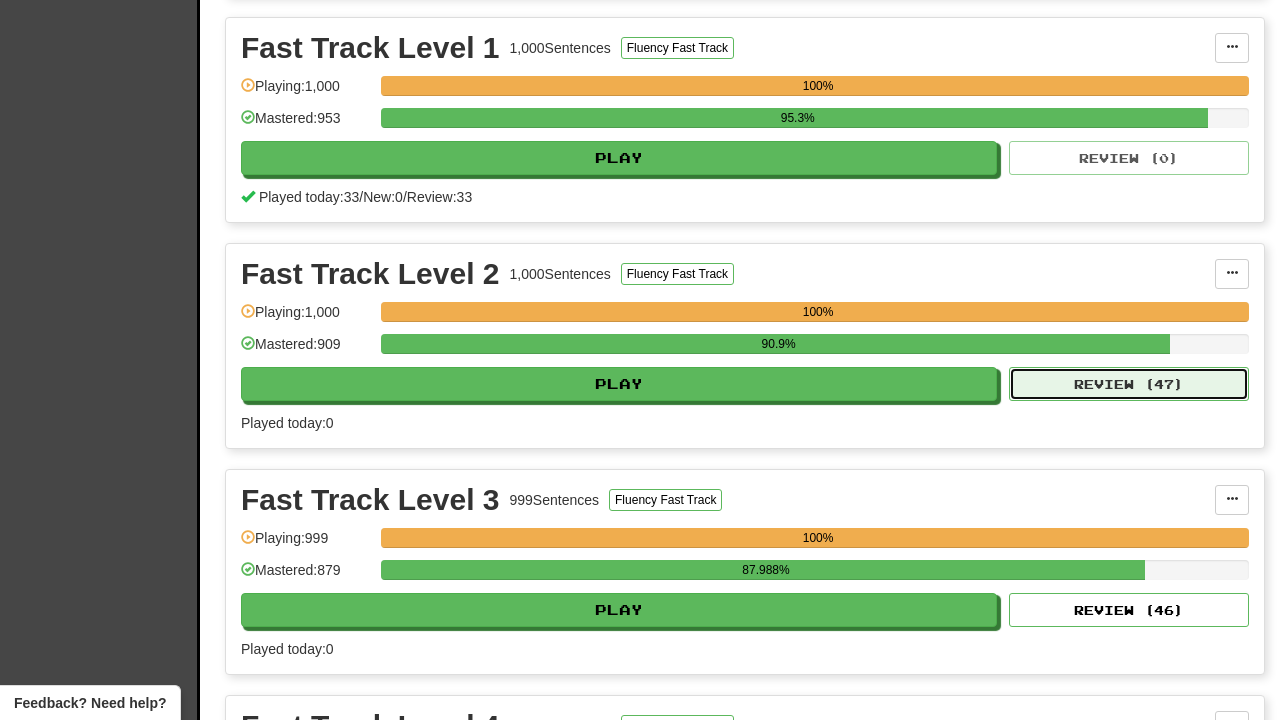 select on "********" 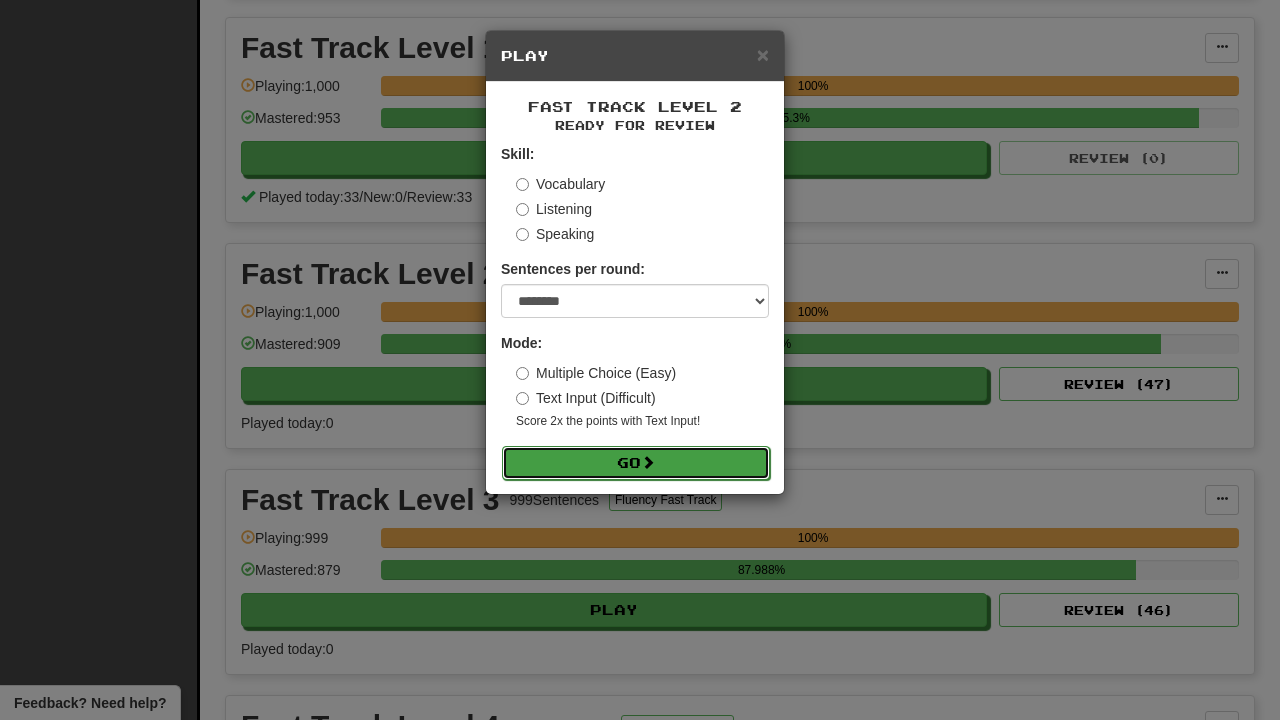 click on "Go" at bounding box center (636, 463) 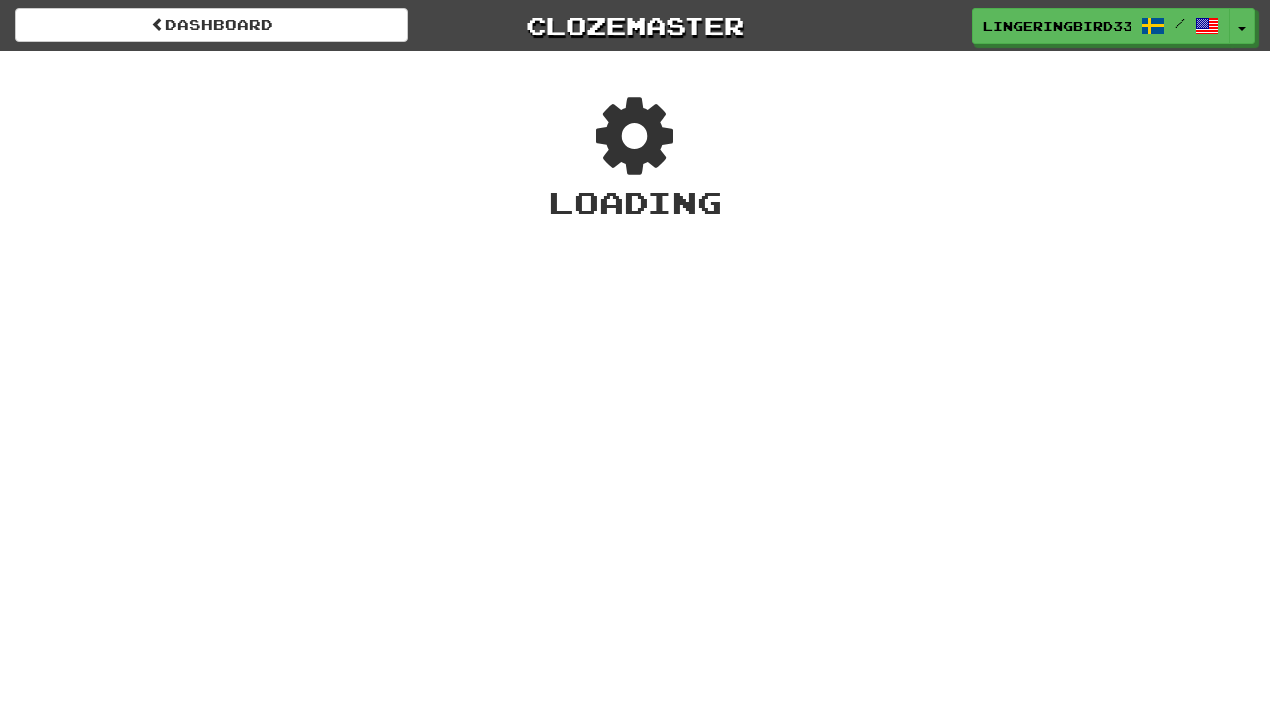 scroll, scrollTop: 0, scrollLeft: 0, axis: both 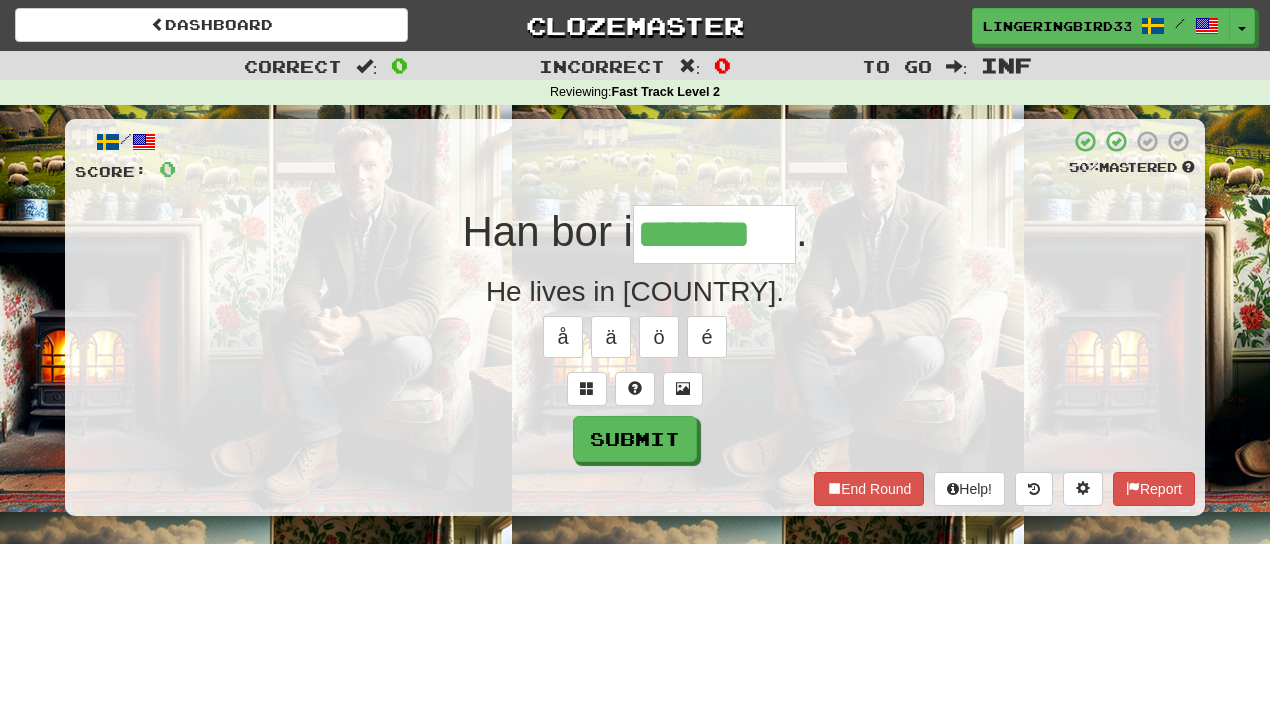 type on "*******" 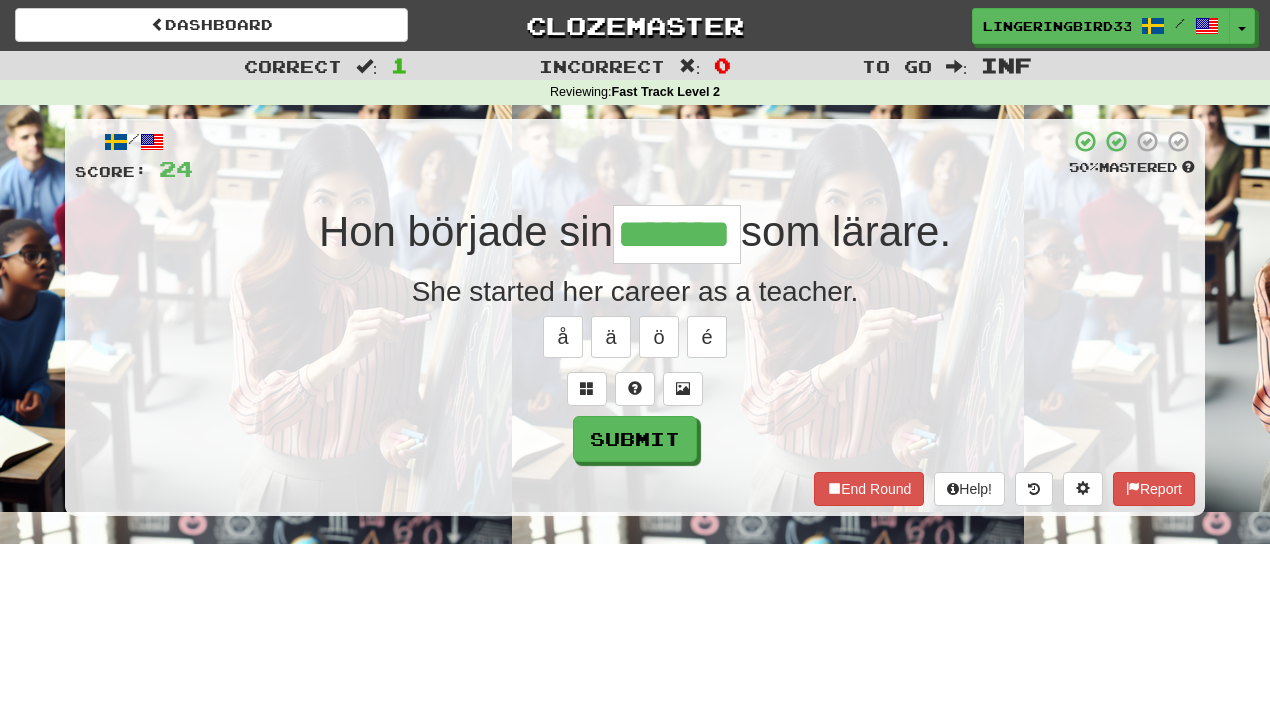 type on "*******" 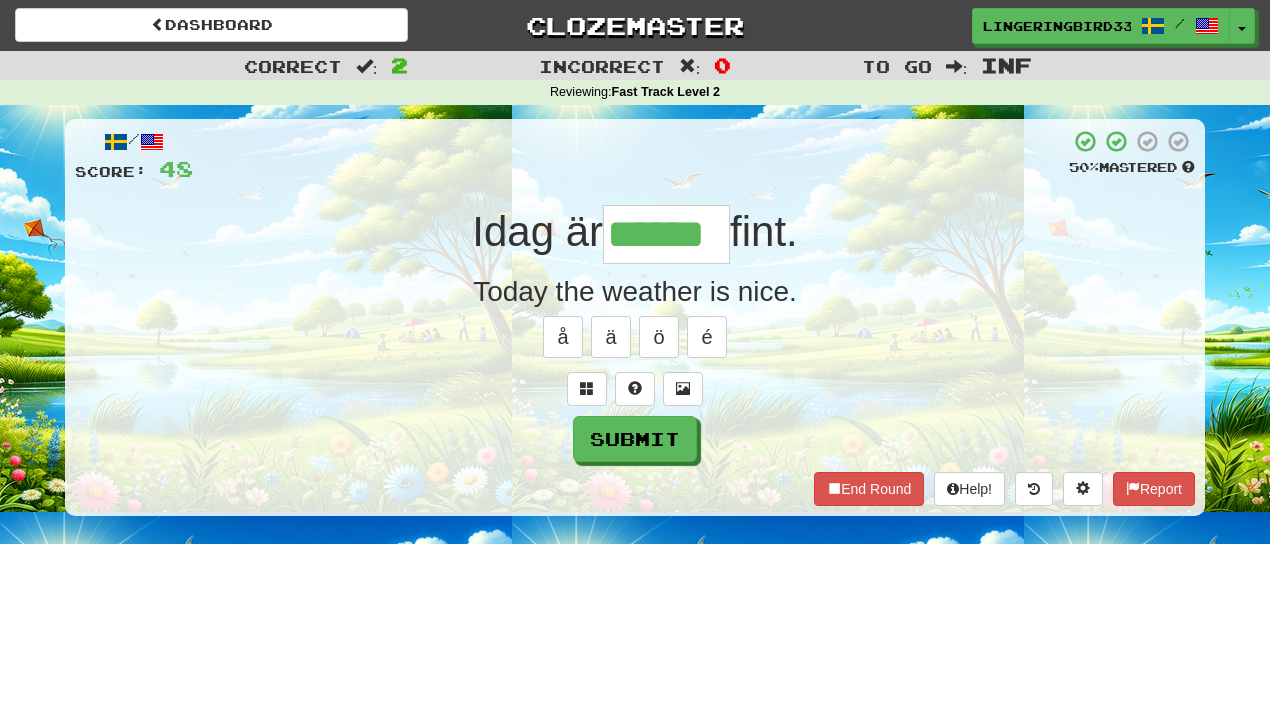 type on "******" 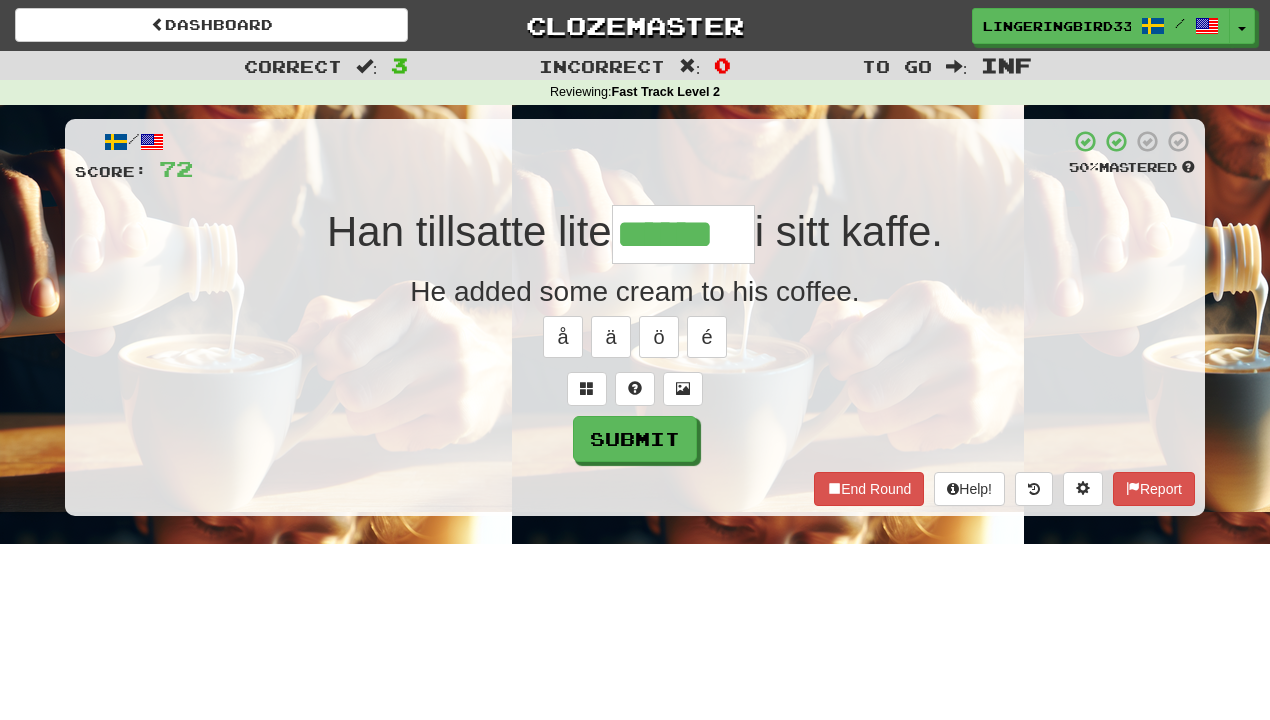 type on "******" 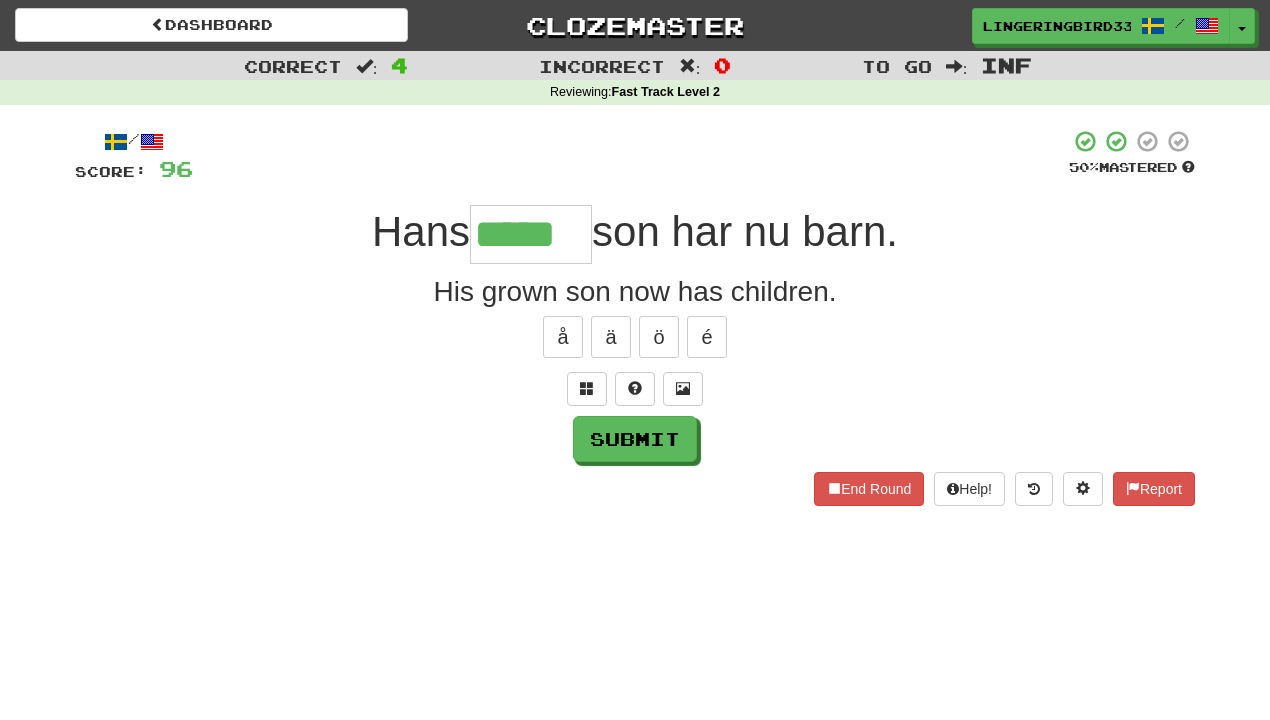 type on "*****" 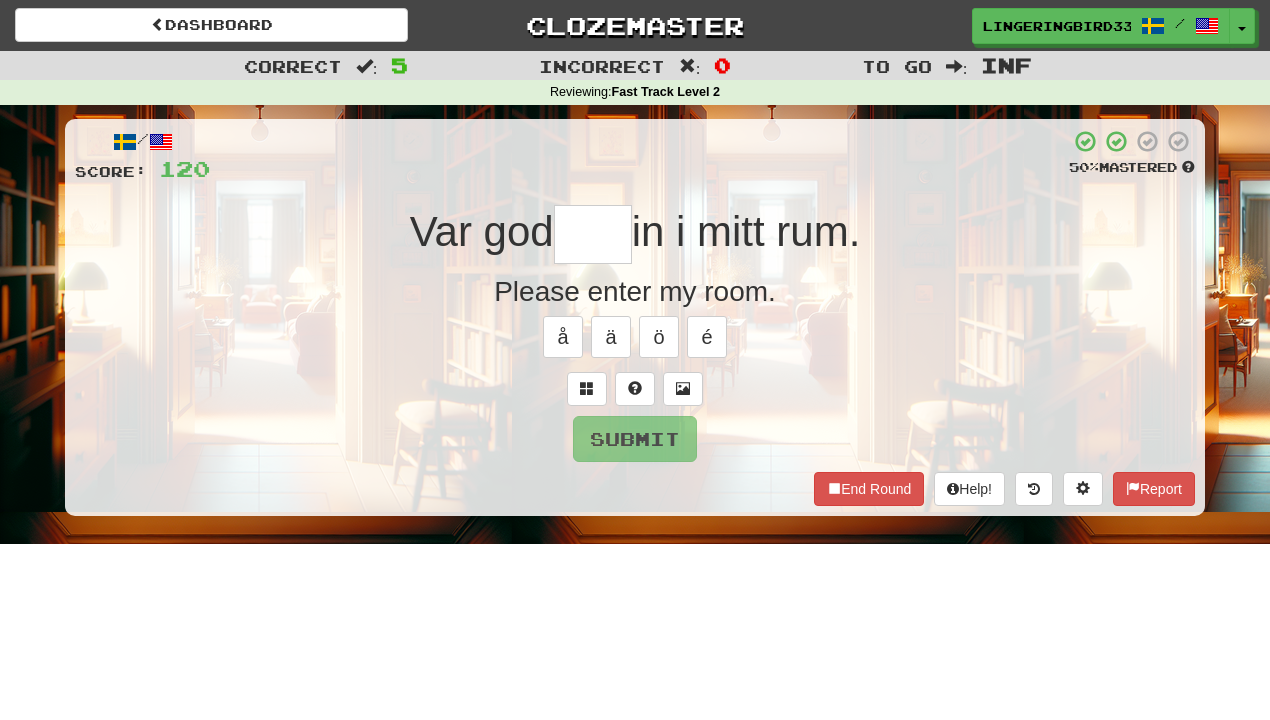 type on "*" 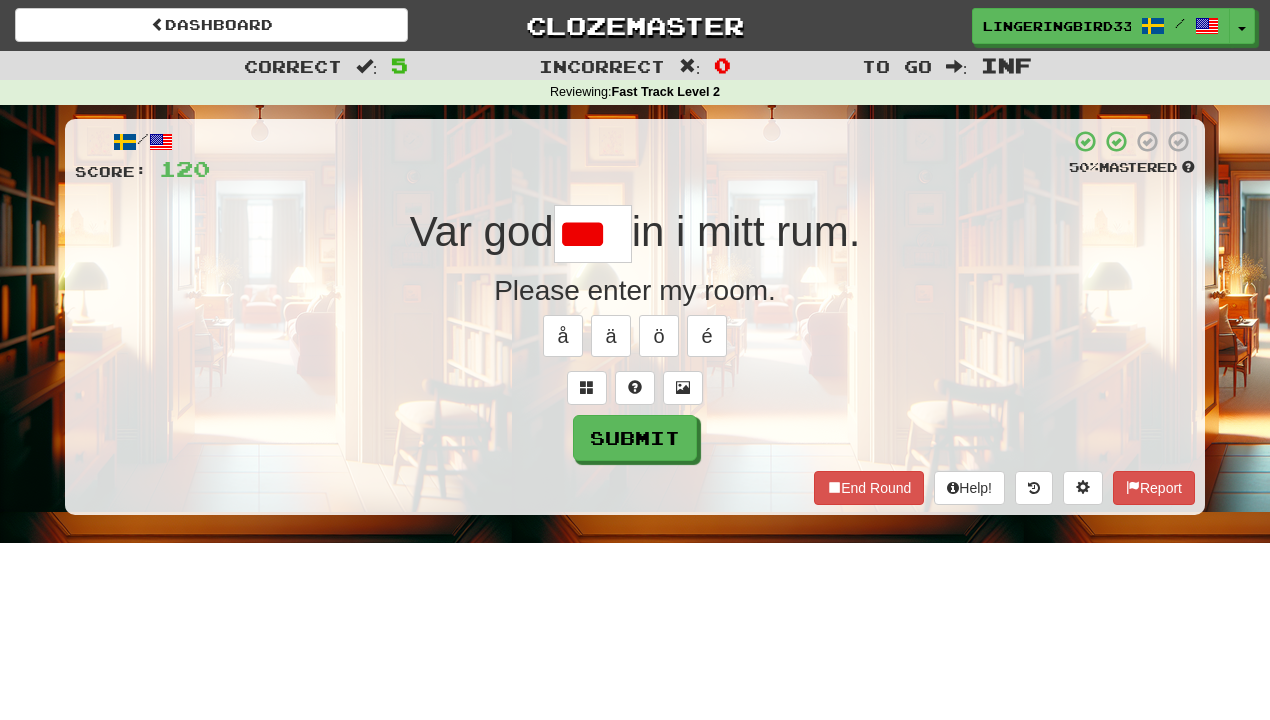 scroll, scrollTop: 0, scrollLeft: 0, axis: both 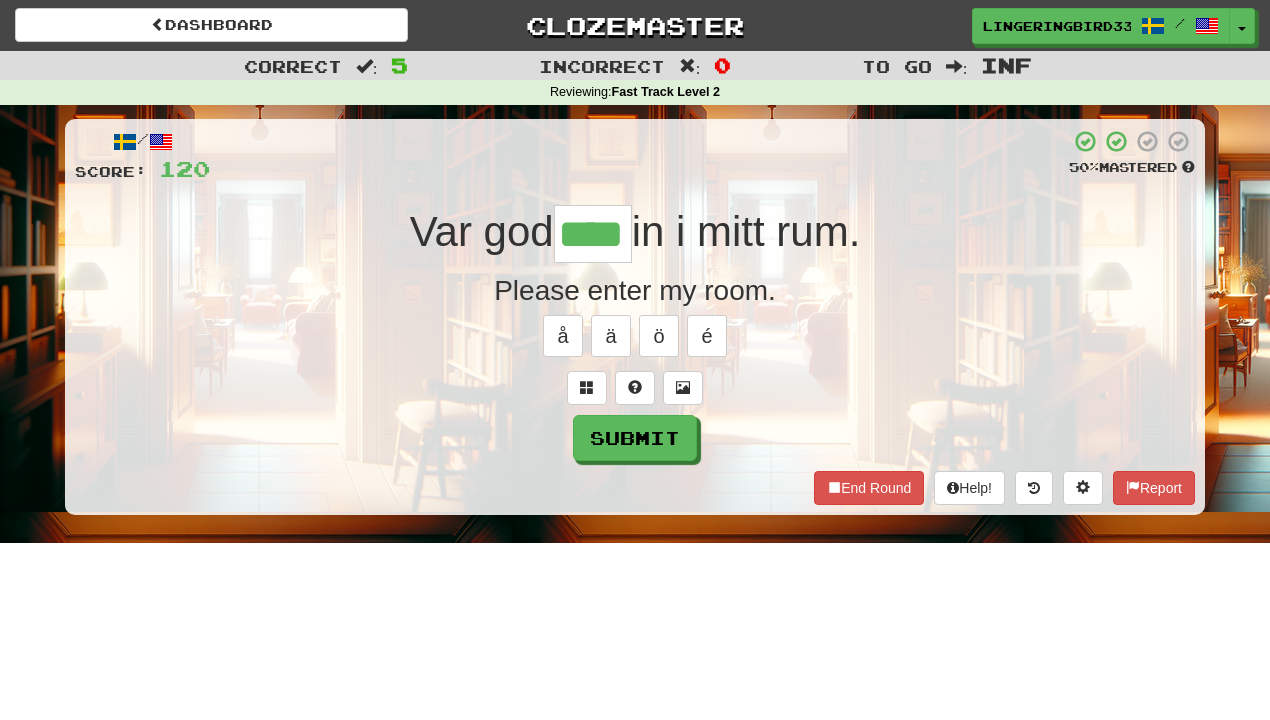 type on "****" 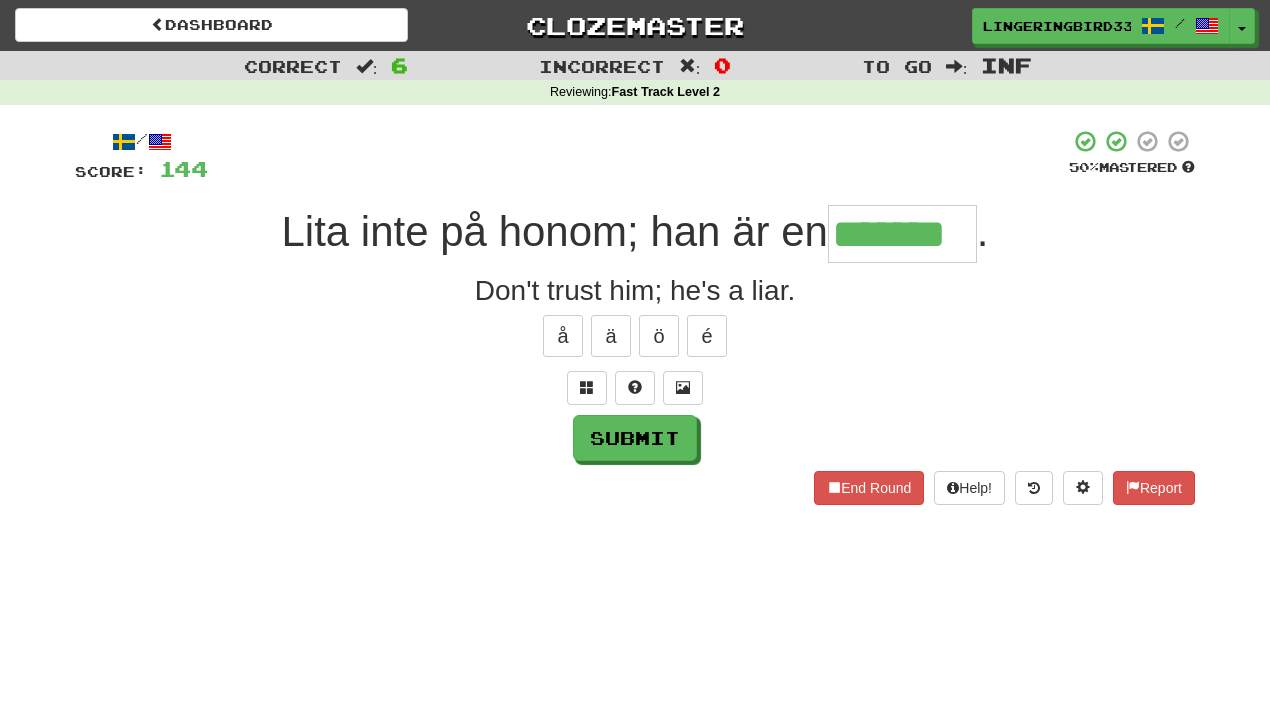 type on "*******" 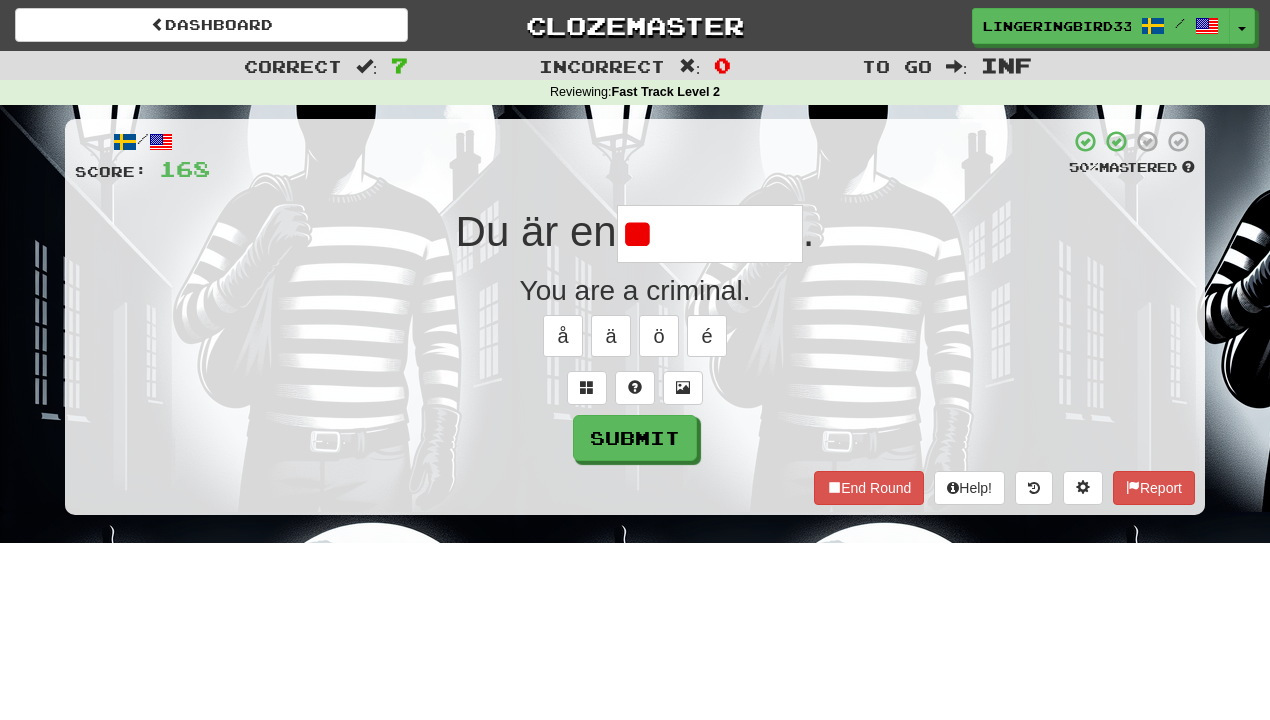 type on "*" 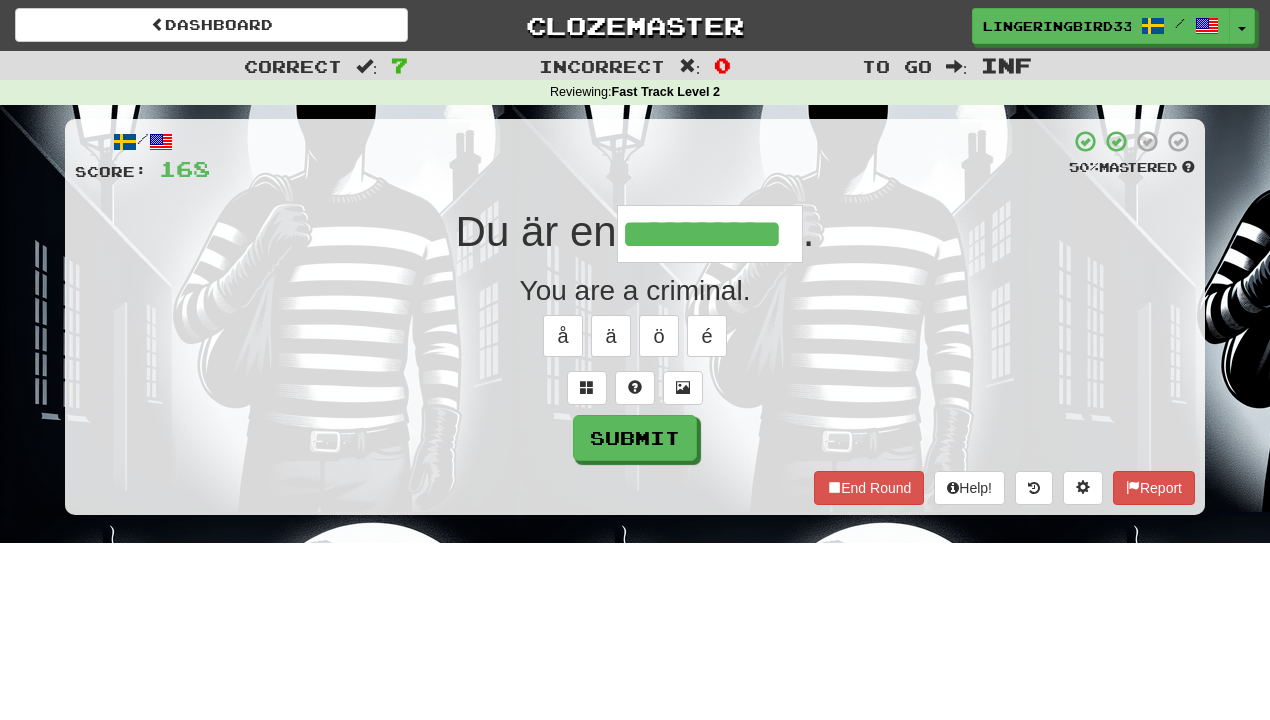type on "**********" 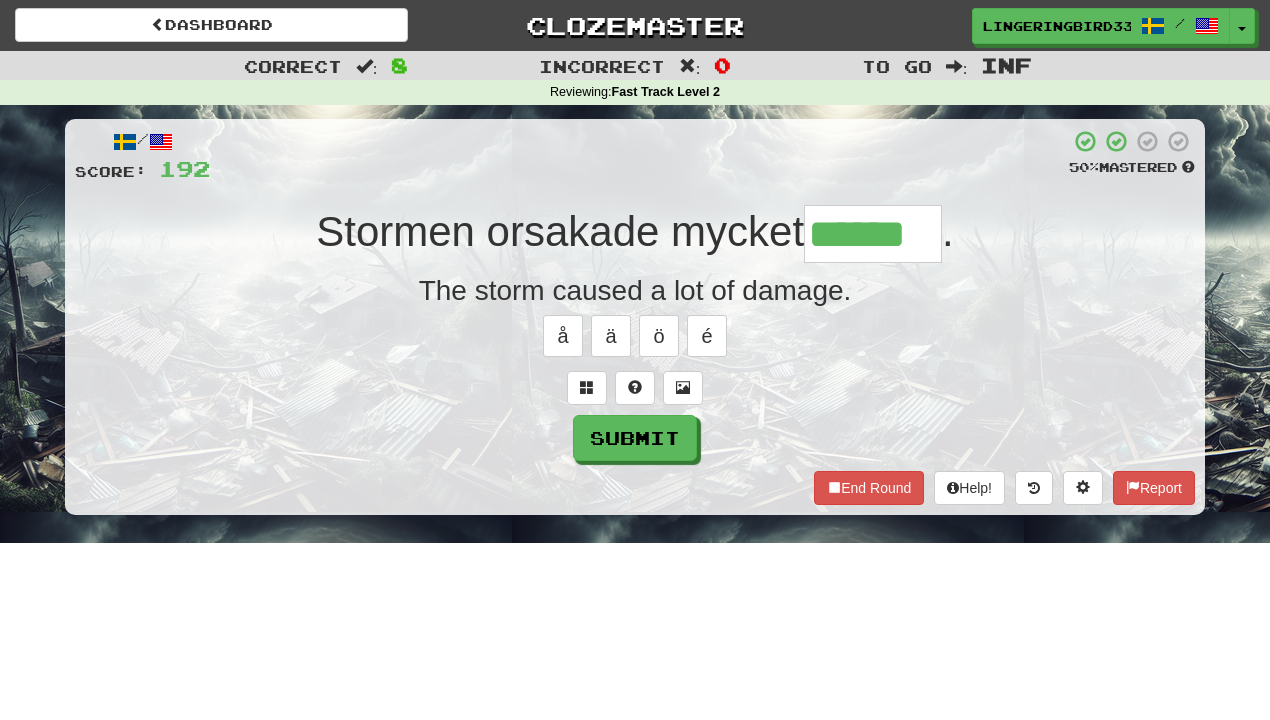 type on "******" 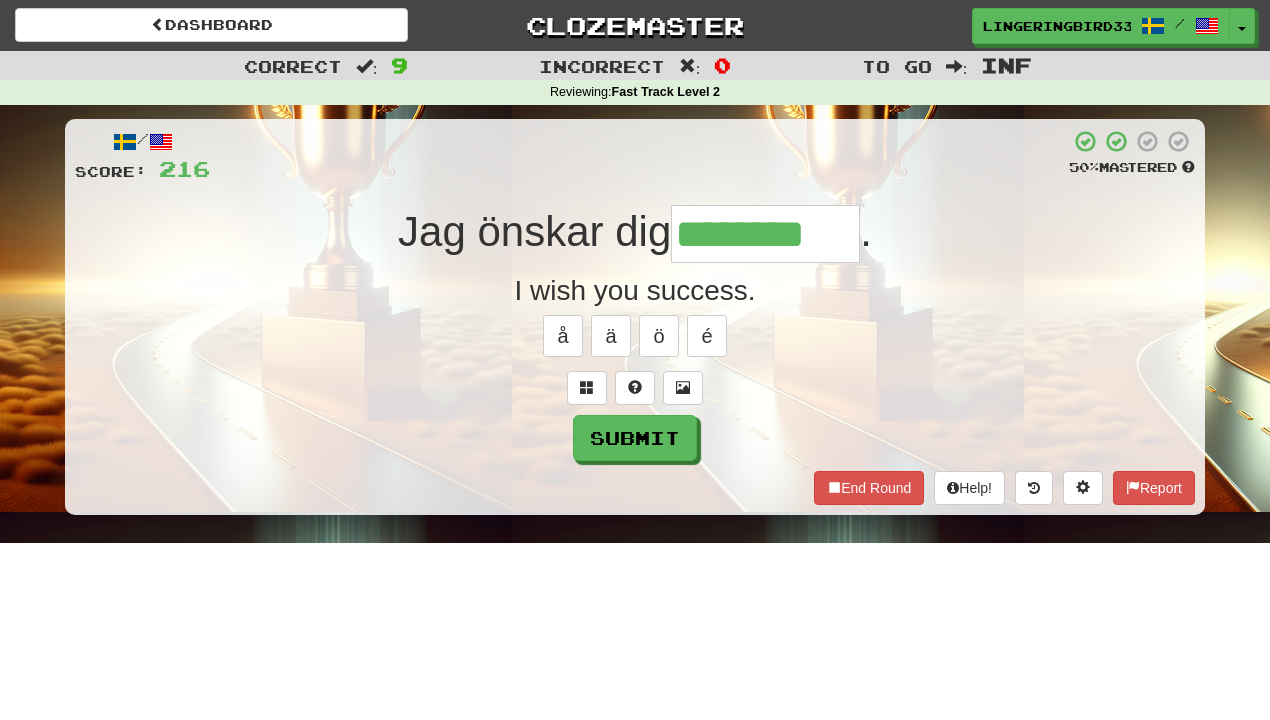type on "********" 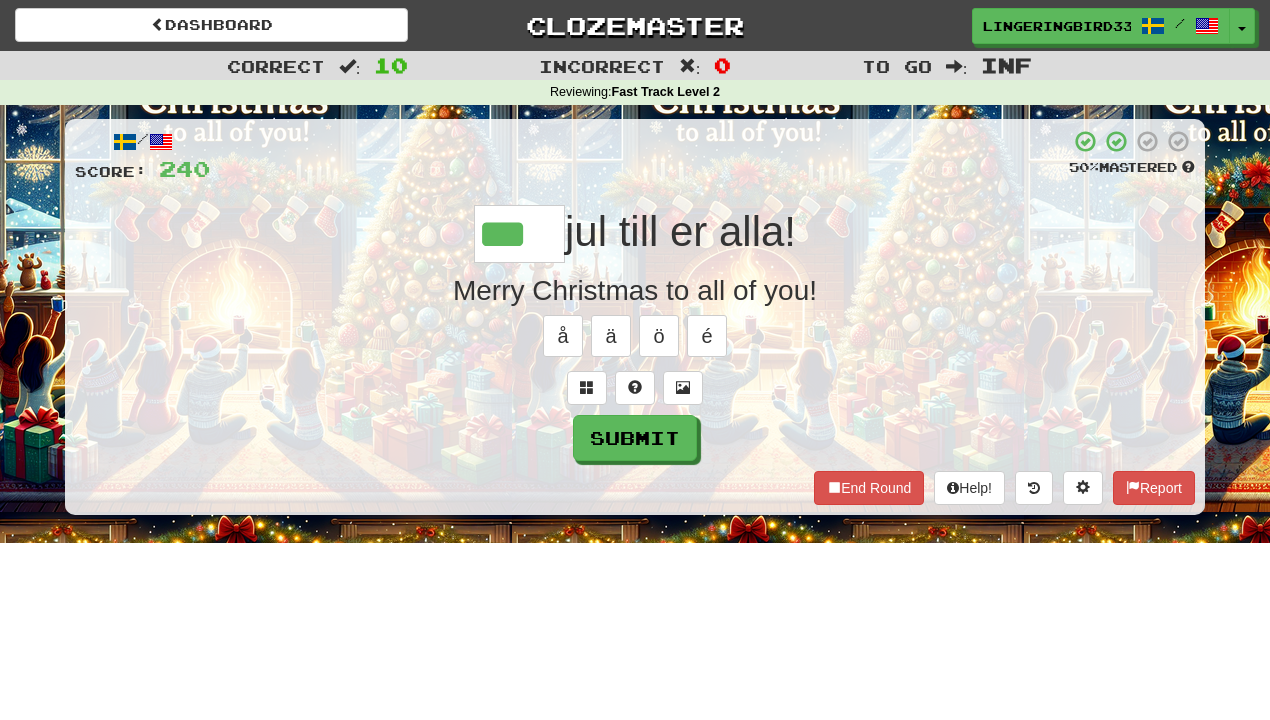 type on "***" 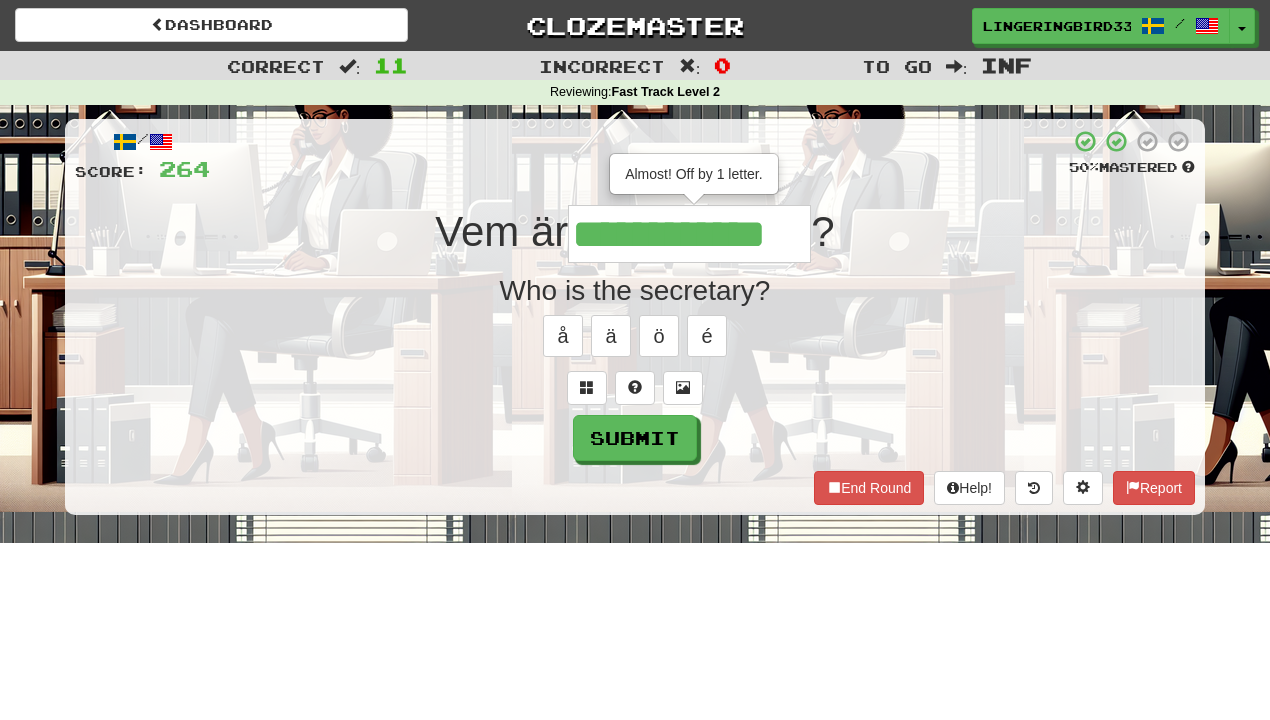 type on "**********" 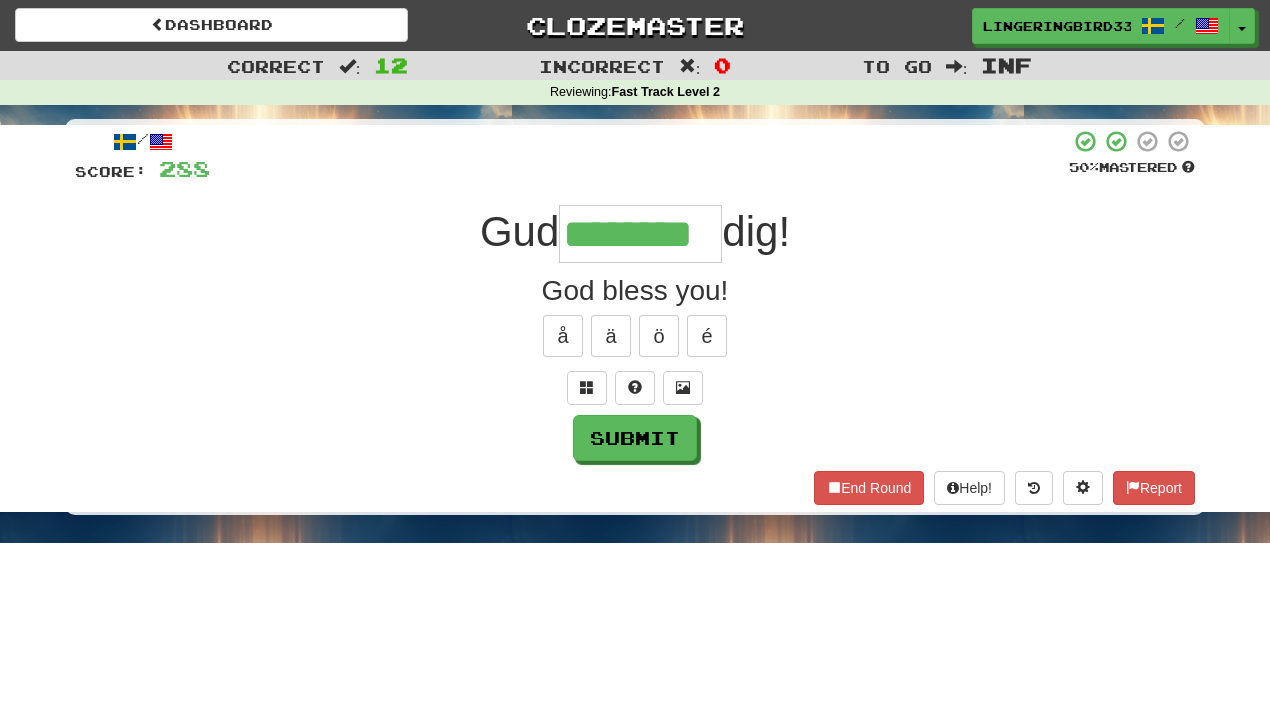 type on "********" 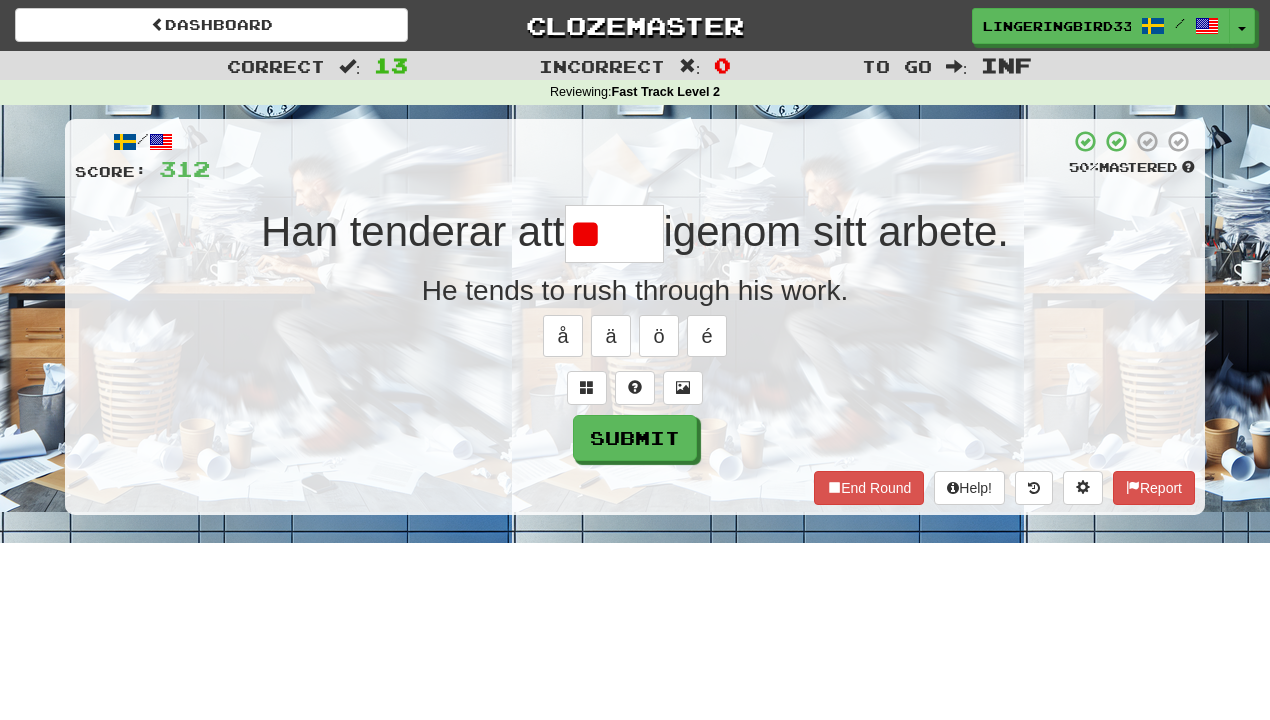 type on "*" 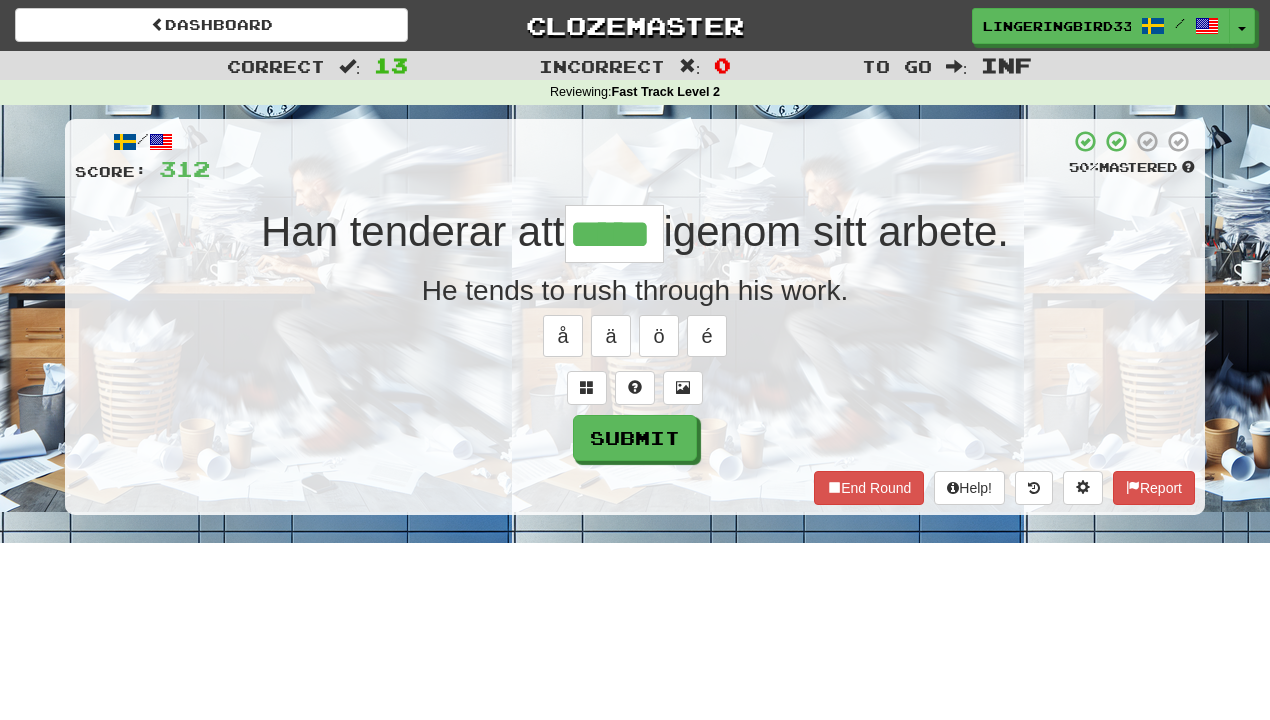 type on "*****" 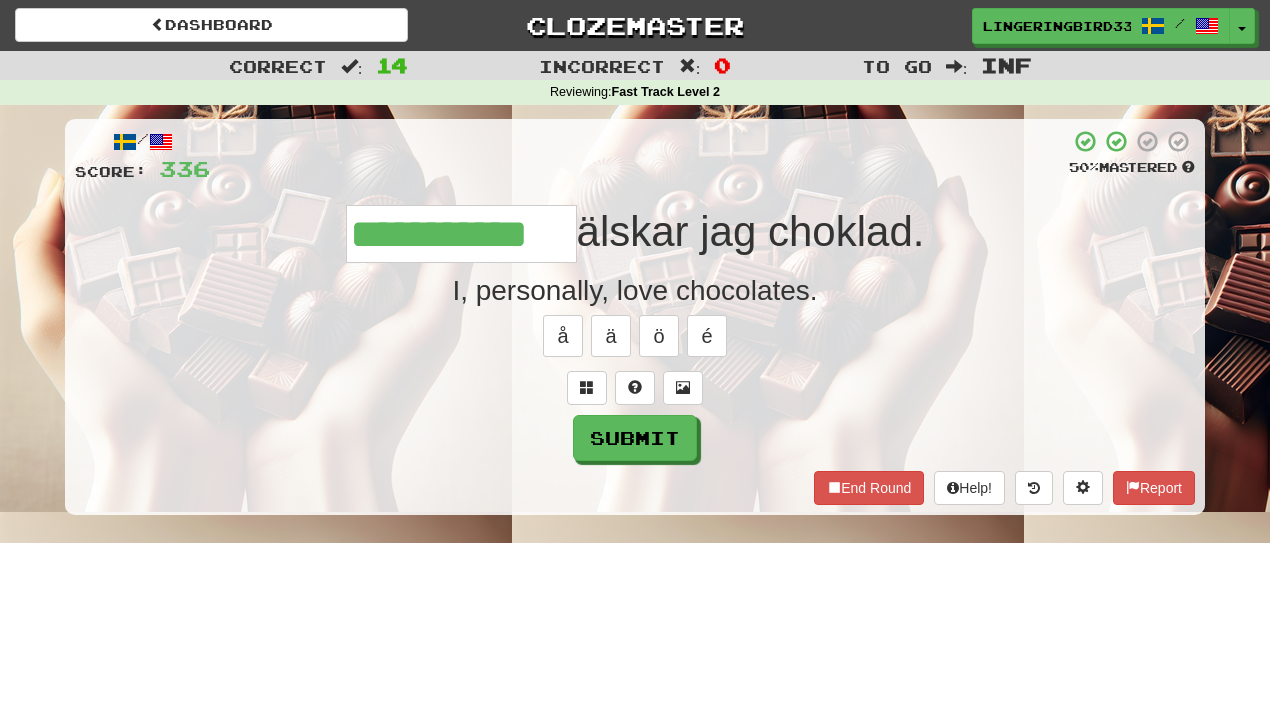 type on "**********" 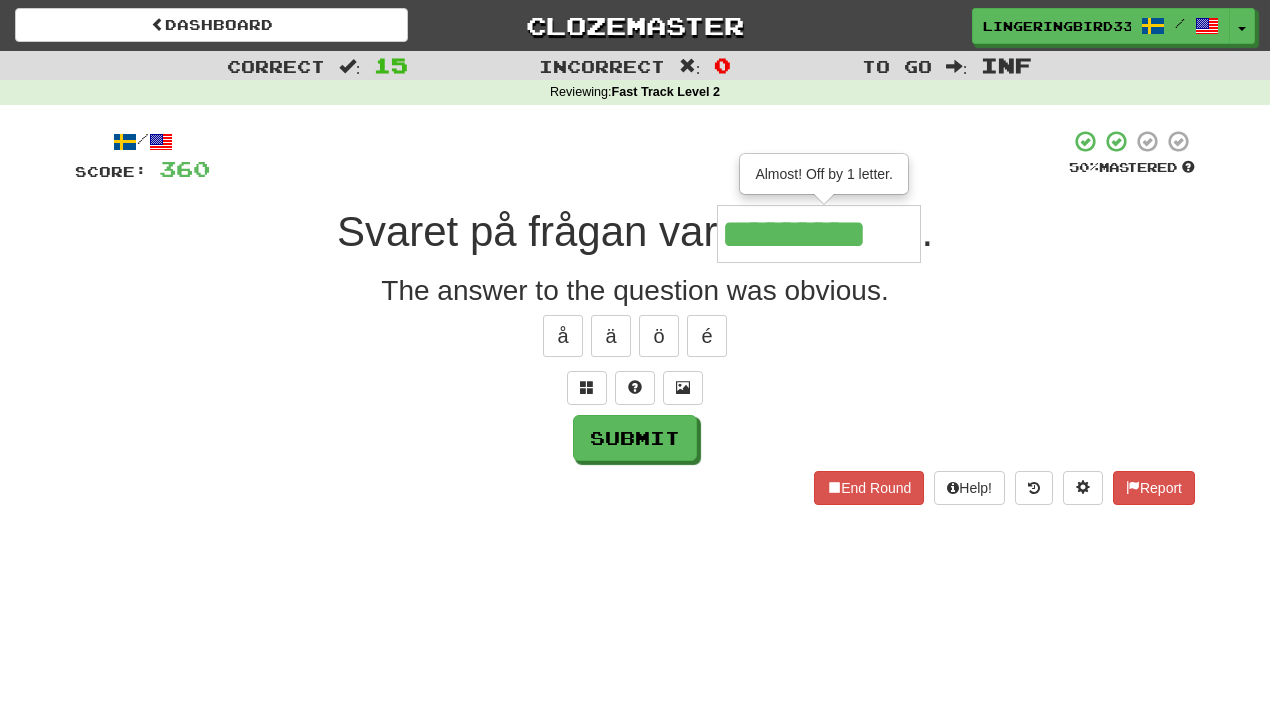 type on "*********" 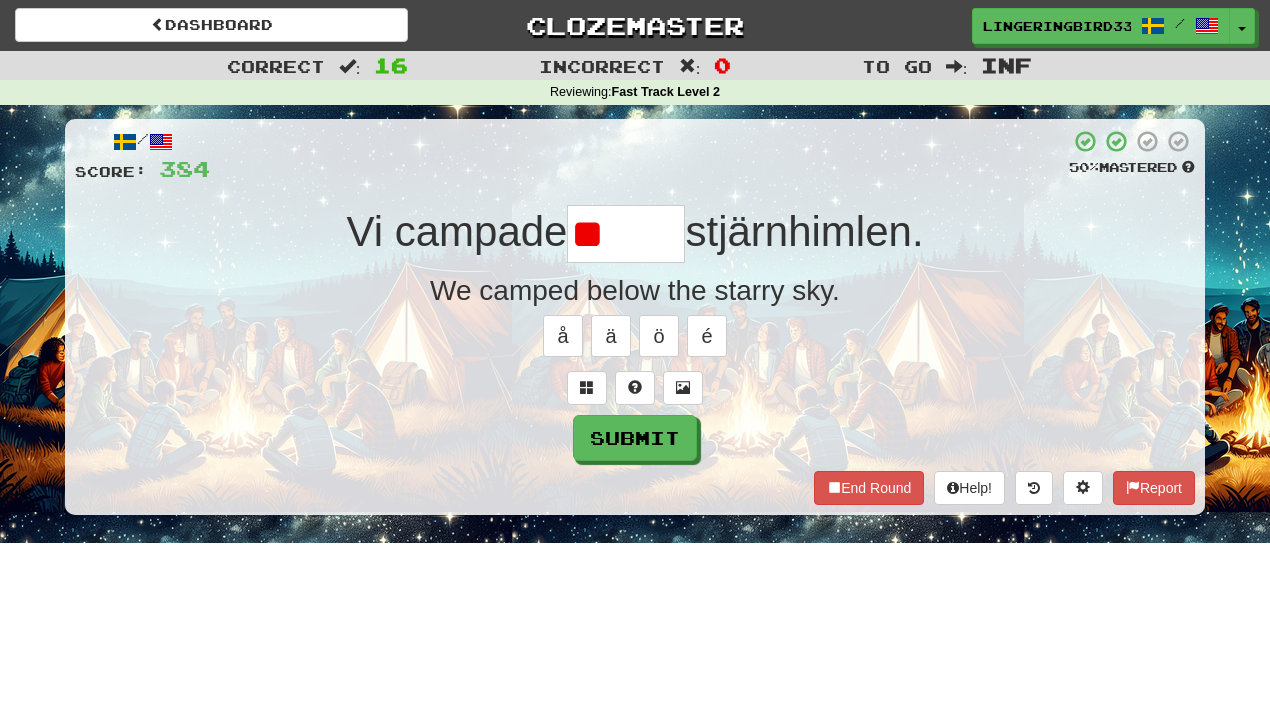 type on "*" 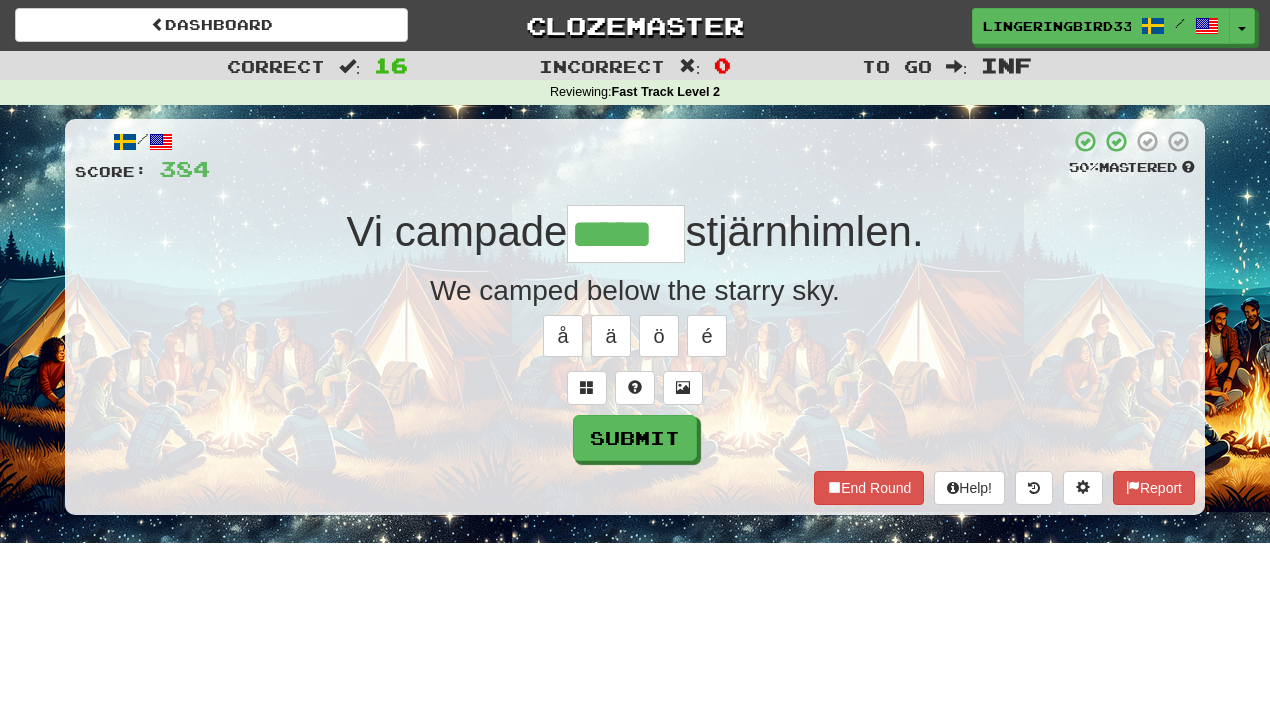type on "*****" 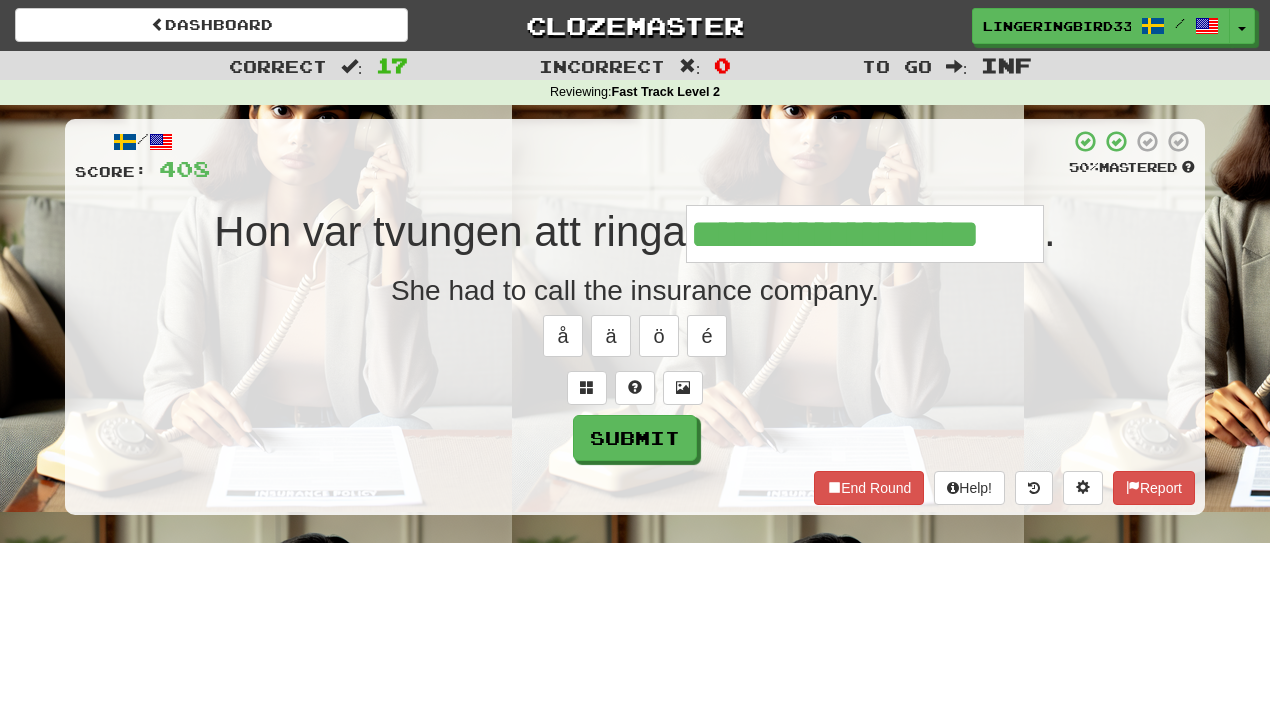 type on "**********" 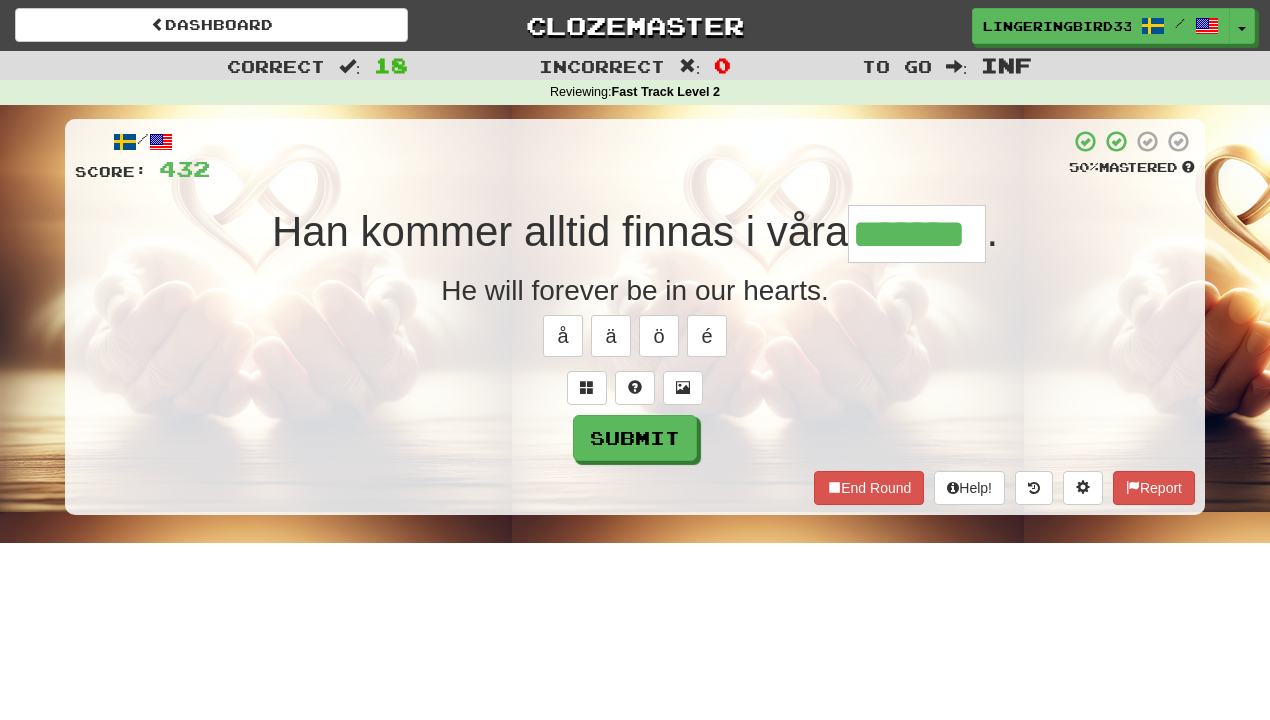 type on "*******" 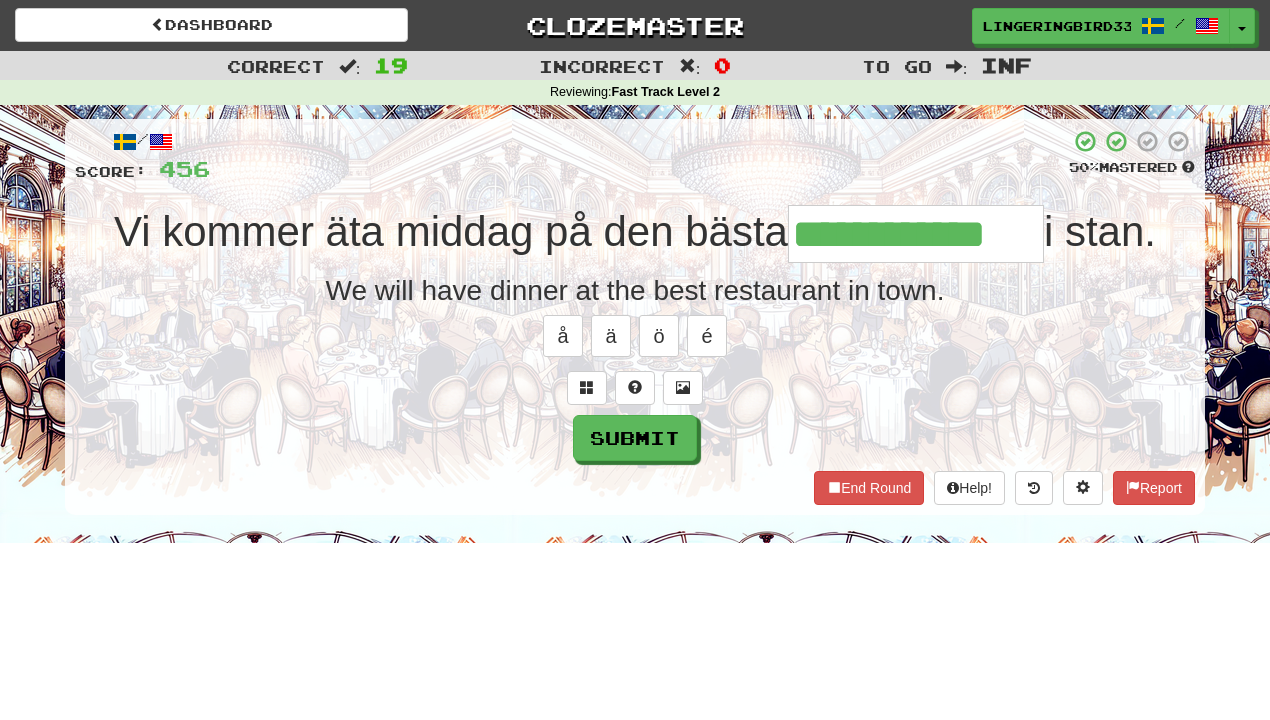 type on "**********" 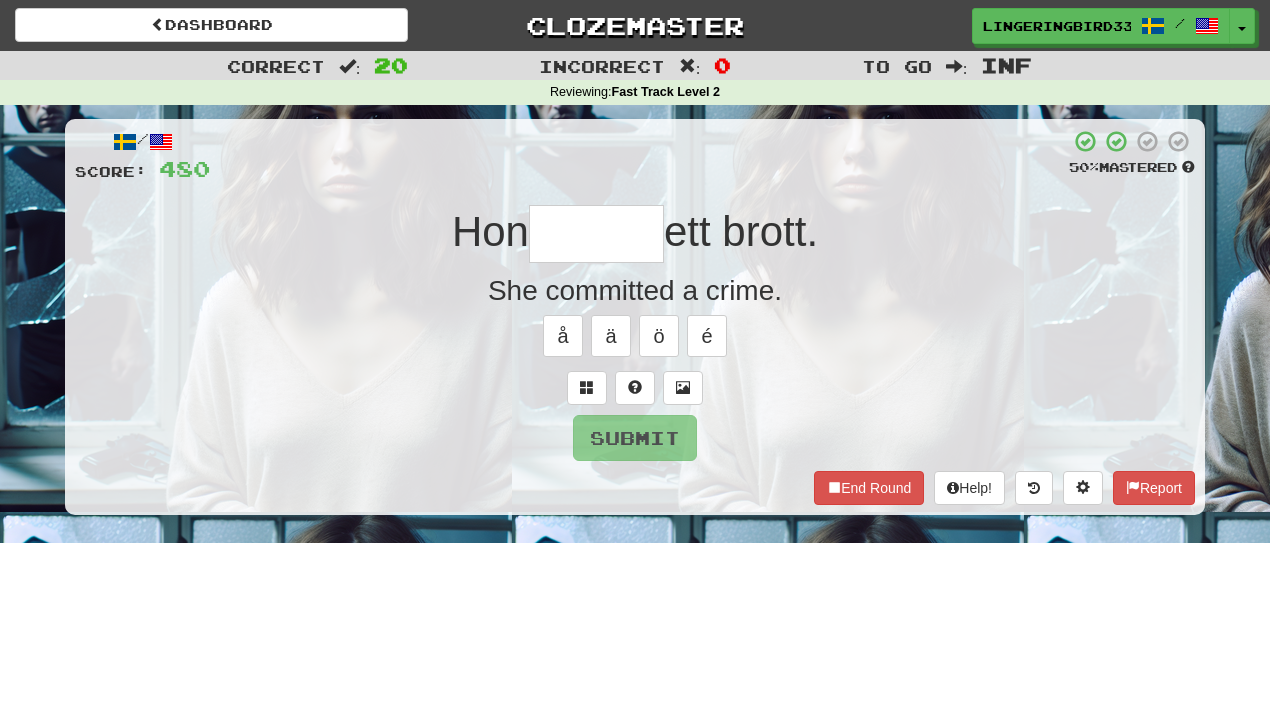 type on "******" 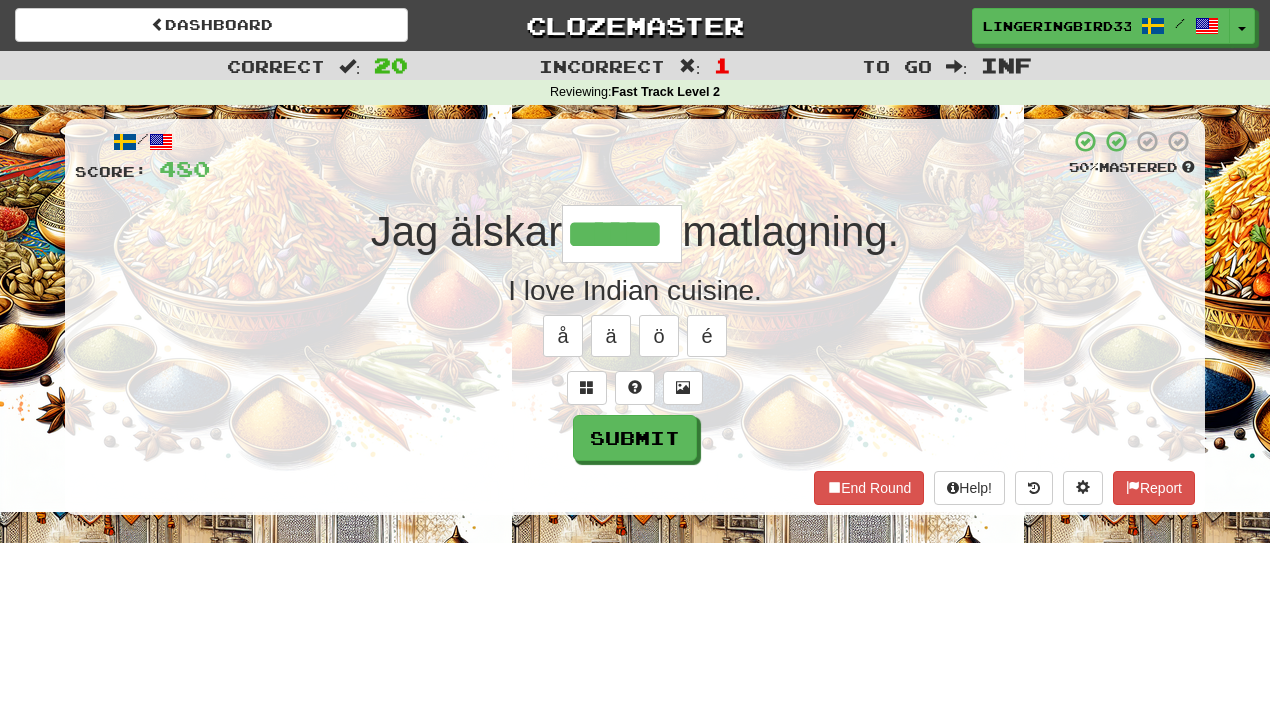 type on "******" 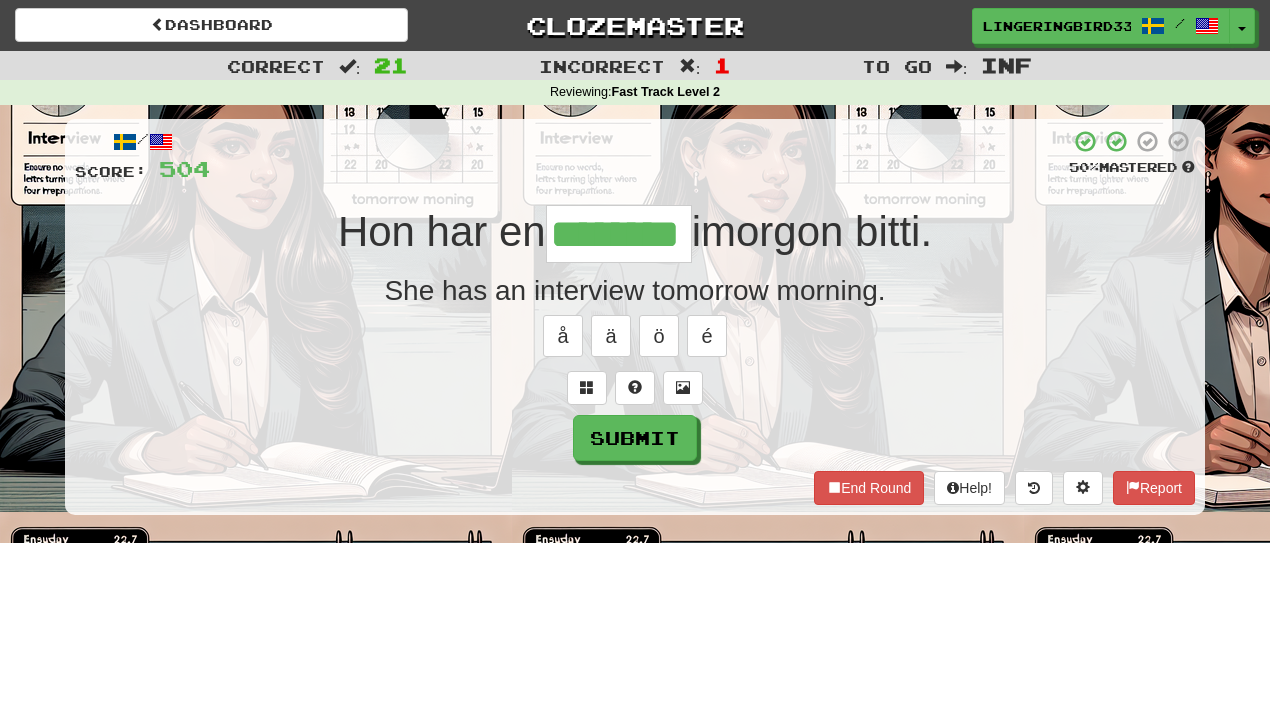 type on "********" 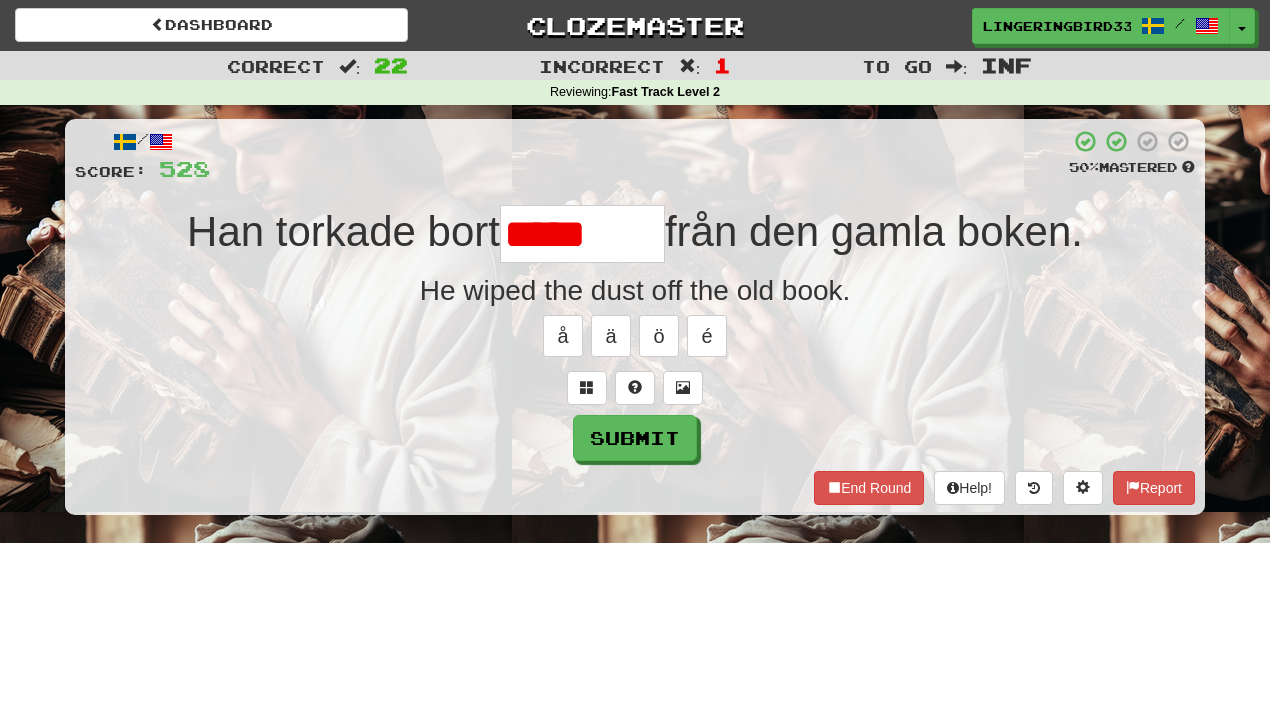 scroll, scrollTop: 0, scrollLeft: 0, axis: both 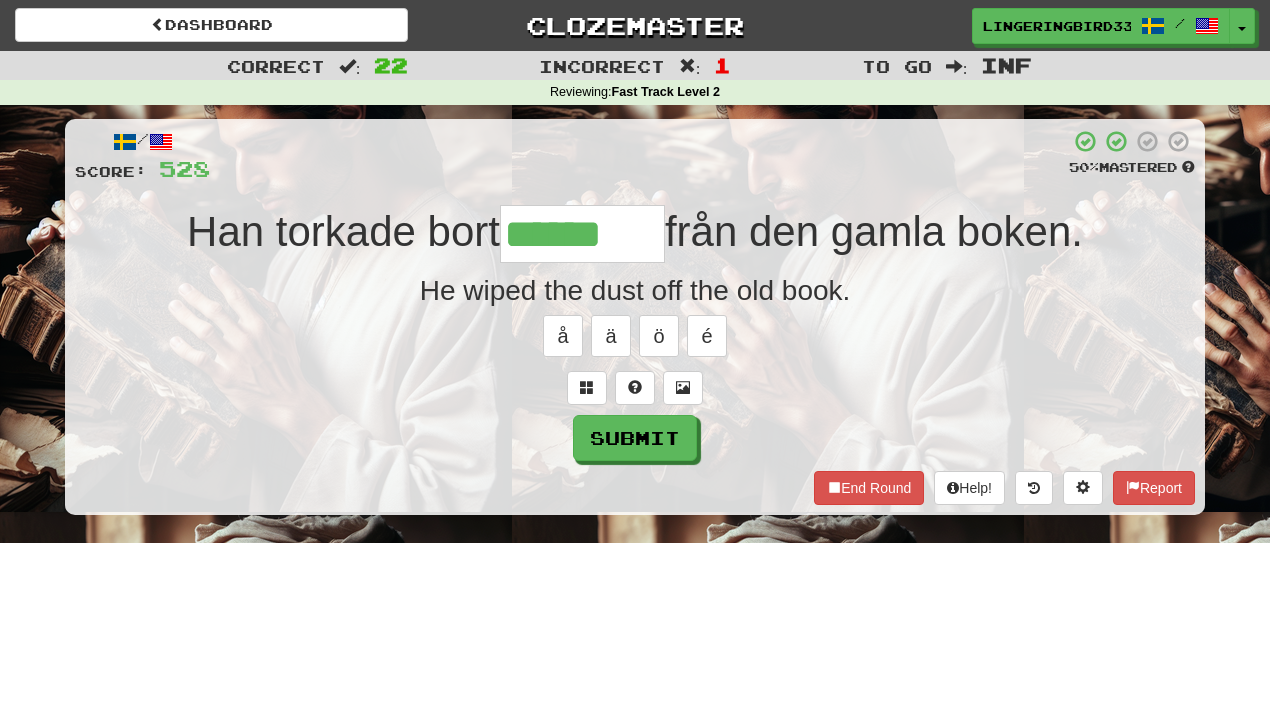 type on "******" 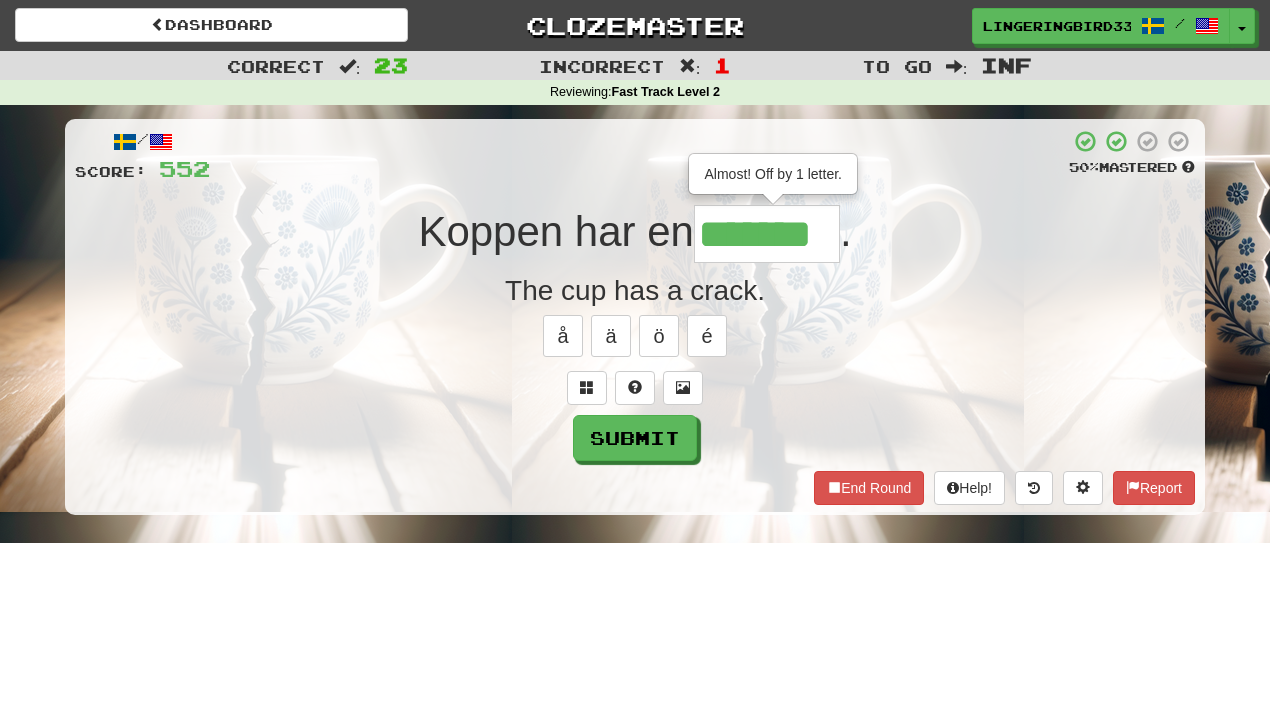 type on "*******" 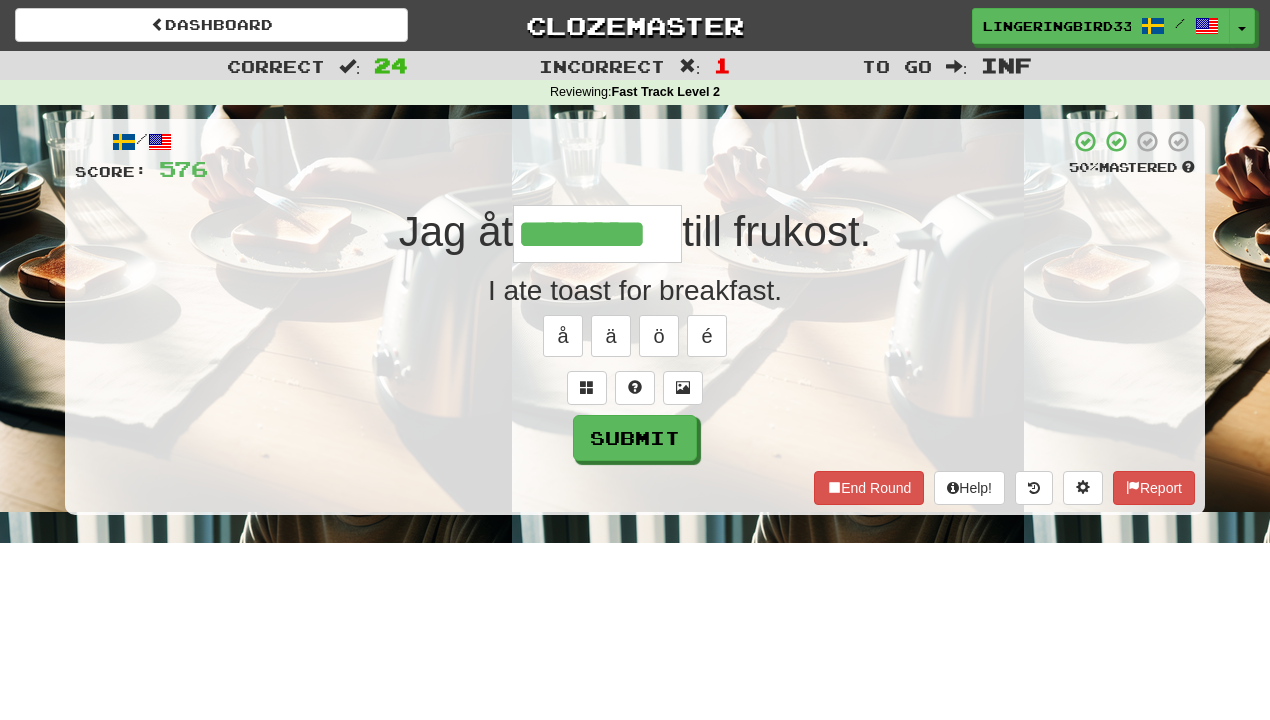 type on "********" 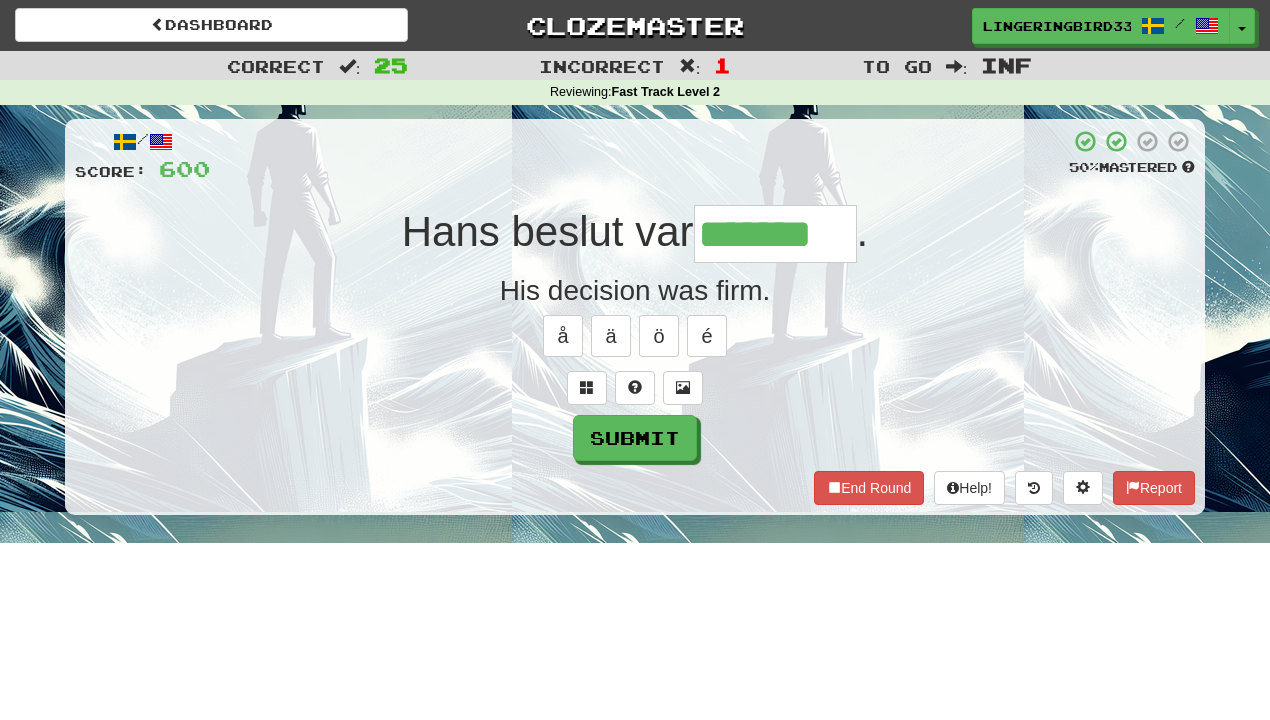 type on "*******" 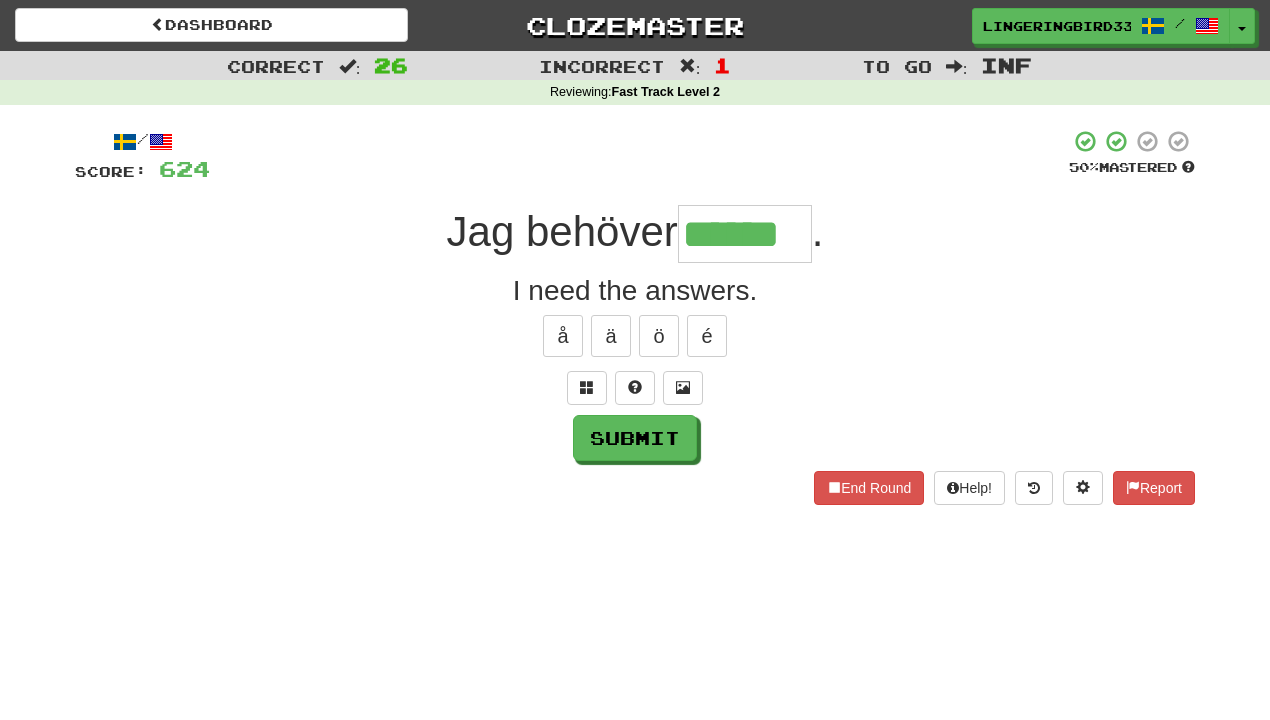 type on "******" 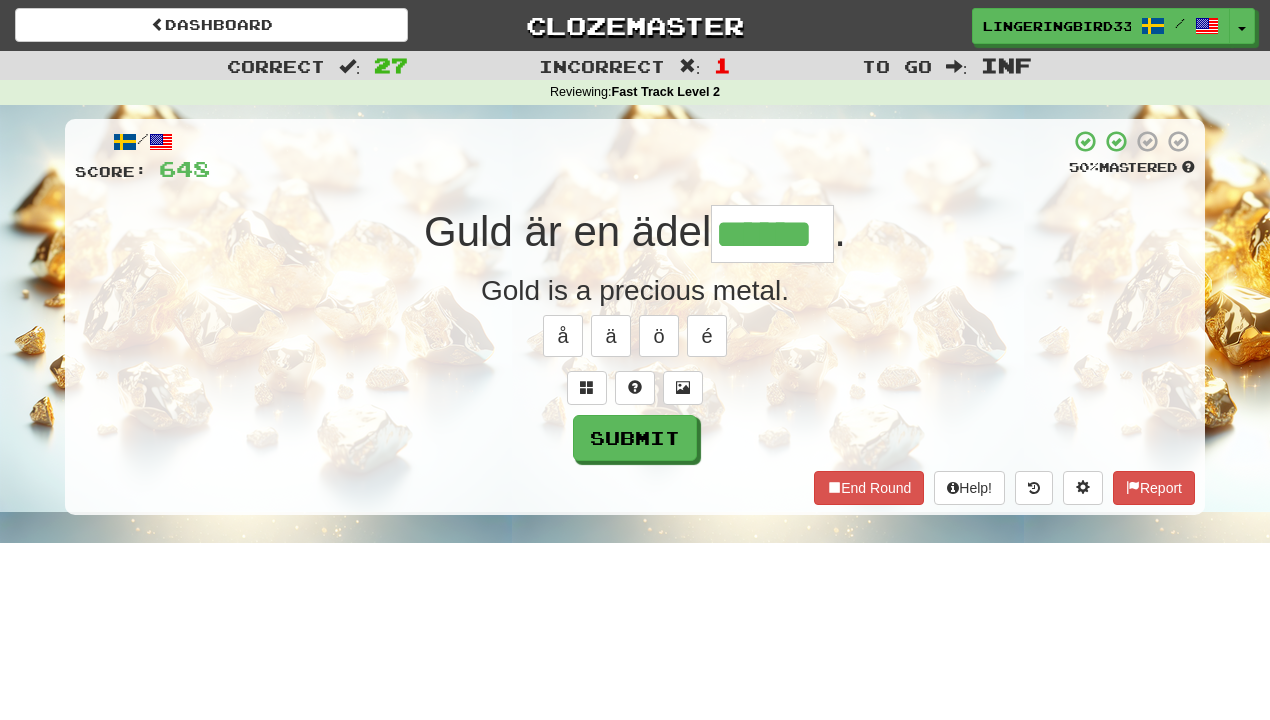 type on "******" 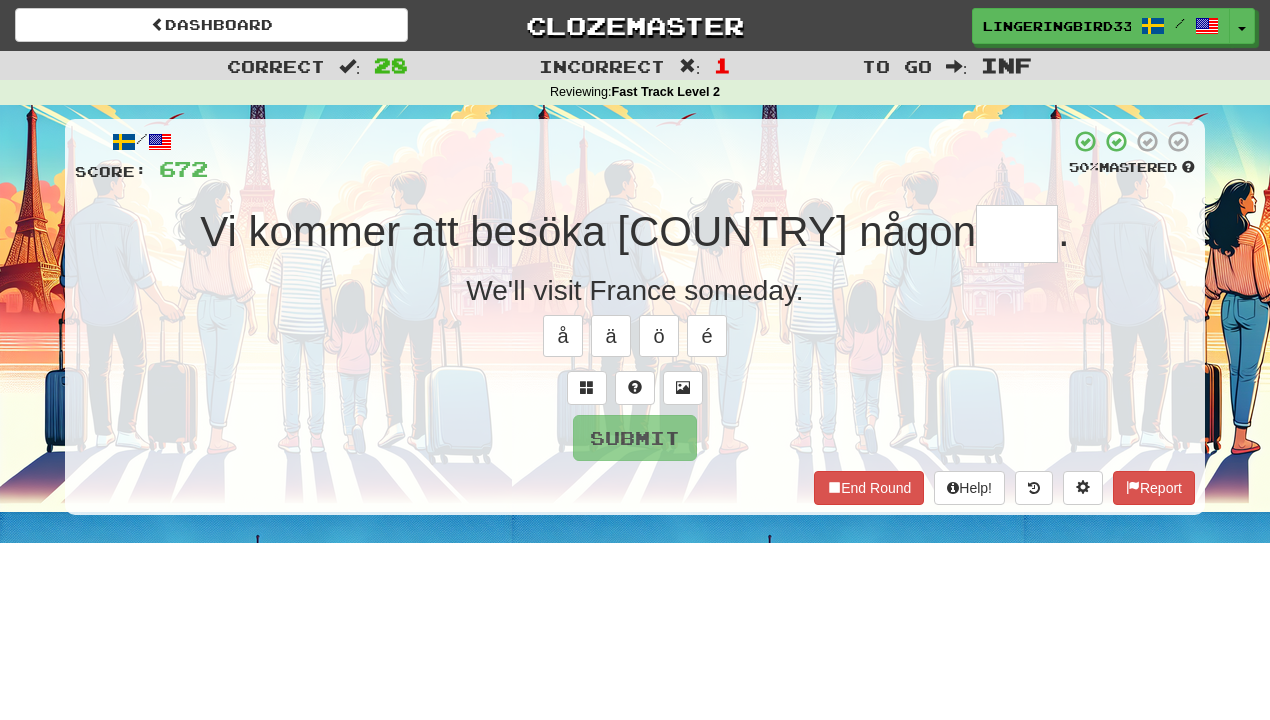 type on "*" 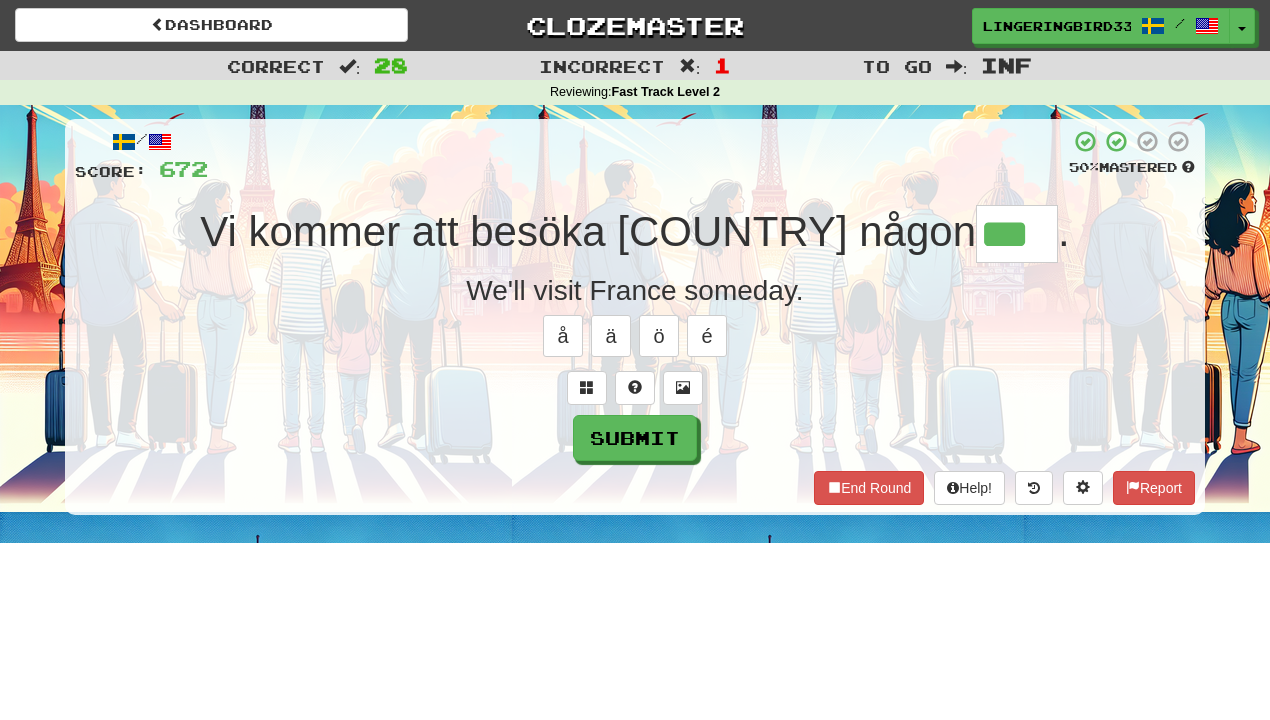type on "***" 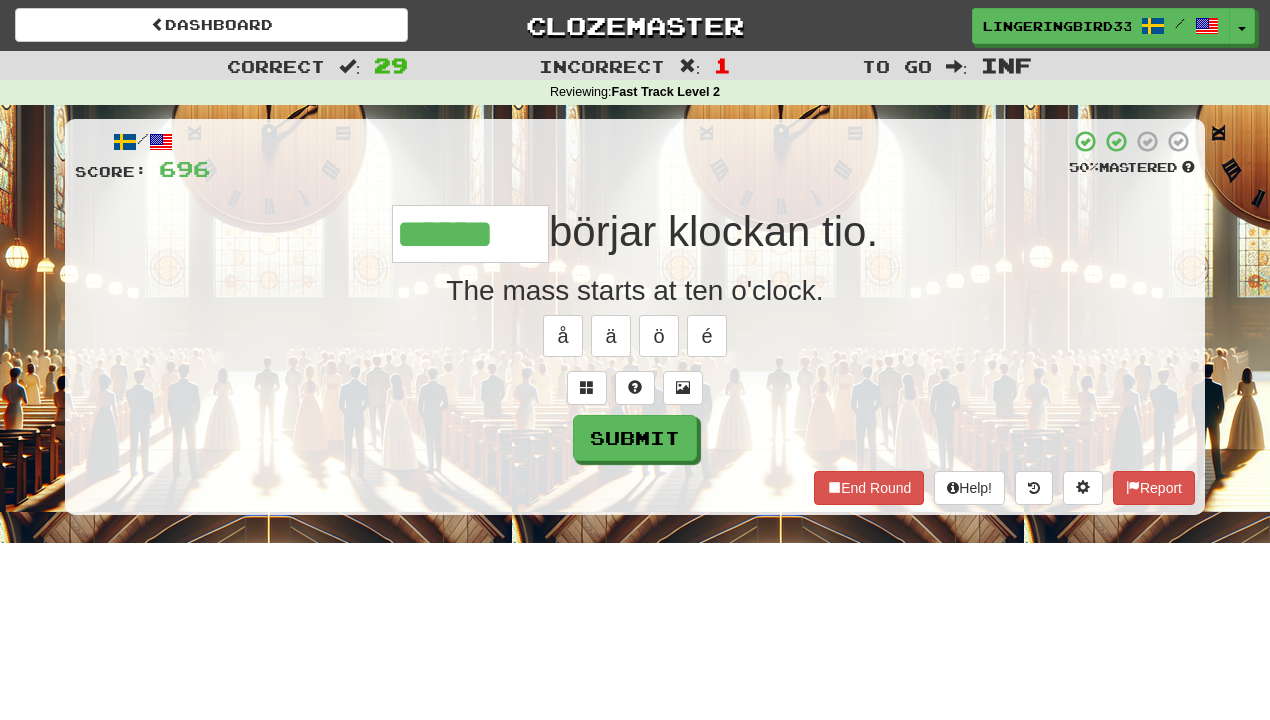 type on "******" 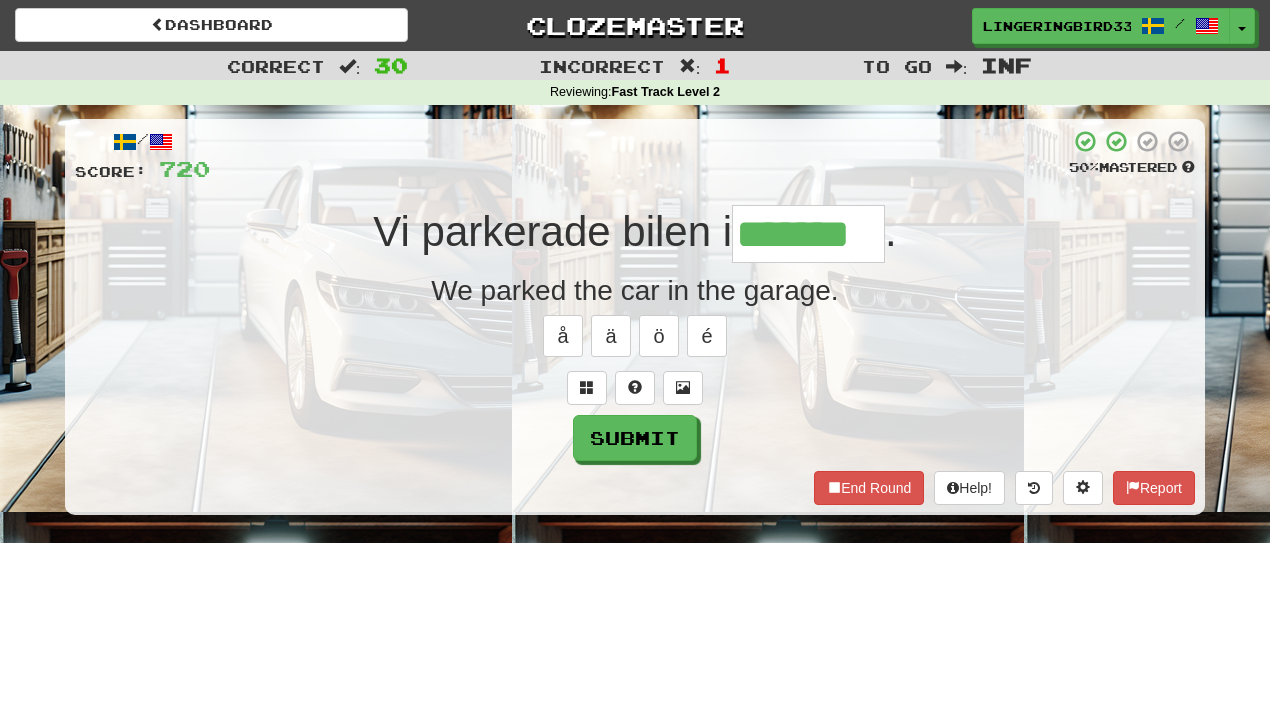 type on "*******" 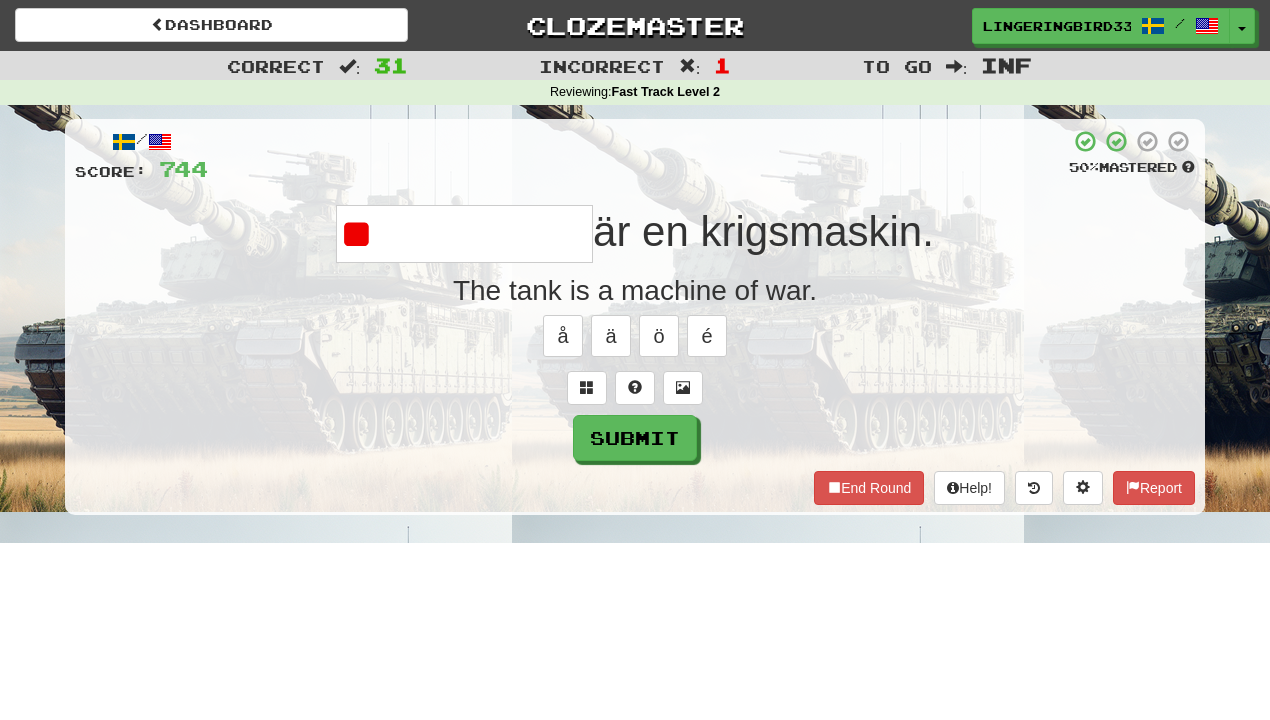 type on "*" 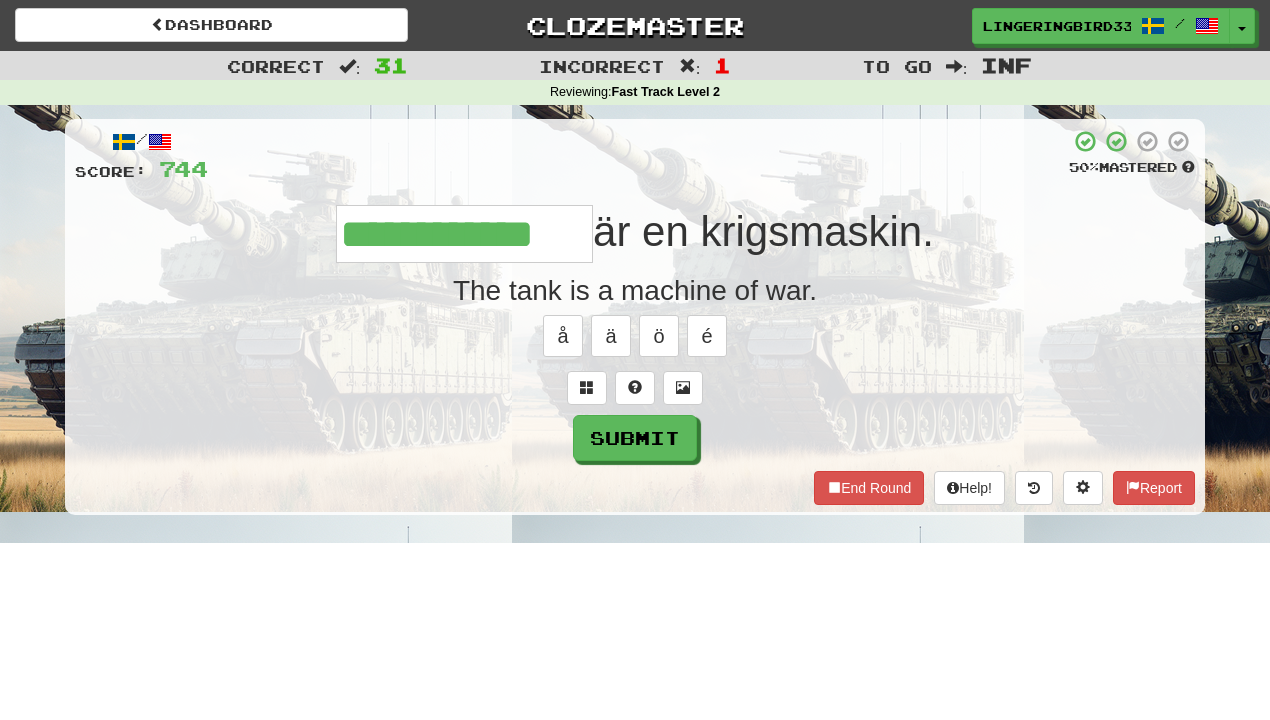 type on "**********" 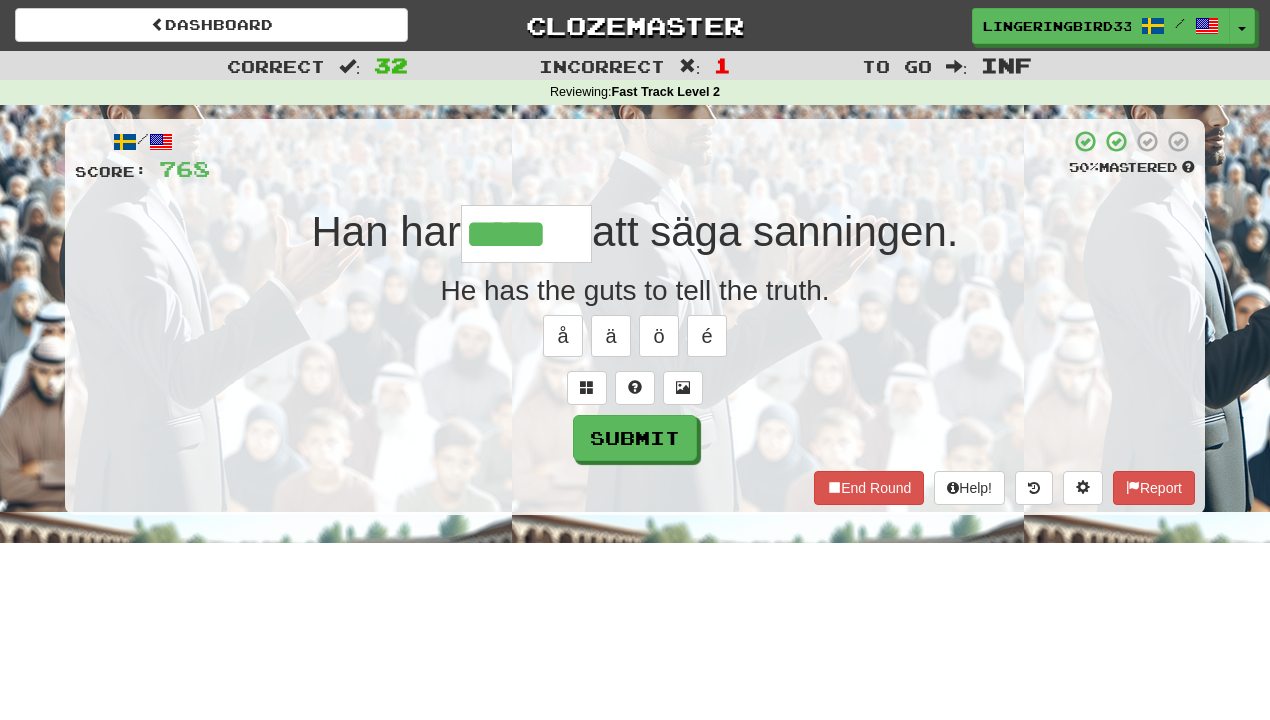type on "*****" 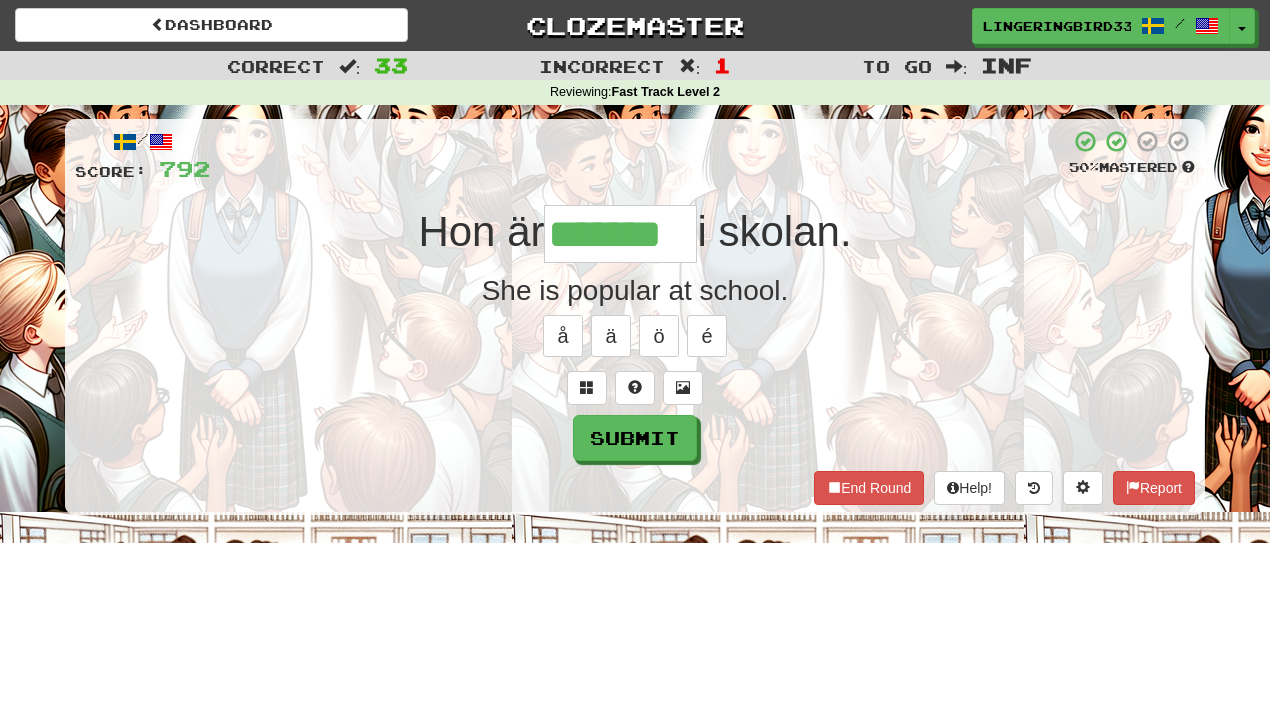 type on "*******" 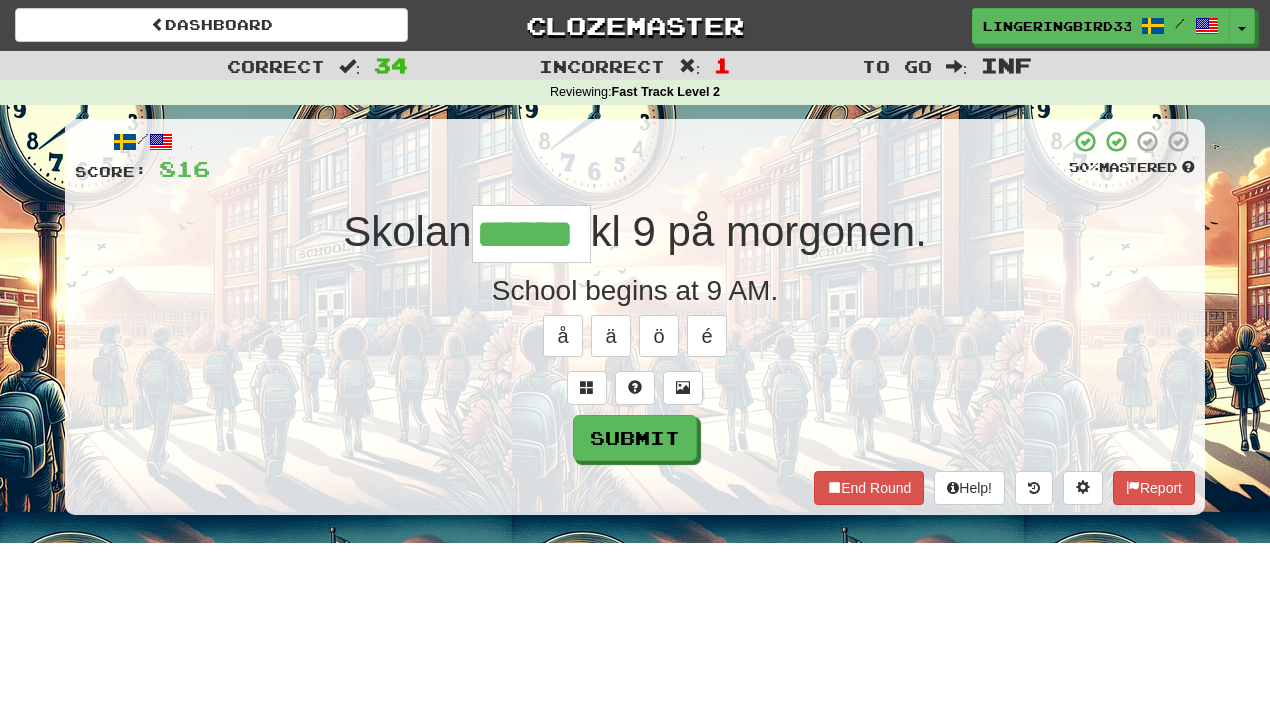 type on "******" 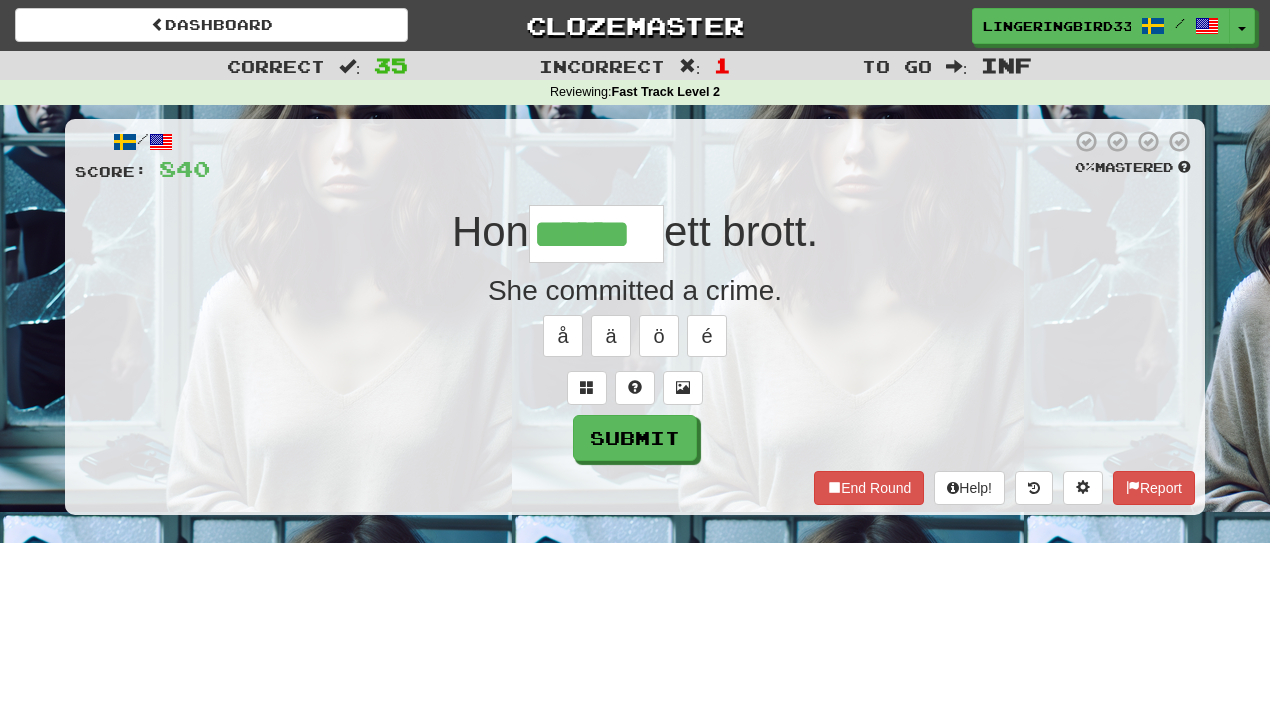 type on "******" 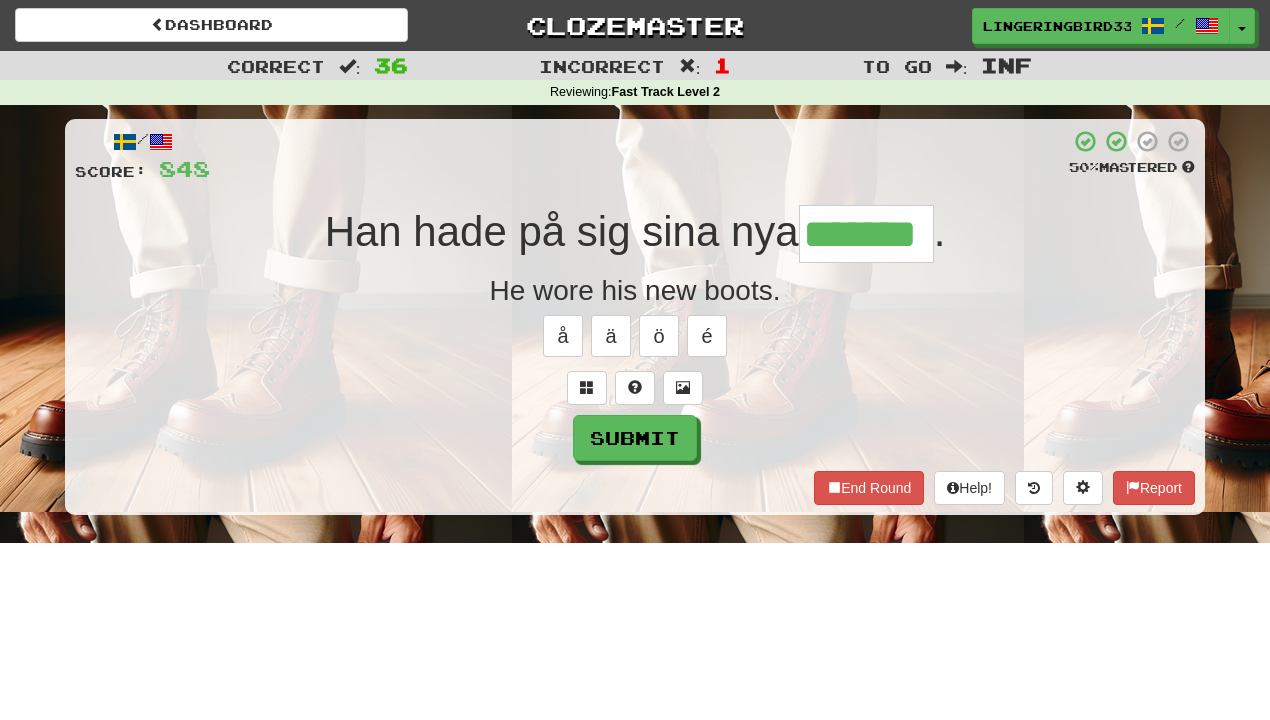 type on "*******" 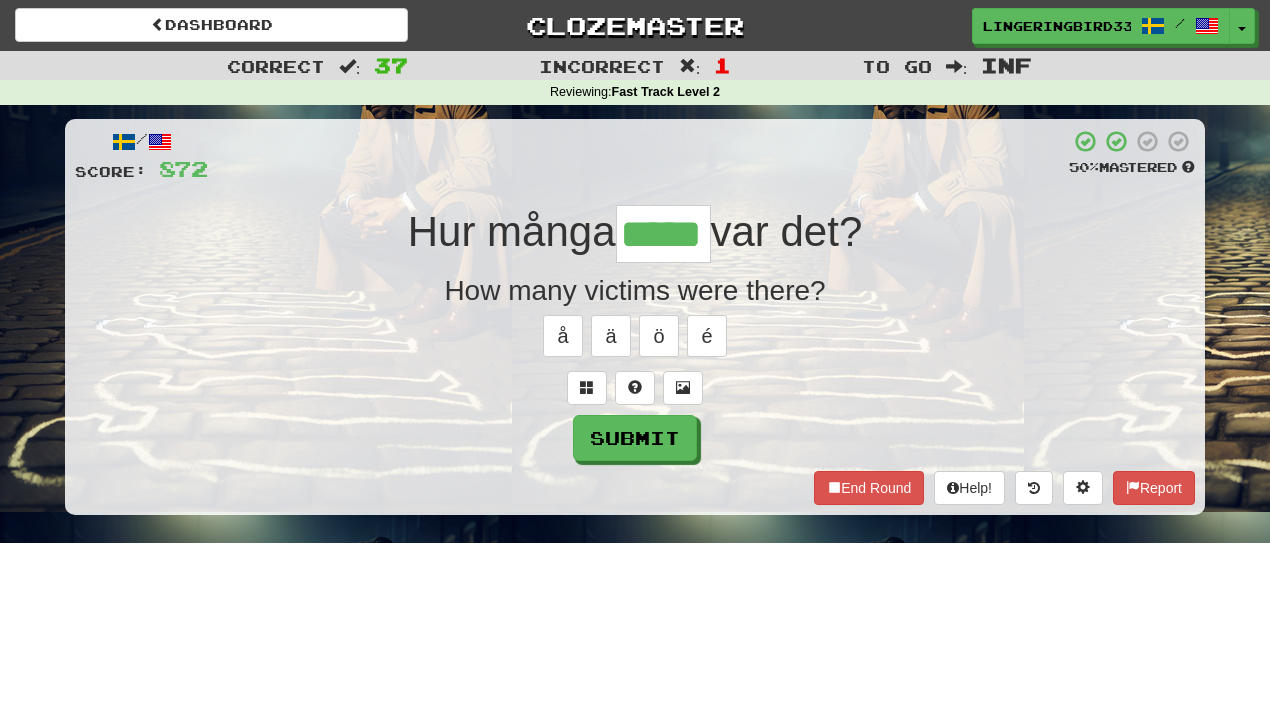 type on "*****" 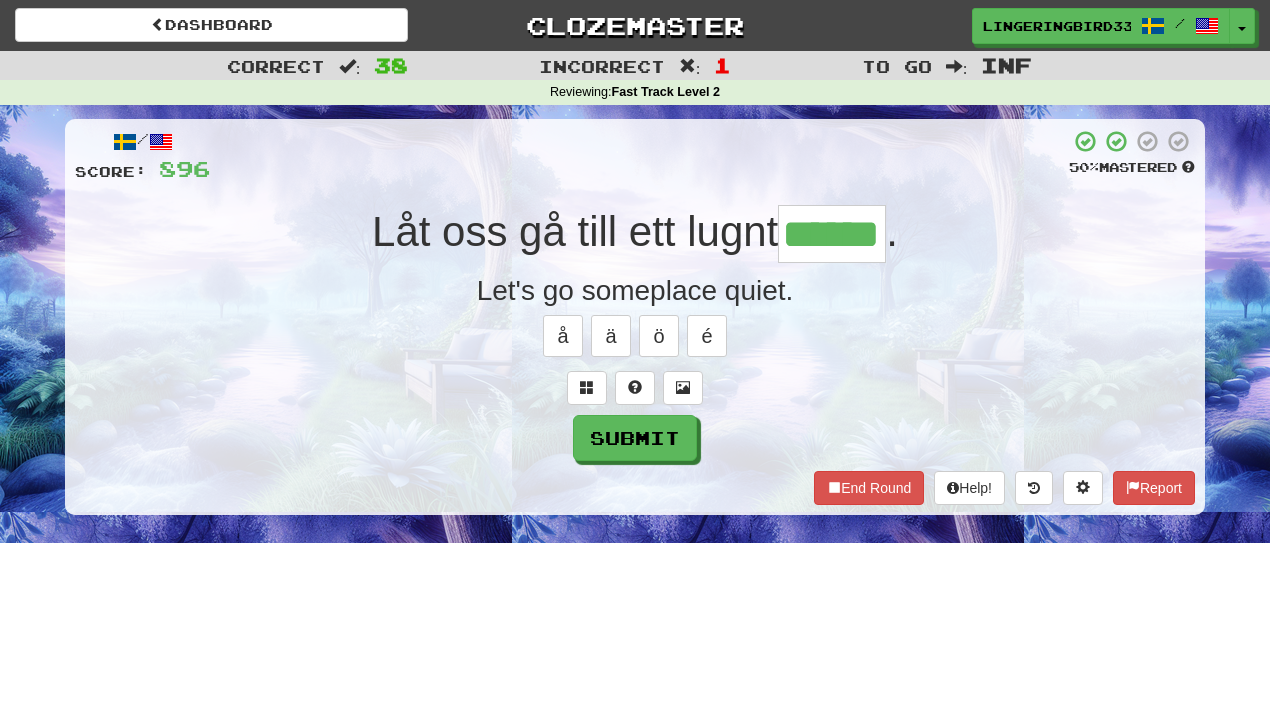 type on "******" 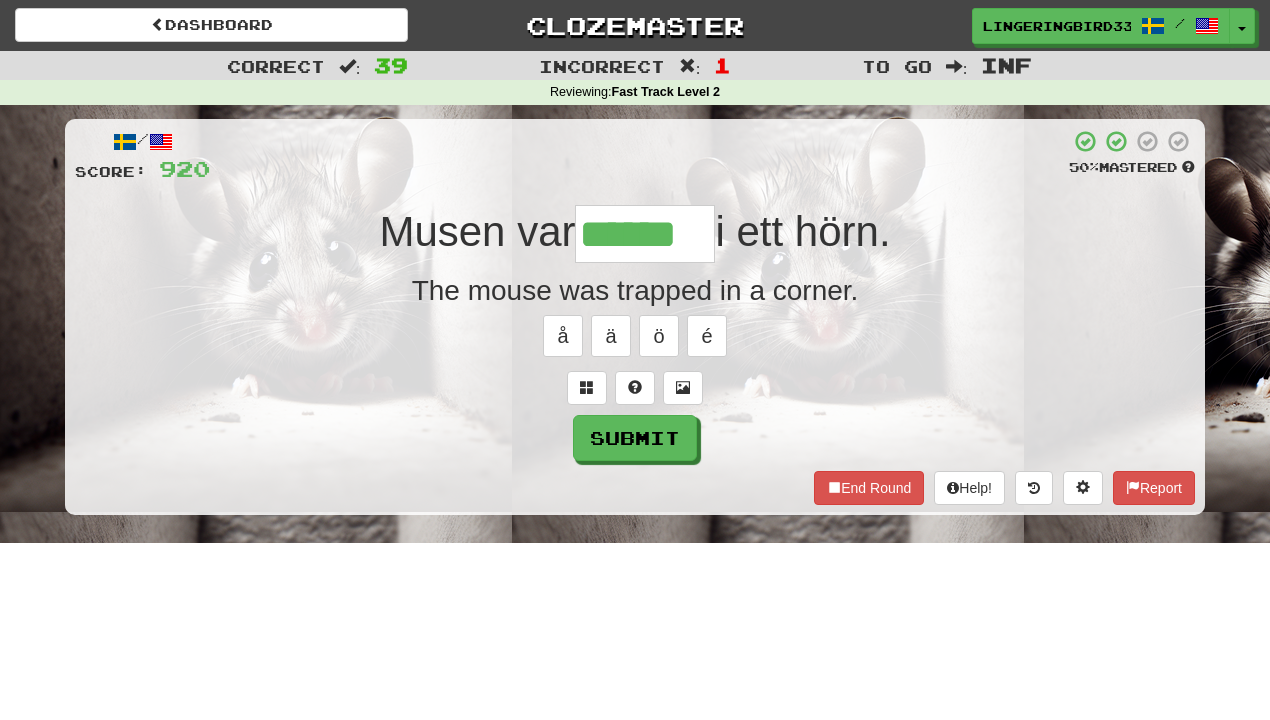 type on "******" 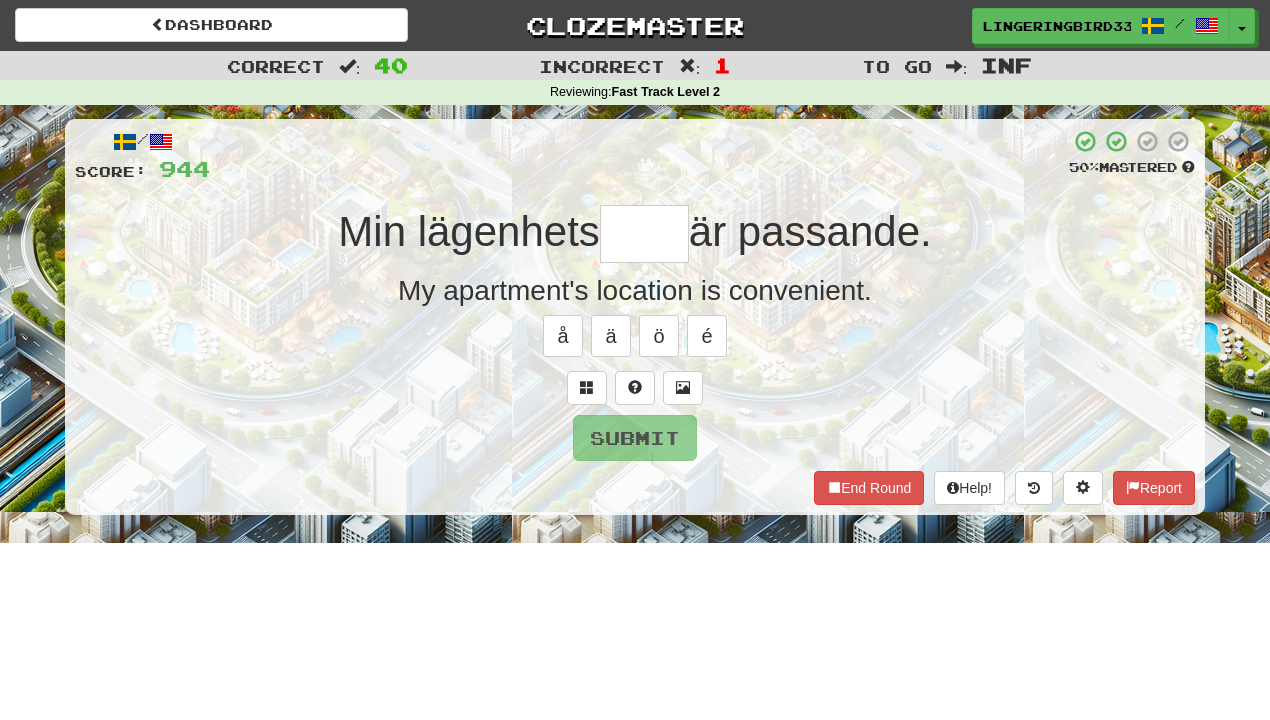 type on "*" 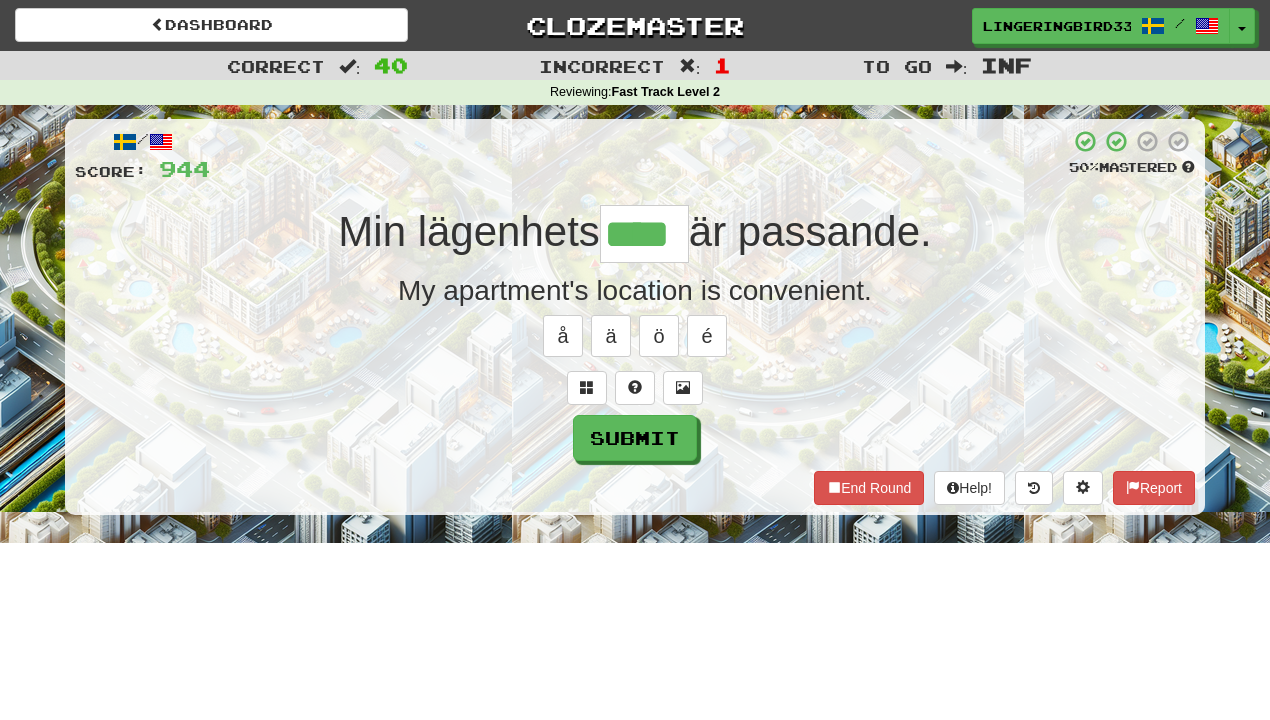 type on "****" 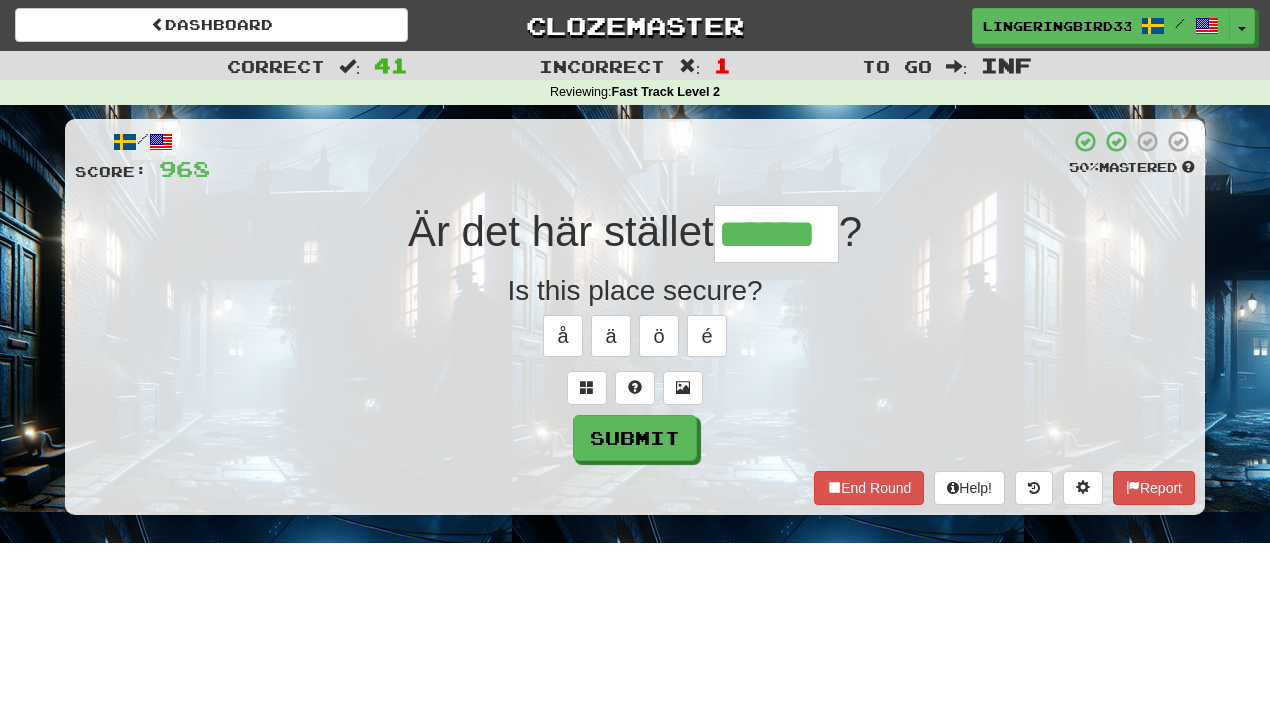 type on "******" 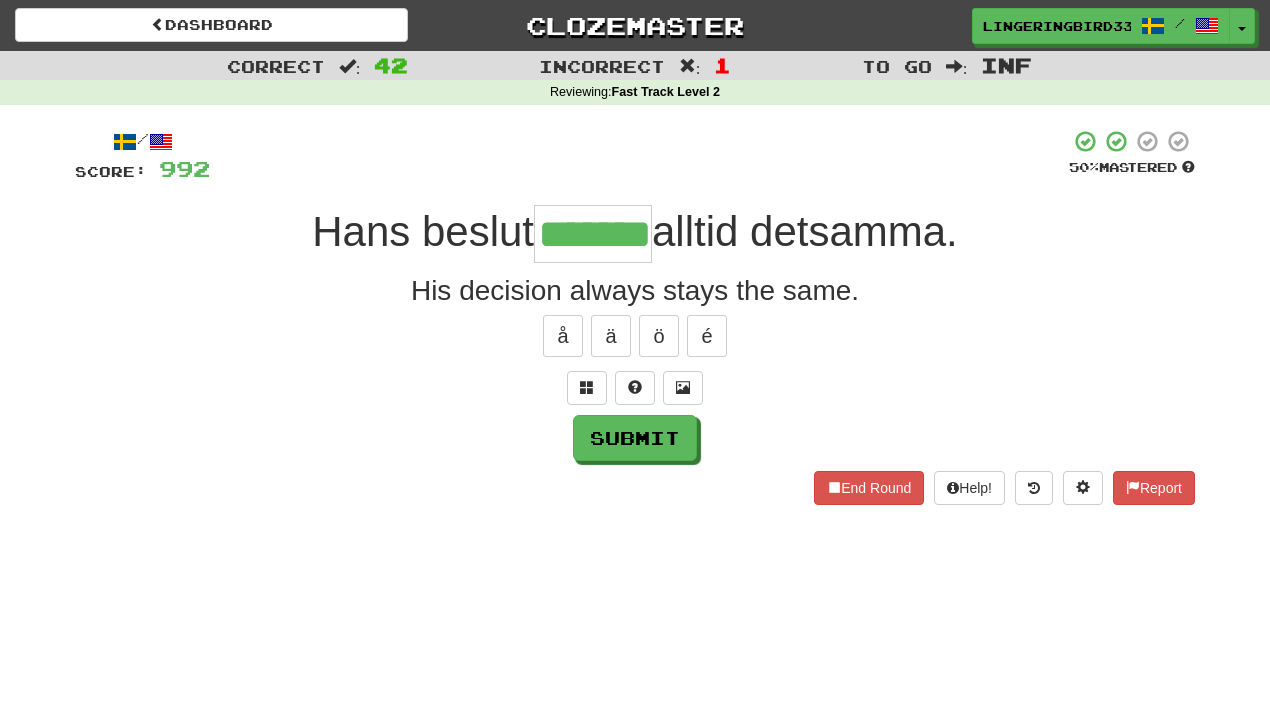 type on "*******" 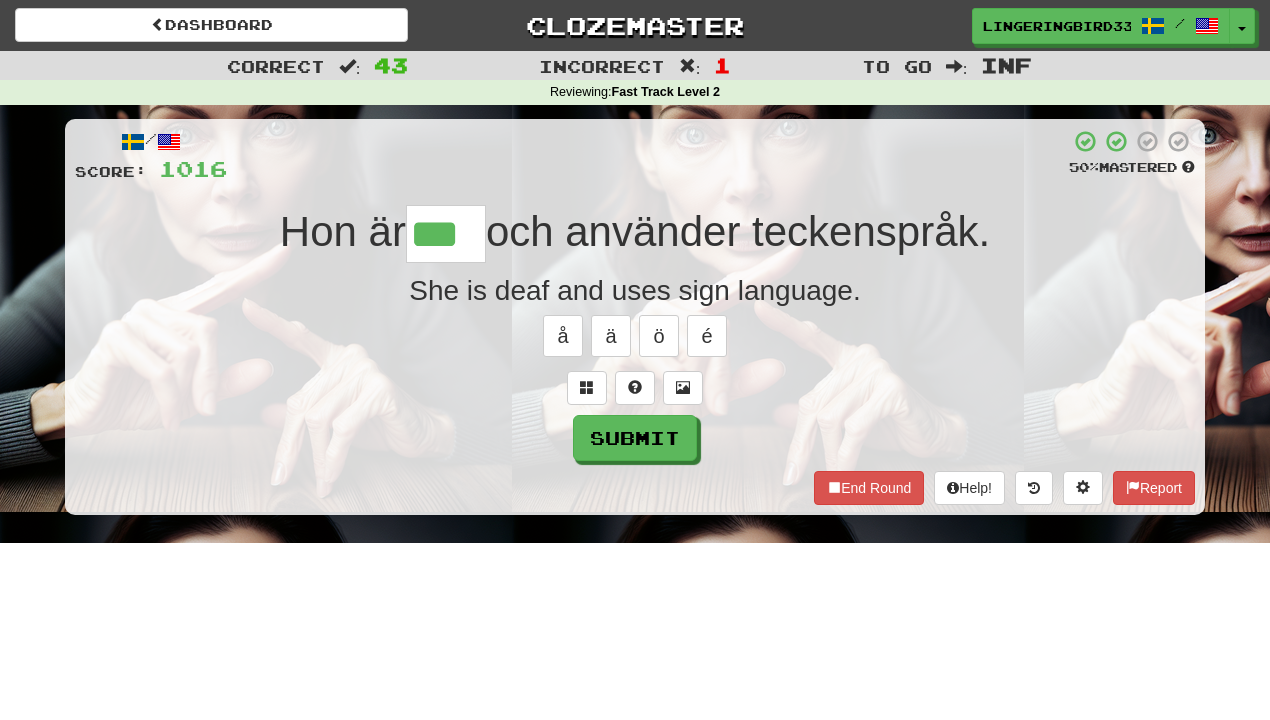 type on "***" 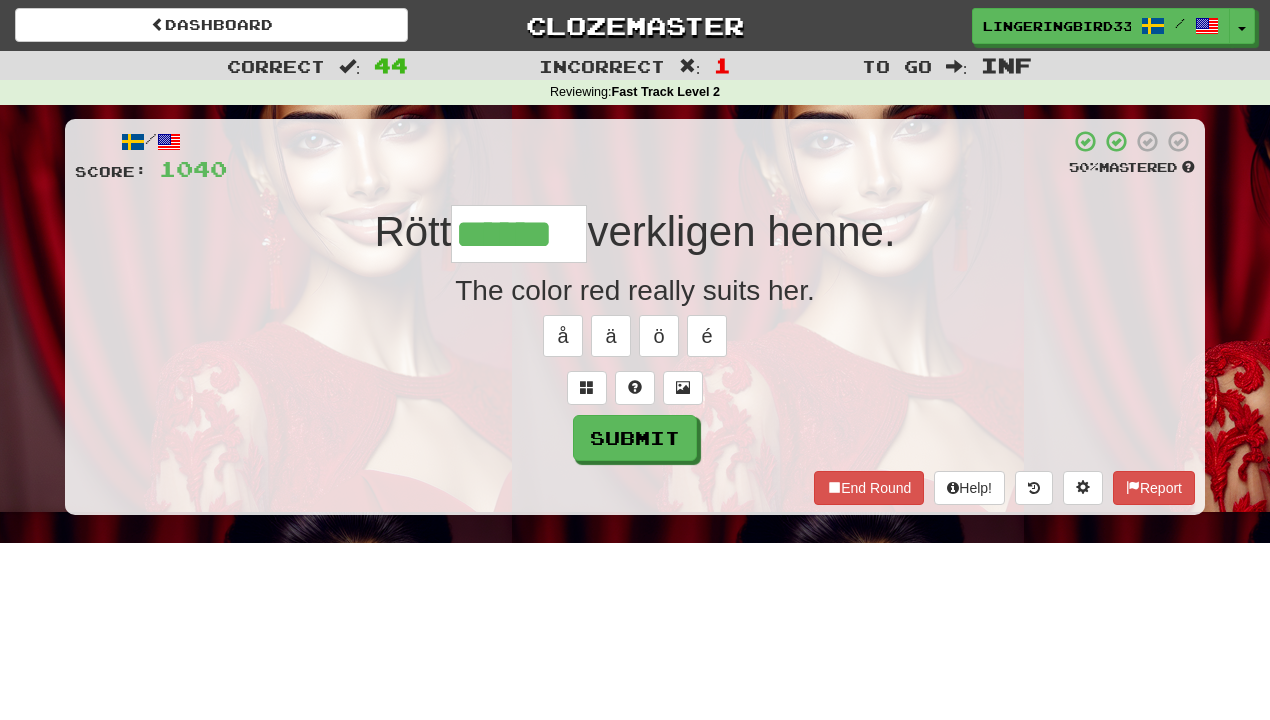 type on "******" 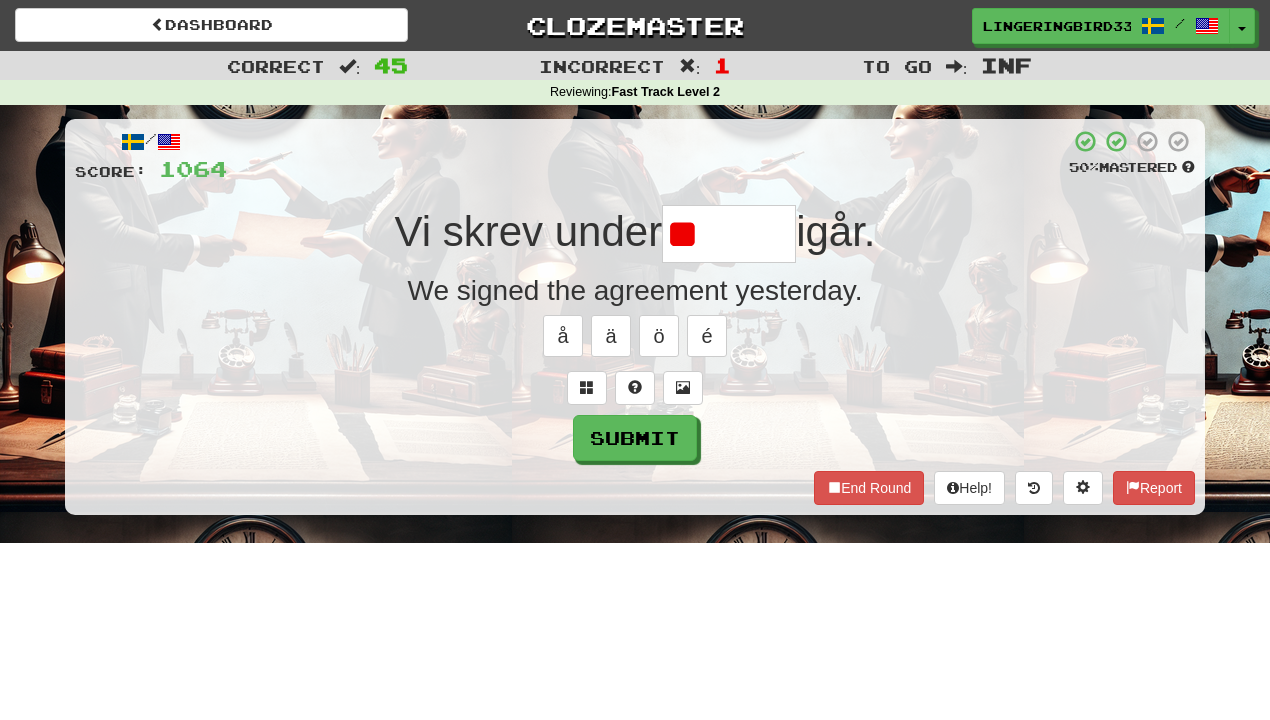 type on "*" 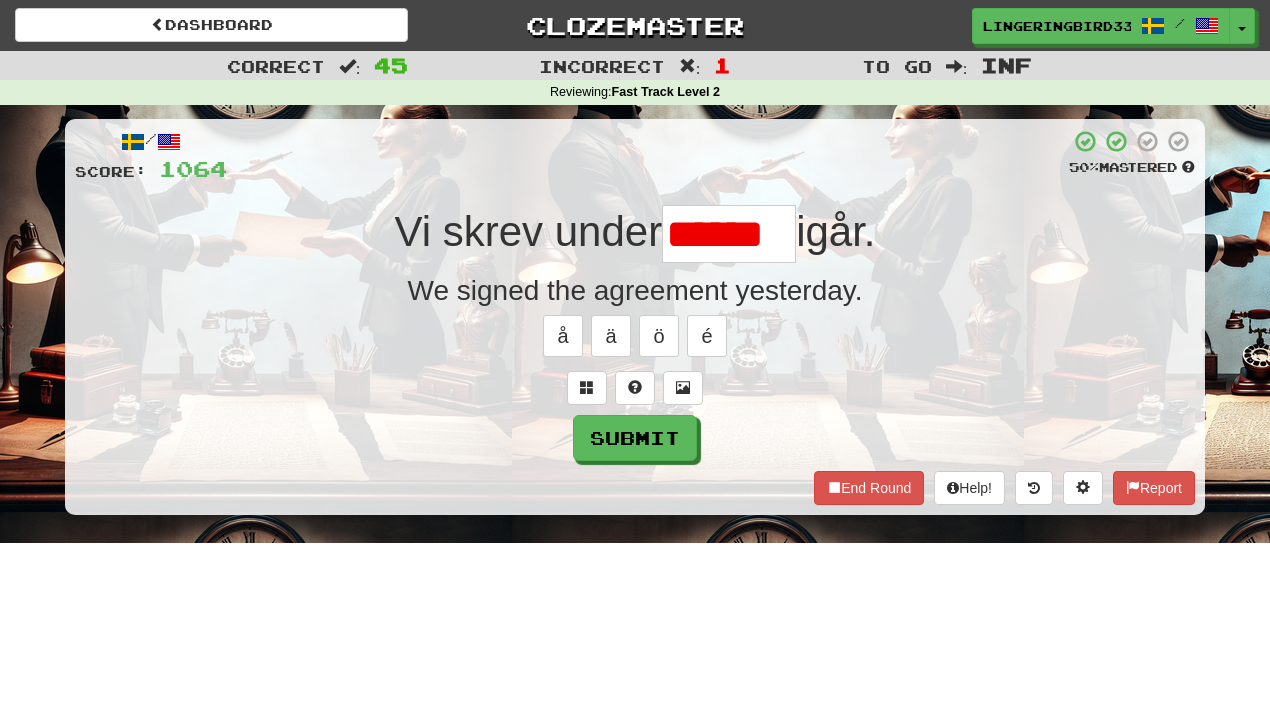 type on "*******" 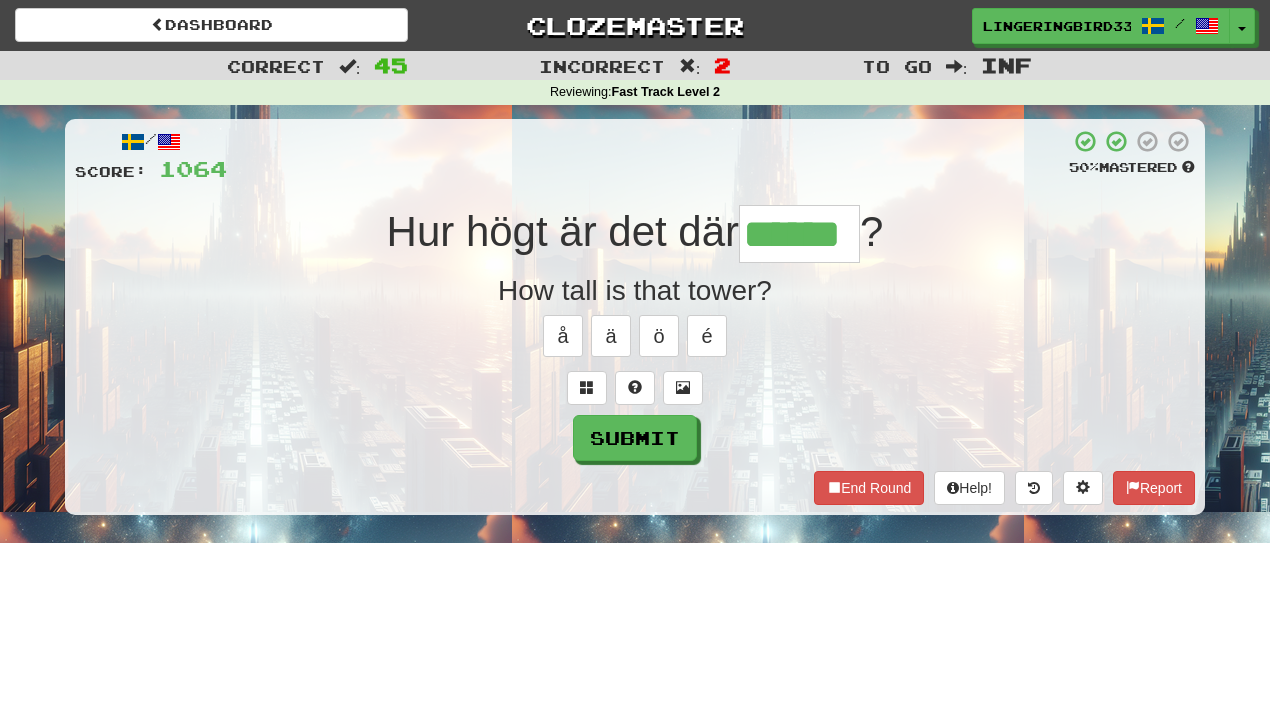 type on "******" 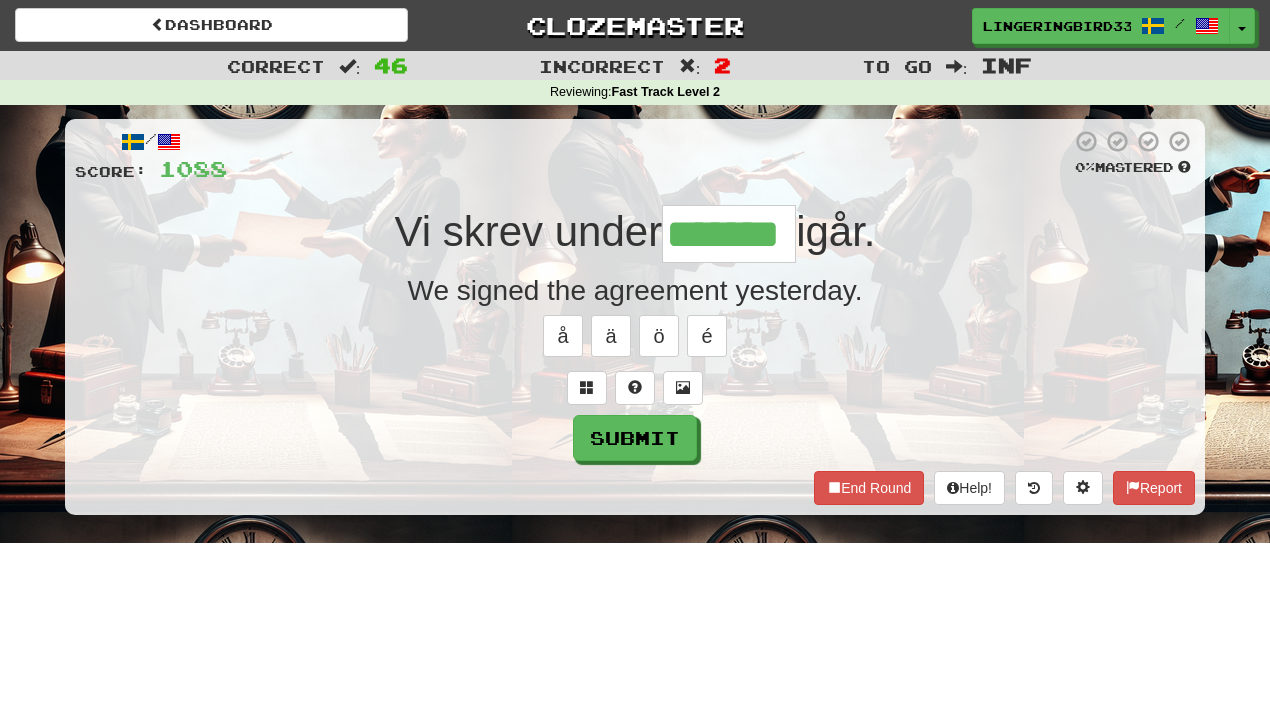 type on "*******" 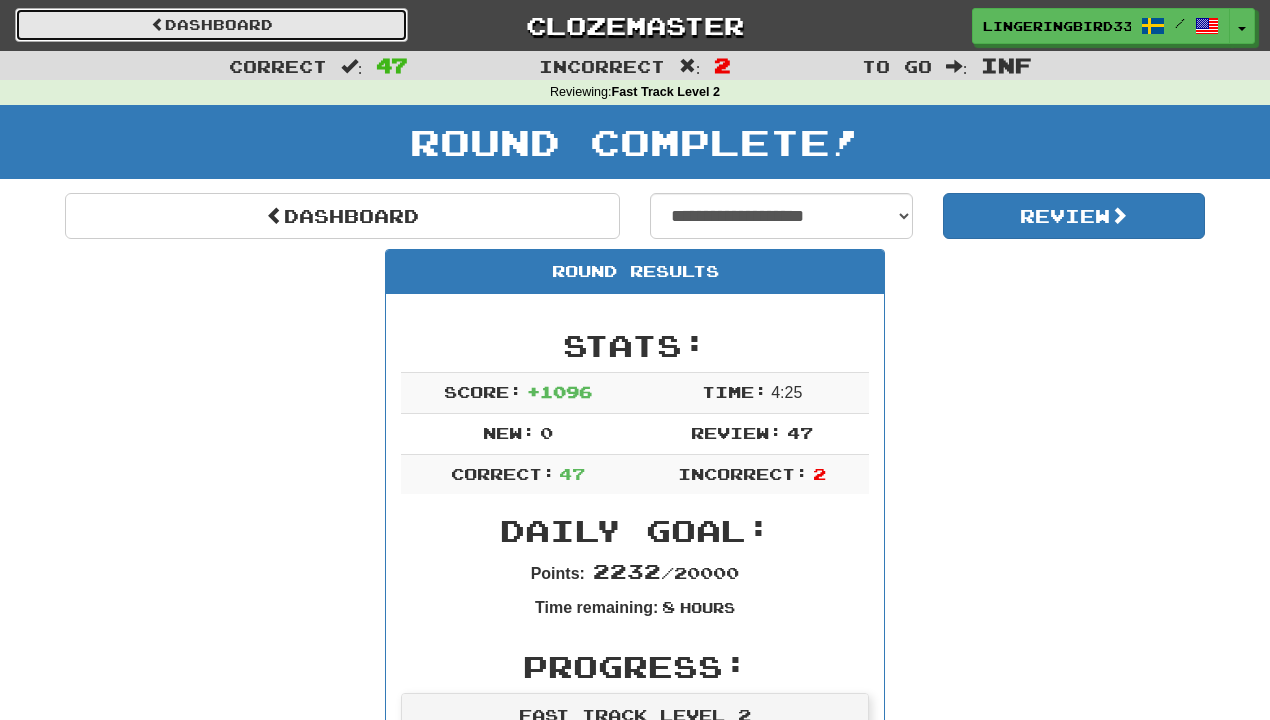 click on "Dashboard" at bounding box center [211, 25] 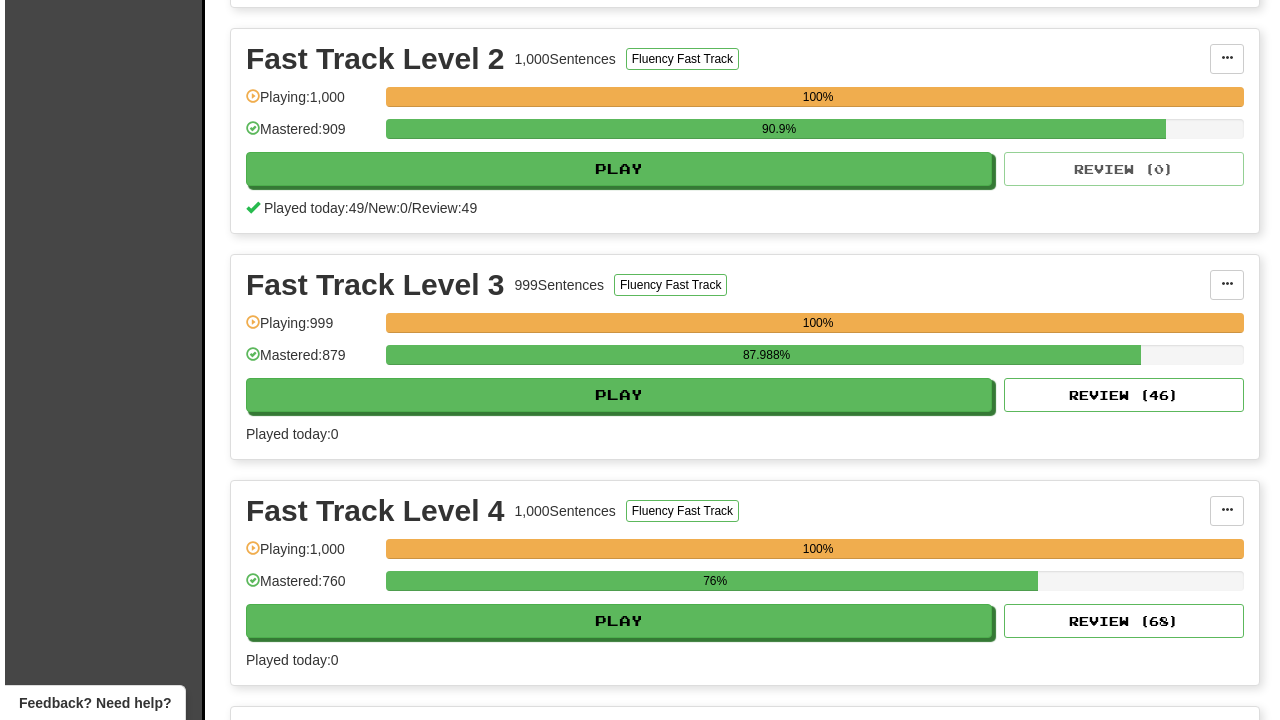 scroll, scrollTop: 887, scrollLeft: 0, axis: vertical 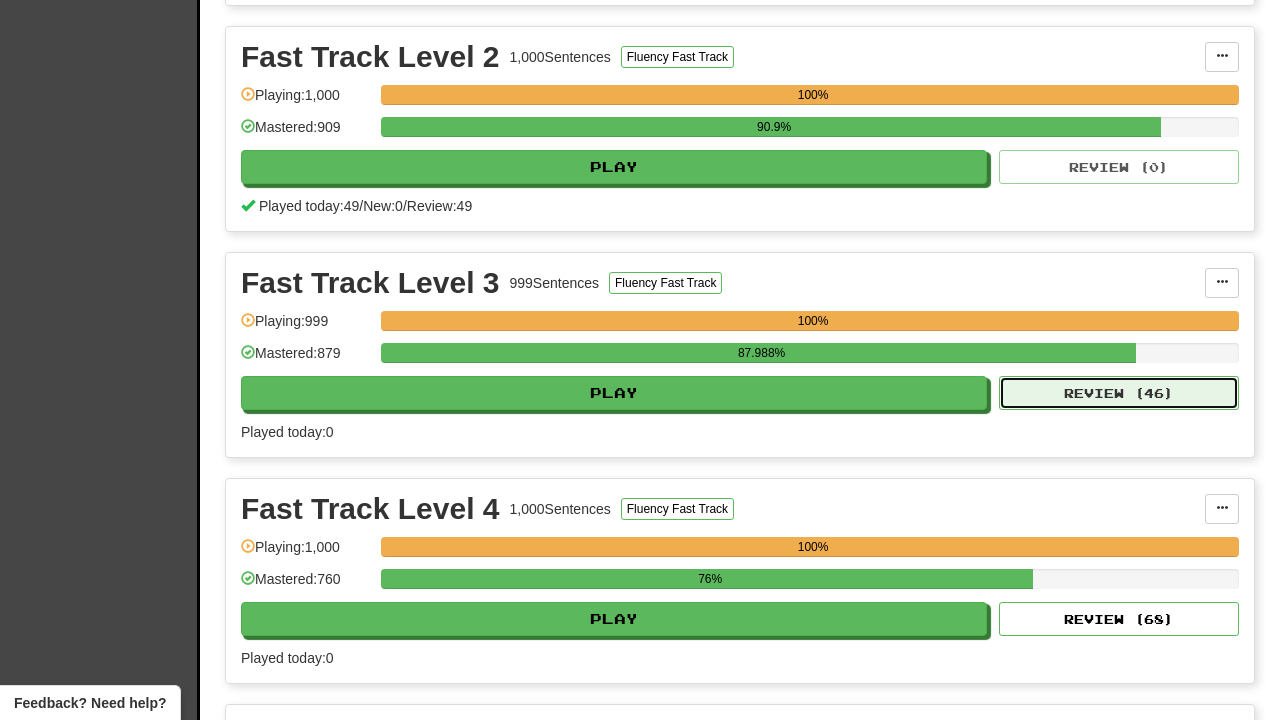 click on "Review ( 46 )" at bounding box center (1119, 393) 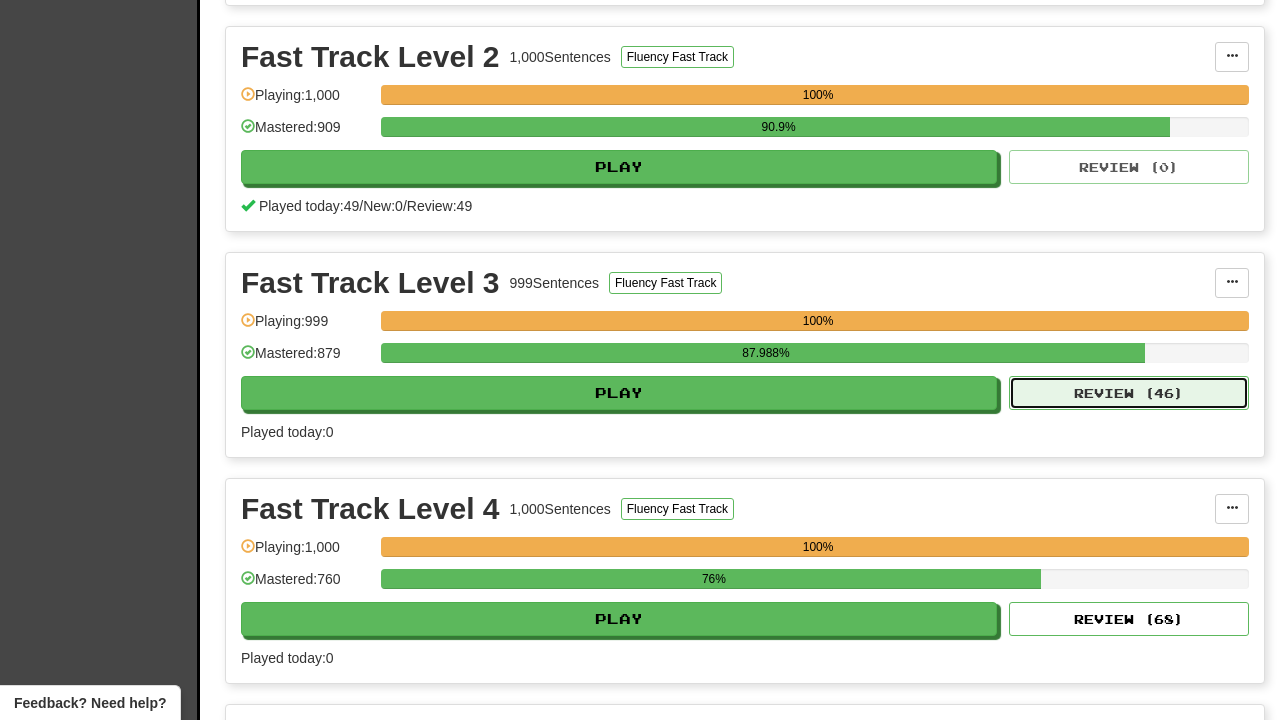 select on "********" 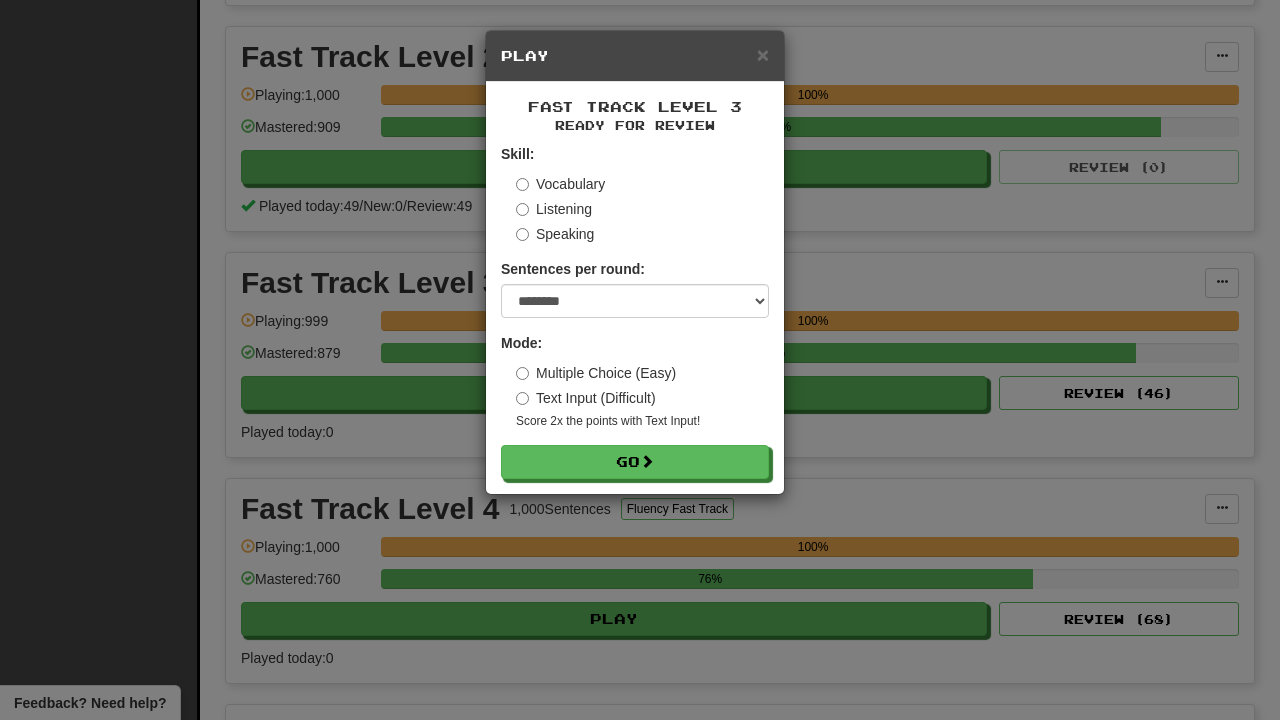 click on "Fast Track Level 3 Ready for Review Skill: Vocabulary Listening Speaking Sentences per round: * ** ** ** ** ** *** ******** Mode: Multiple Choice (Easy) Text Input (Difficult) Score 2x the points with Text Input ! Go" at bounding box center [635, 288] 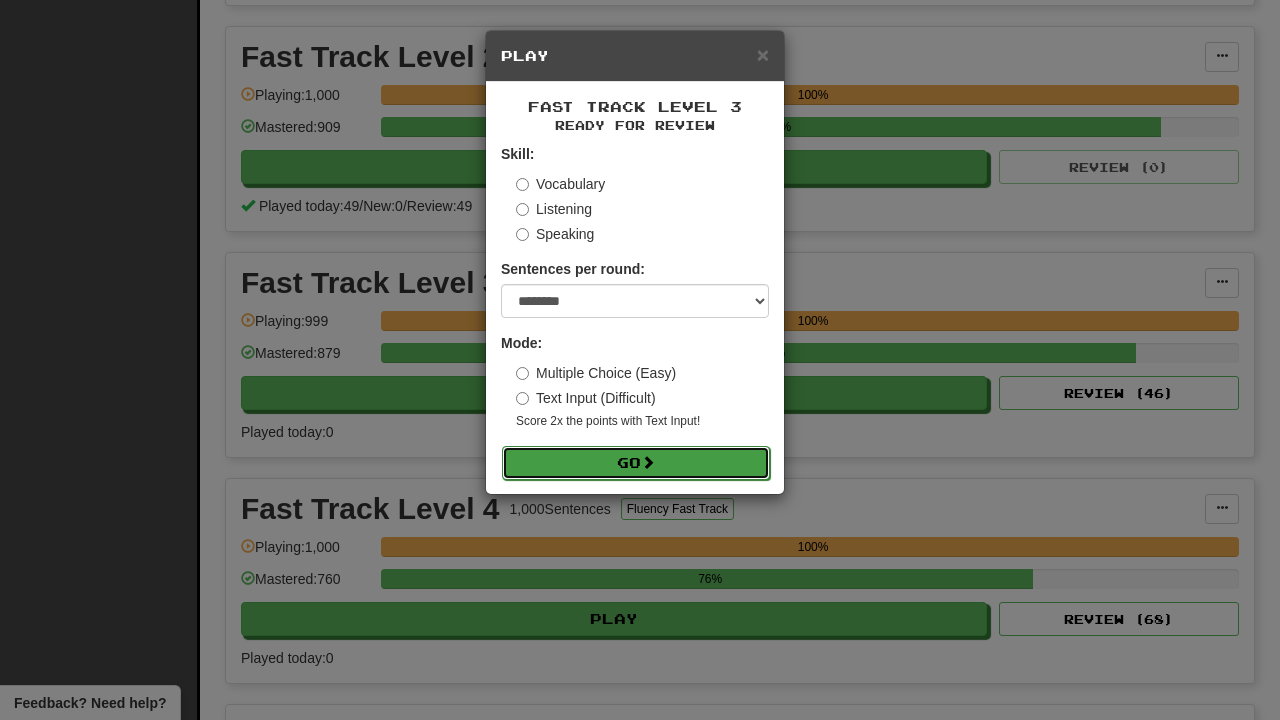 click on "Go" at bounding box center [636, 463] 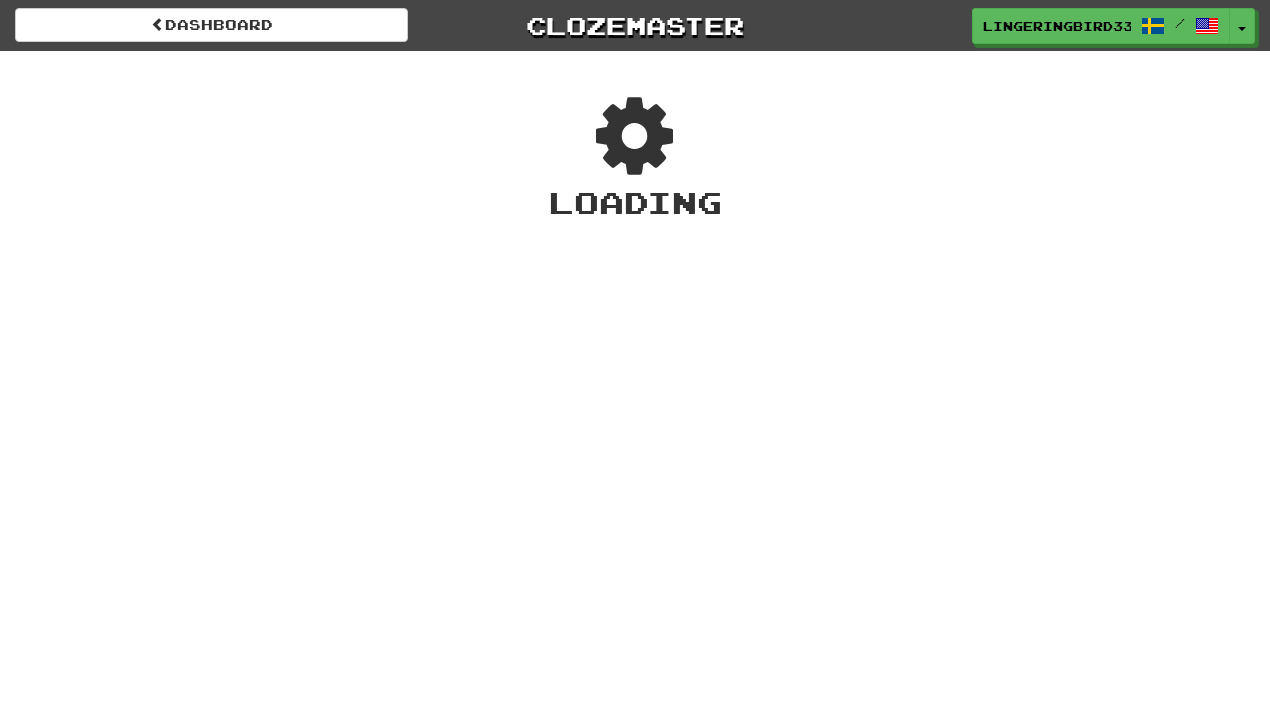 scroll, scrollTop: 0, scrollLeft: 0, axis: both 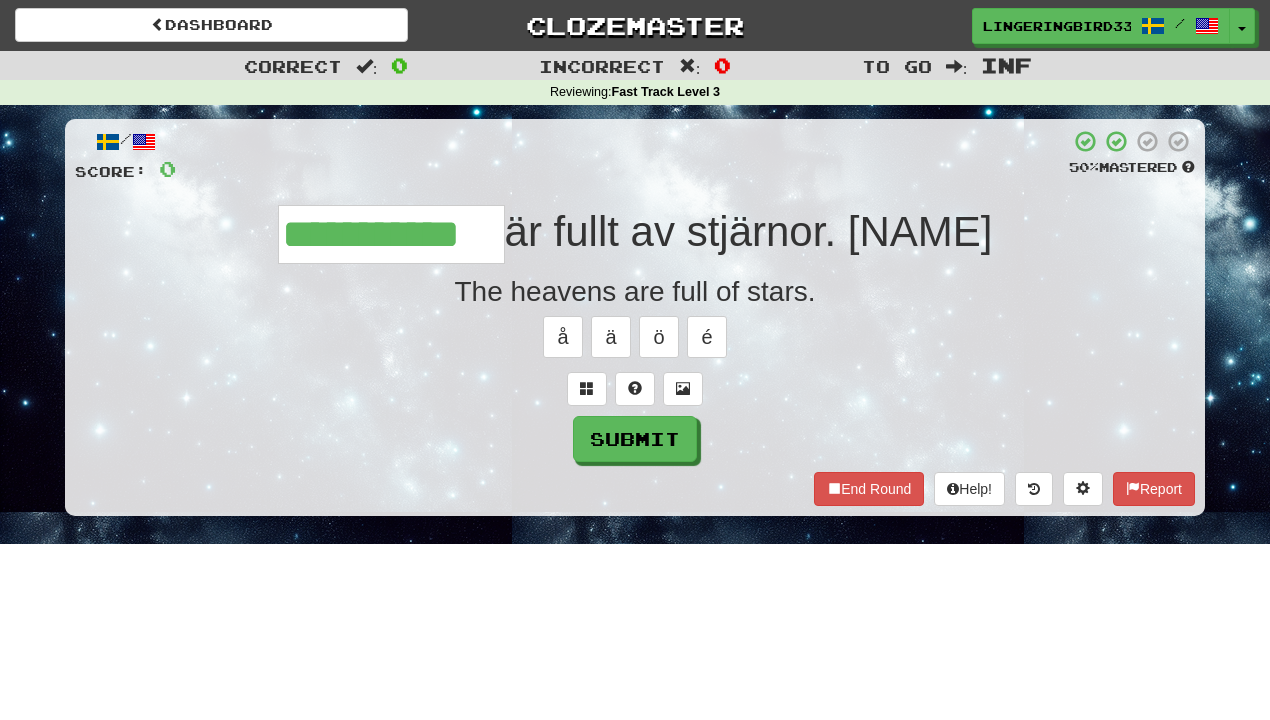 type on "**********" 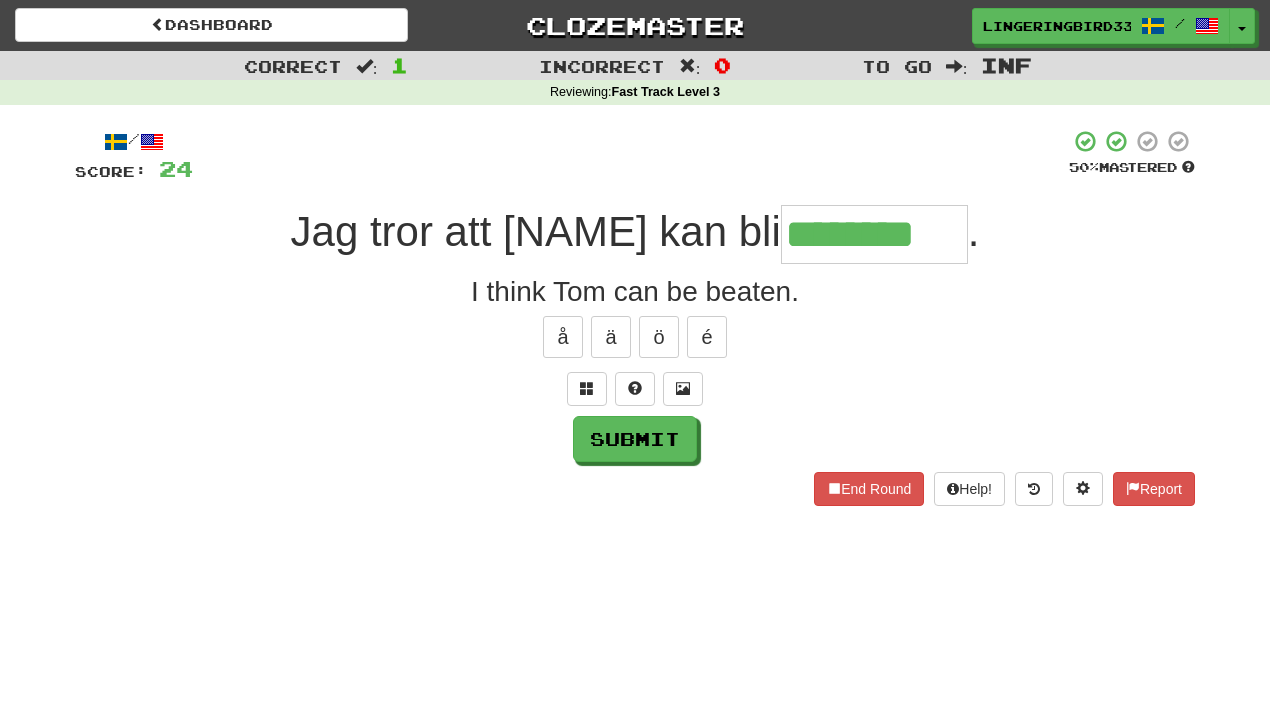 type on "********" 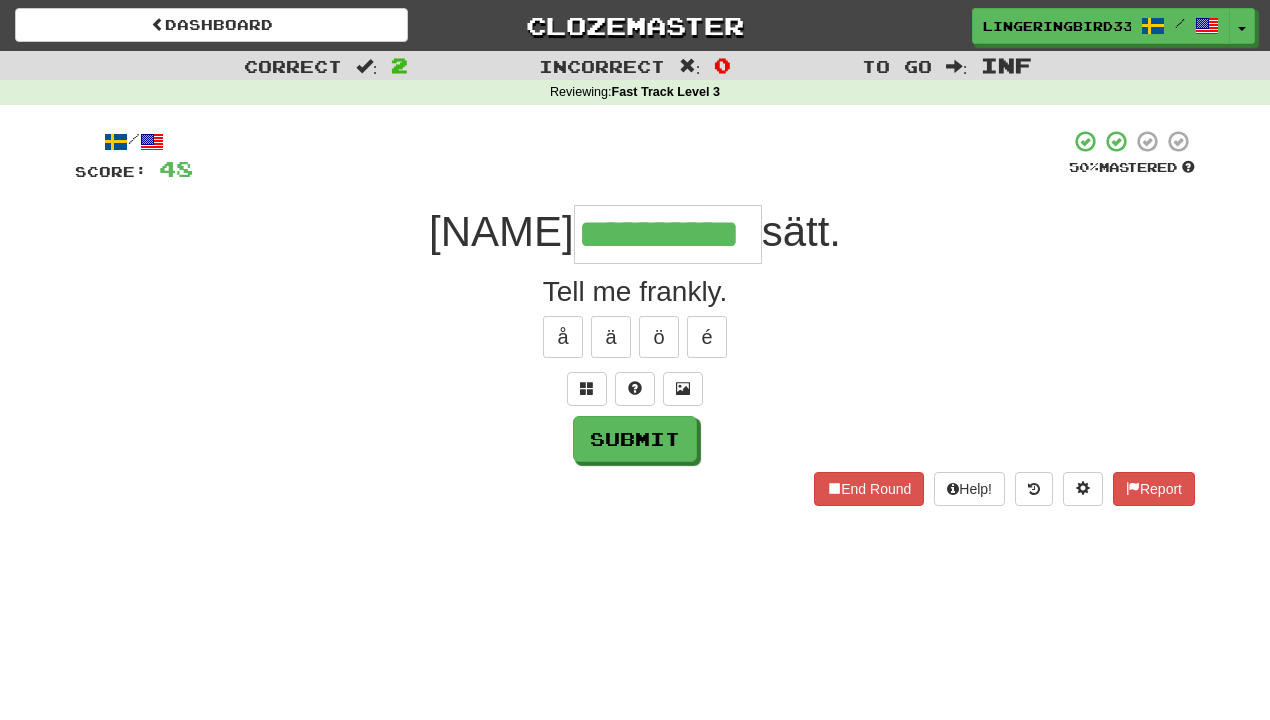 type on "**********" 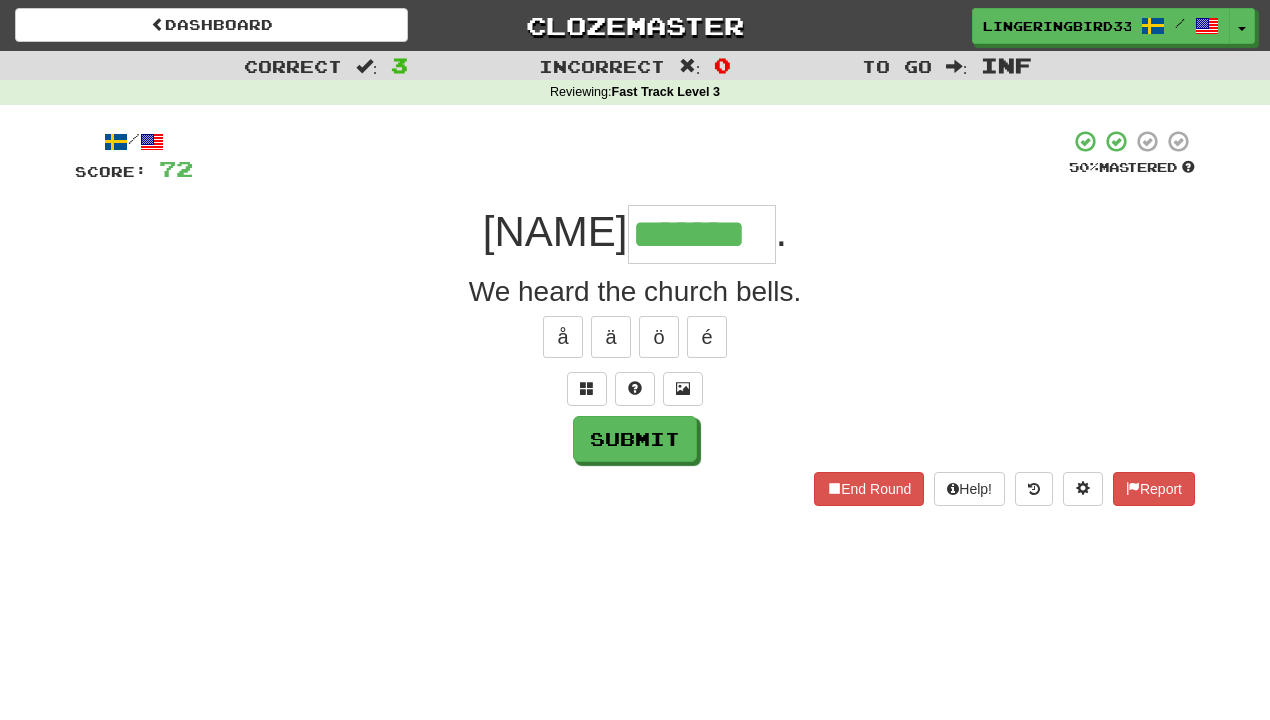 type on "*******" 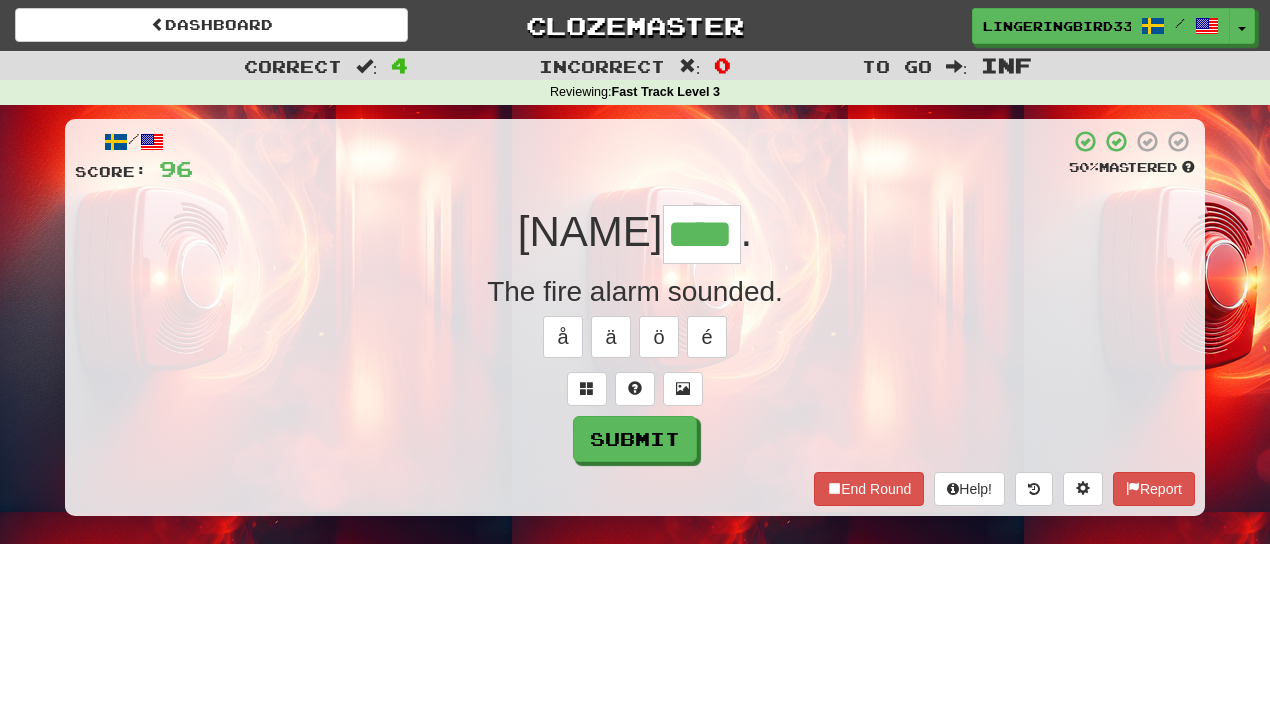 type on "****" 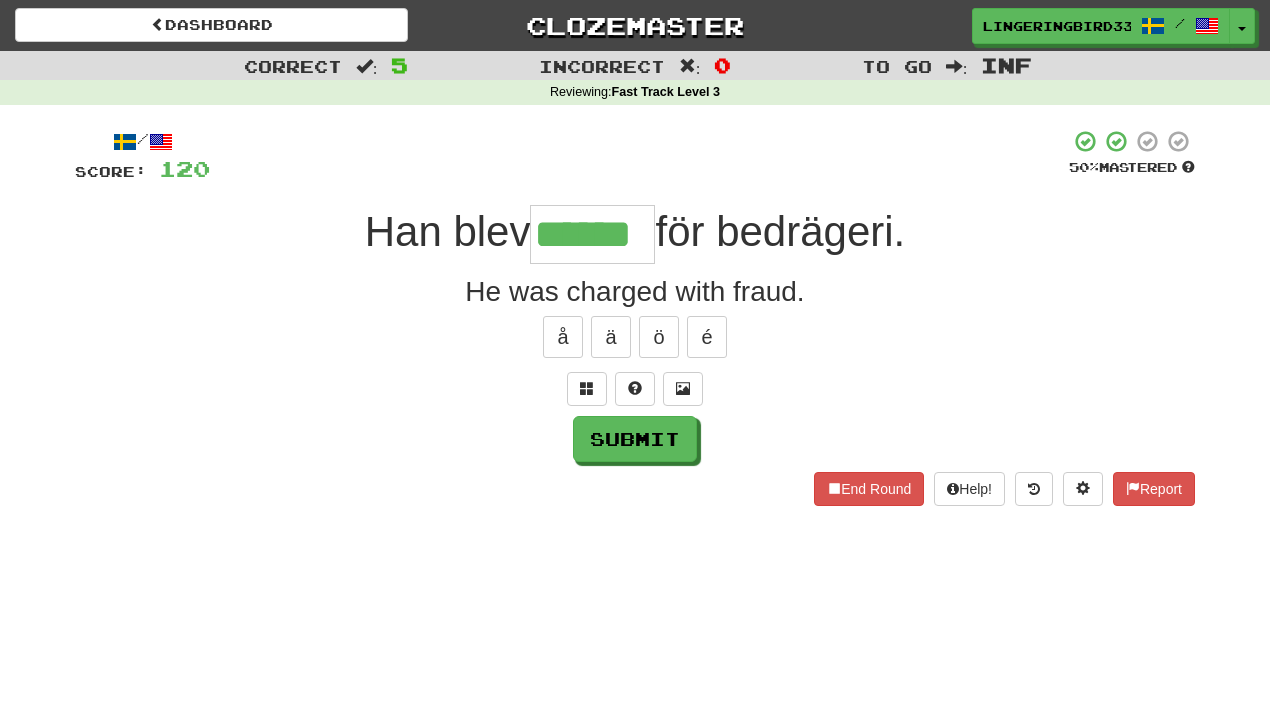 type on "******" 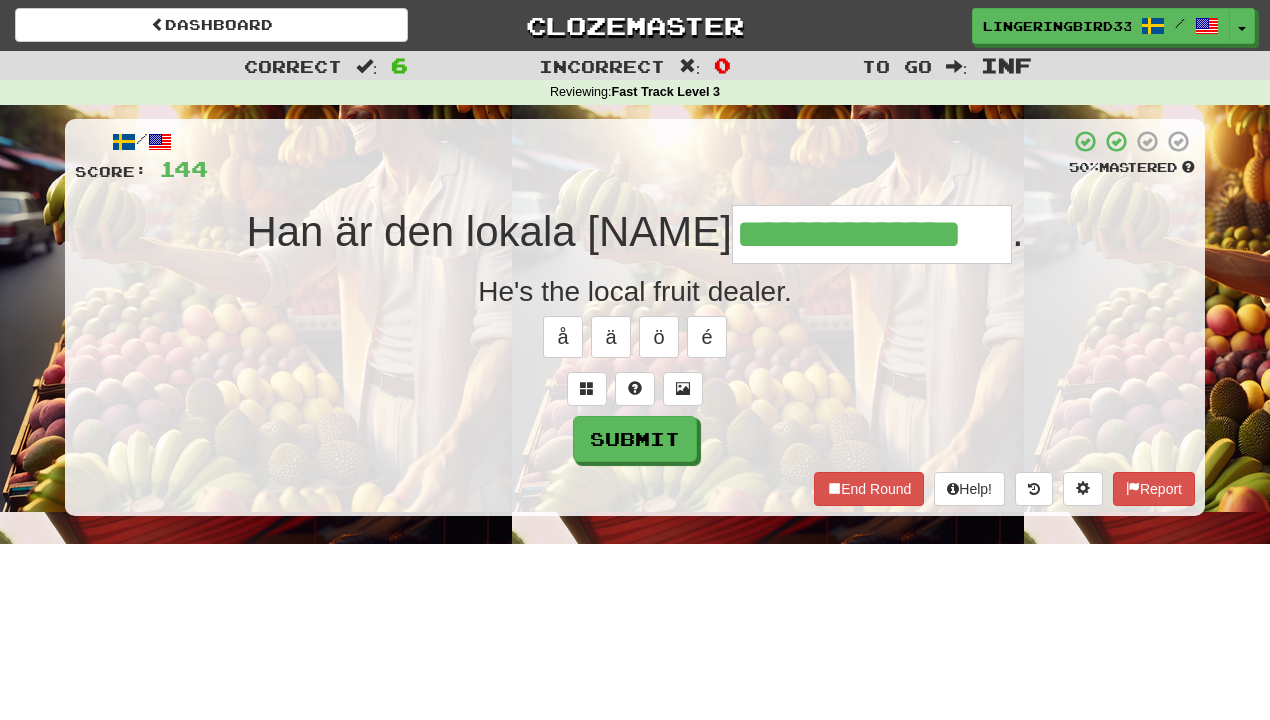 type on "**********" 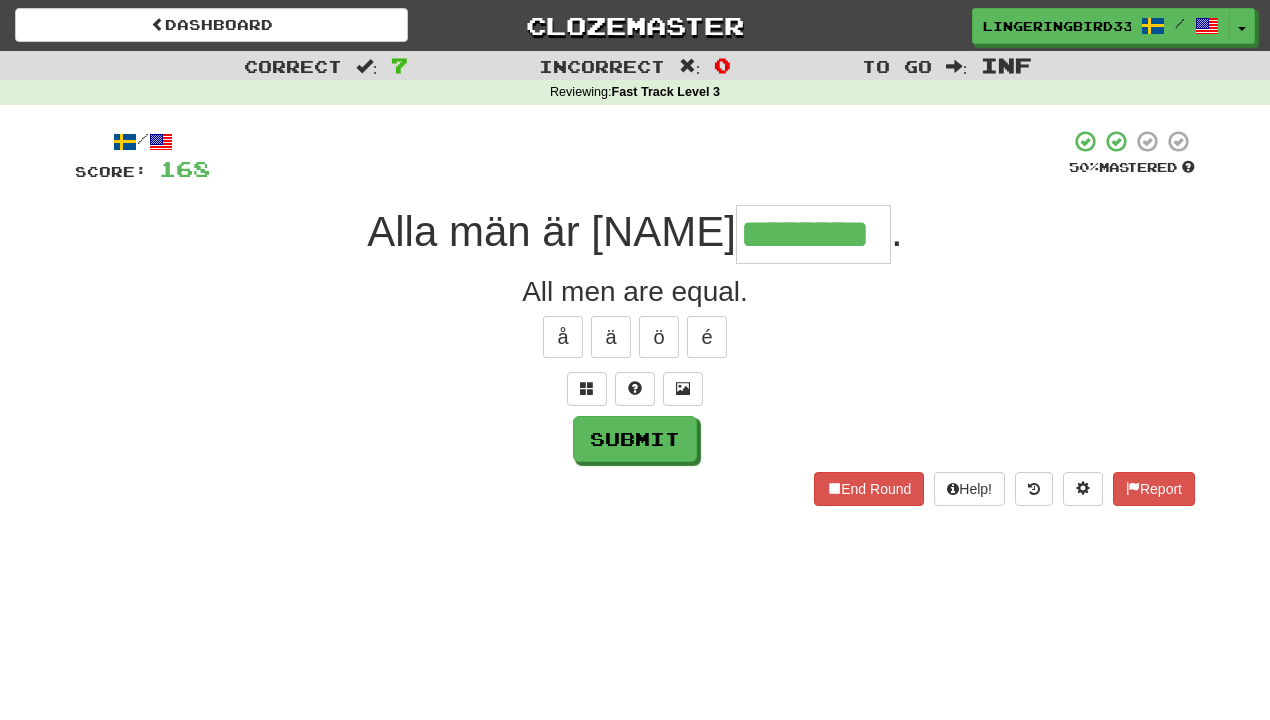 type on "********" 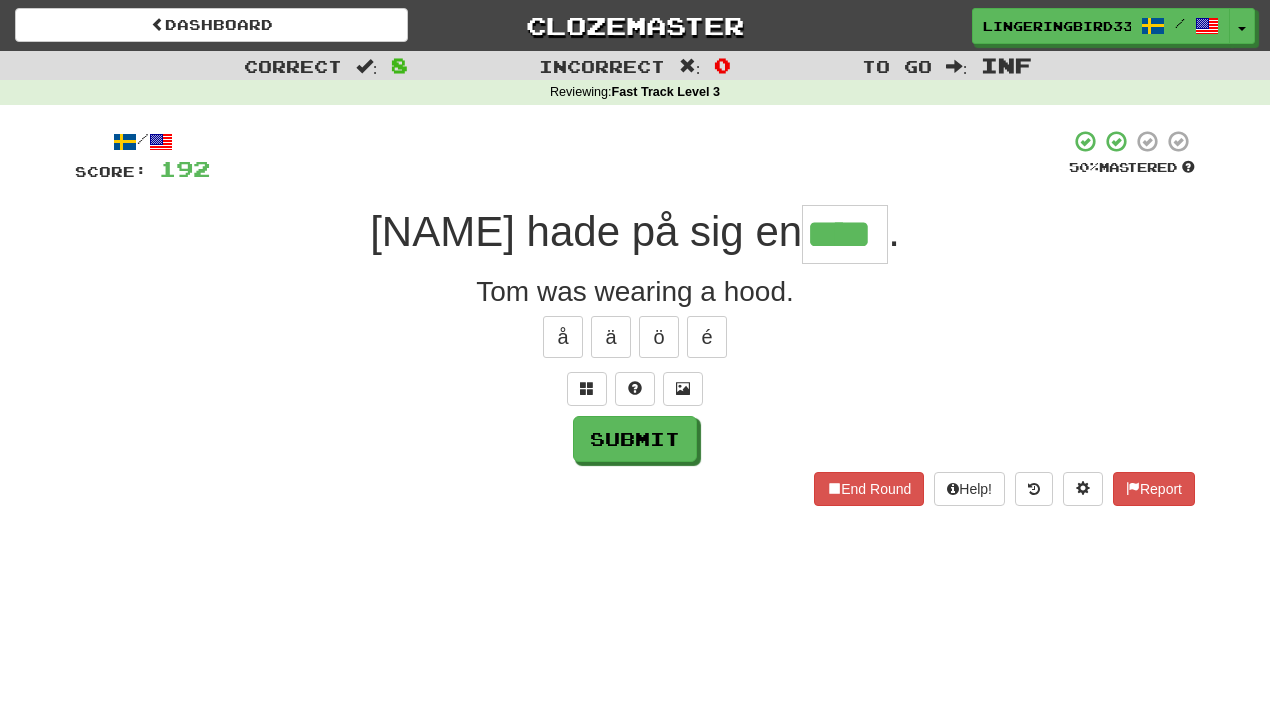type on "****" 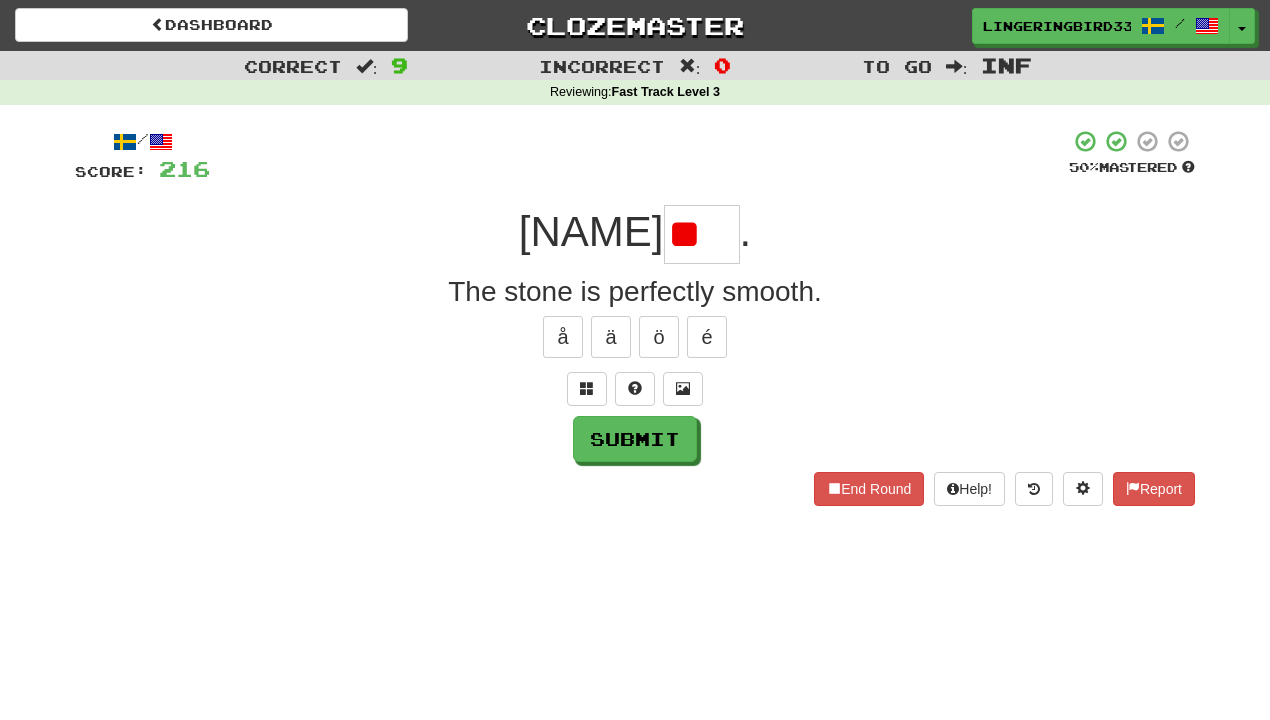 type on "*" 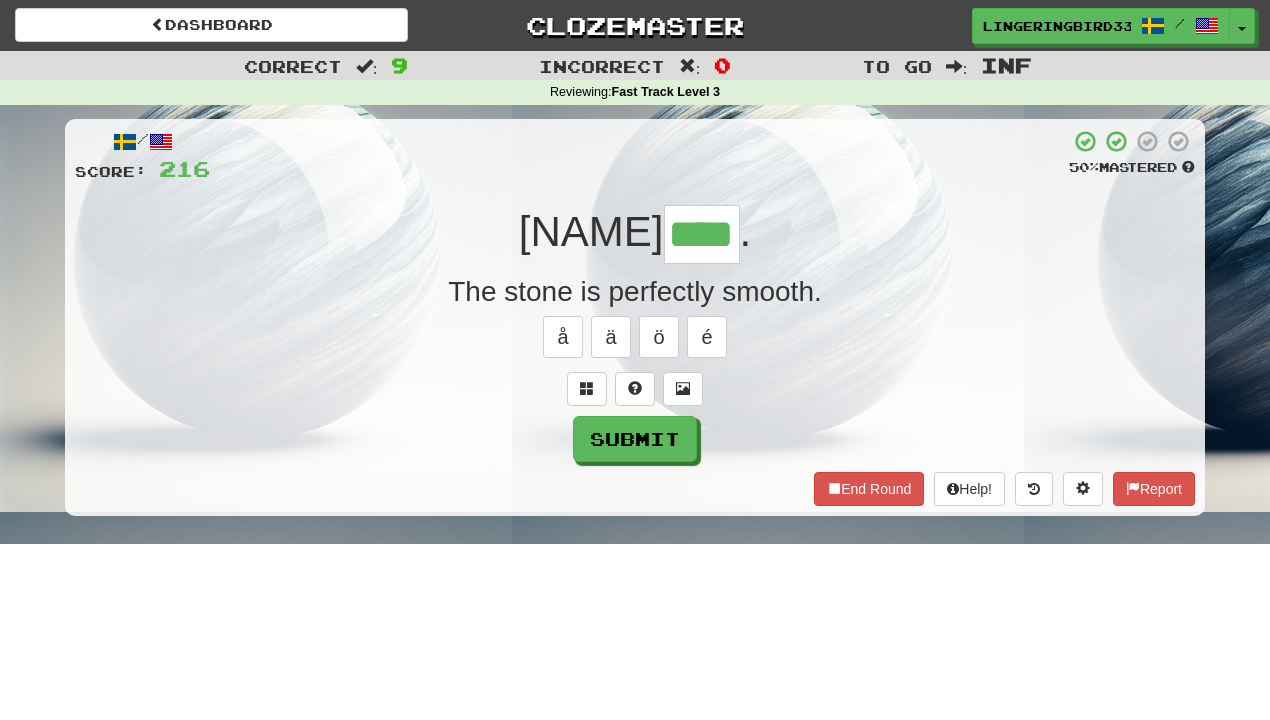 type on "****" 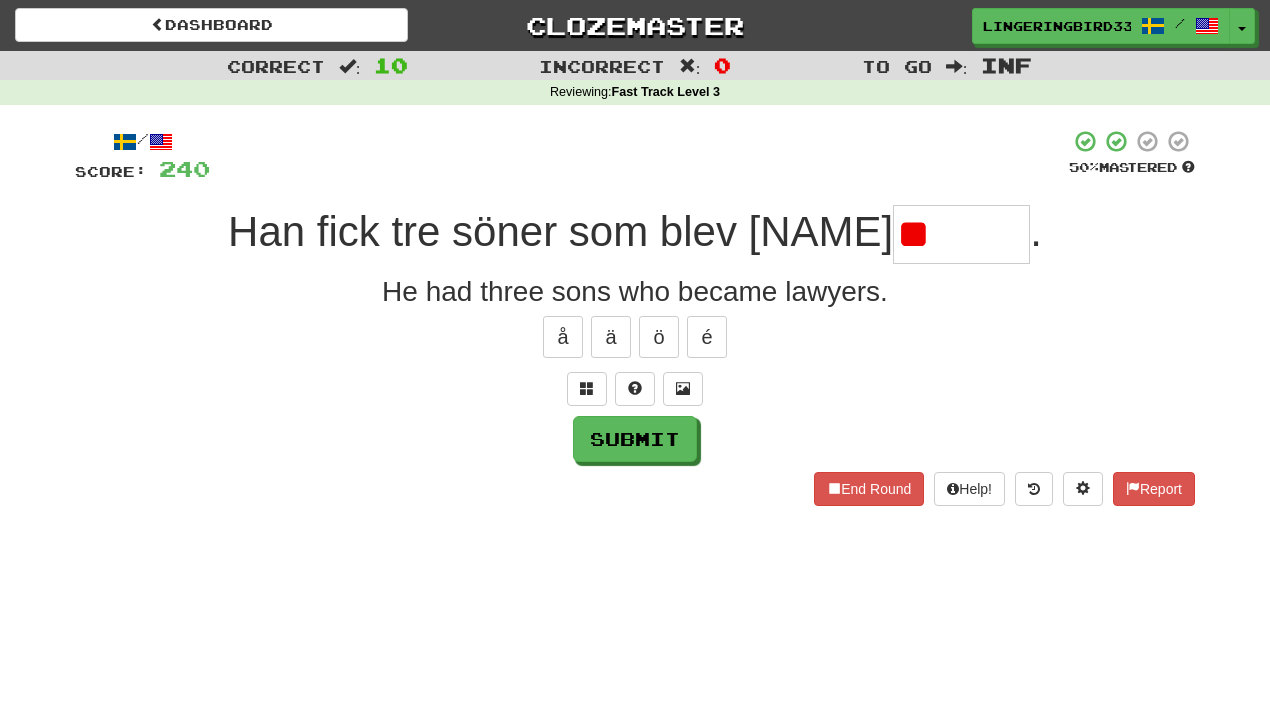 type on "*" 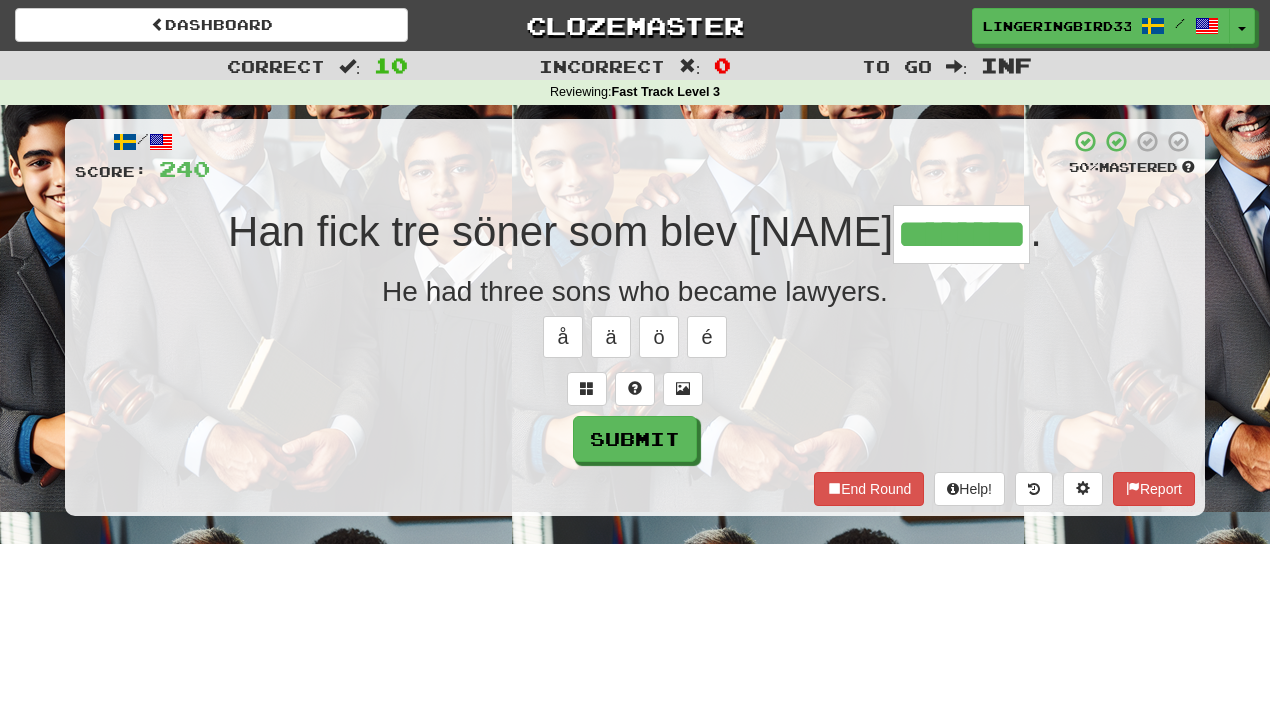 type on "********" 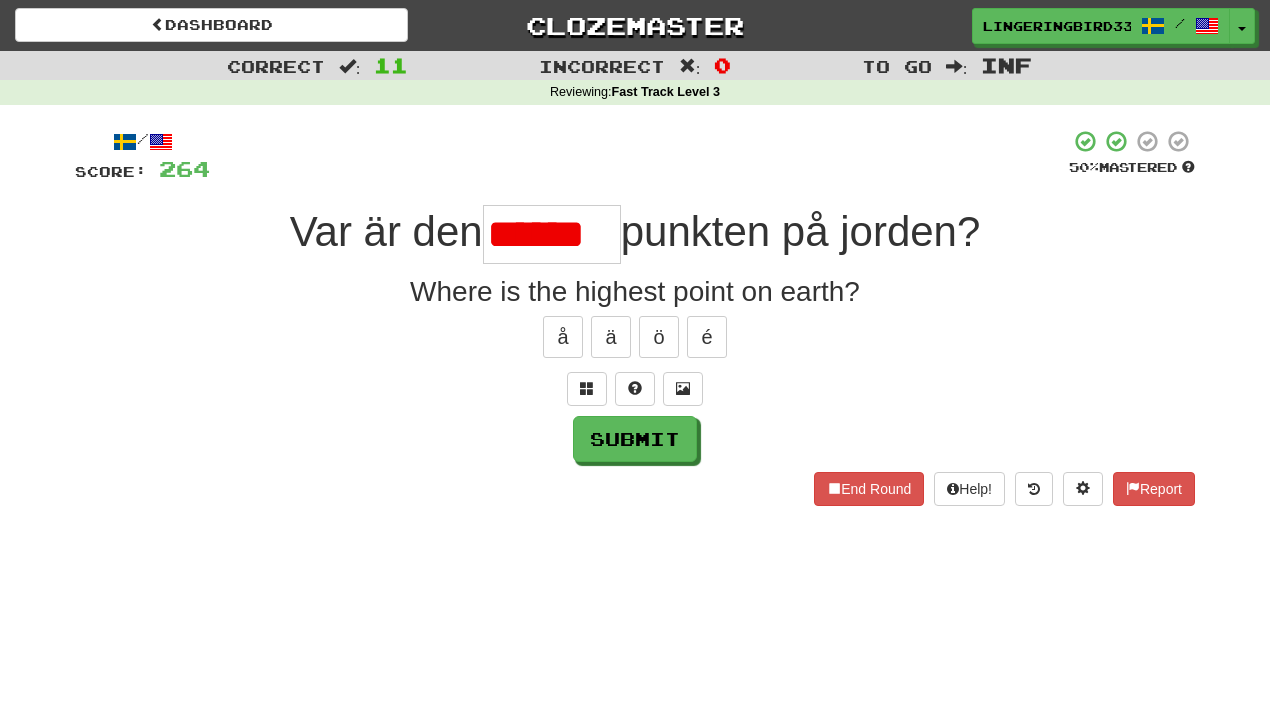 type on "******" 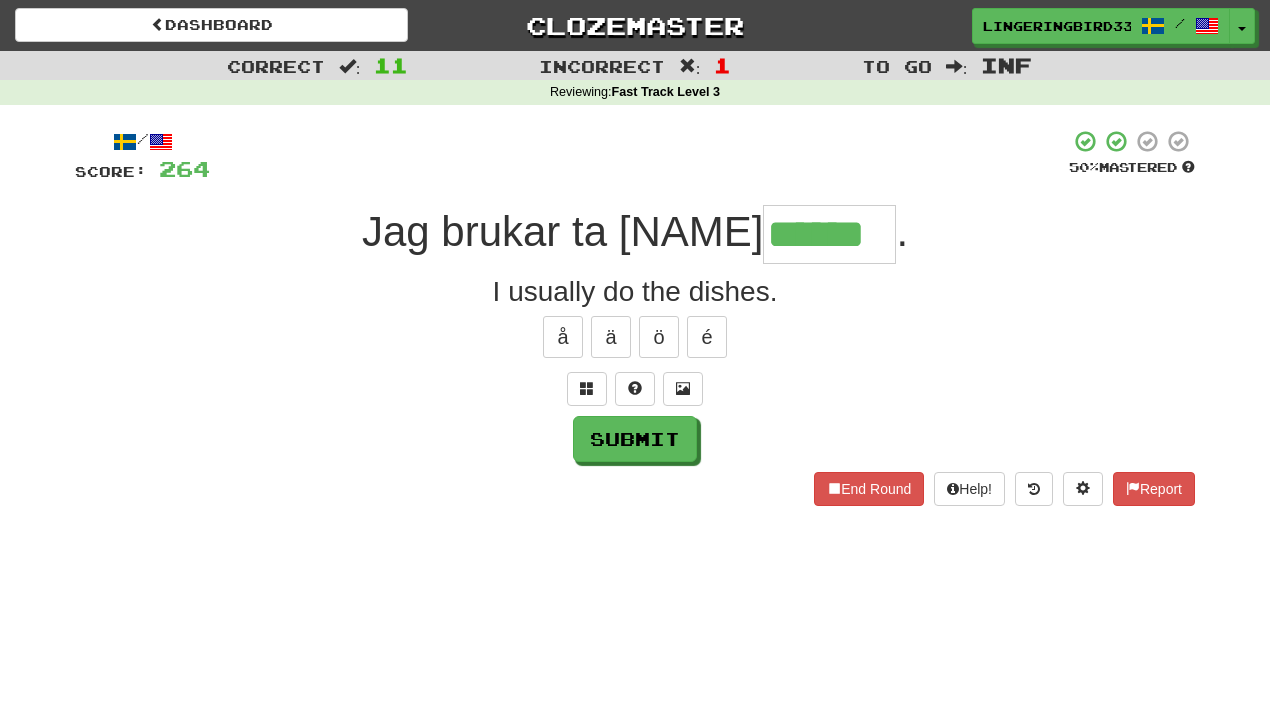 type on "******" 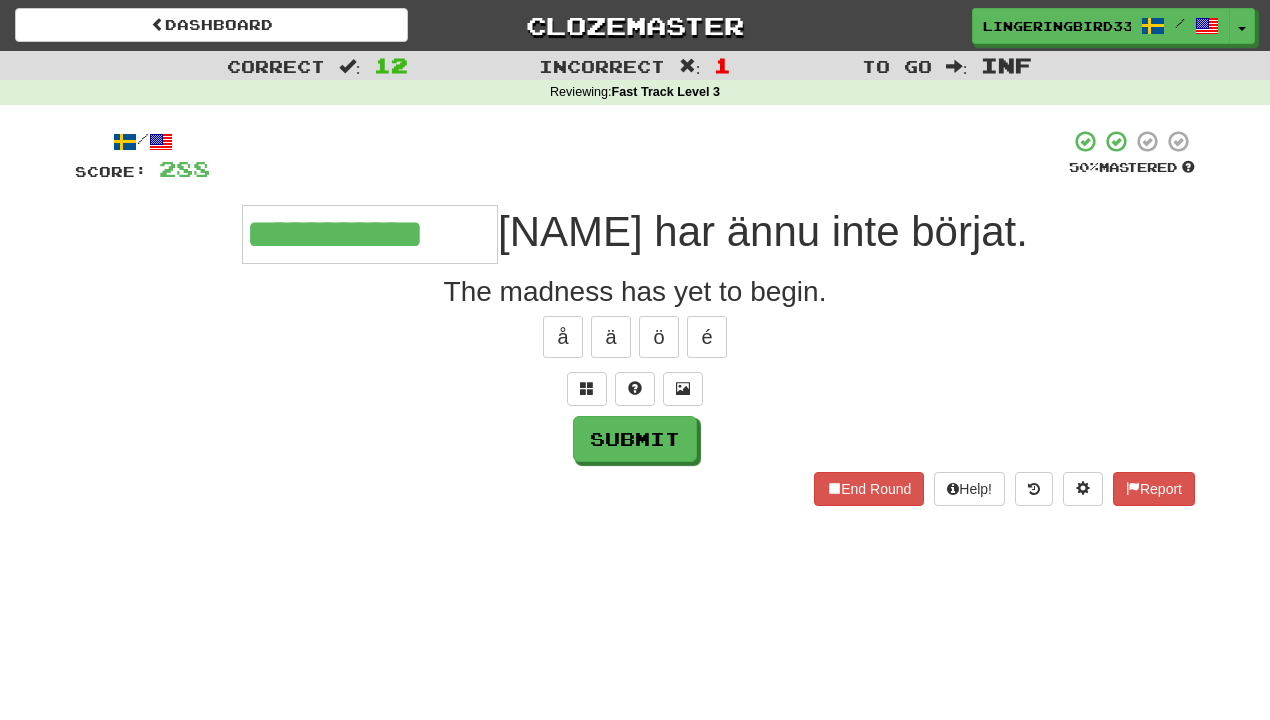 type on "**********" 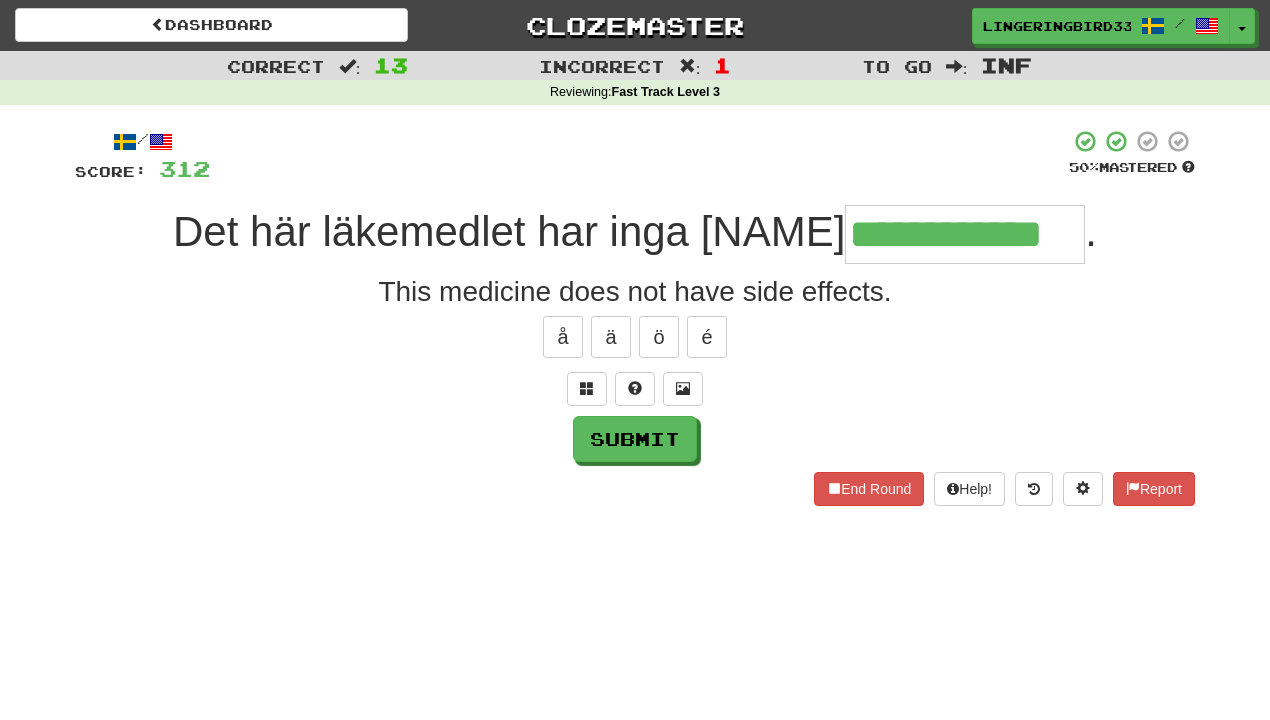 type on "**********" 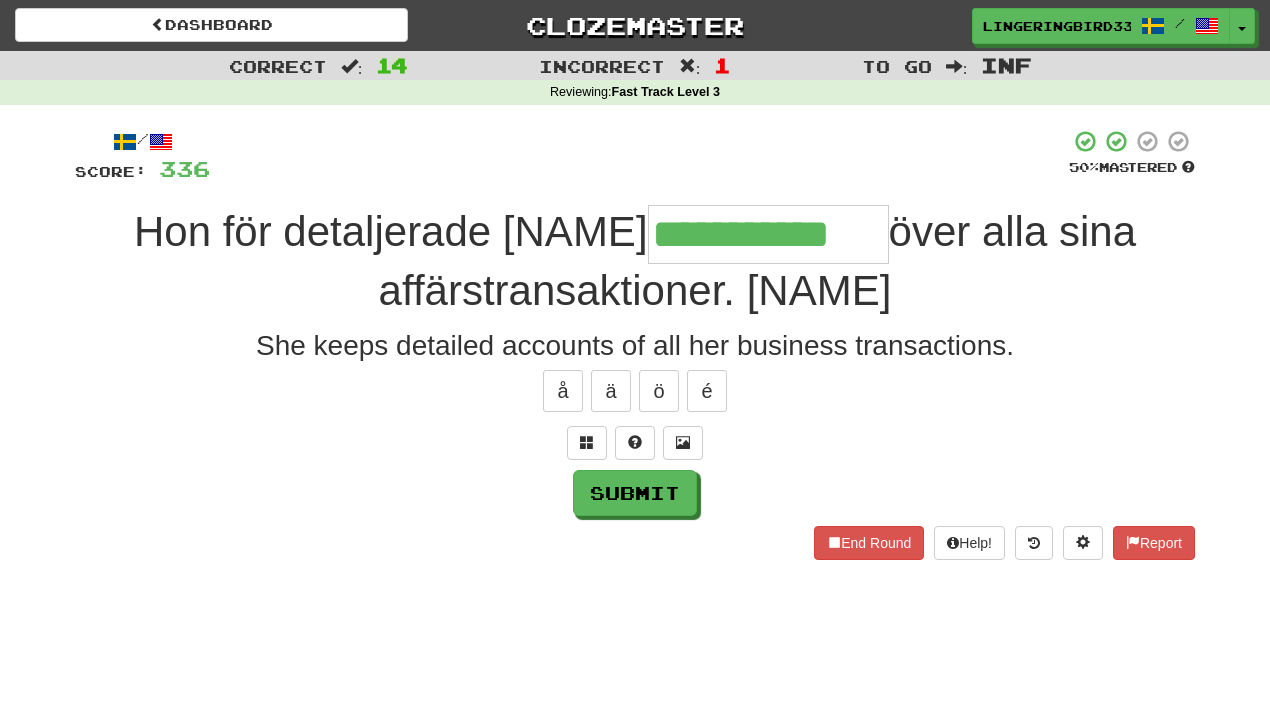 type on "**********" 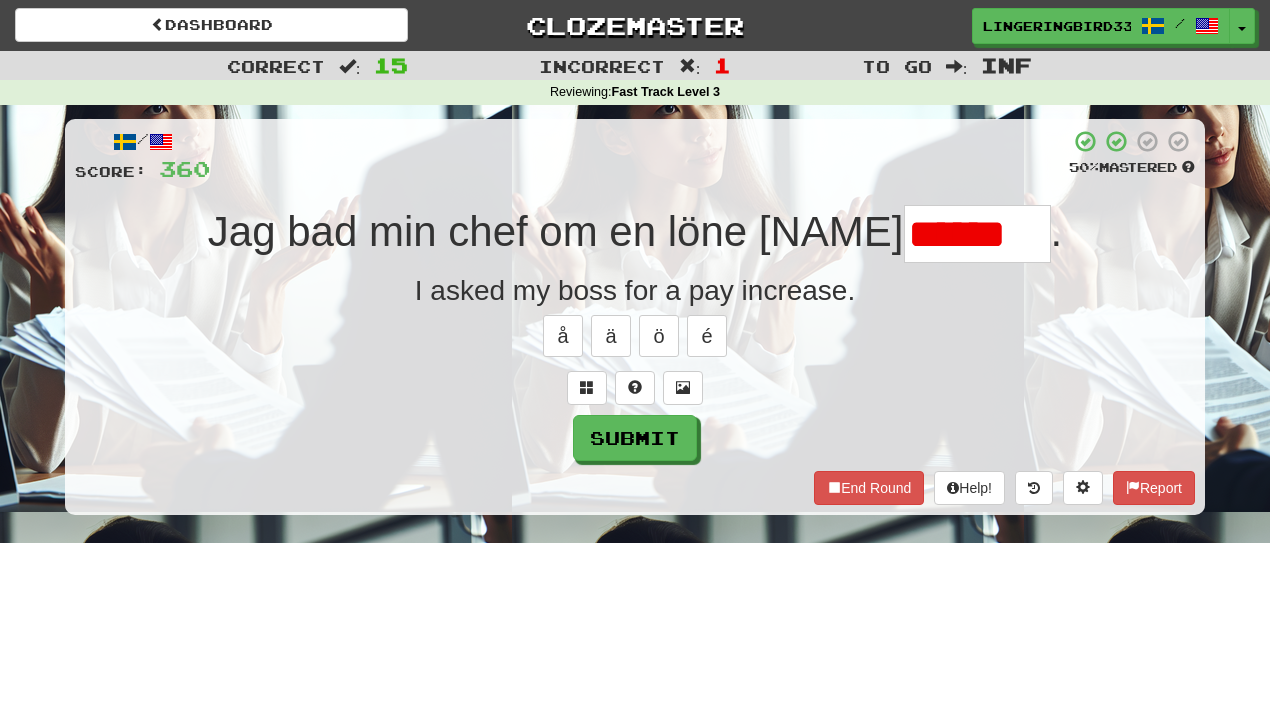 scroll, scrollTop: 0, scrollLeft: 0, axis: both 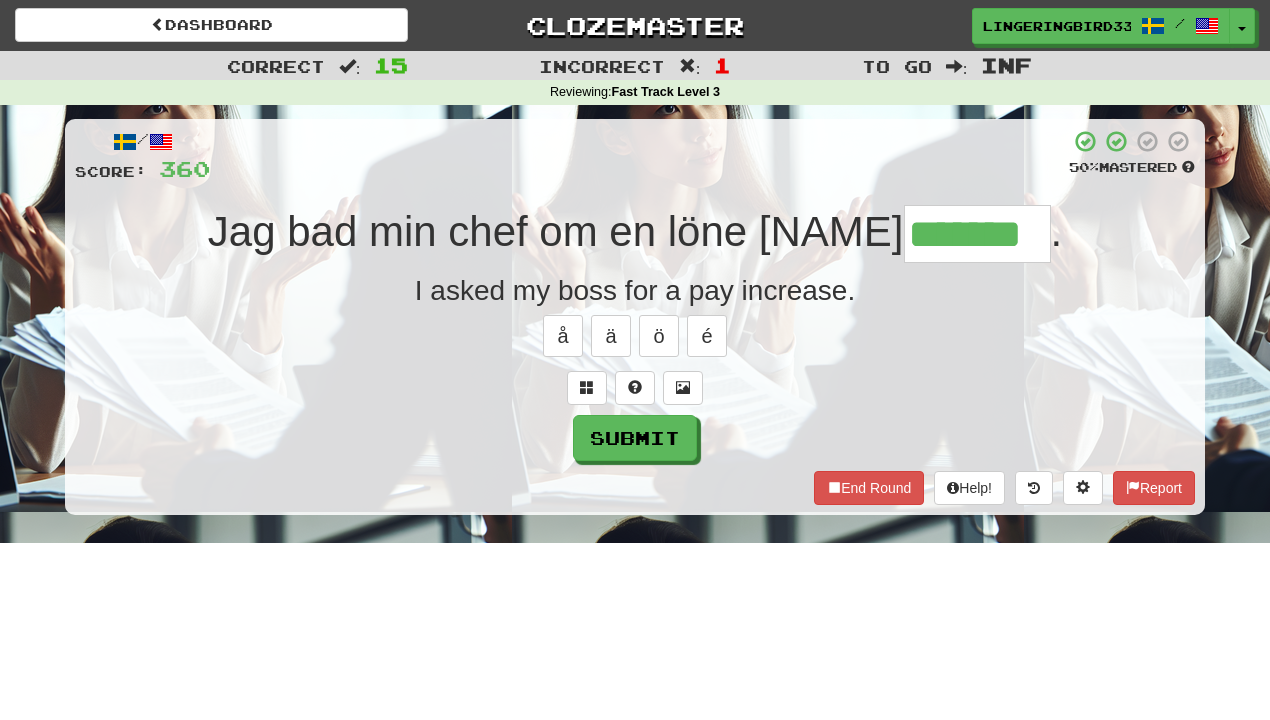 type on "*******" 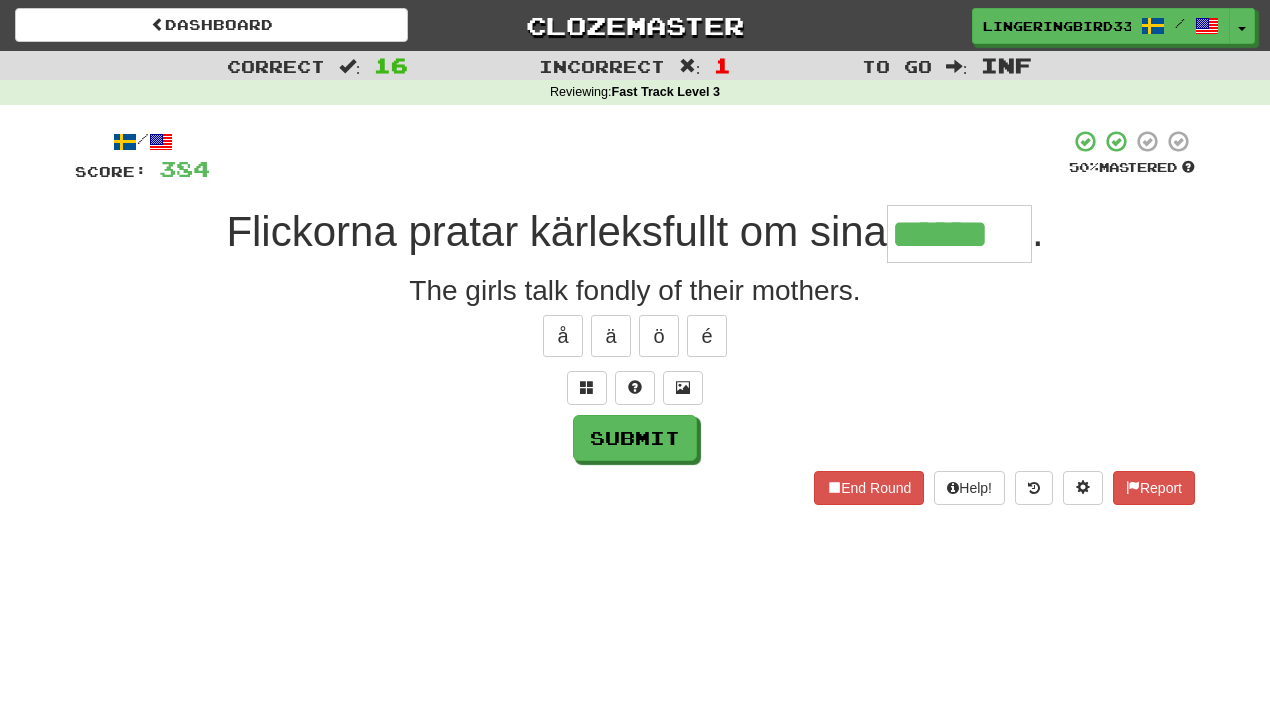 type on "******" 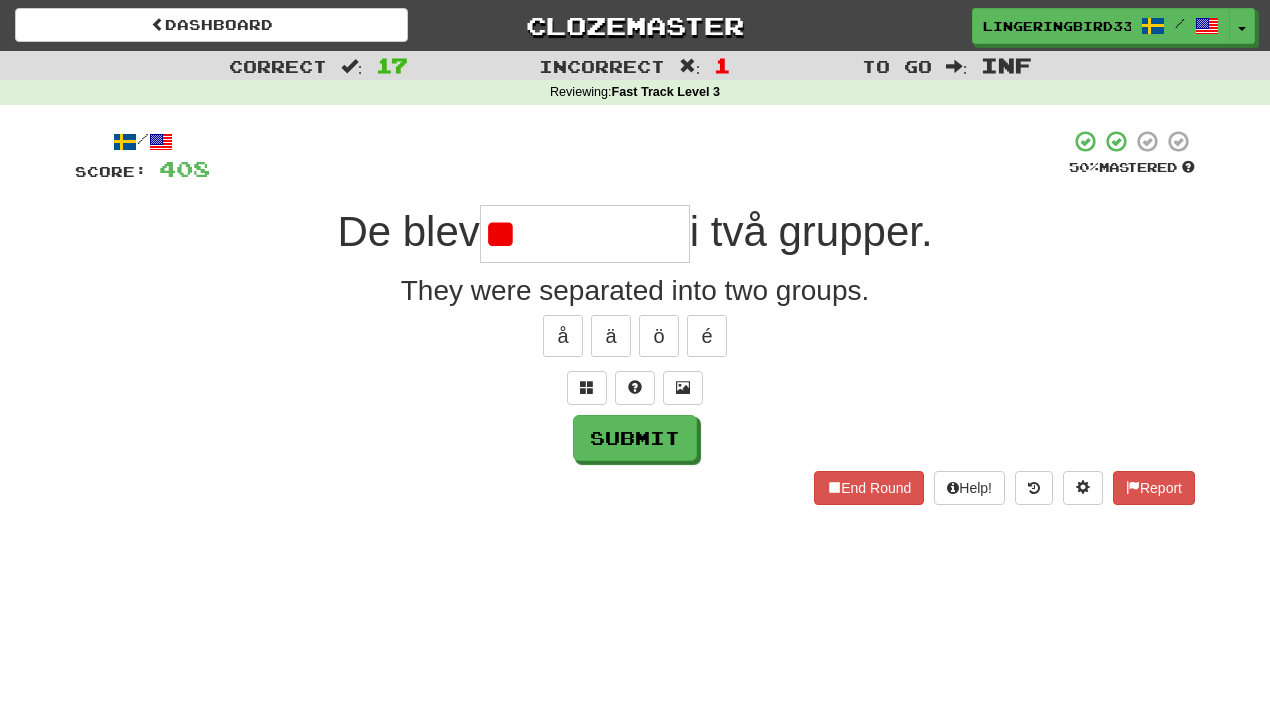 type on "*" 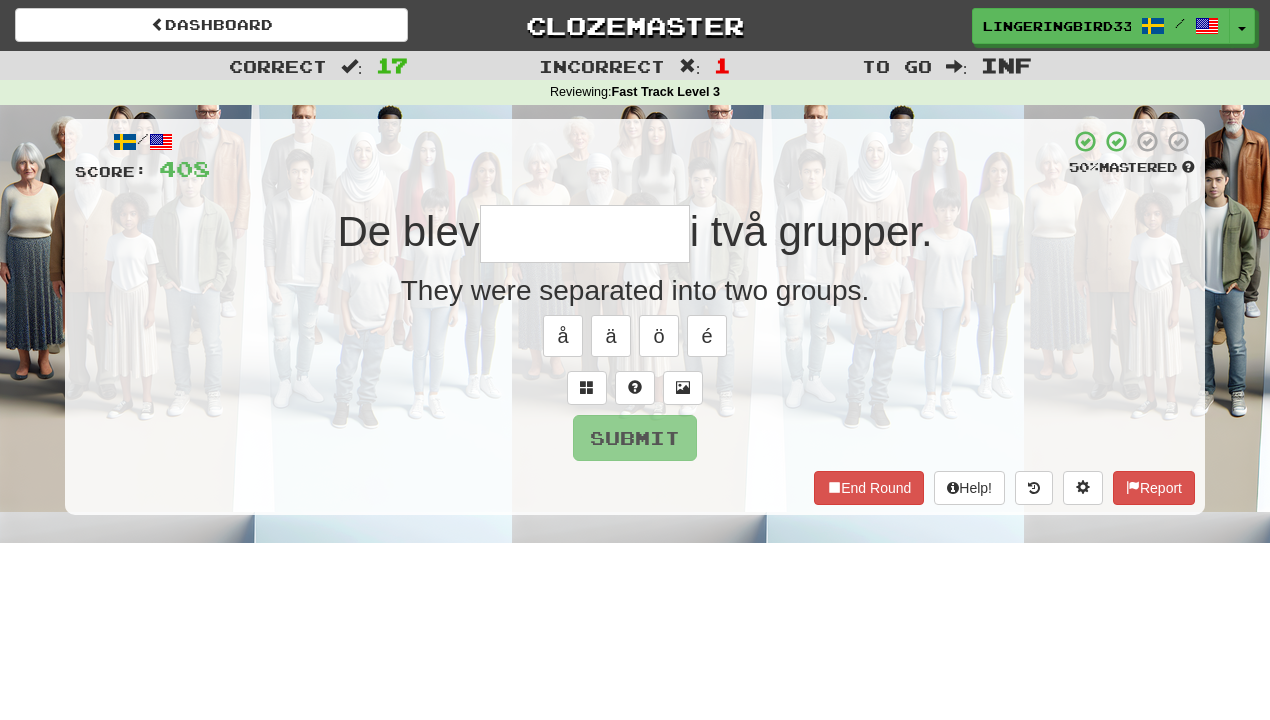 type on "*" 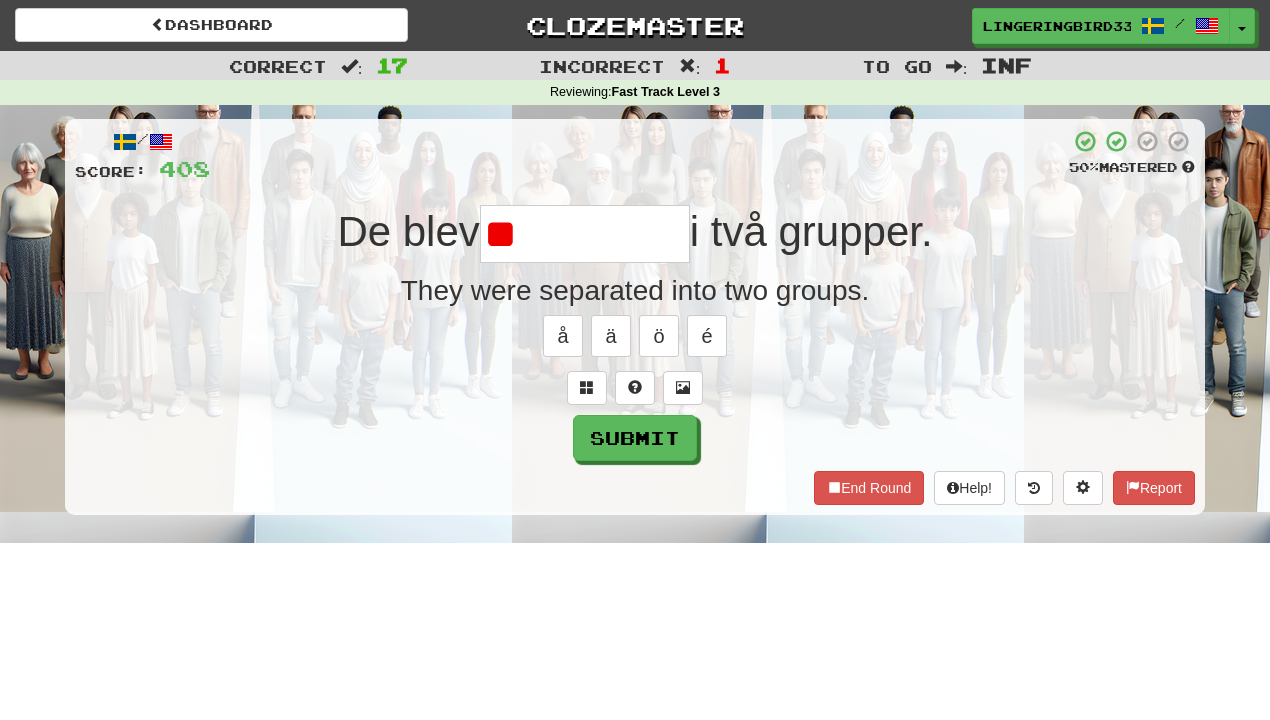 type on "*" 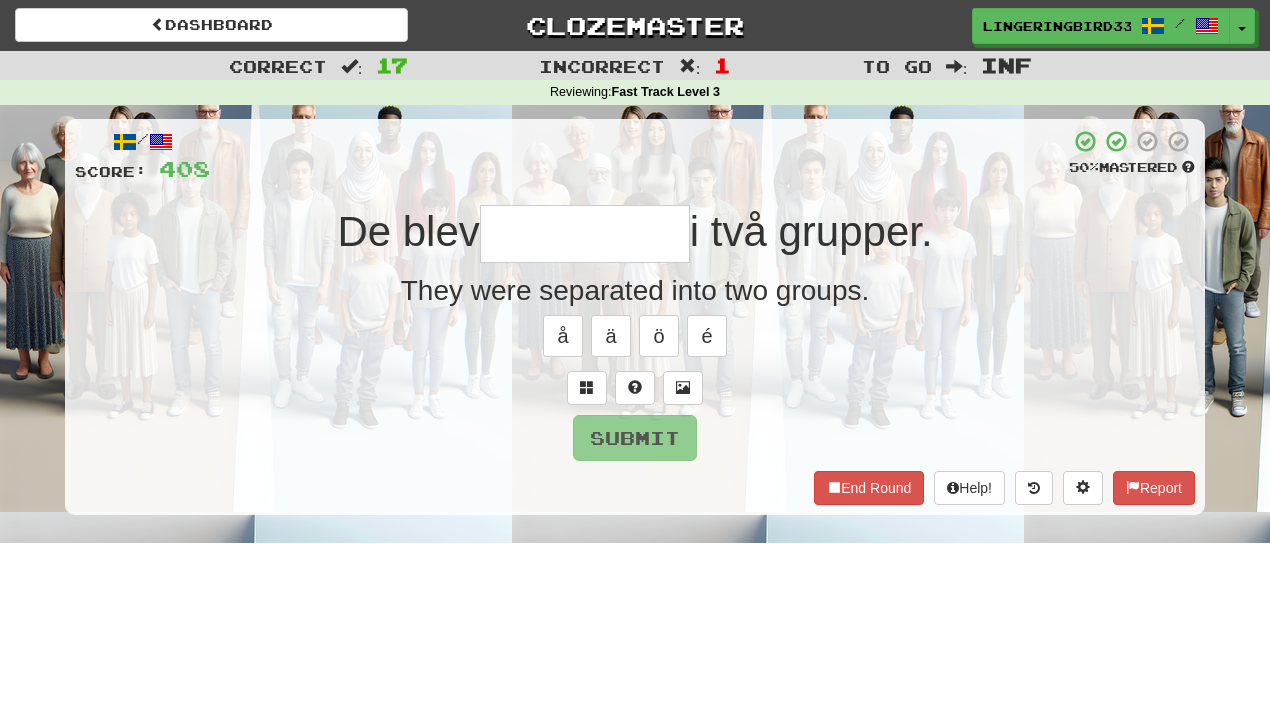 type on "*" 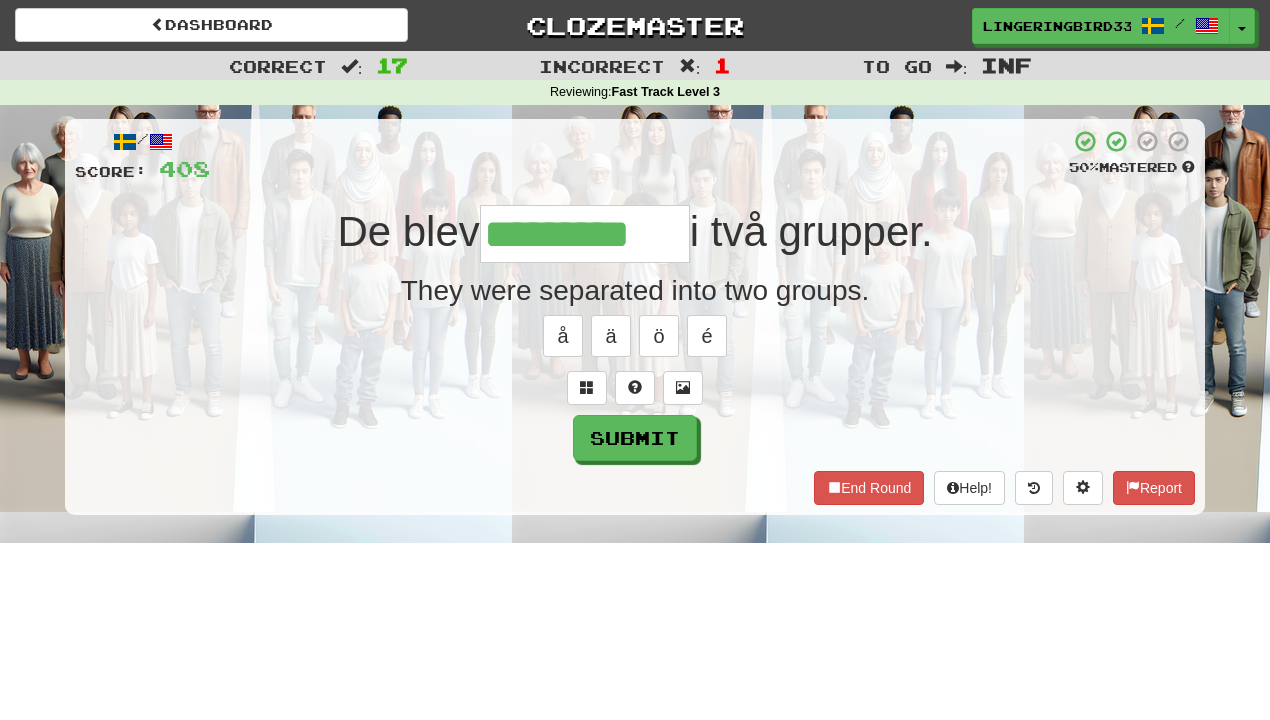 type on "*********" 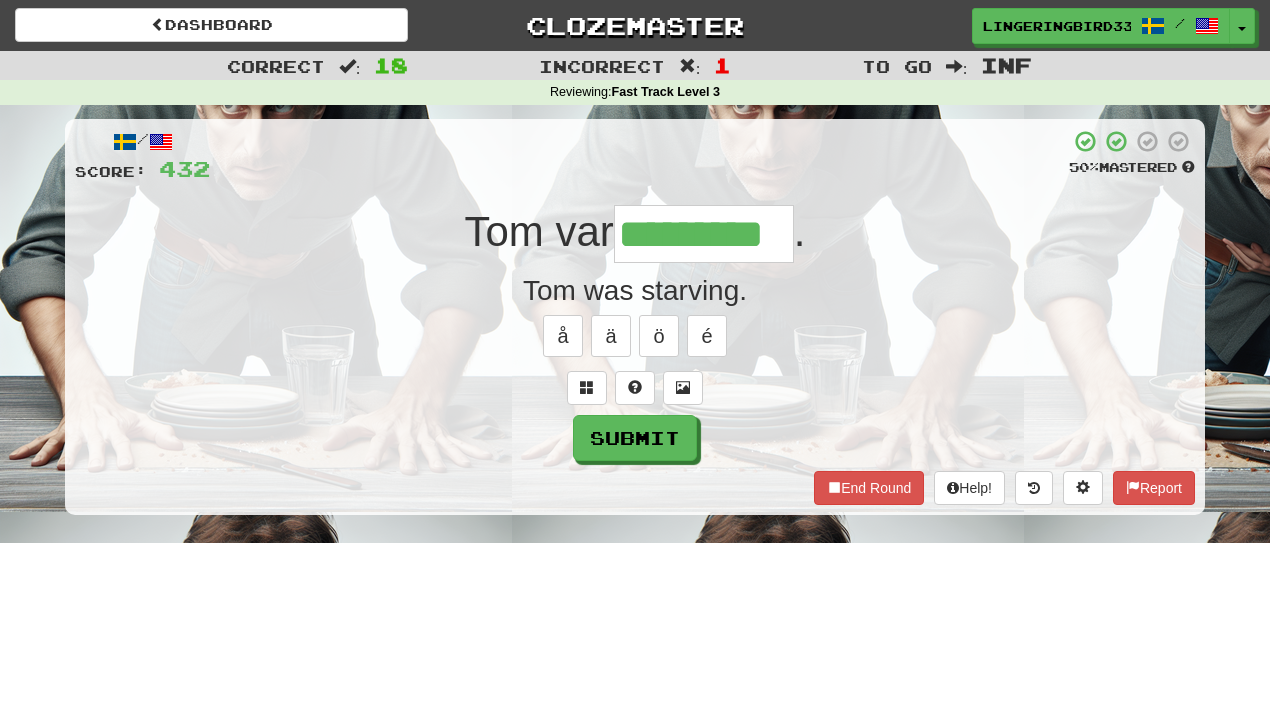 type on "*********" 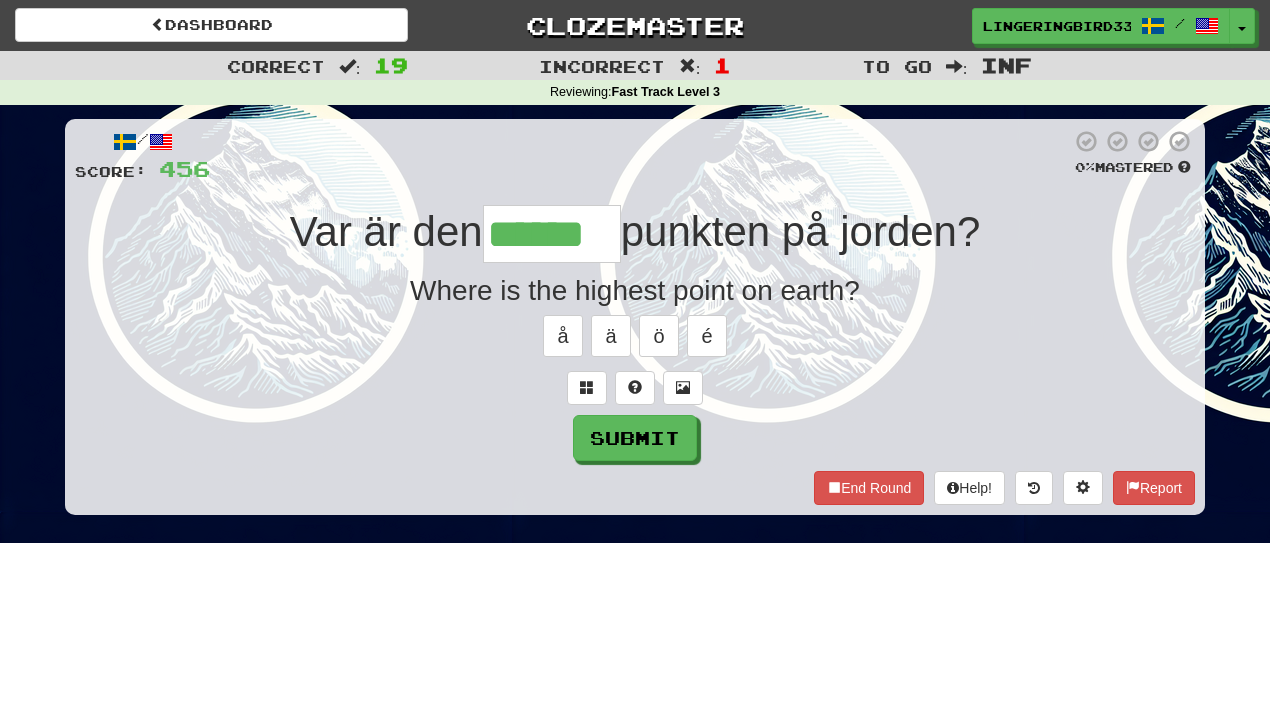 type on "******" 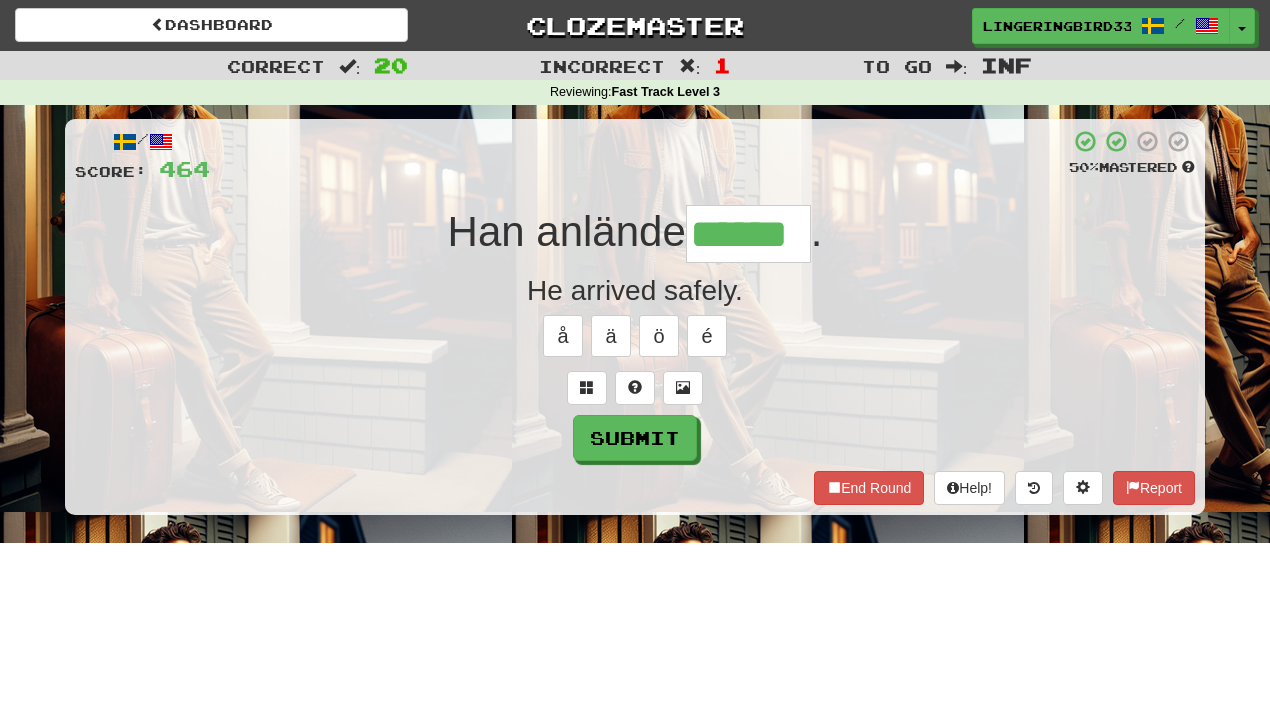 type on "******" 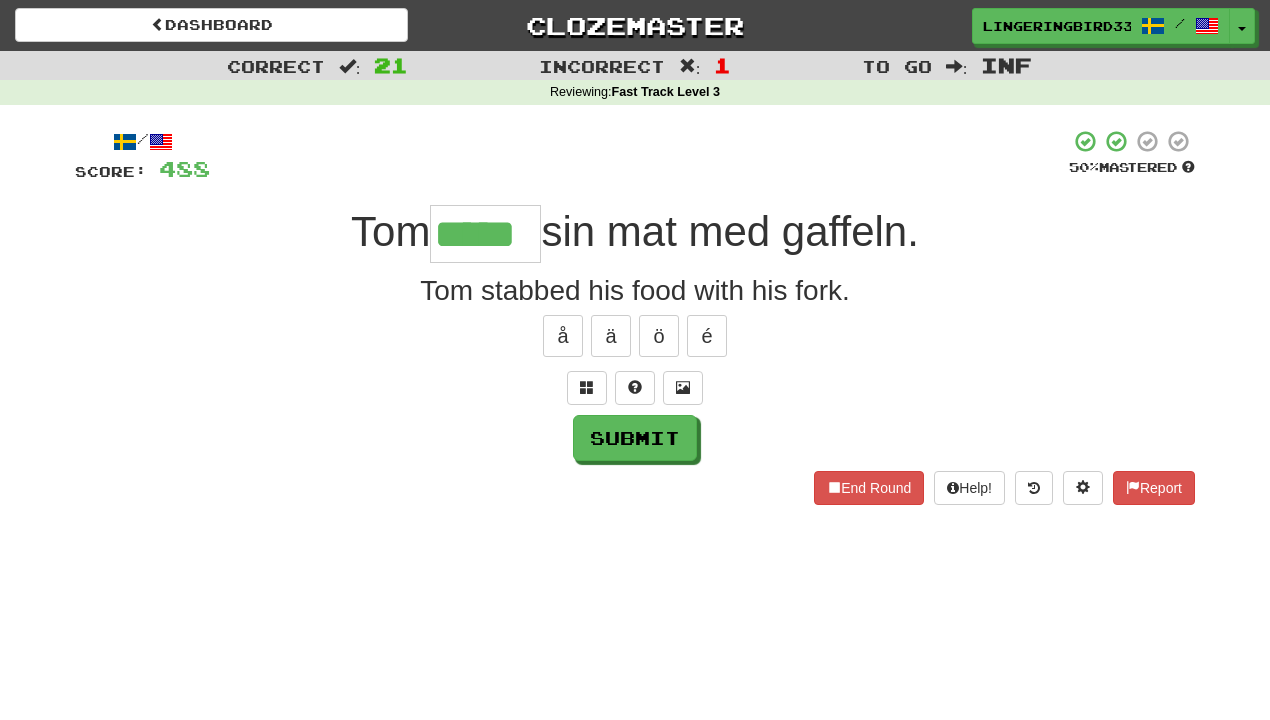 type on "*****" 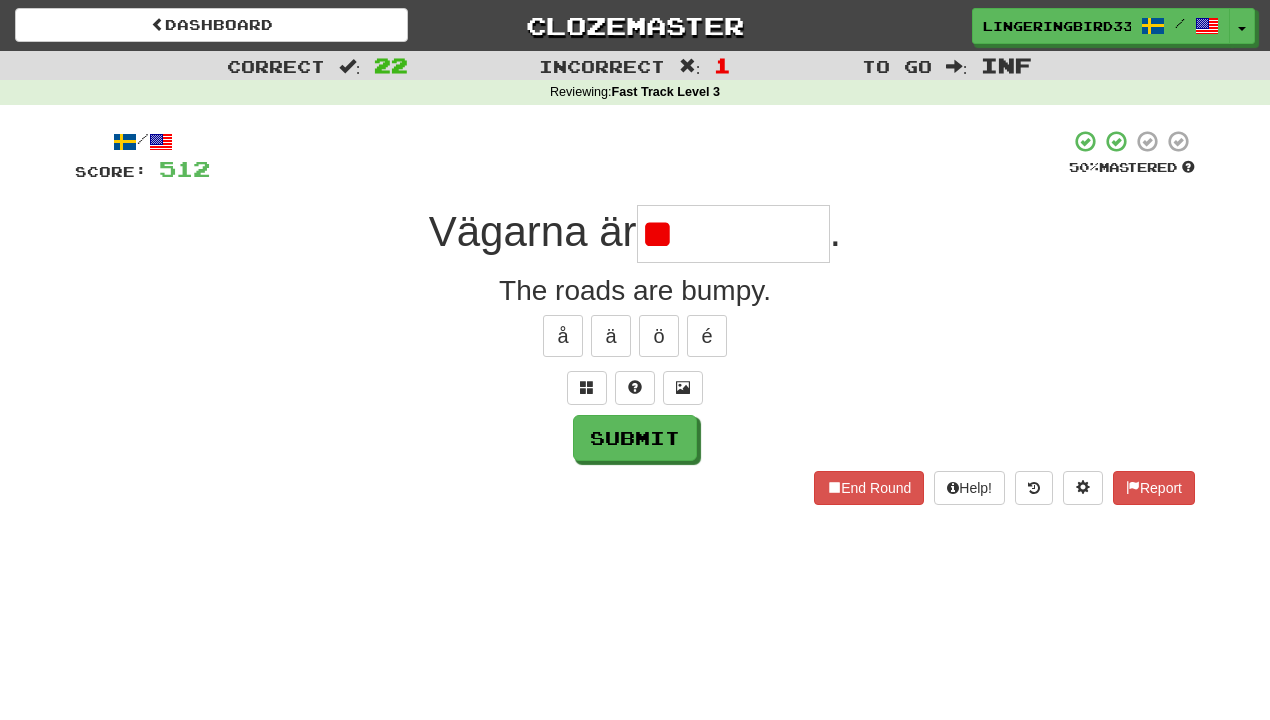 type on "*" 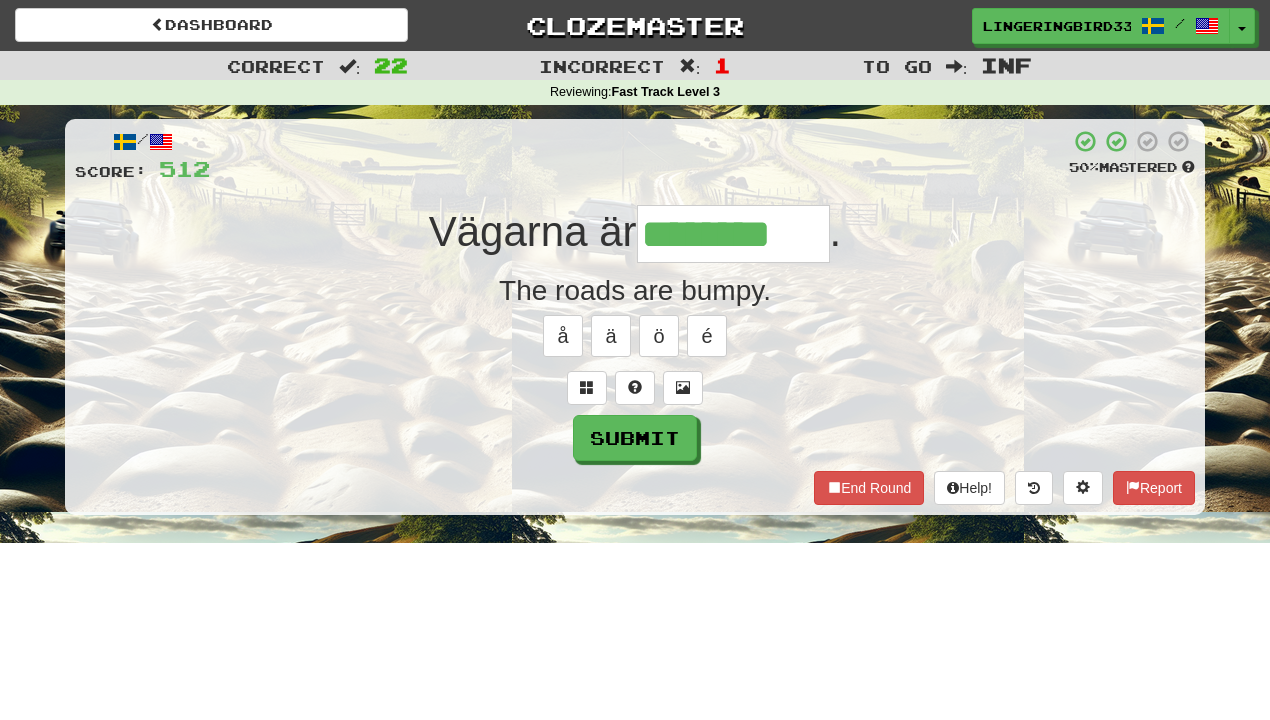 type on "********" 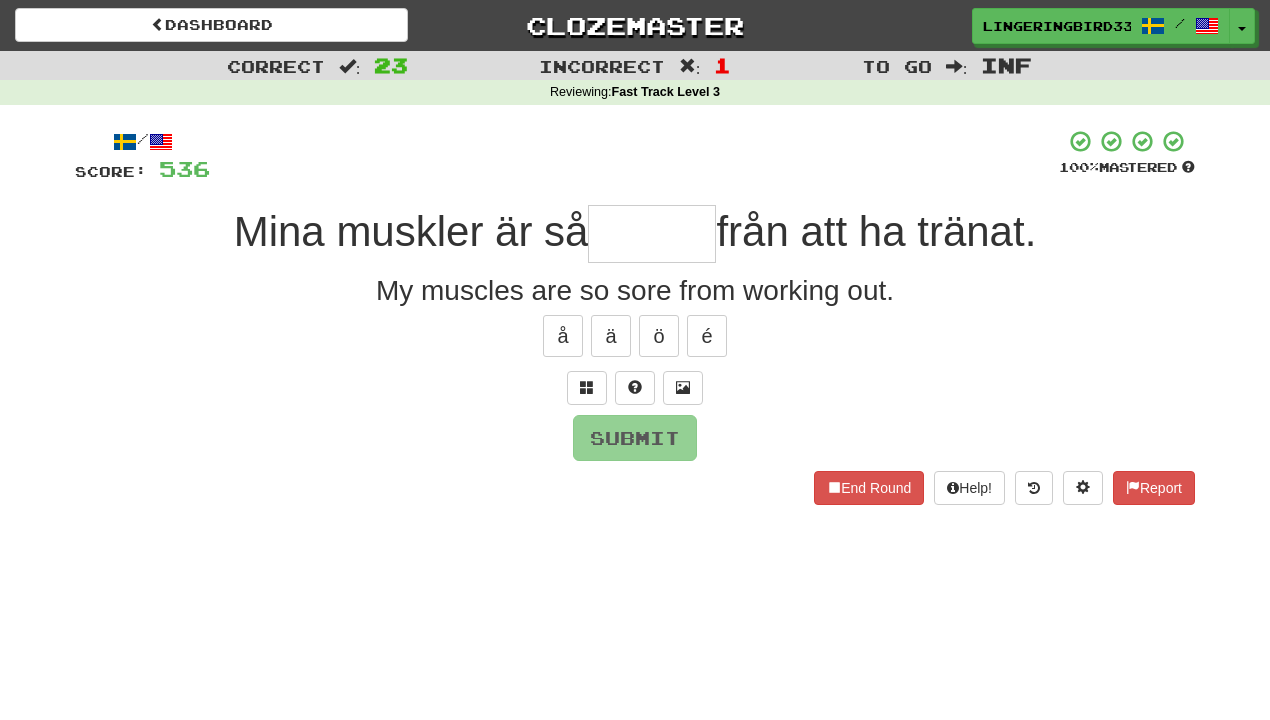type on "*" 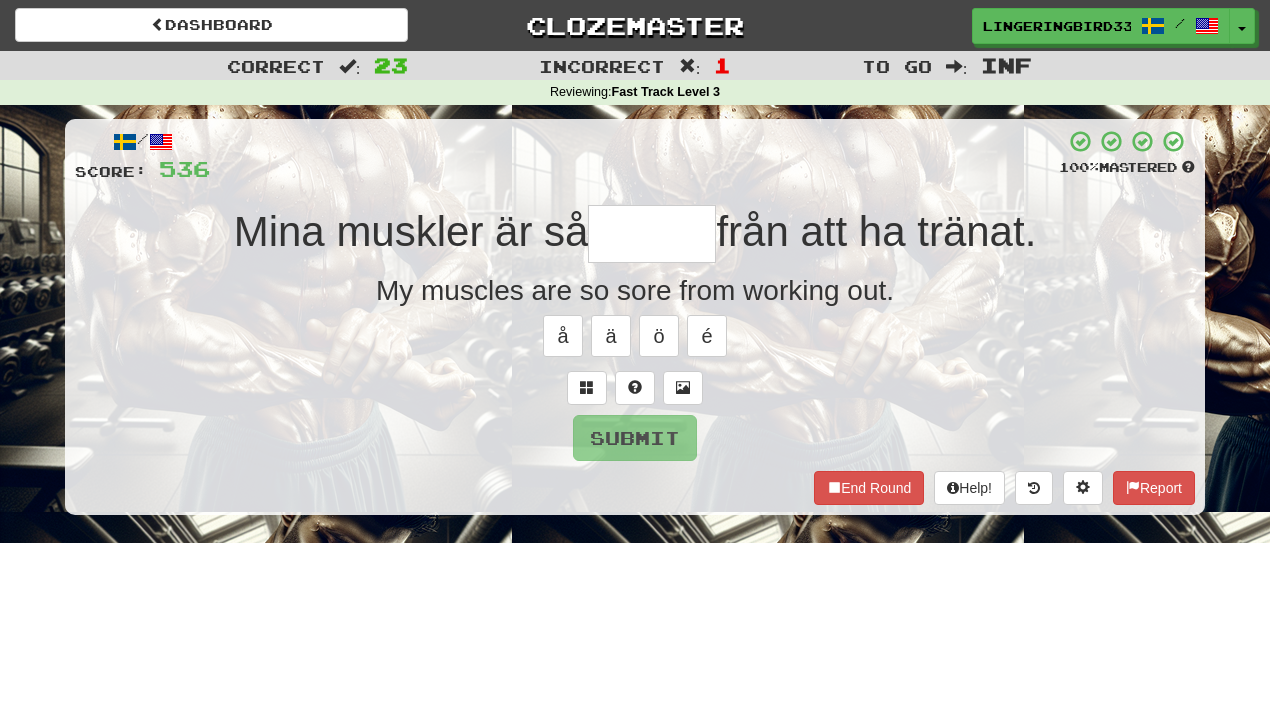 type on "****" 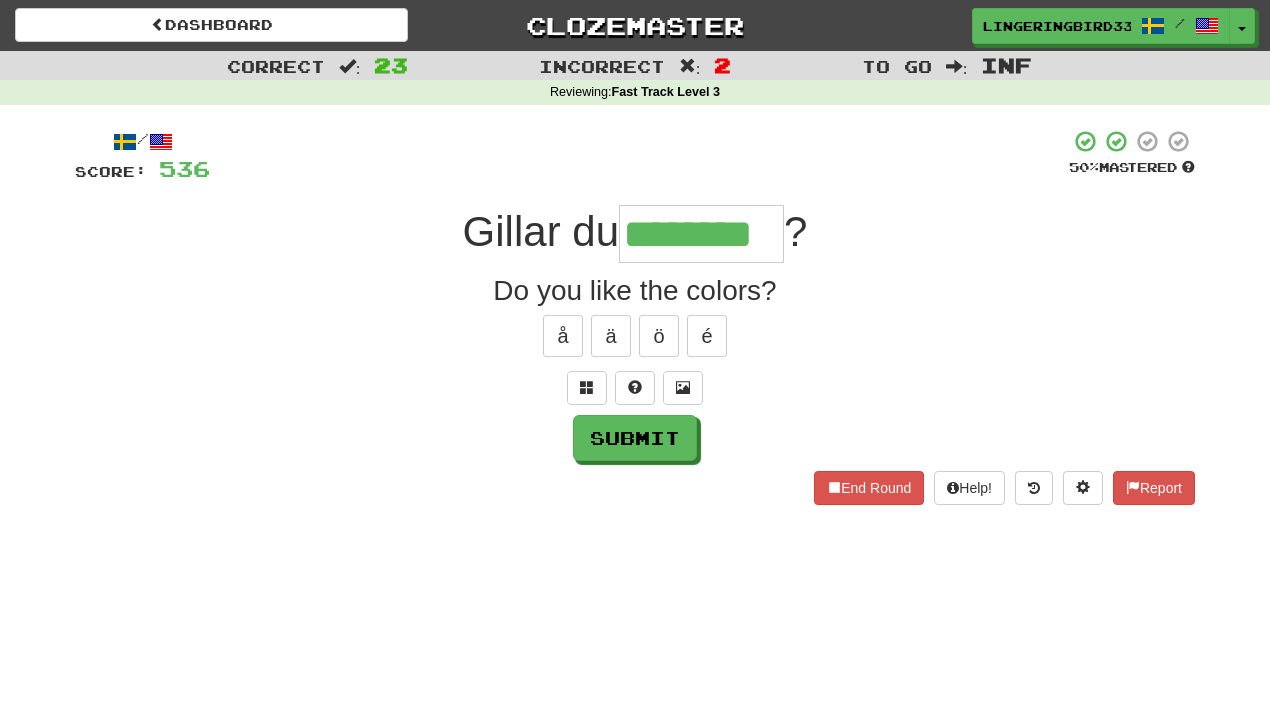 type on "********" 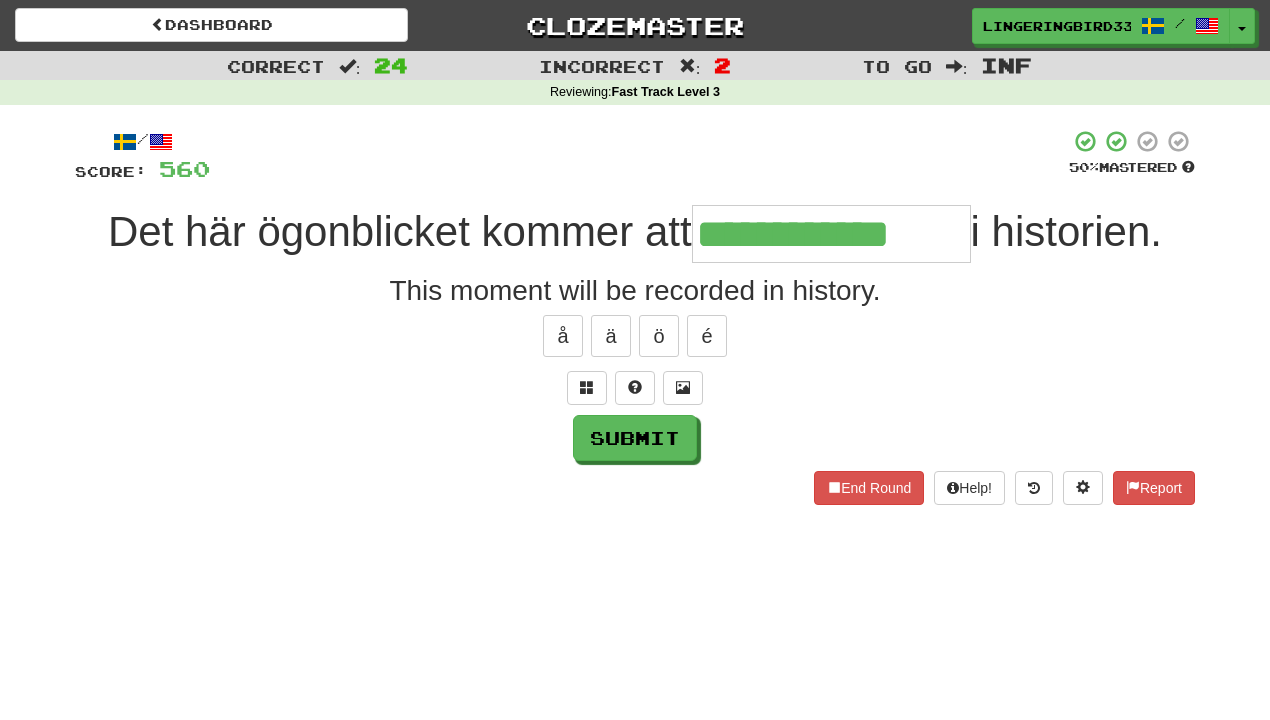 type on "**********" 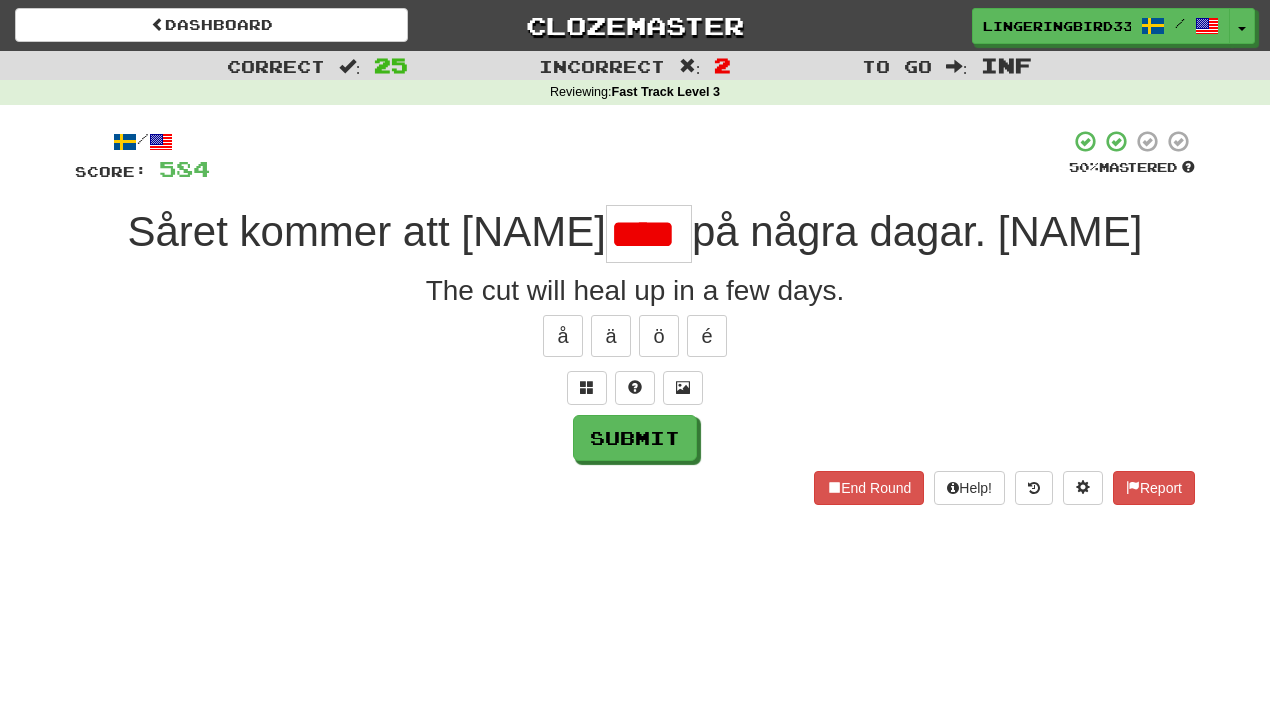 scroll, scrollTop: 0, scrollLeft: 0, axis: both 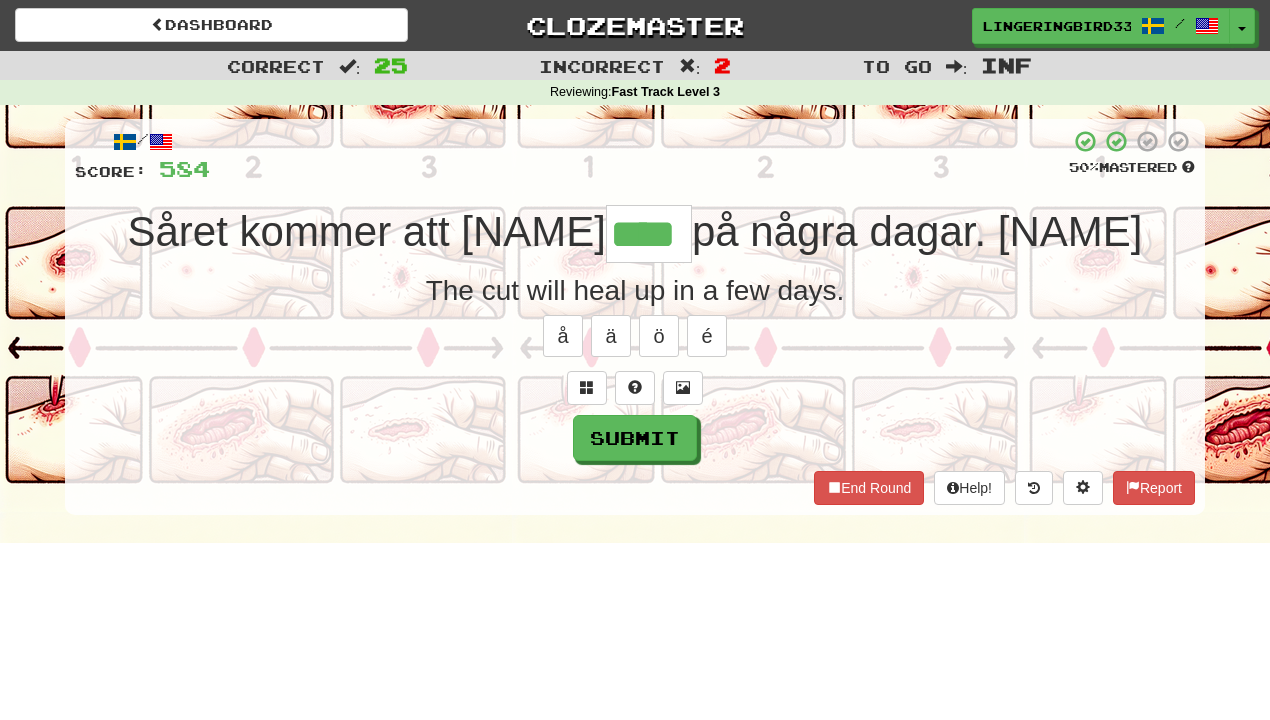 type on "****" 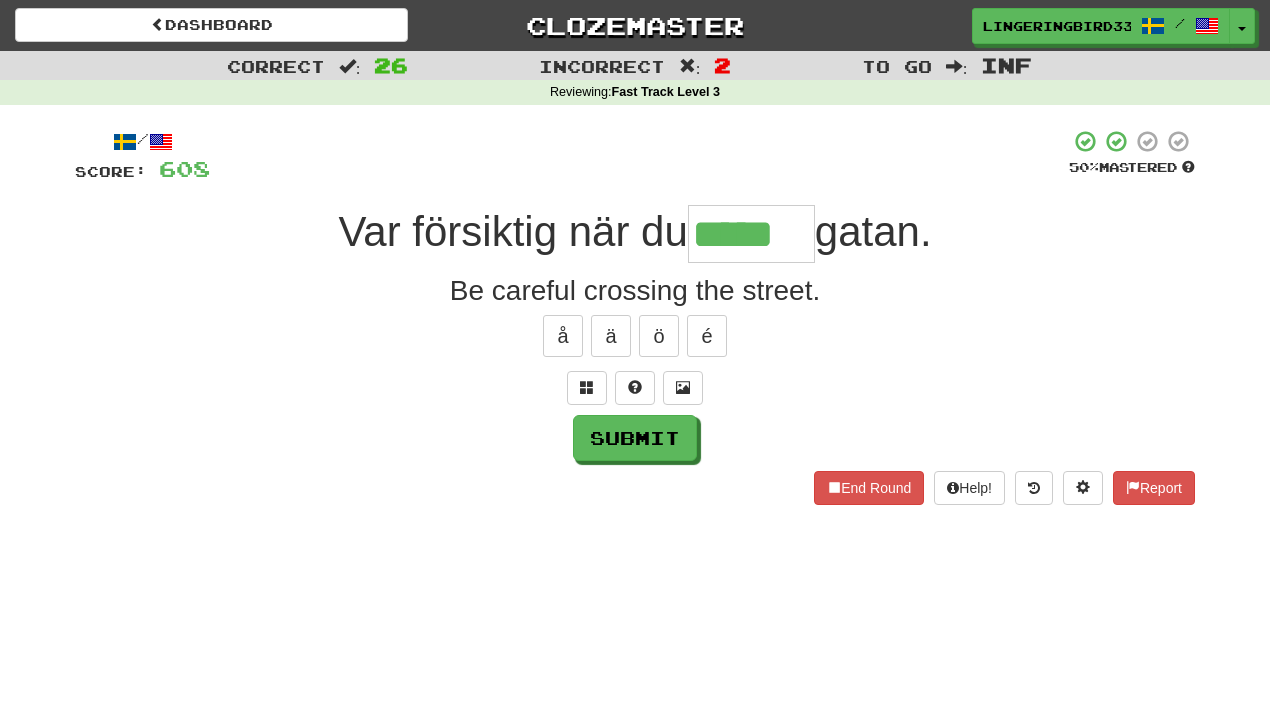 type on "******" 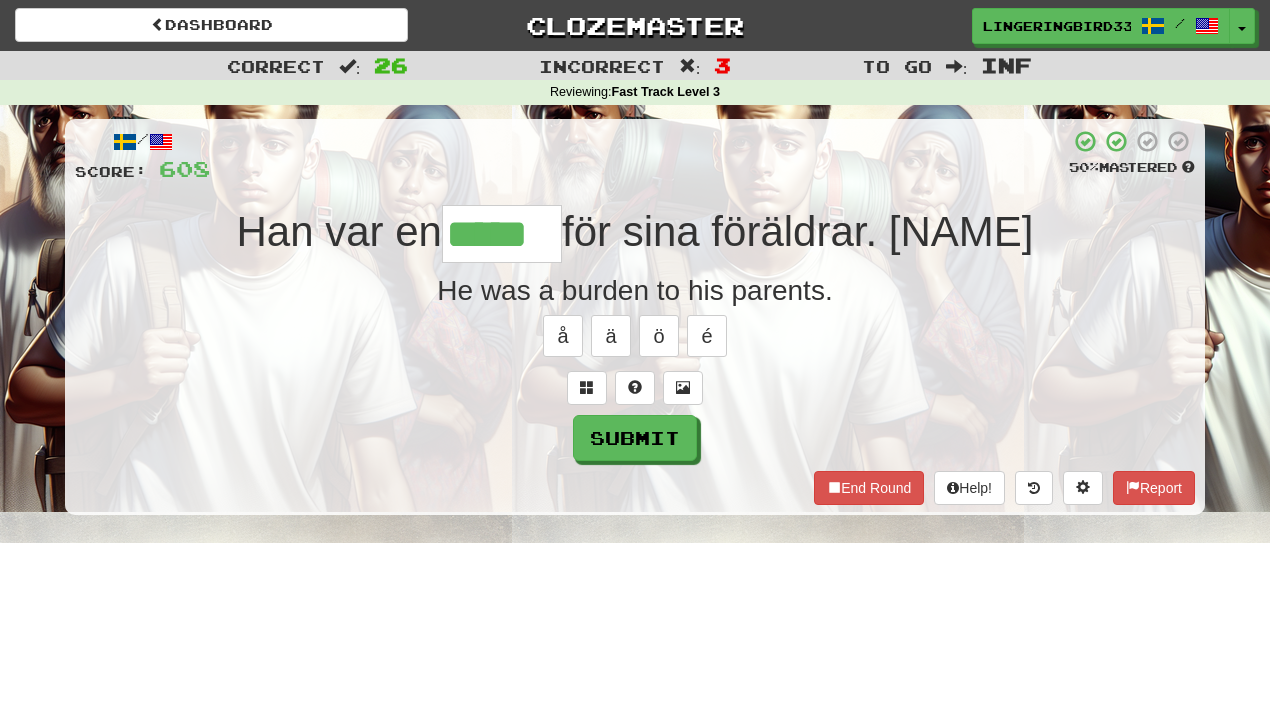 type on "*****" 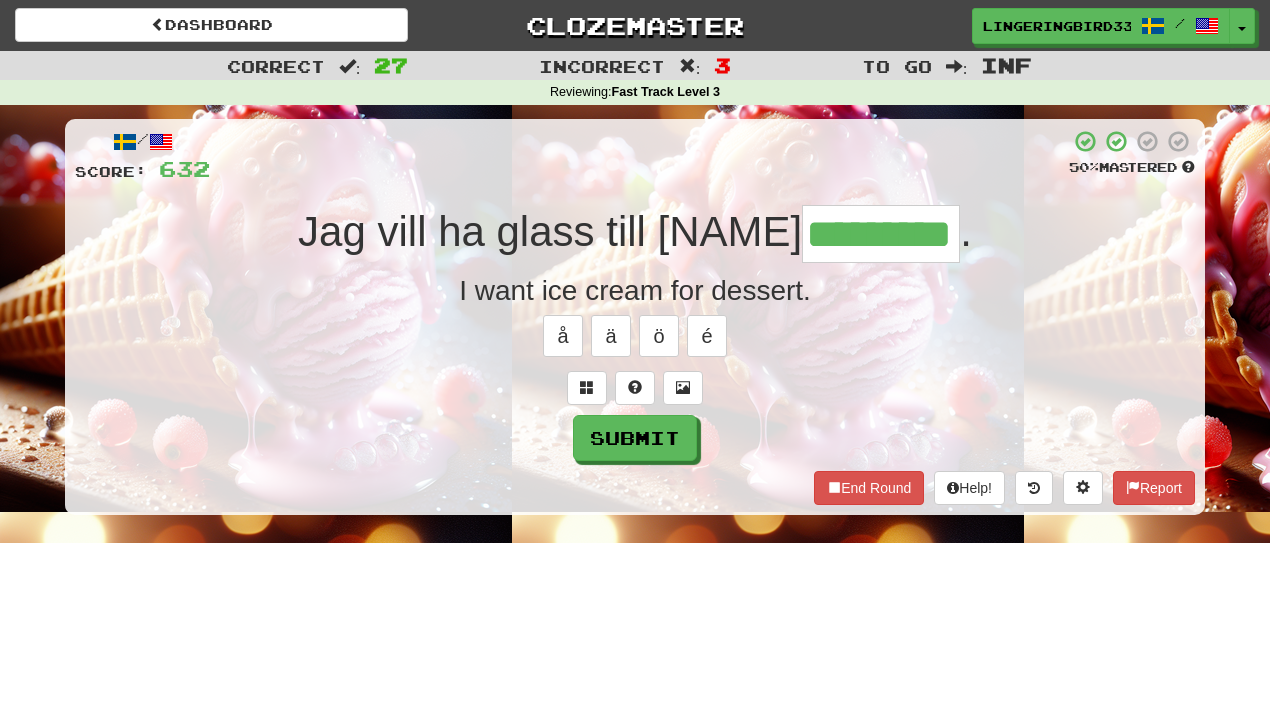 type on "*********" 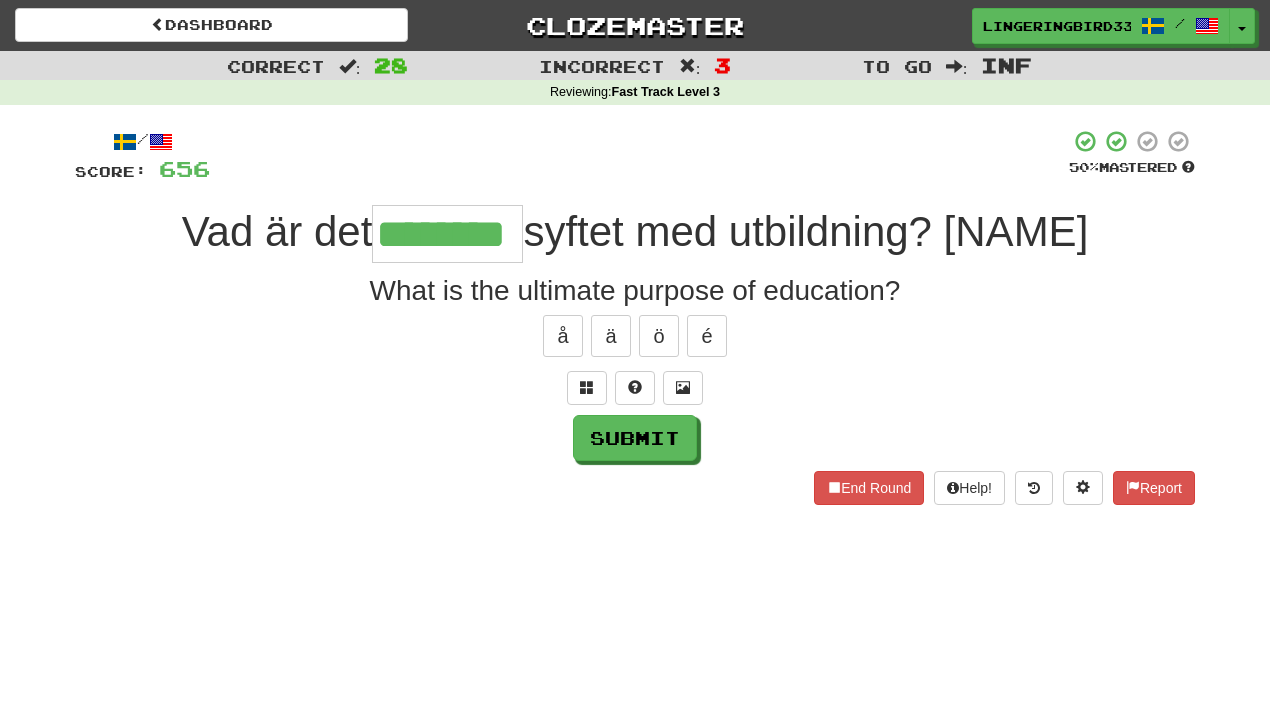 type on "********" 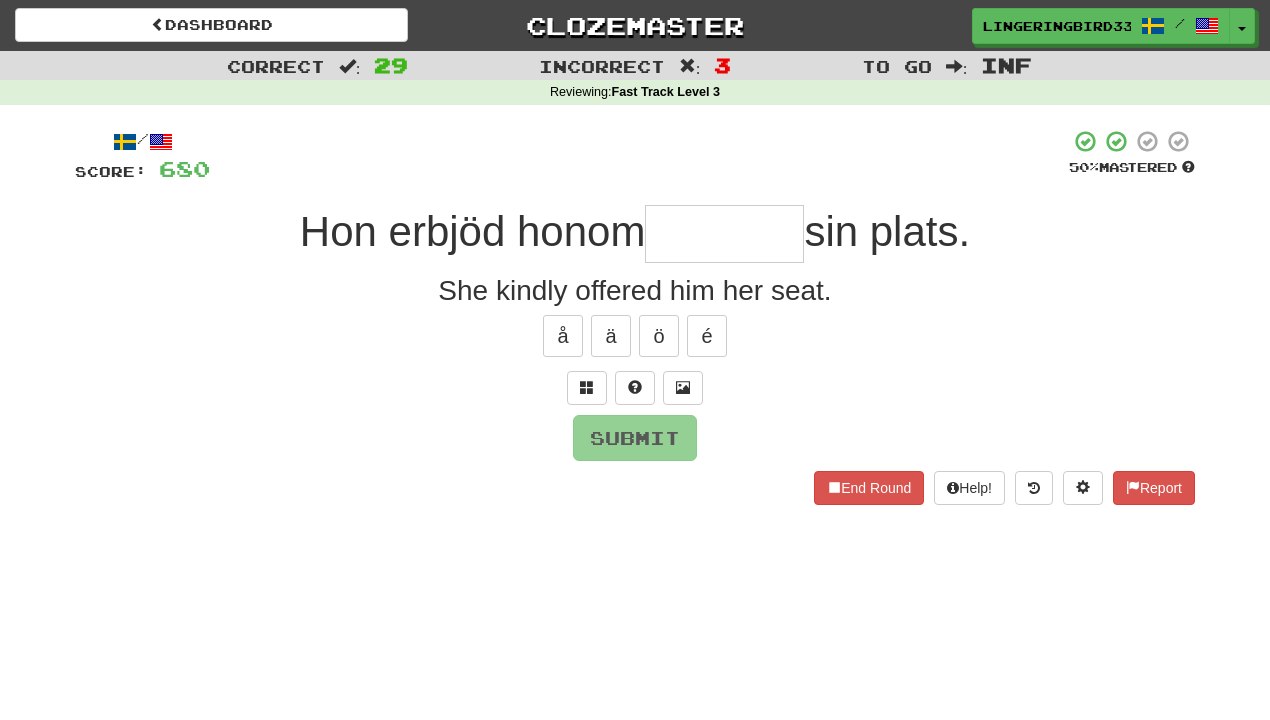 type on "*" 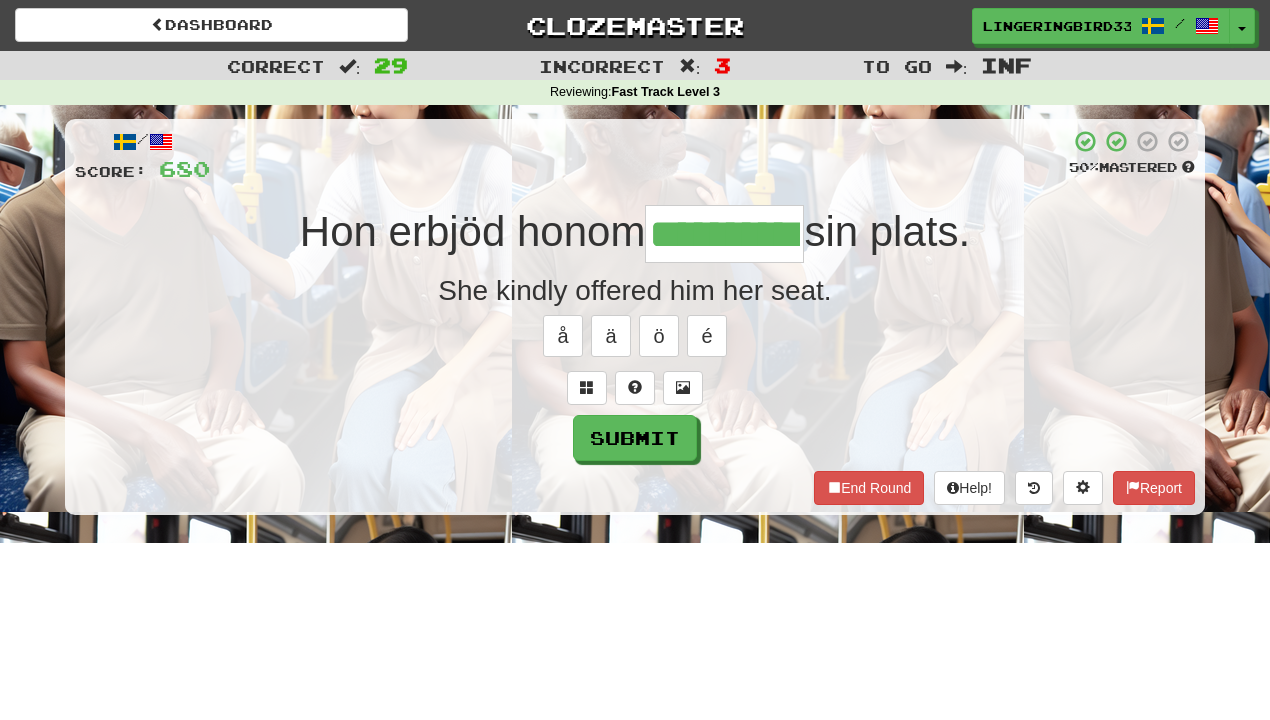 type on "**********" 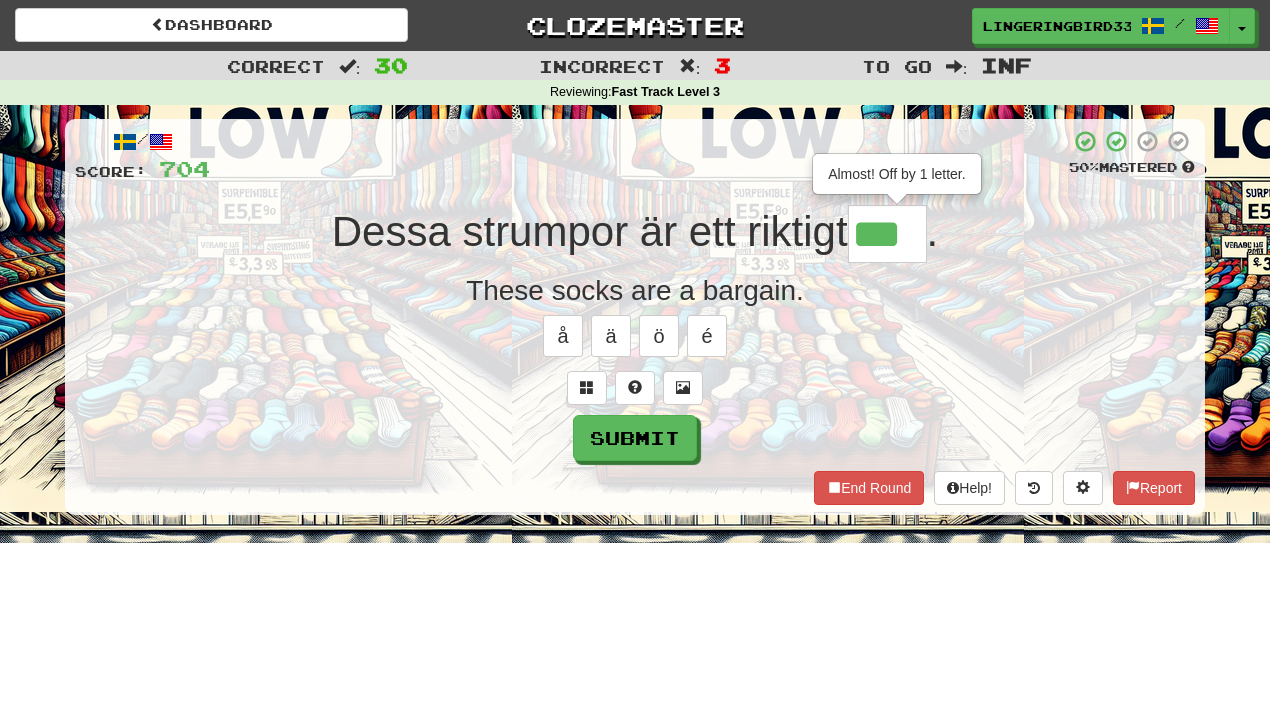 scroll, scrollTop: 0, scrollLeft: 0, axis: both 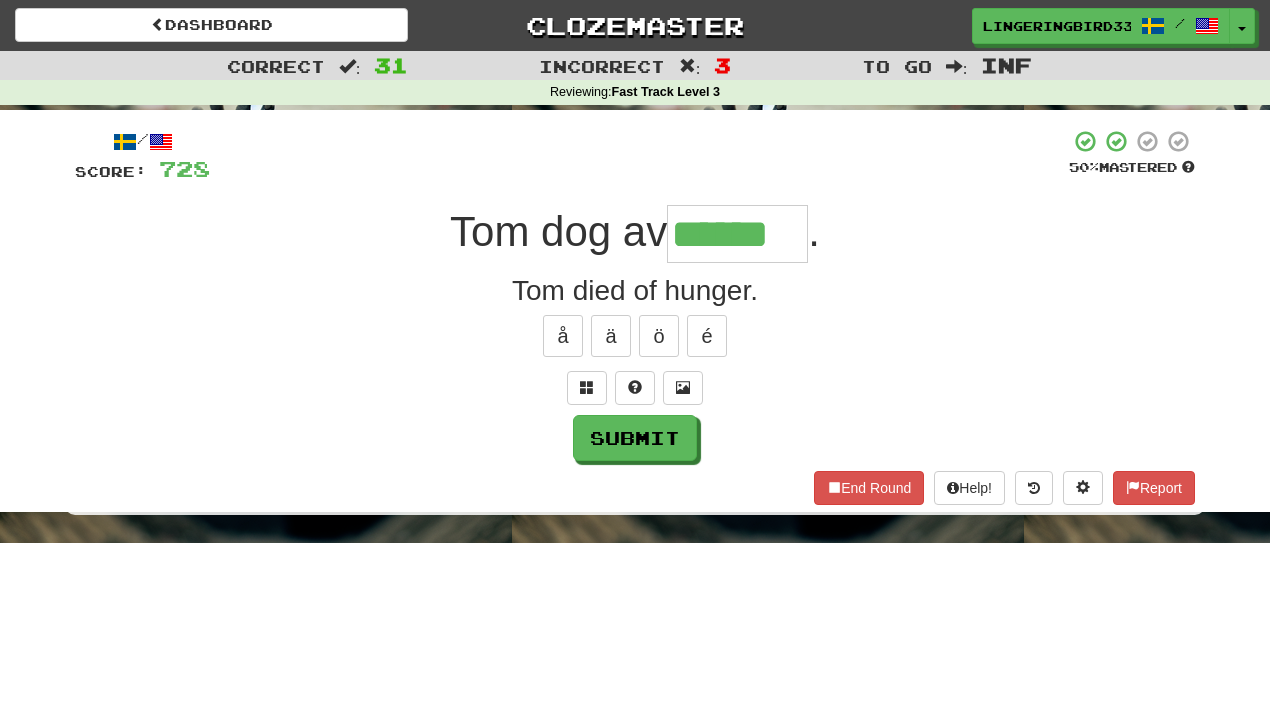 type on "******" 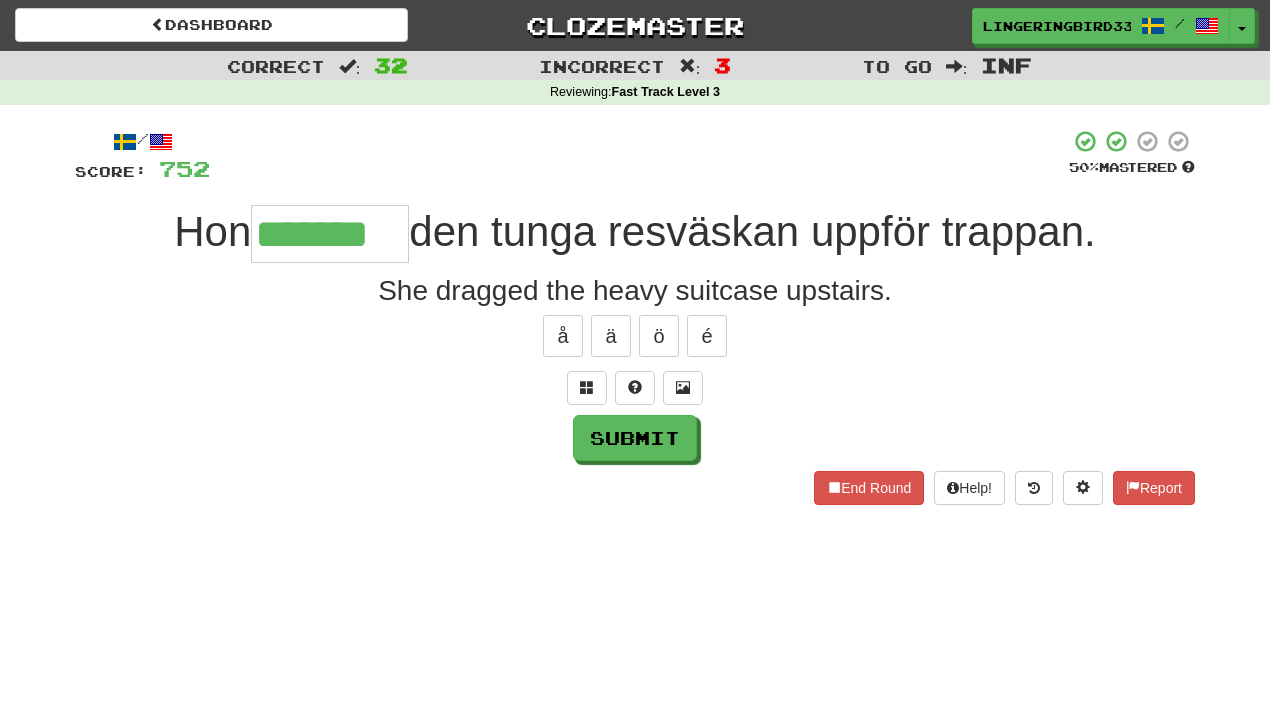 type on "*******" 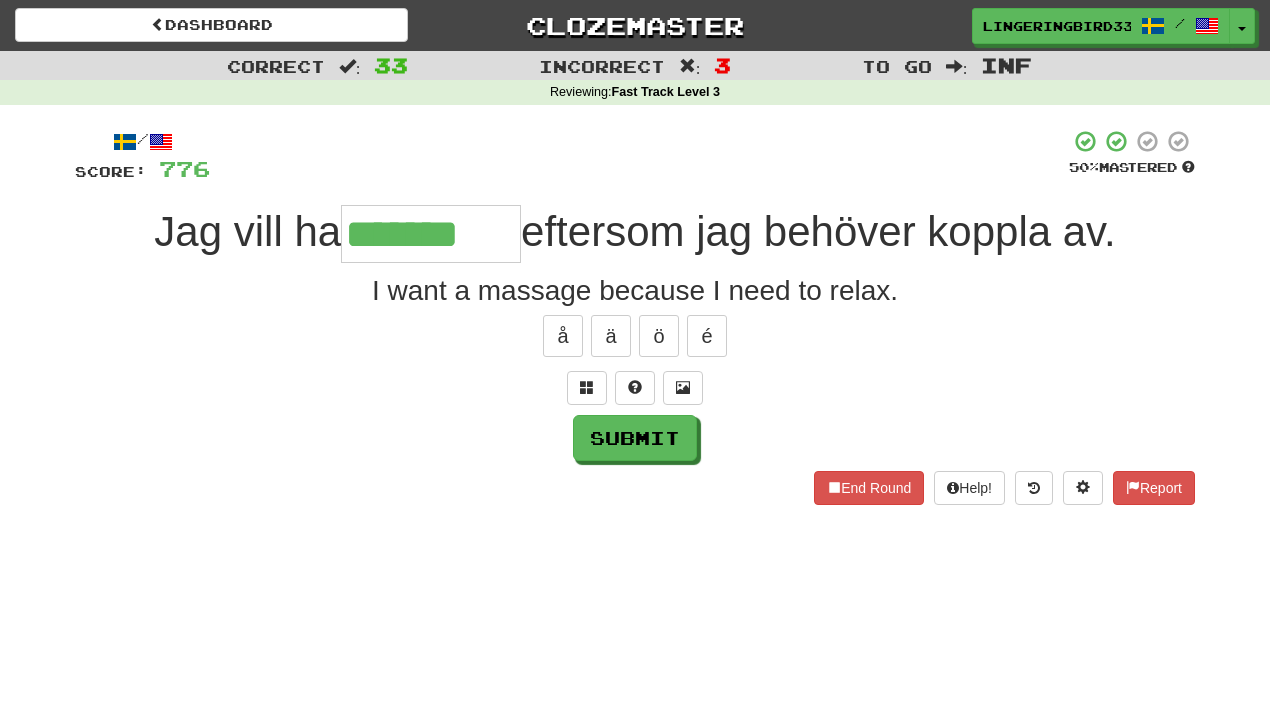 scroll, scrollTop: 0, scrollLeft: 0, axis: both 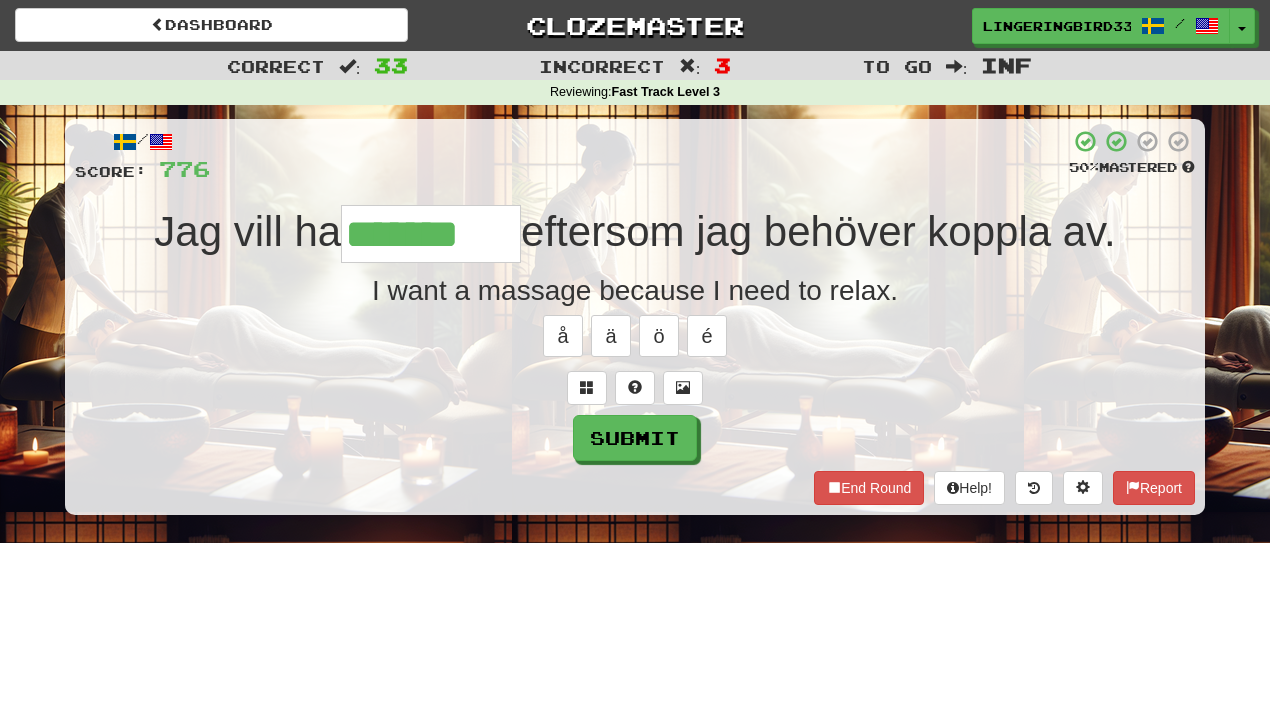 type on "*******" 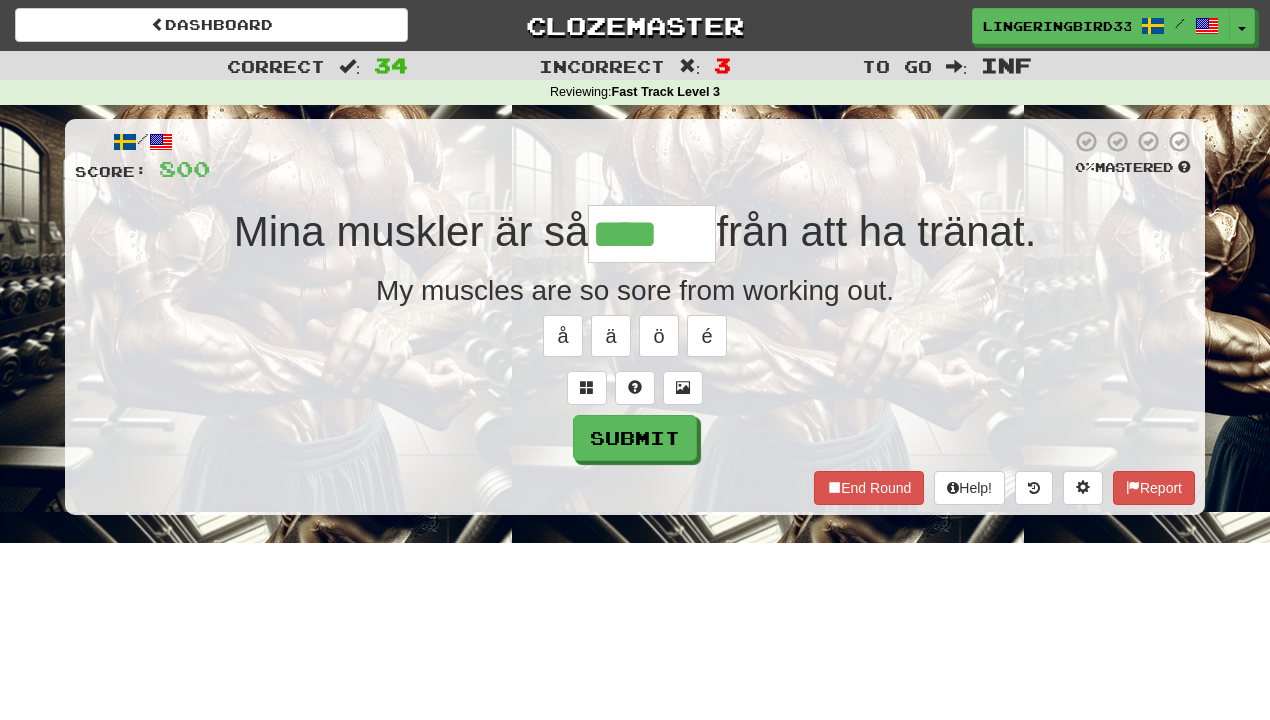 type on "****" 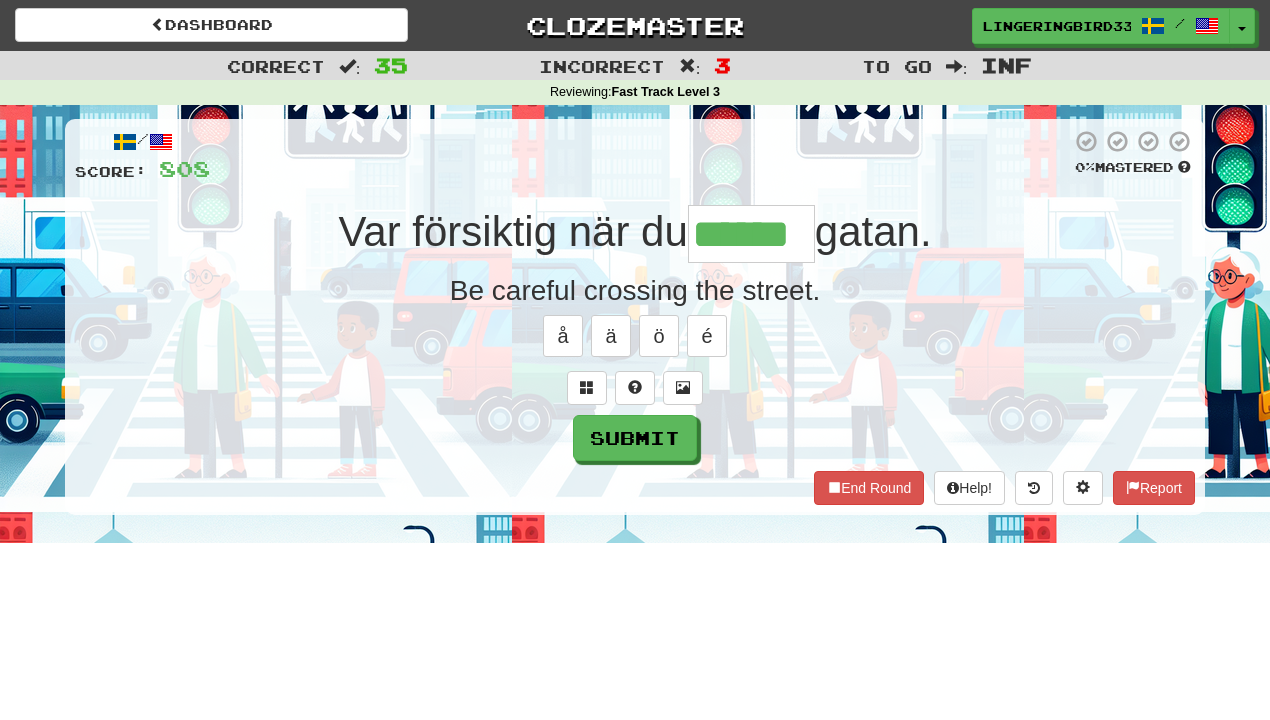type on "******" 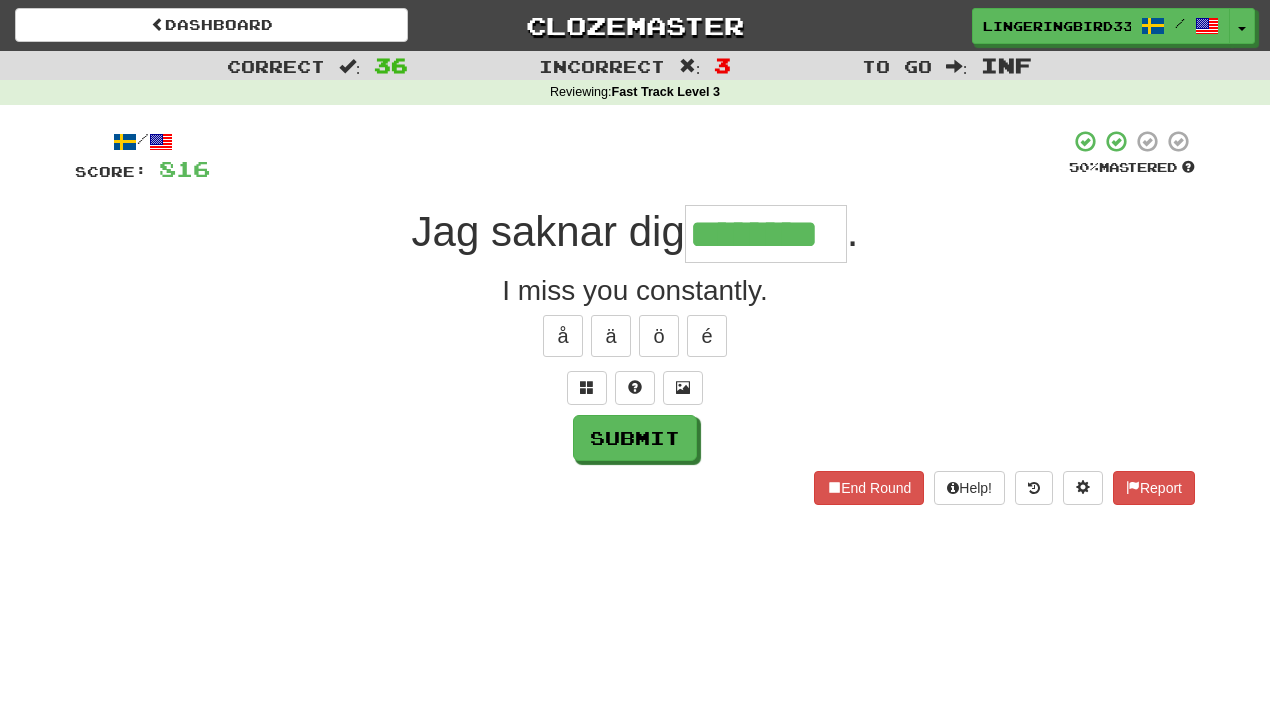 type on "********" 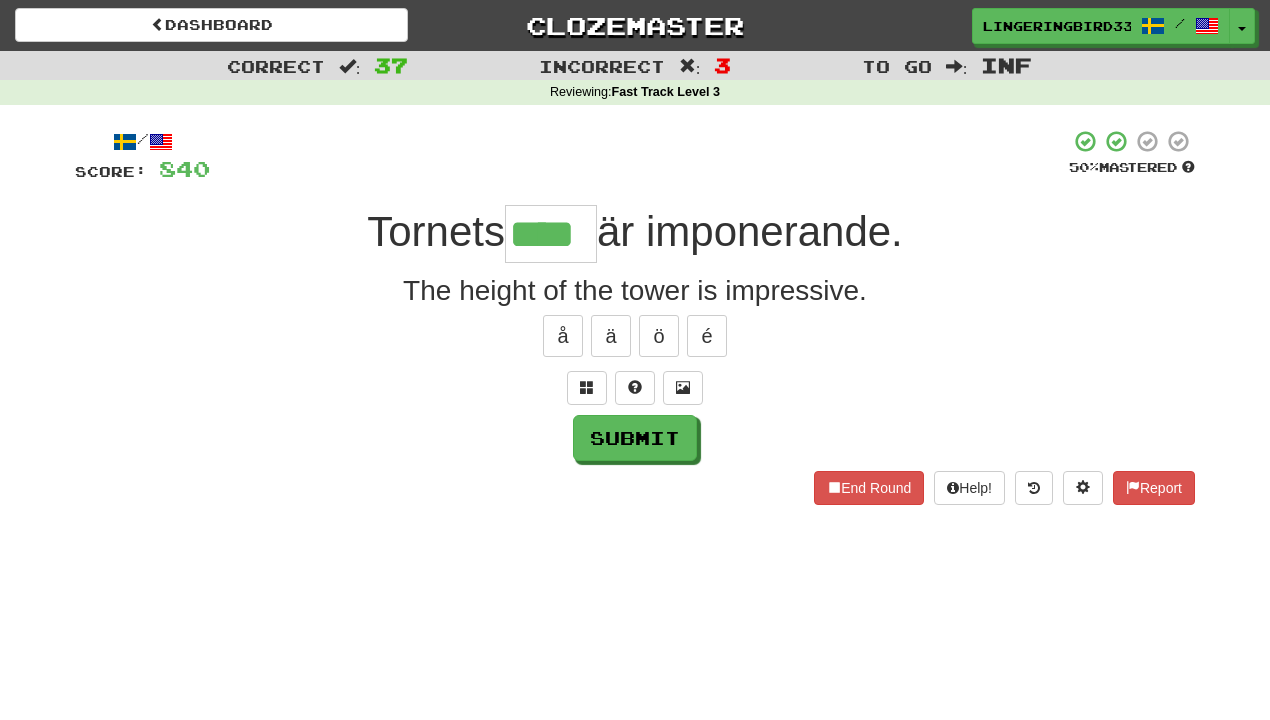 type on "****" 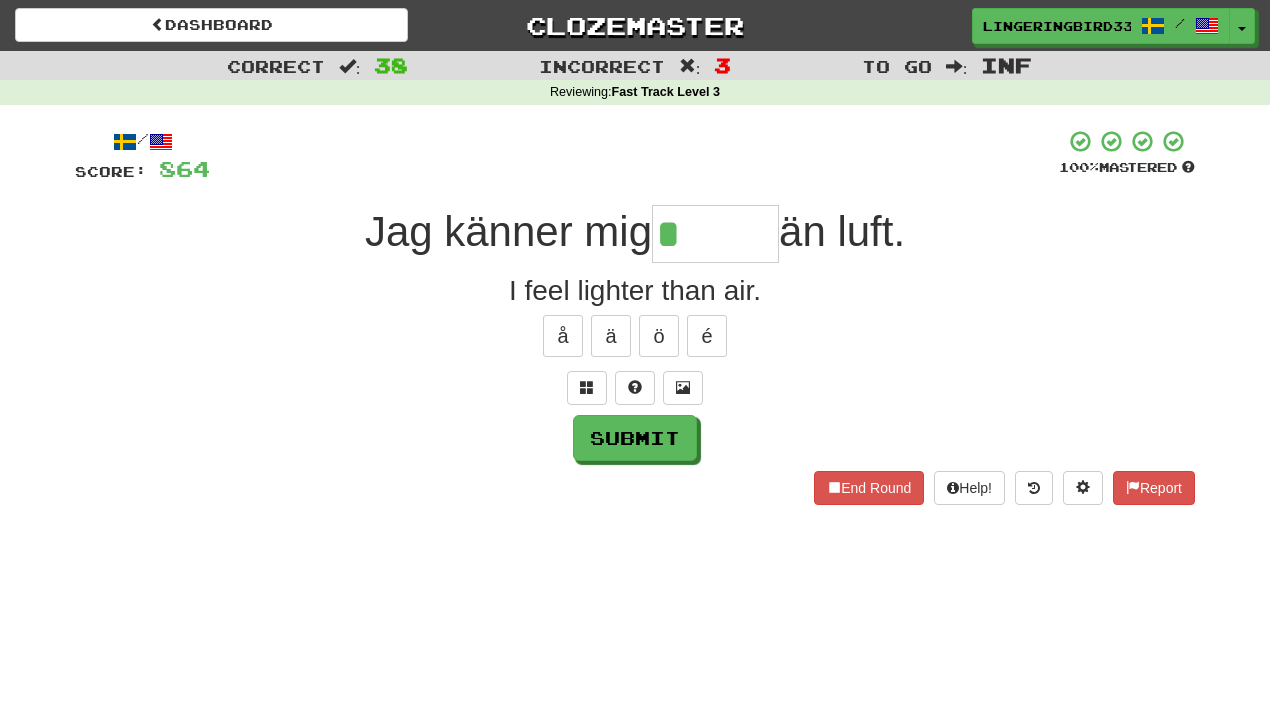 type on "*******" 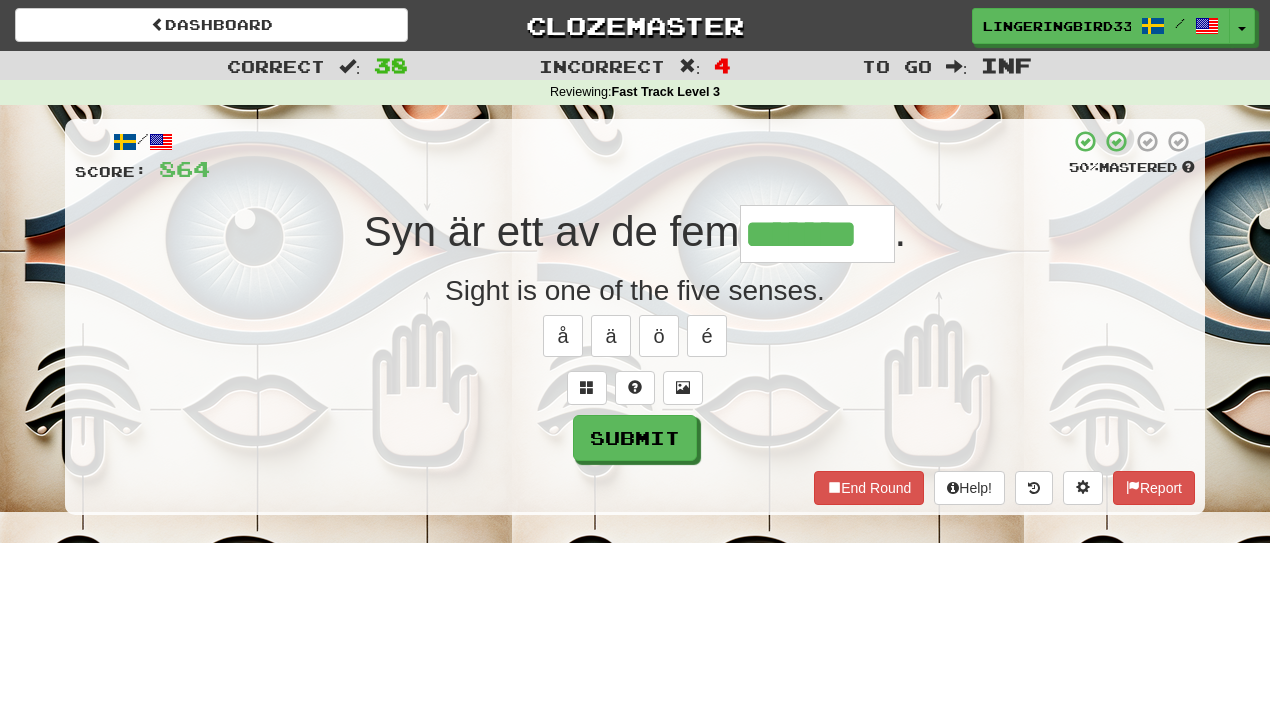 type on "*******" 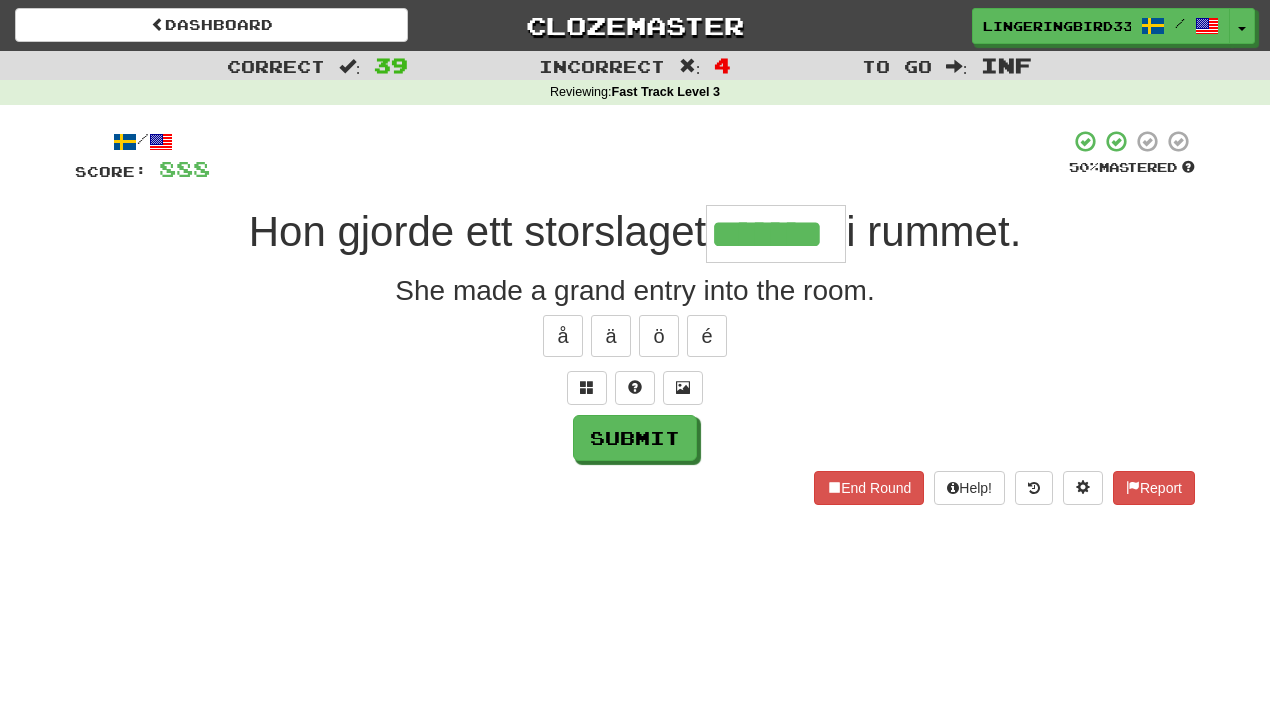 type on "*******" 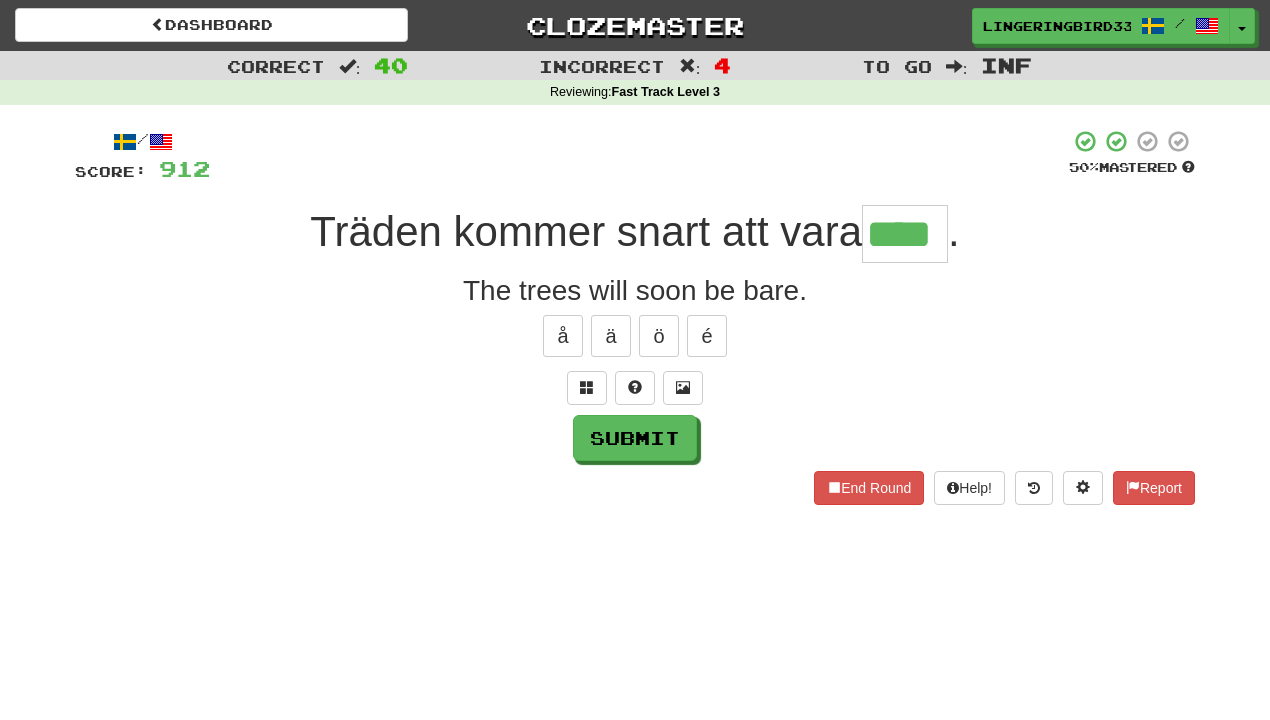 type on "****" 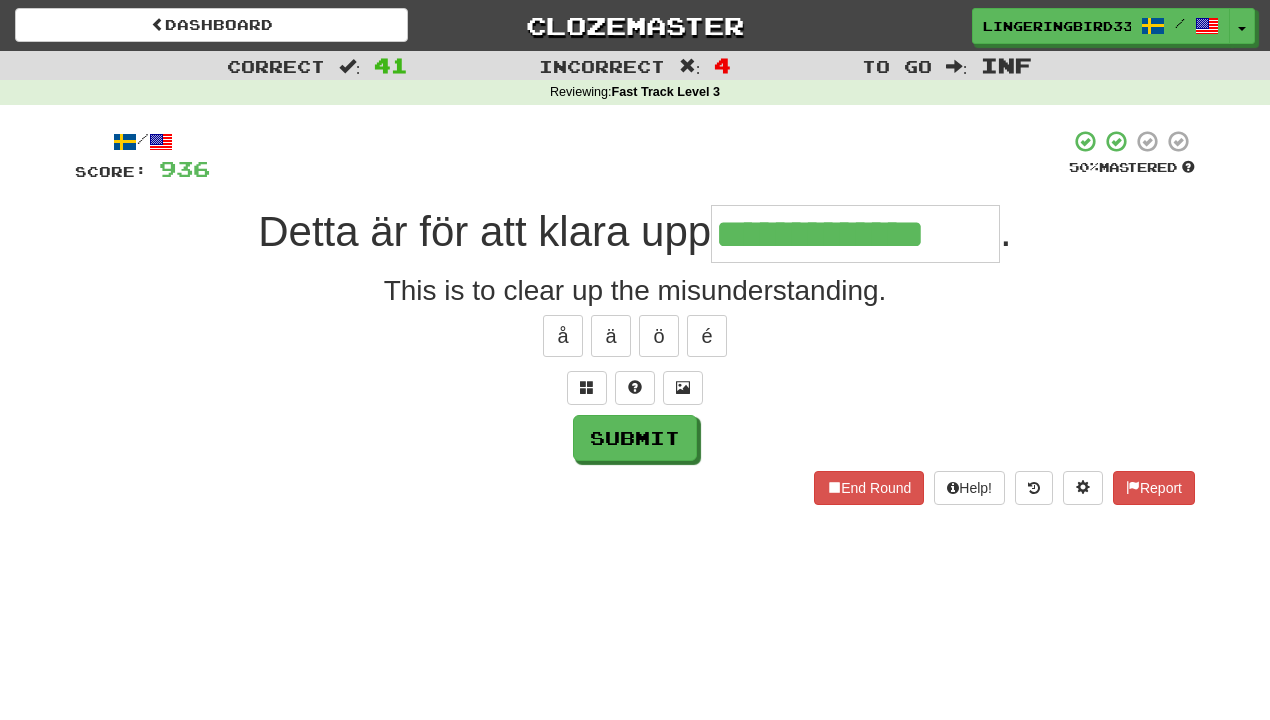 type on "**********" 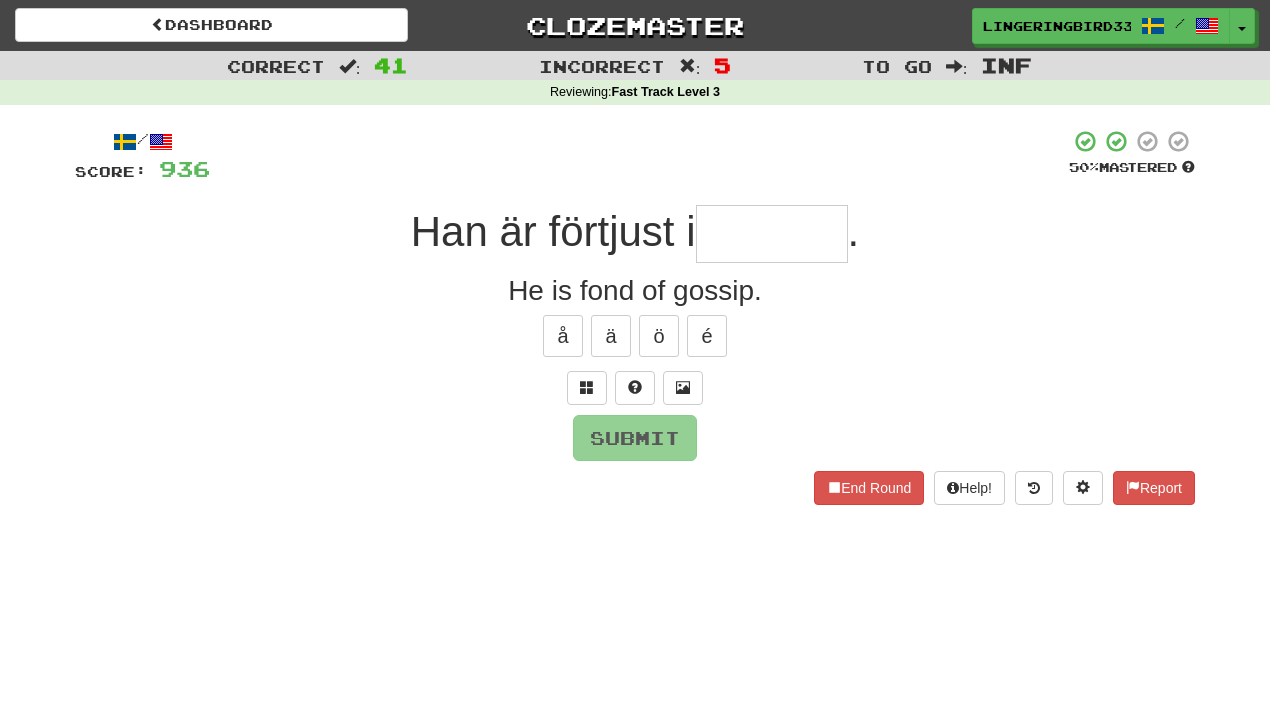 type on "*" 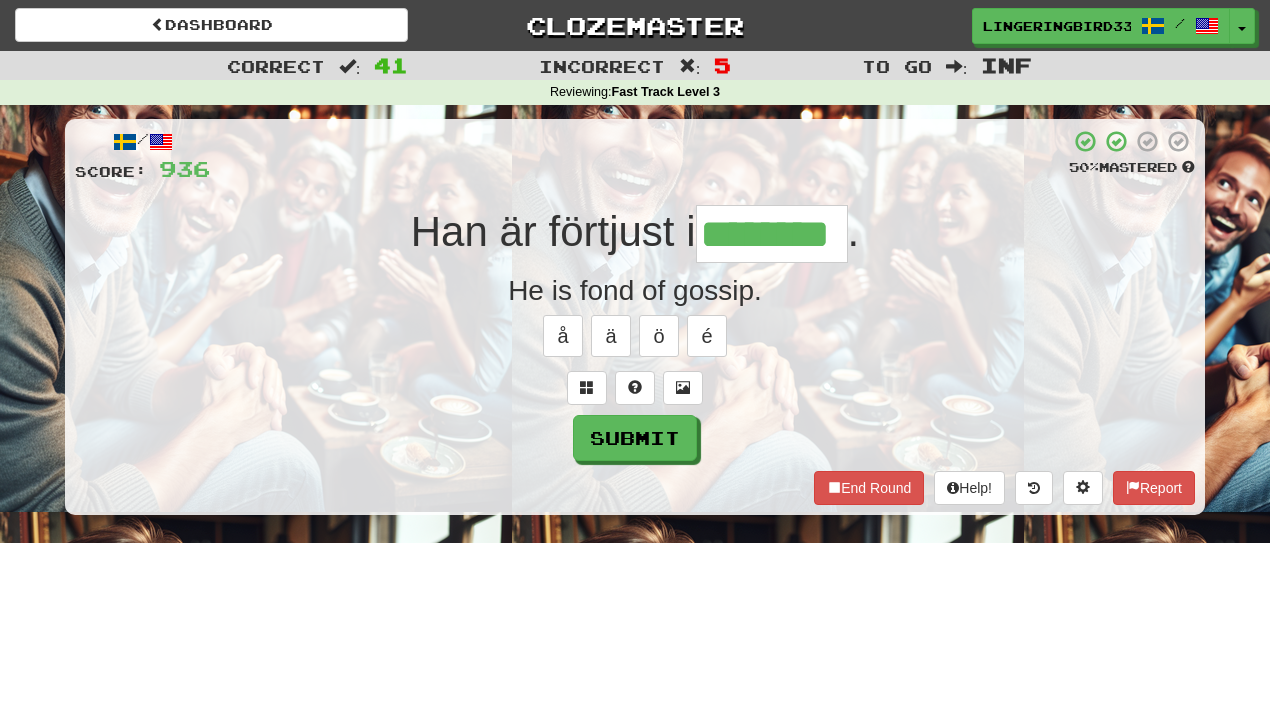 type on "********" 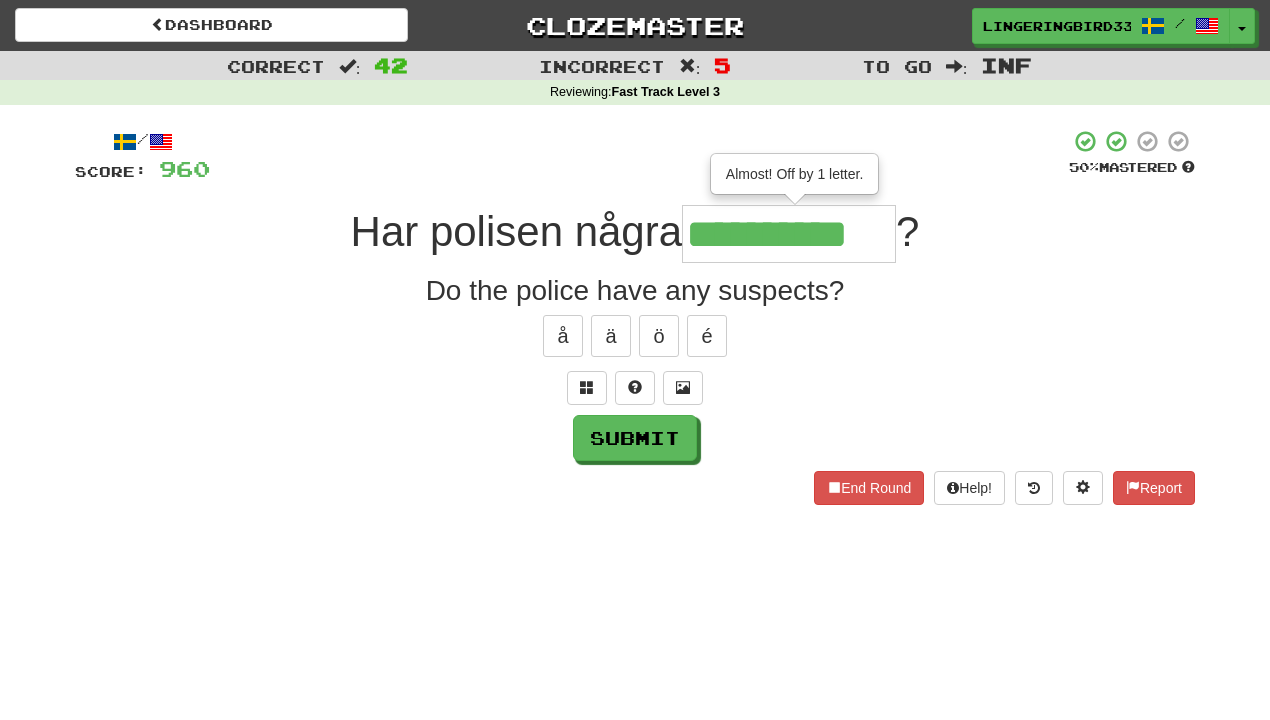 type on "**********" 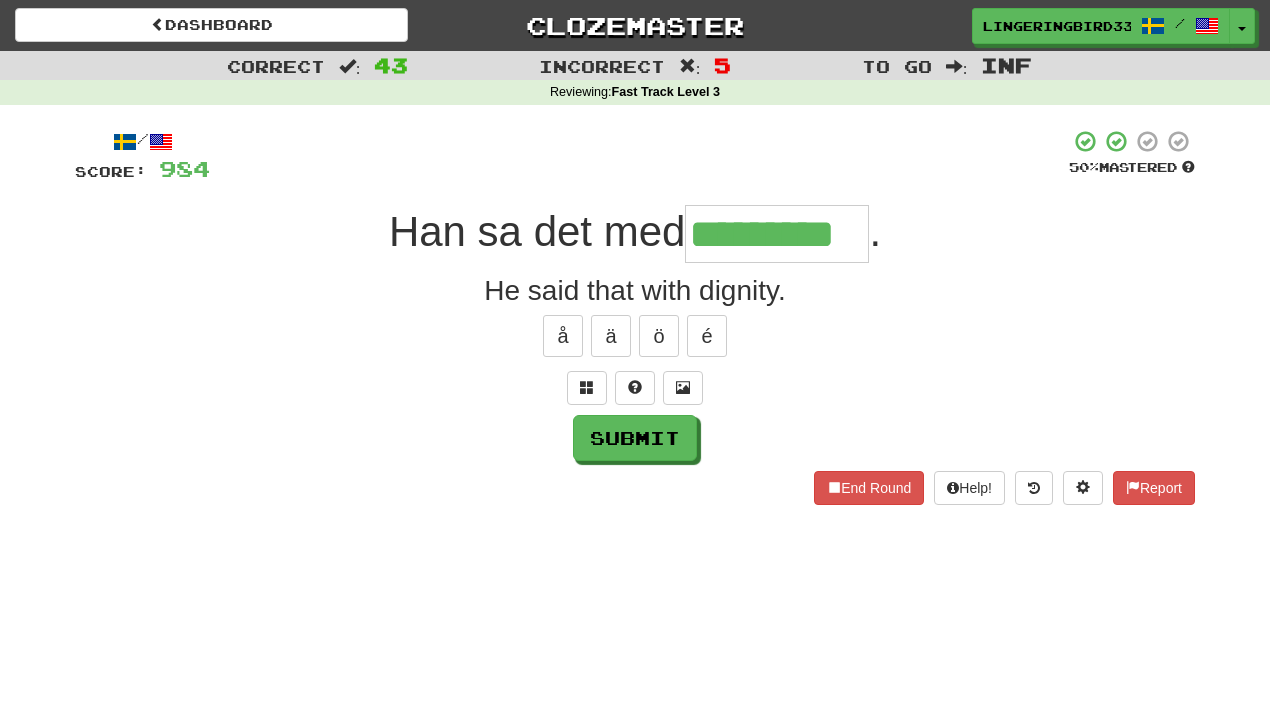 type on "*********" 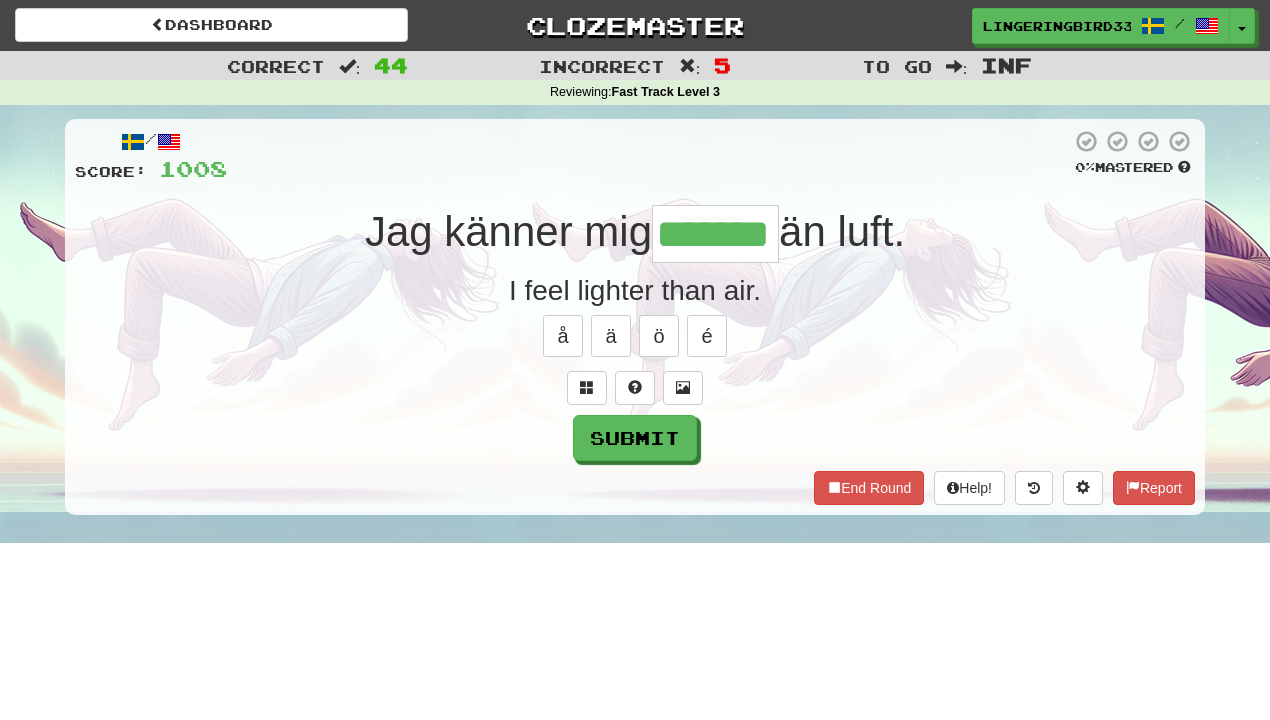 type on "*******" 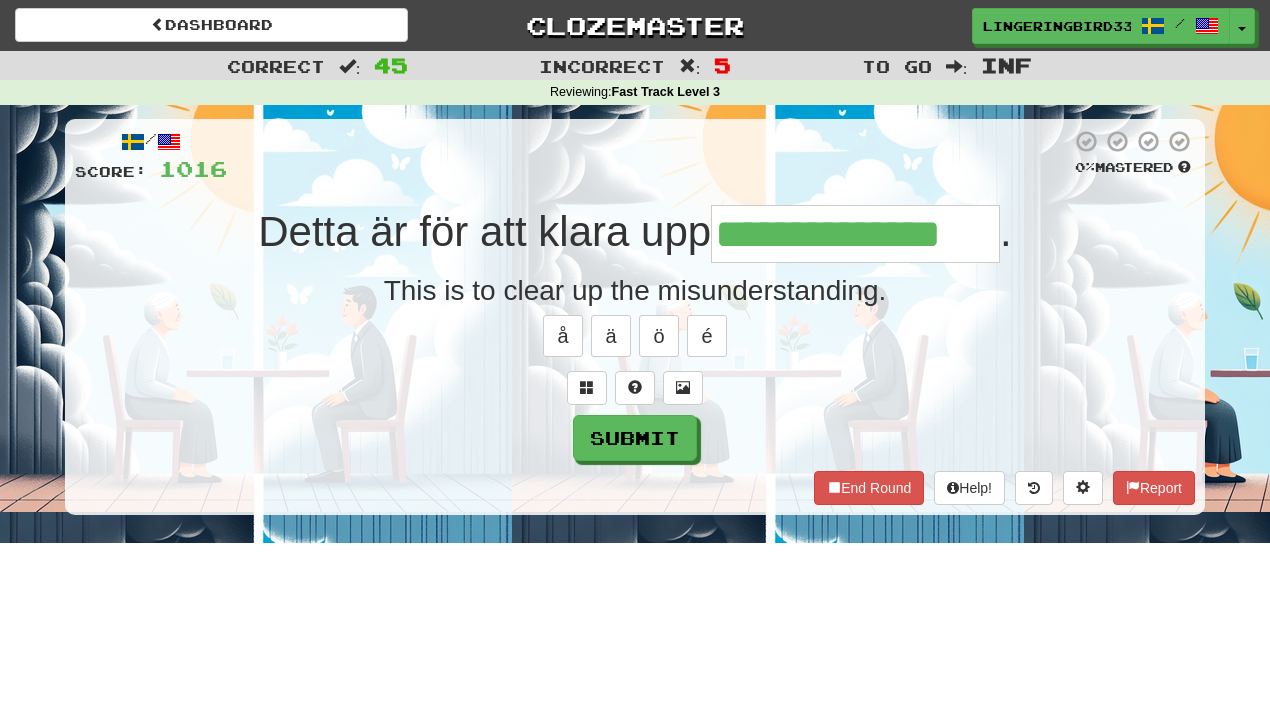type on "**********" 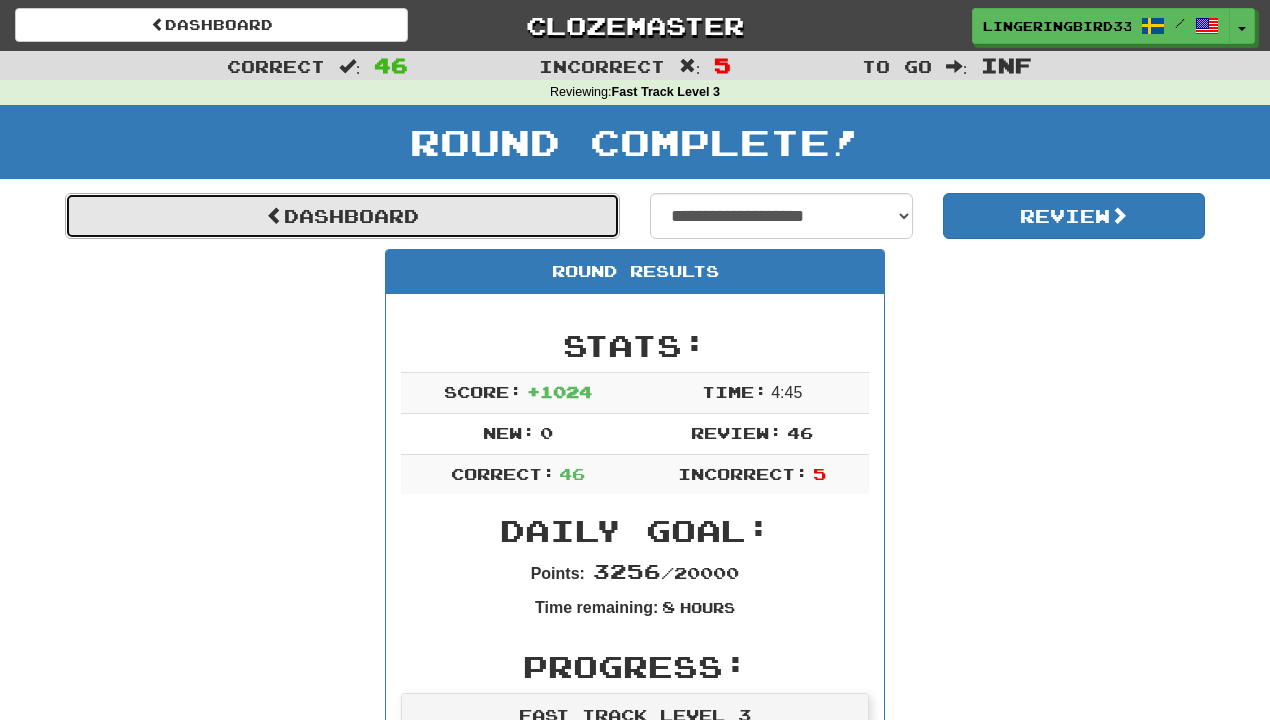 click on "Dashboard" at bounding box center (342, 216) 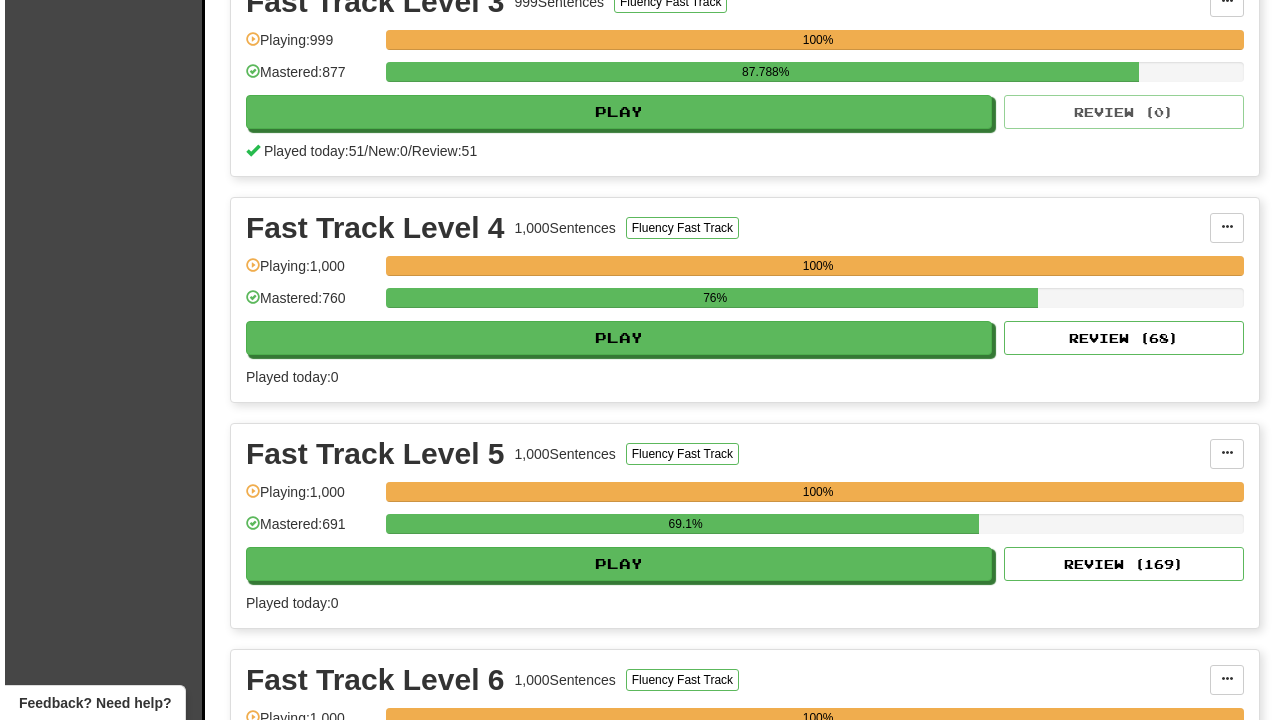scroll, scrollTop: 1156, scrollLeft: 0, axis: vertical 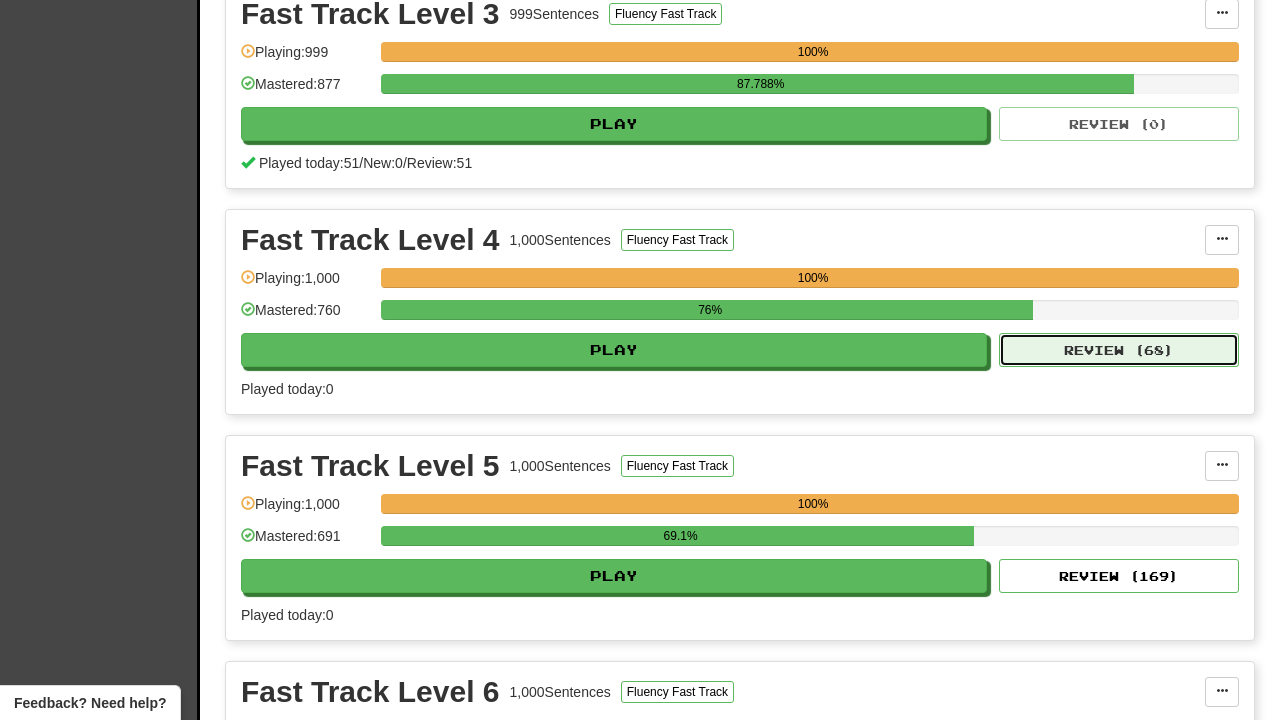 click on "Review ( 68 )" at bounding box center [1119, 350] 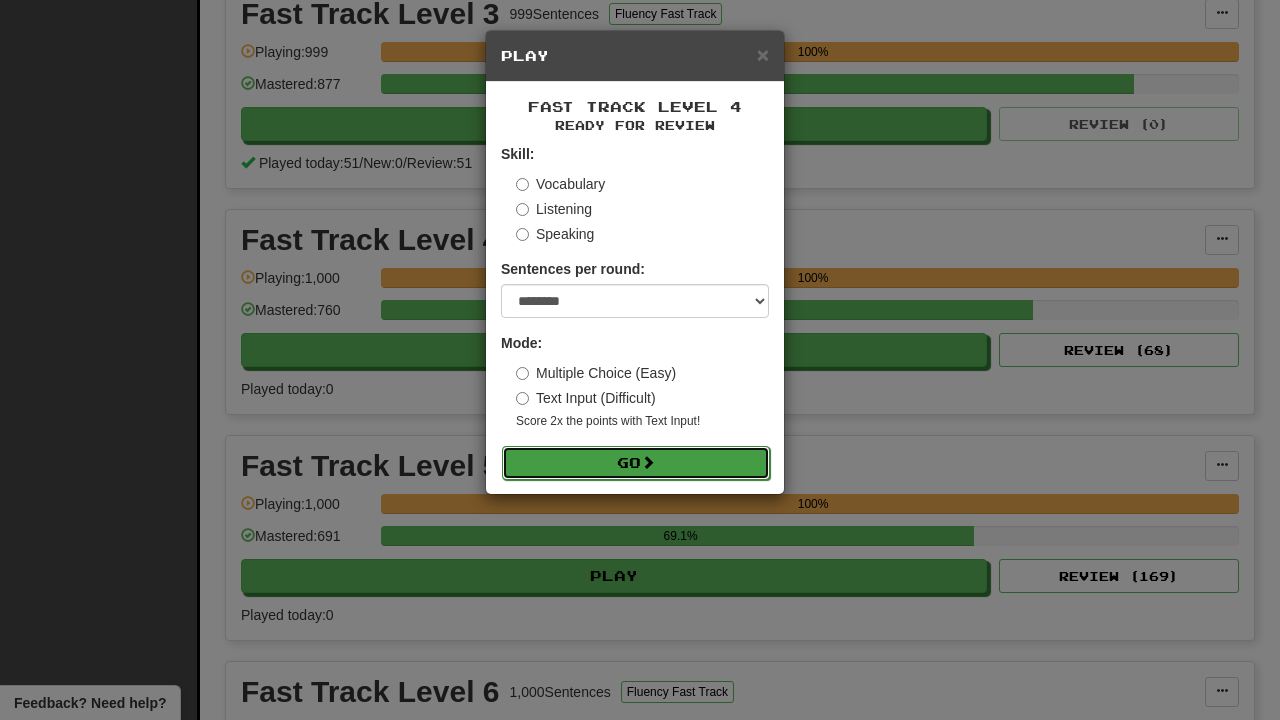click on "Go" at bounding box center [636, 463] 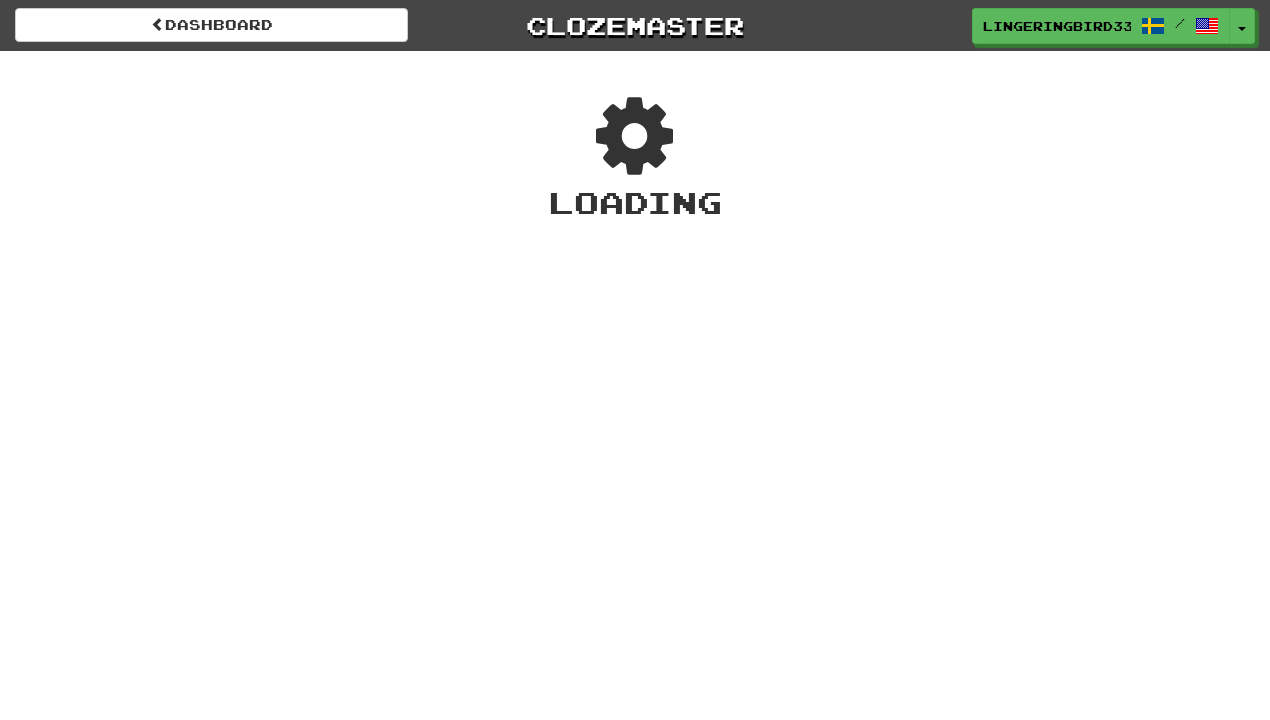 scroll, scrollTop: 0, scrollLeft: 0, axis: both 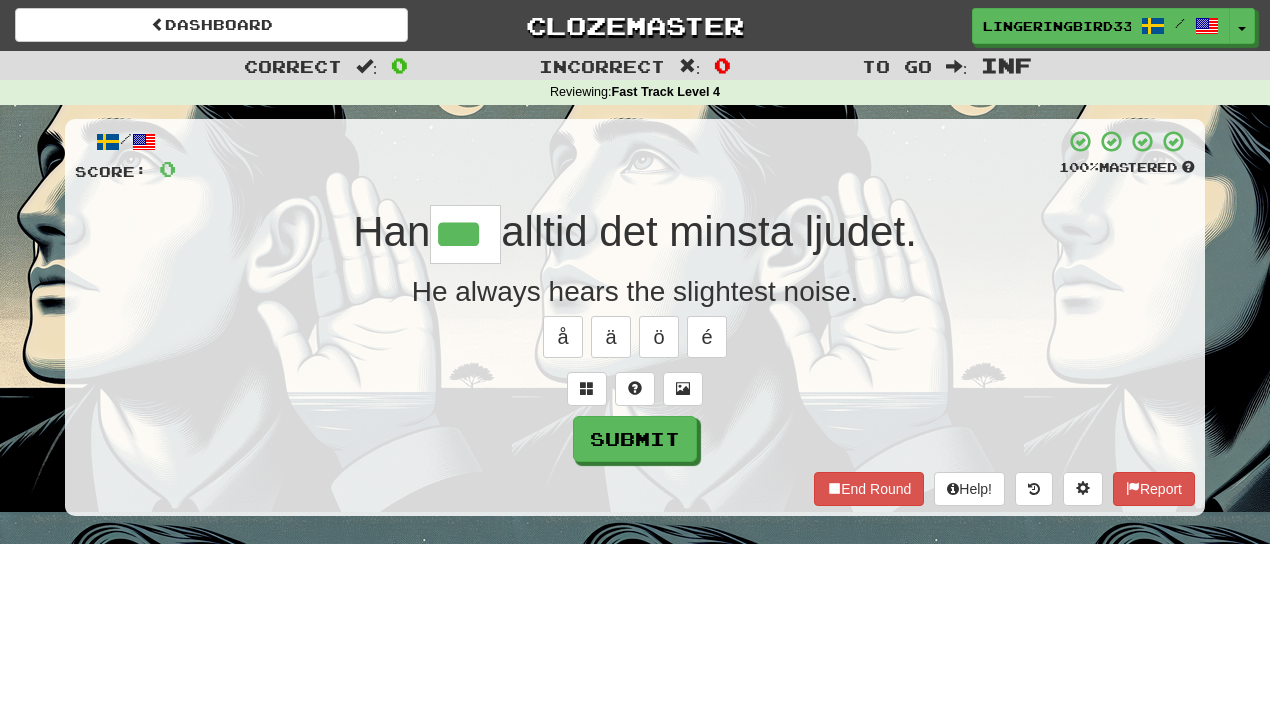 type on "***" 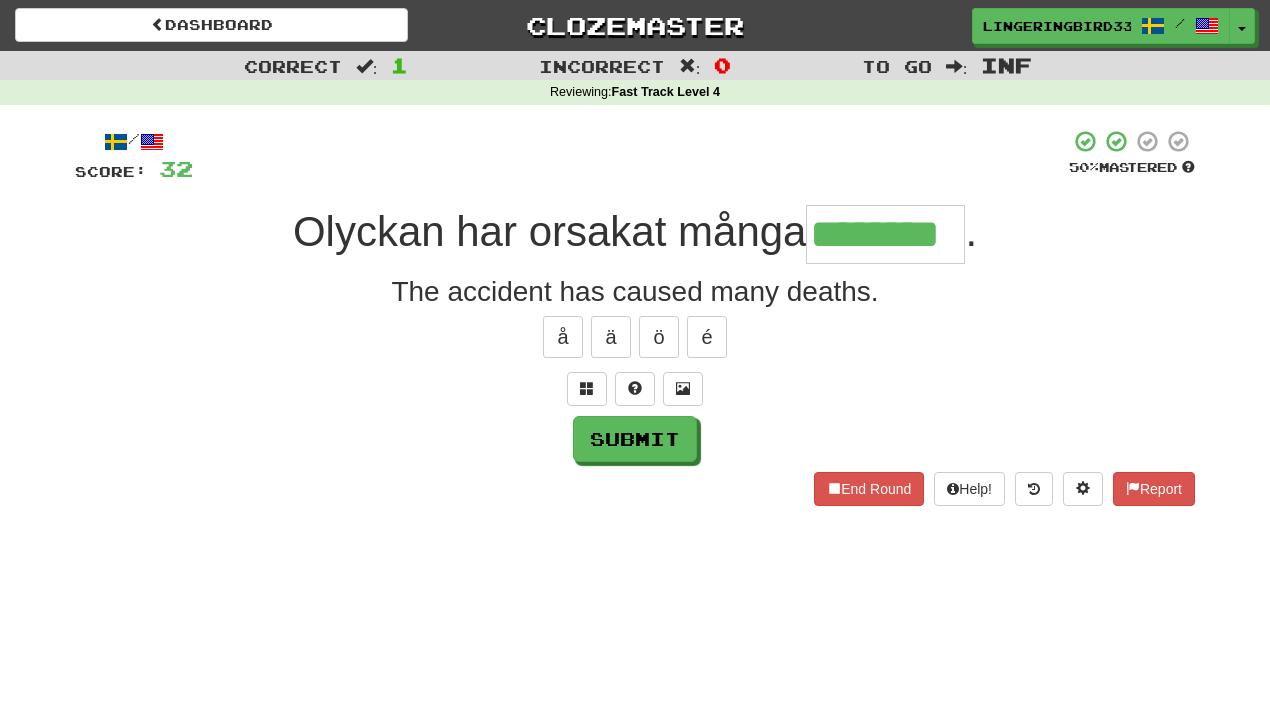 type on "********" 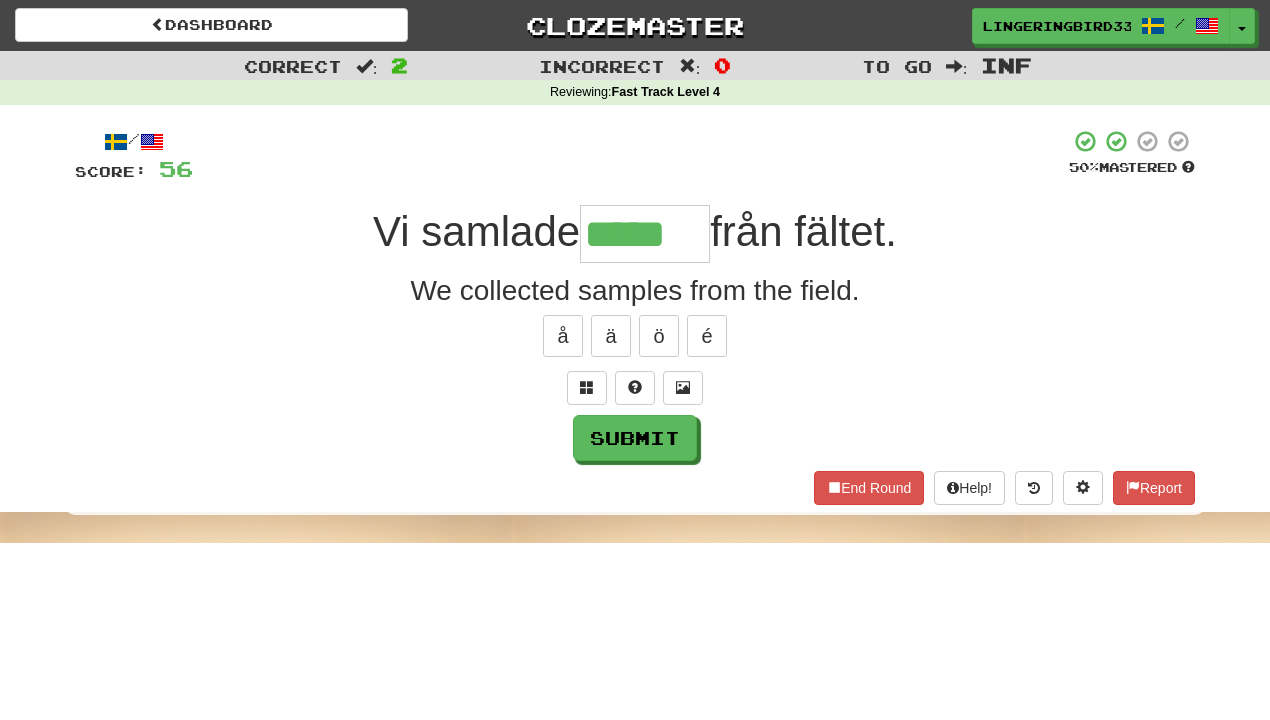 scroll, scrollTop: 0, scrollLeft: 0, axis: both 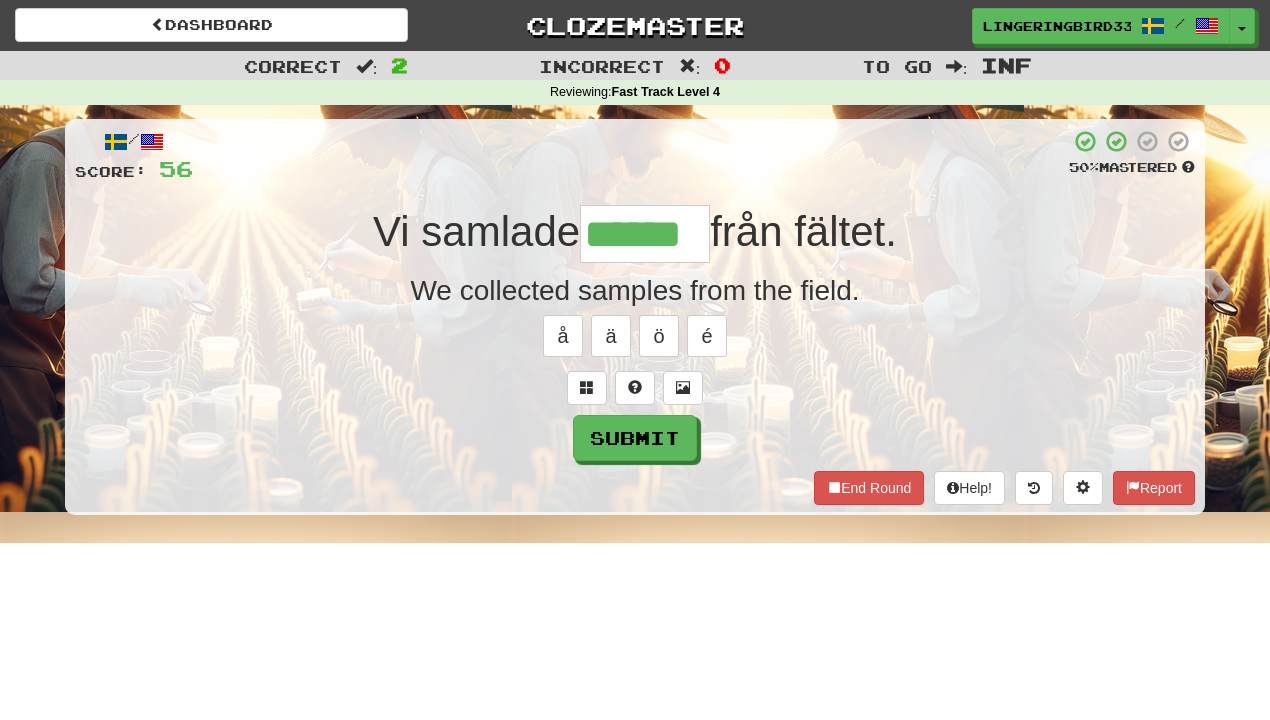 type on "******" 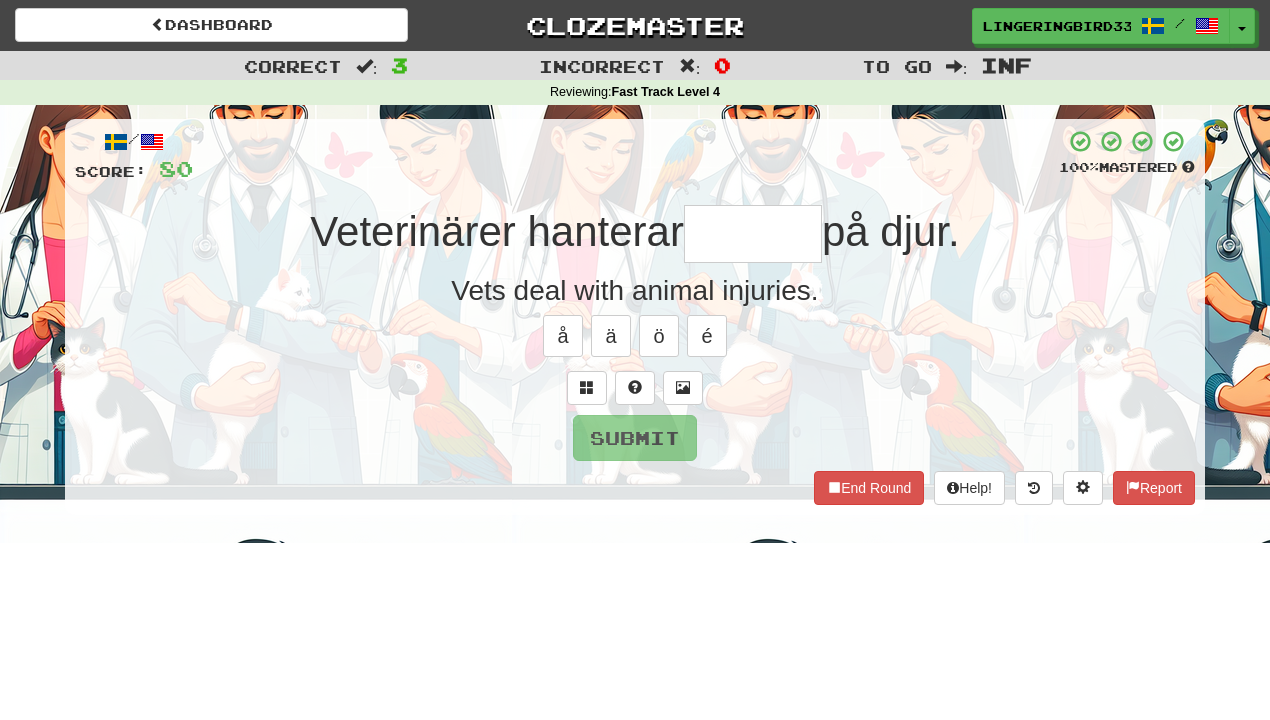 type on "*" 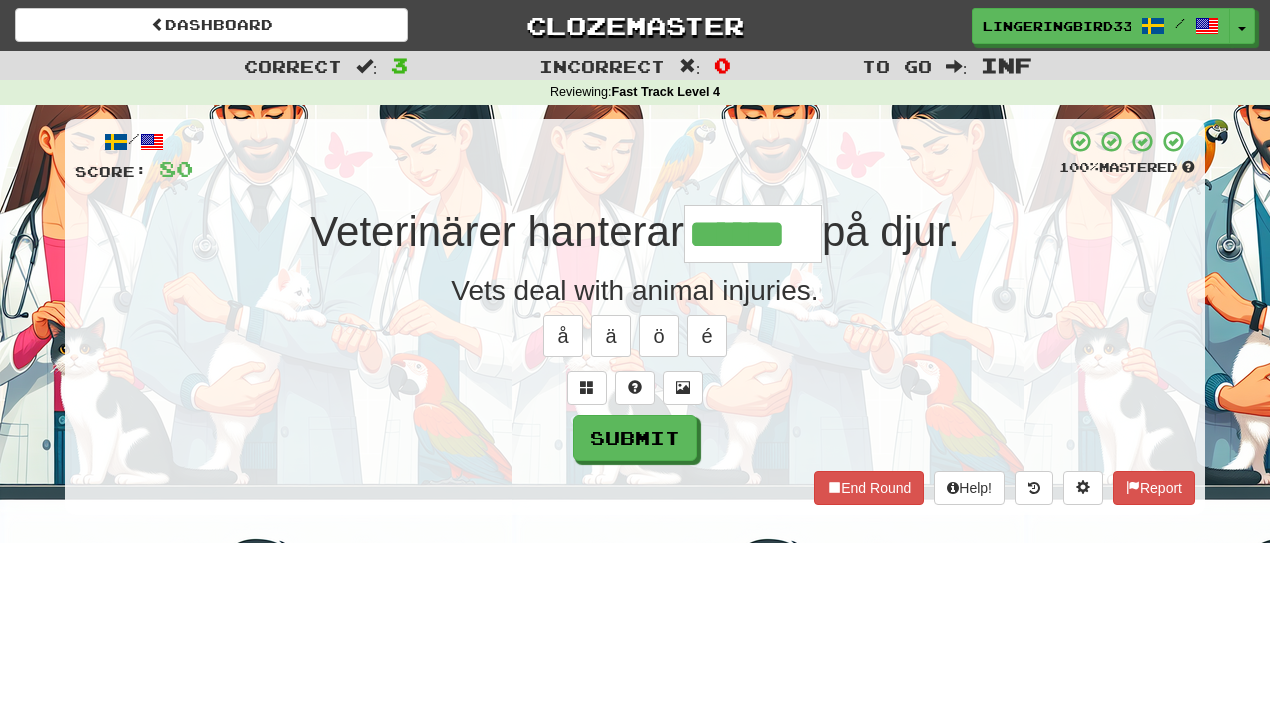 type on "******" 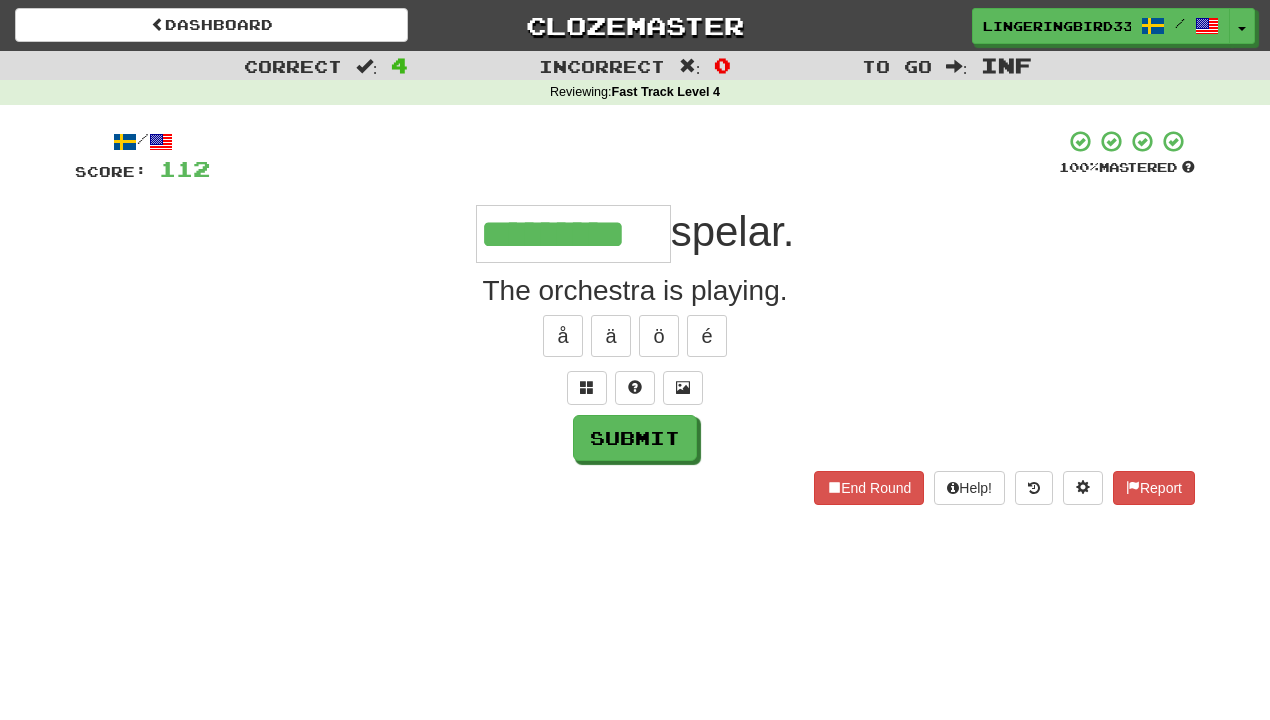 type on "*********" 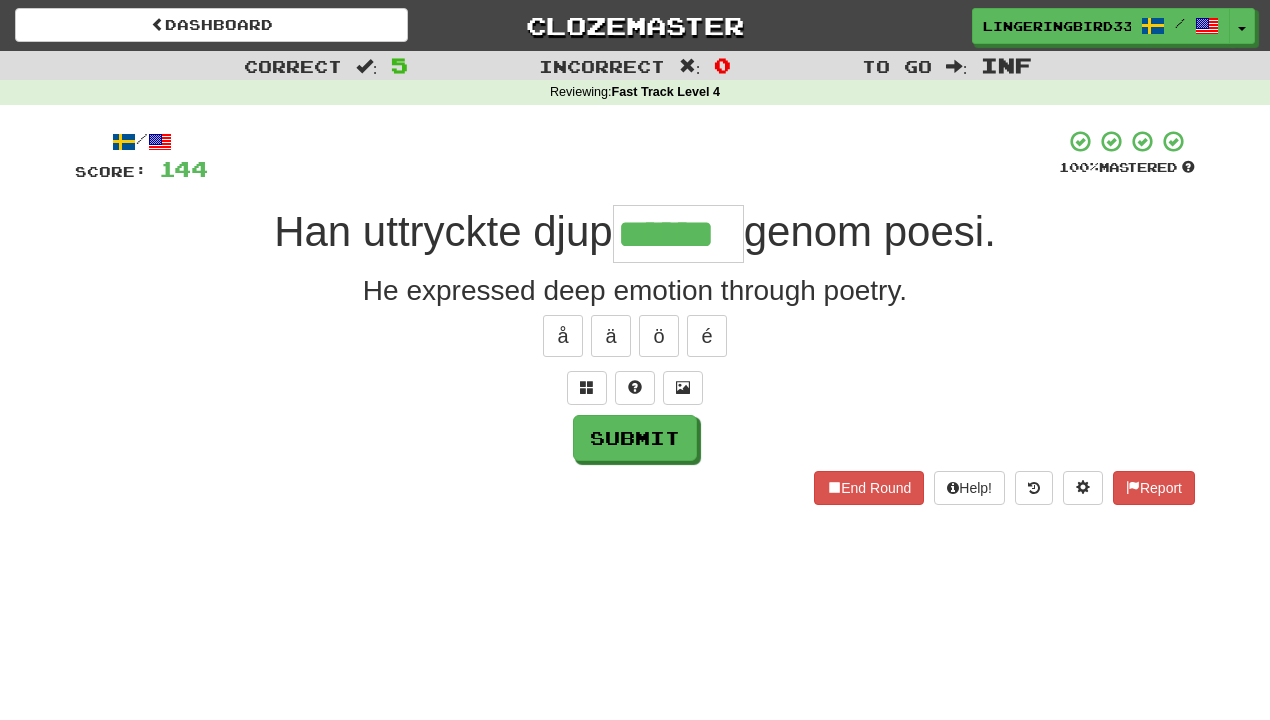 type on "******" 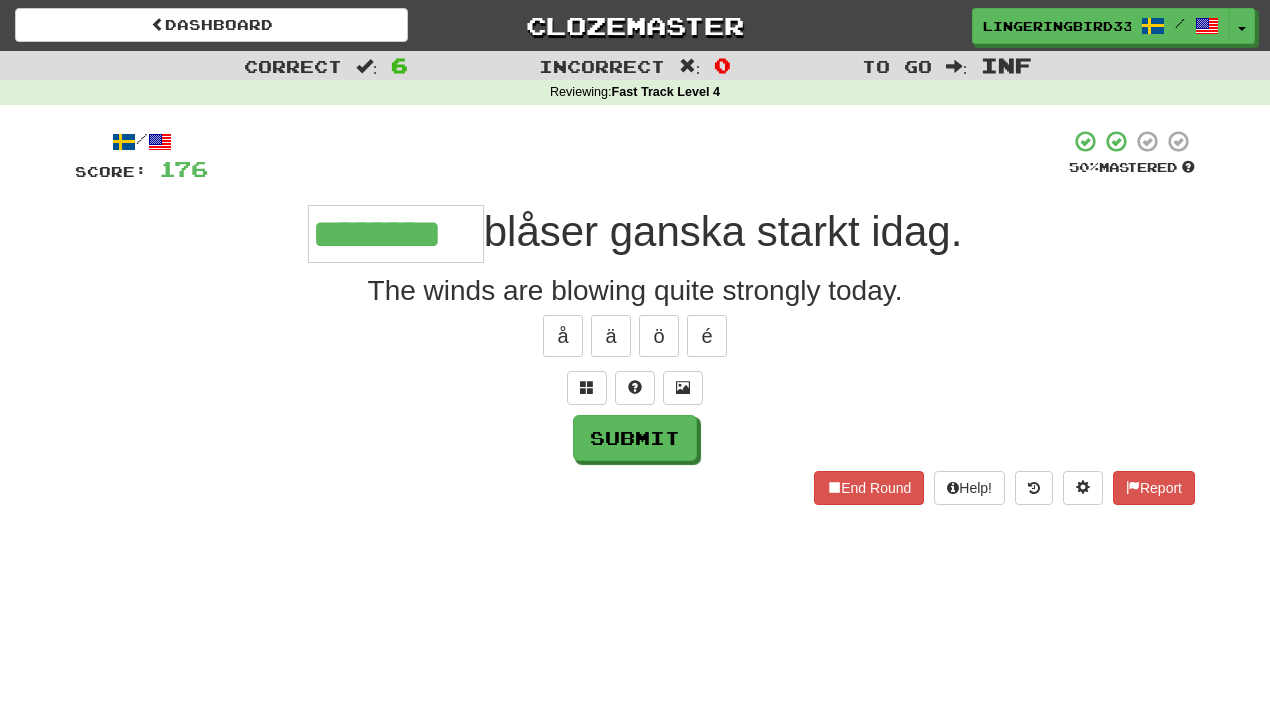 type on "********" 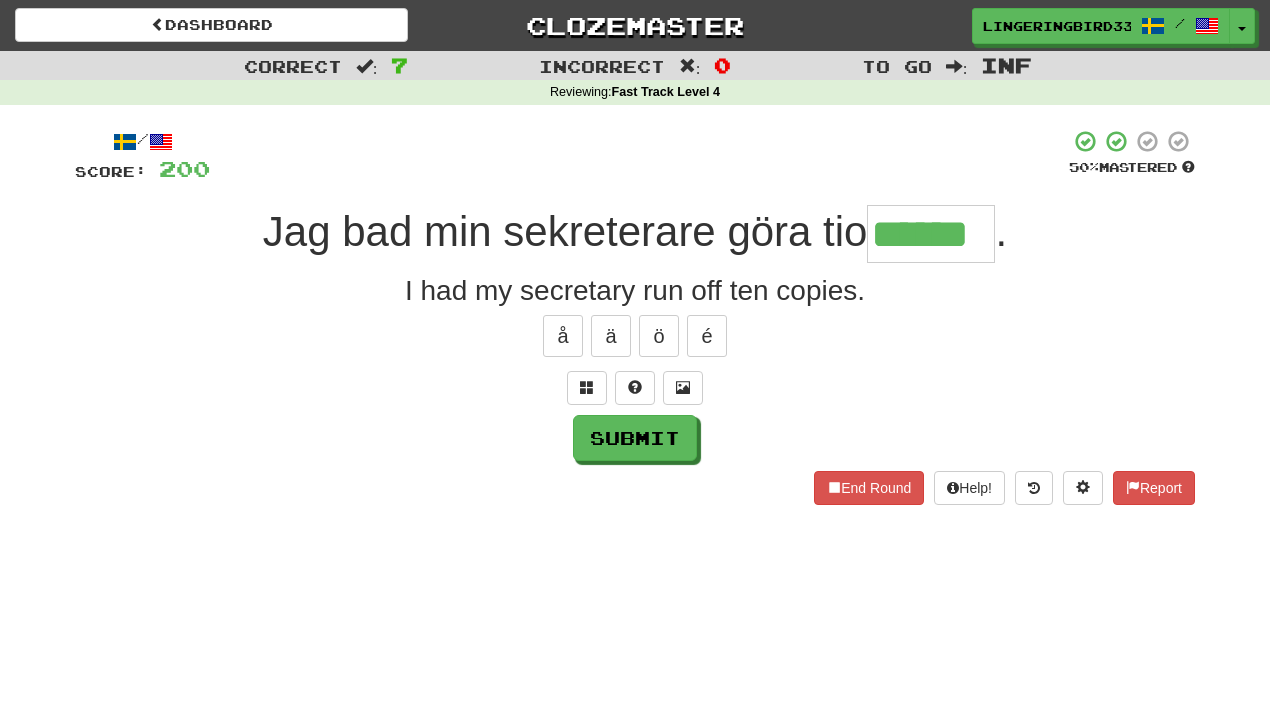 type on "******" 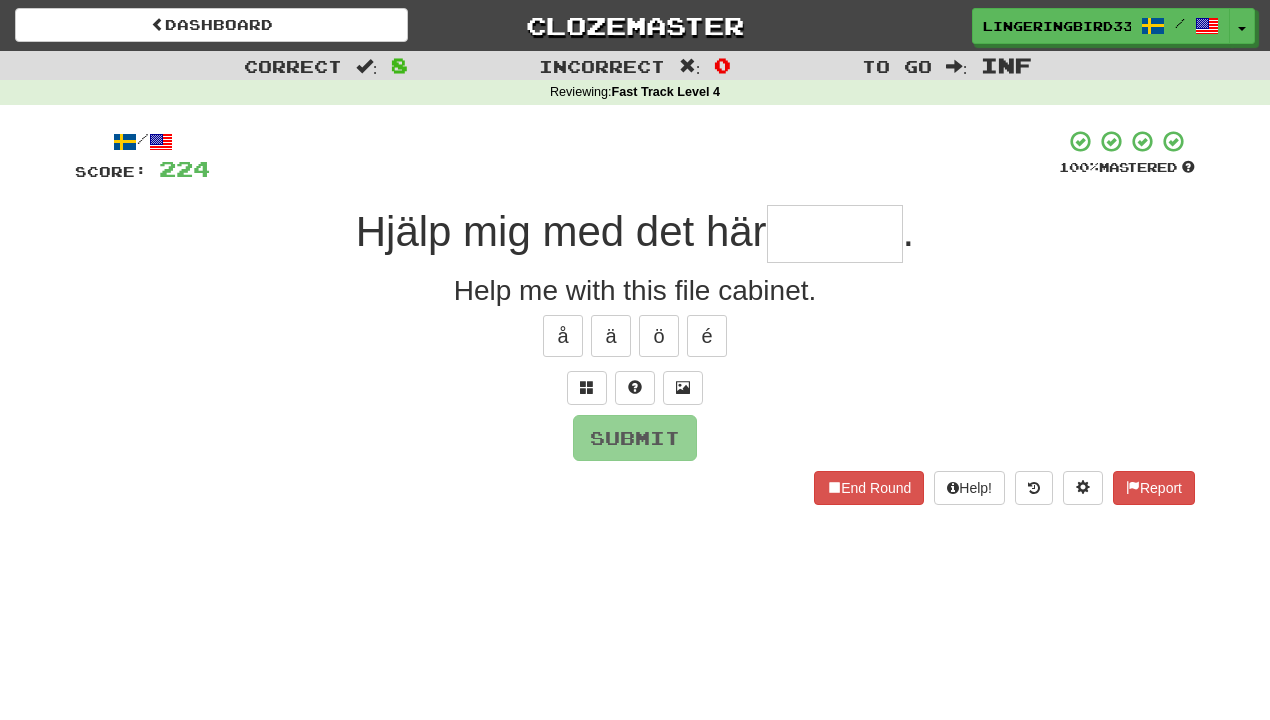 type on "*" 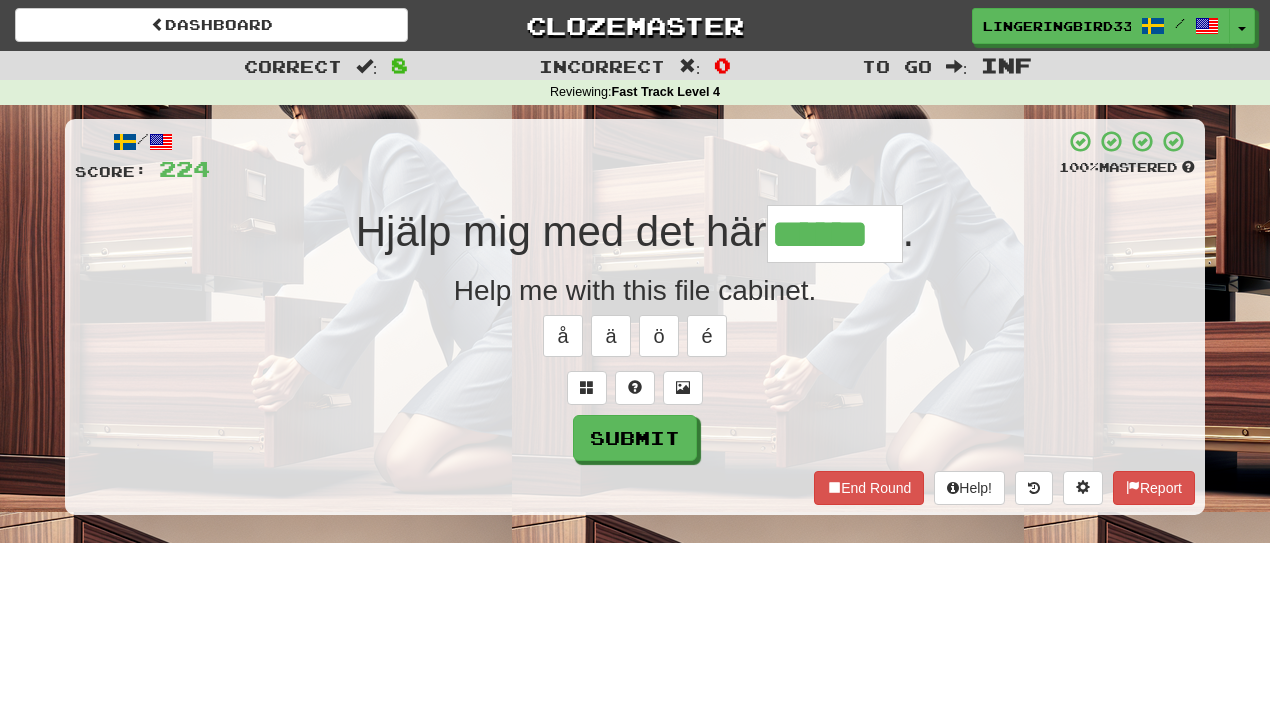 type on "******" 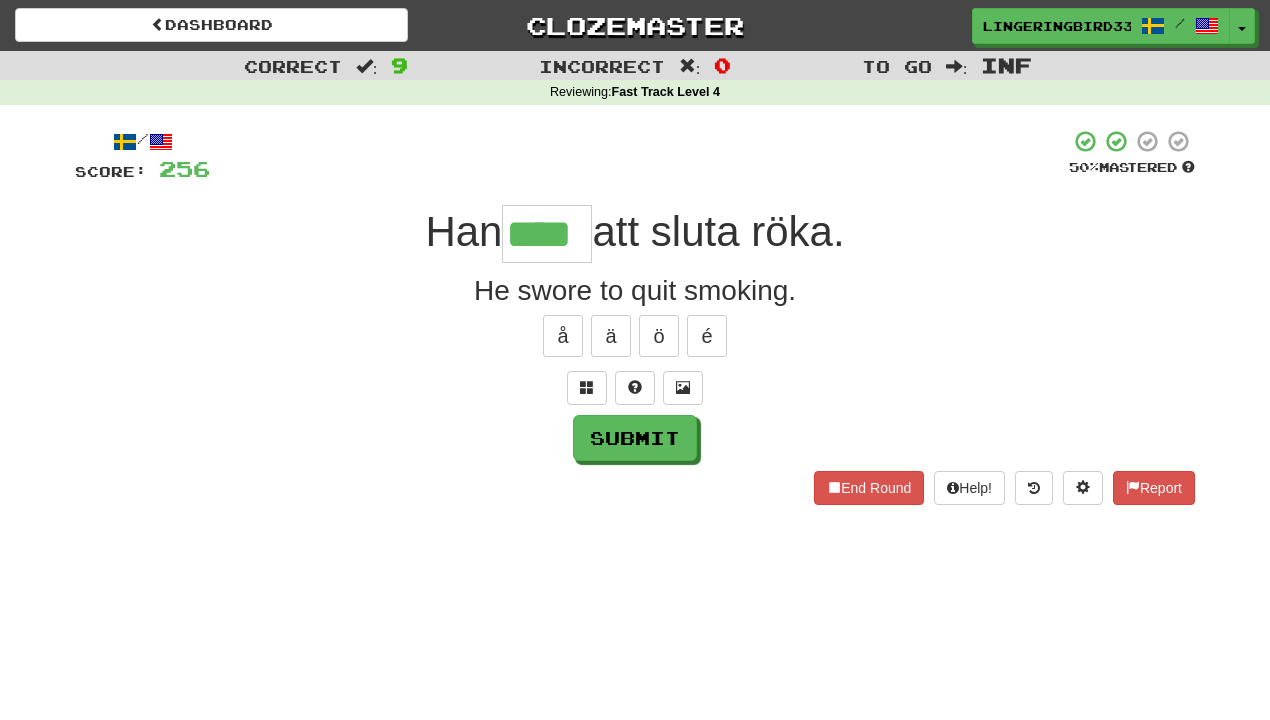 type on "****" 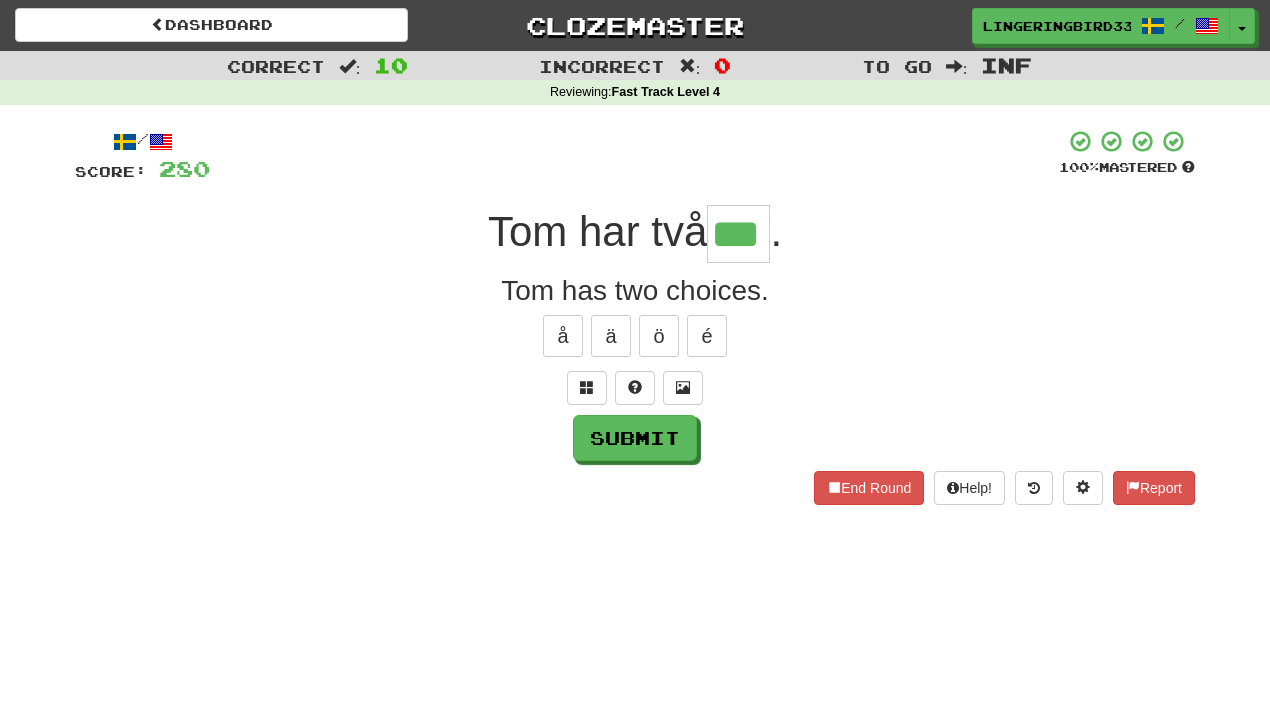 type on "***" 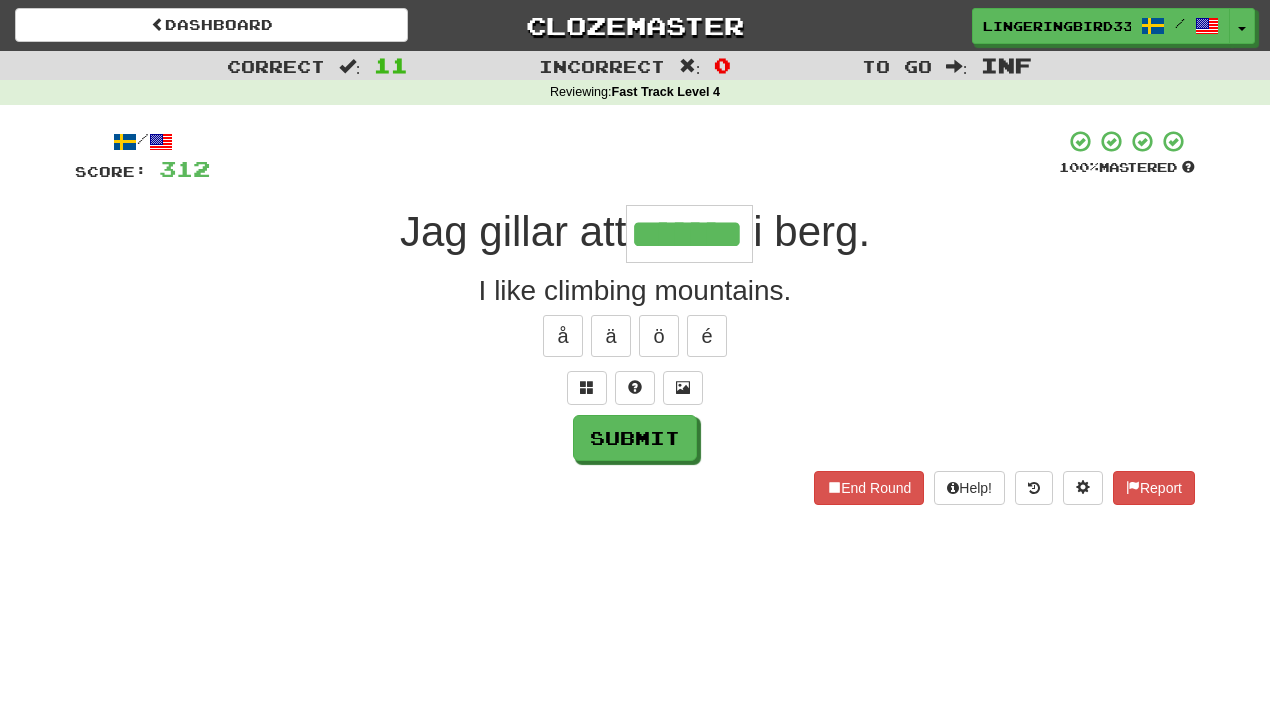 type on "*******" 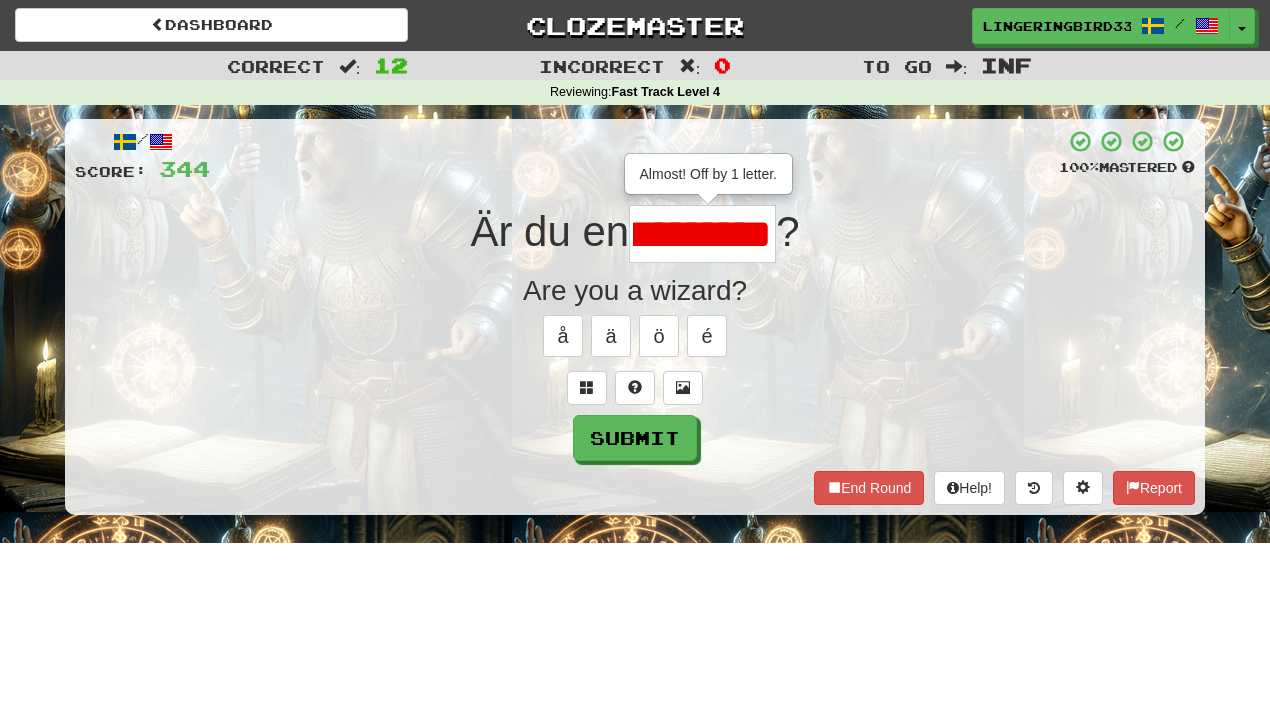 scroll, scrollTop: 0, scrollLeft: 0, axis: both 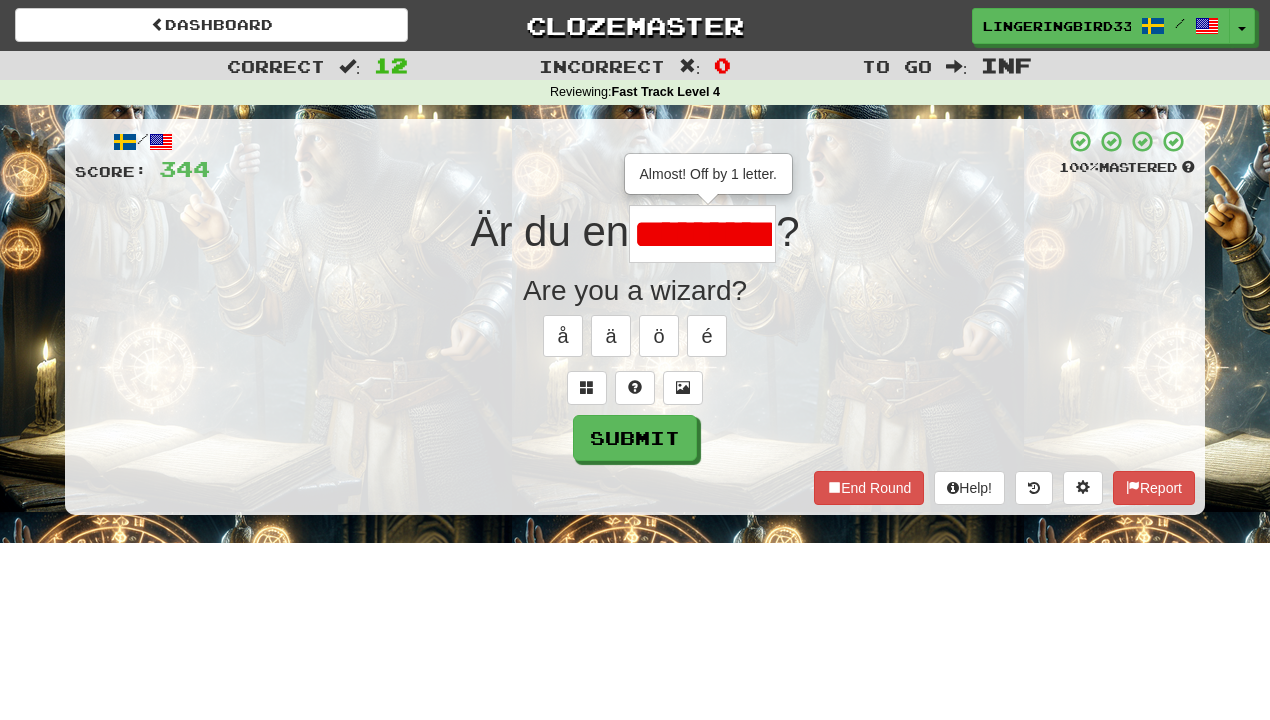 type on "*********" 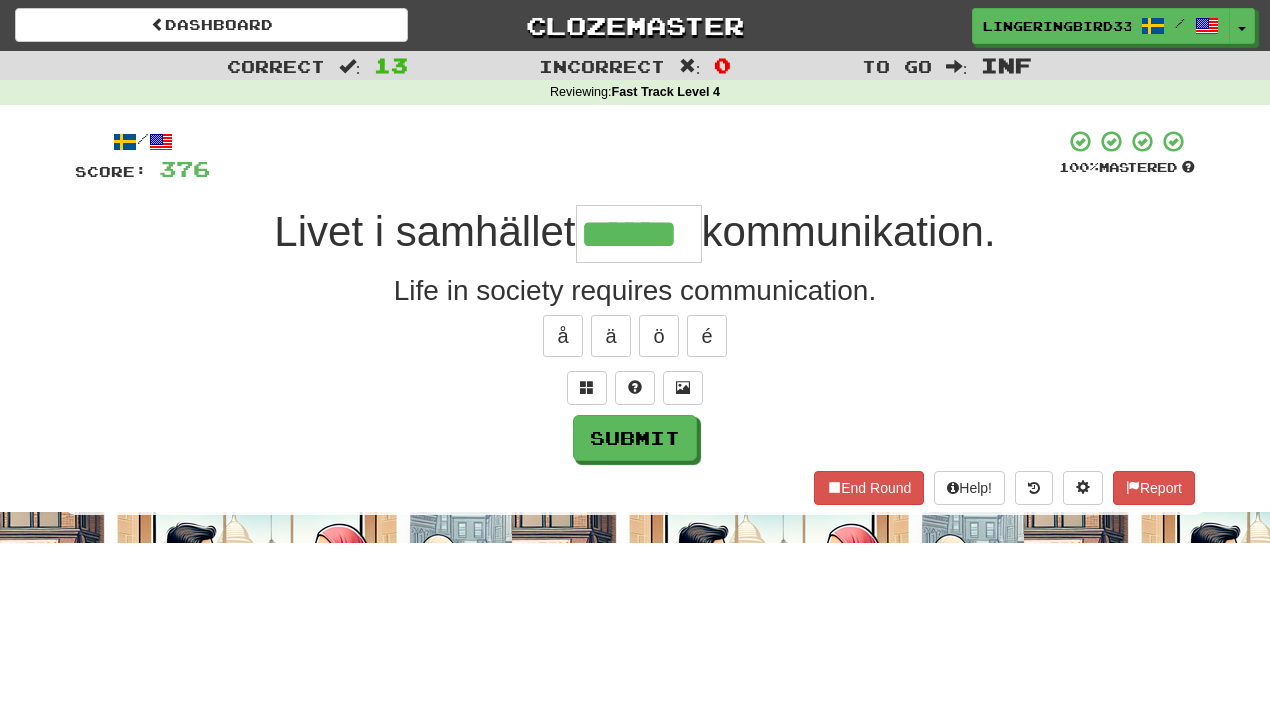 type on "******" 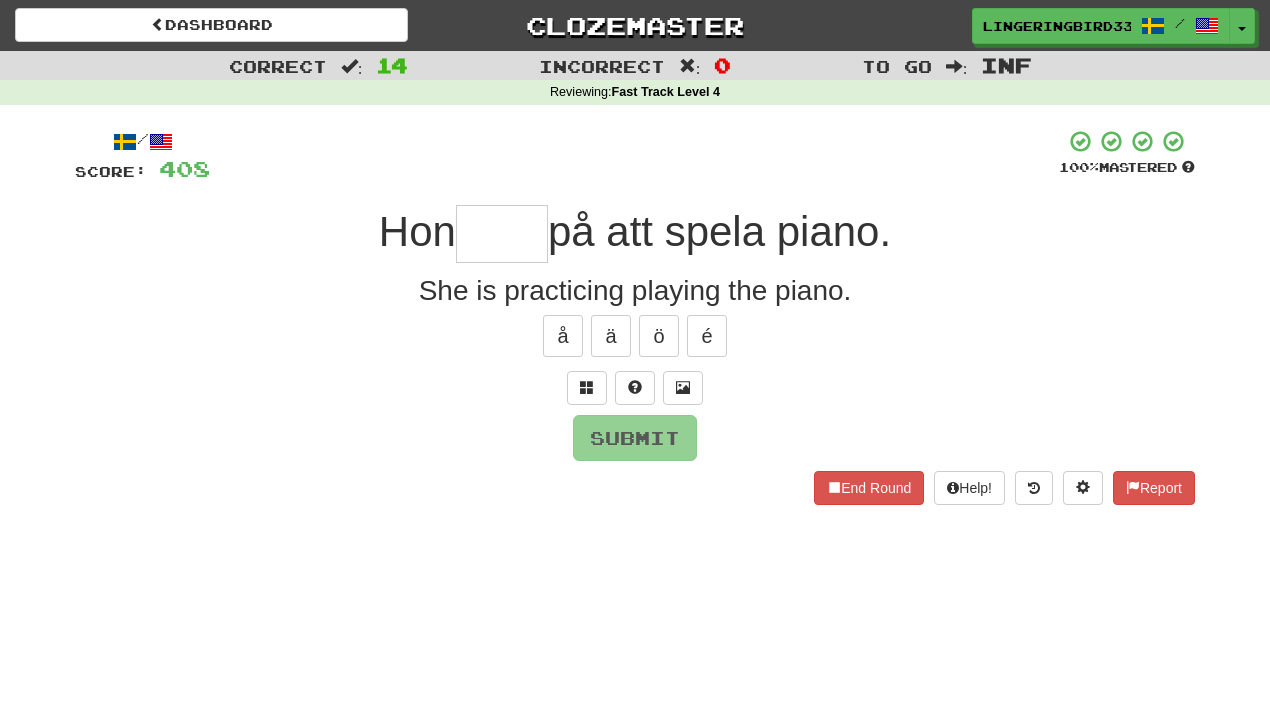 type on "*" 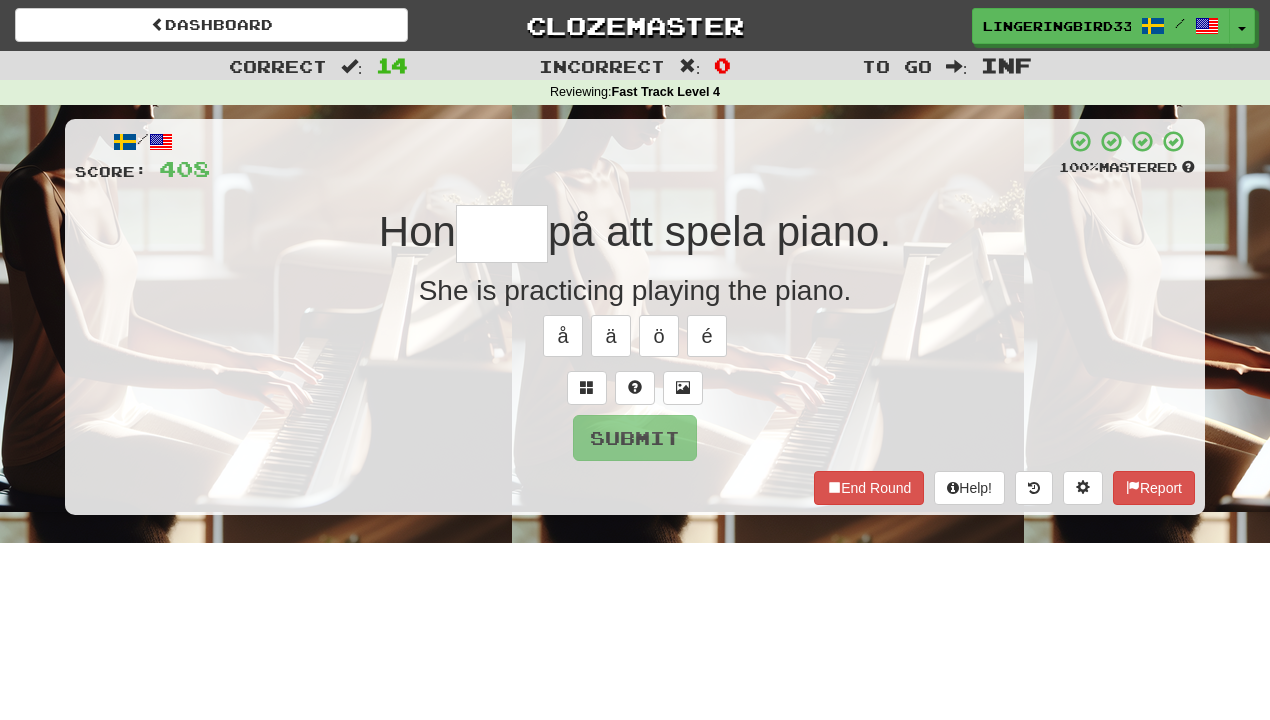 type on "*" 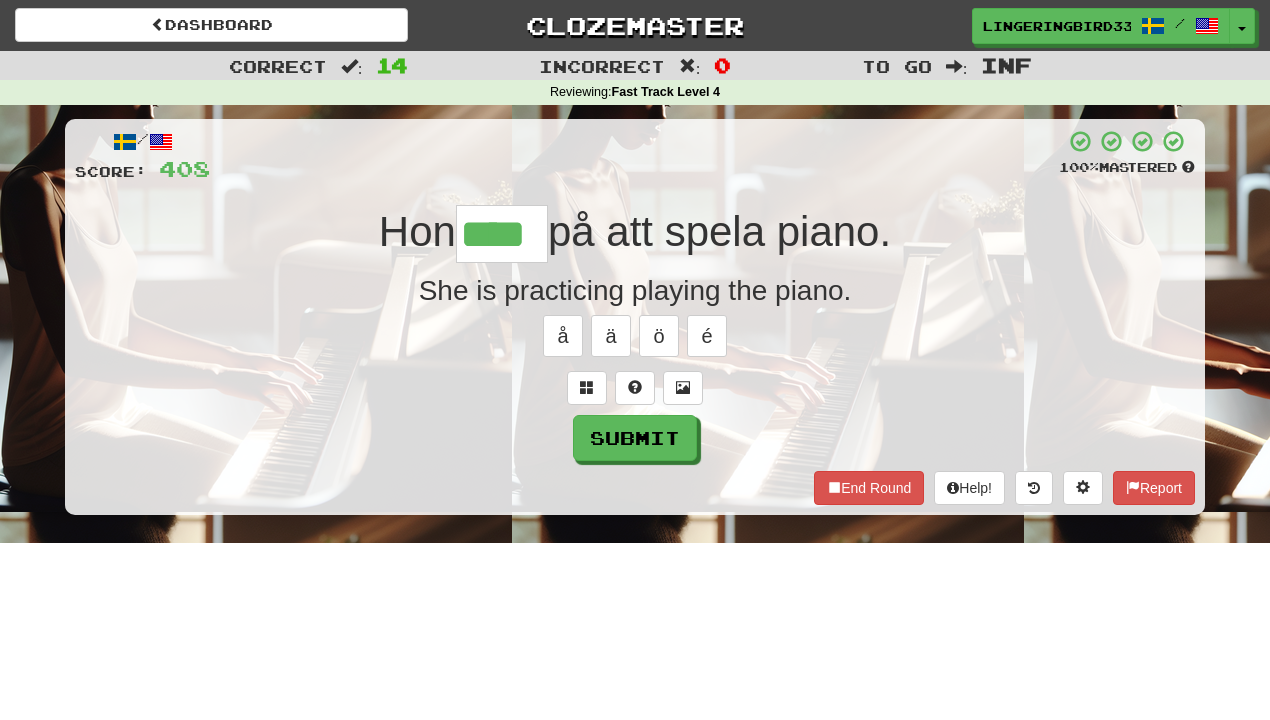 type on "****" 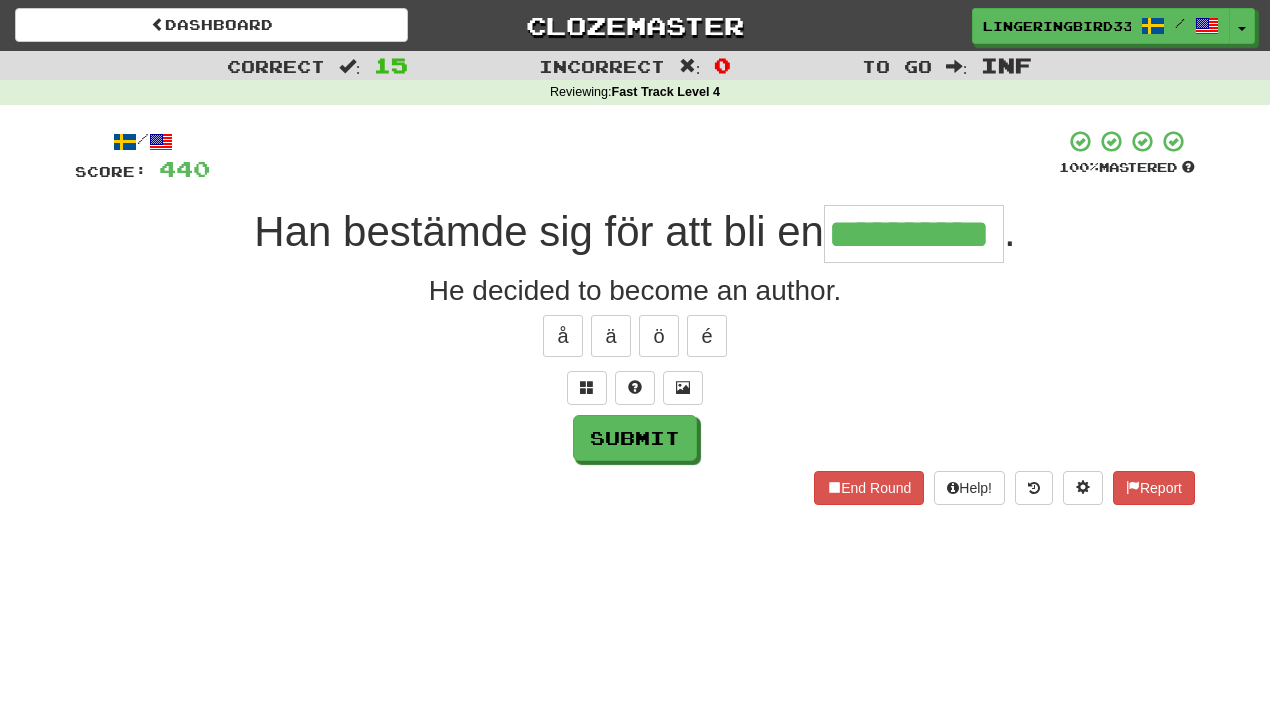 type on "**********" 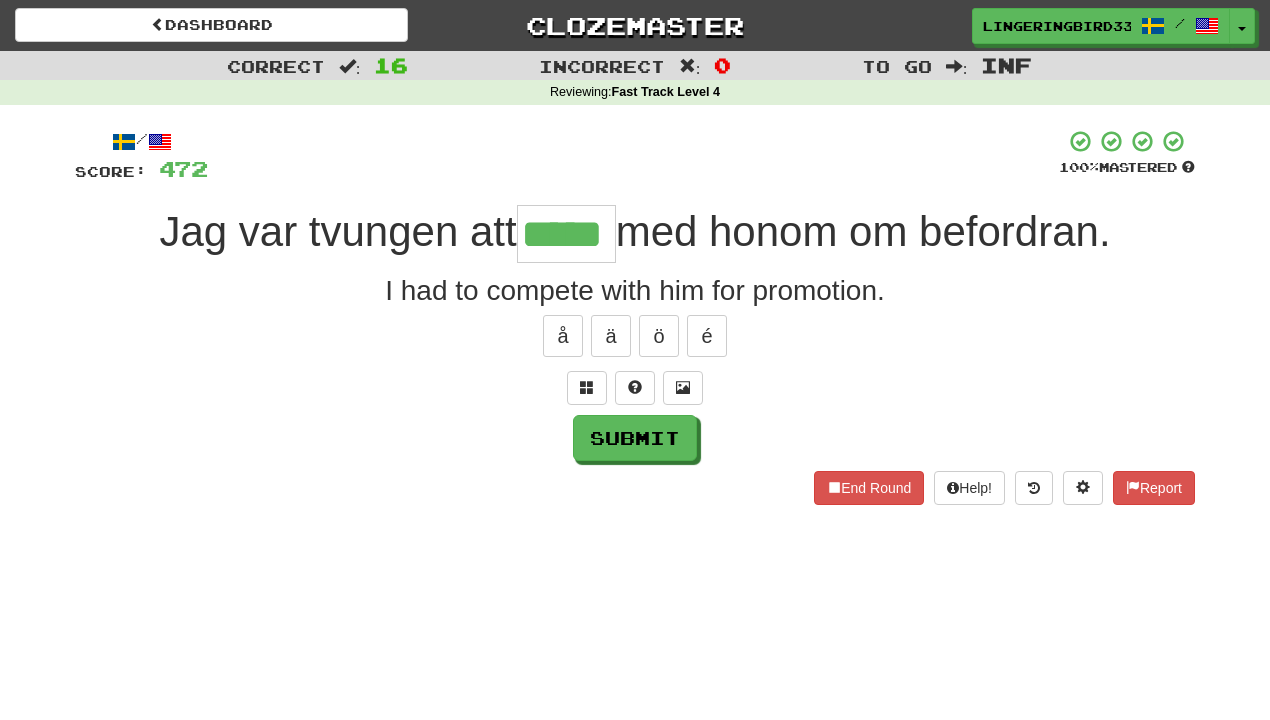 type on "*****" 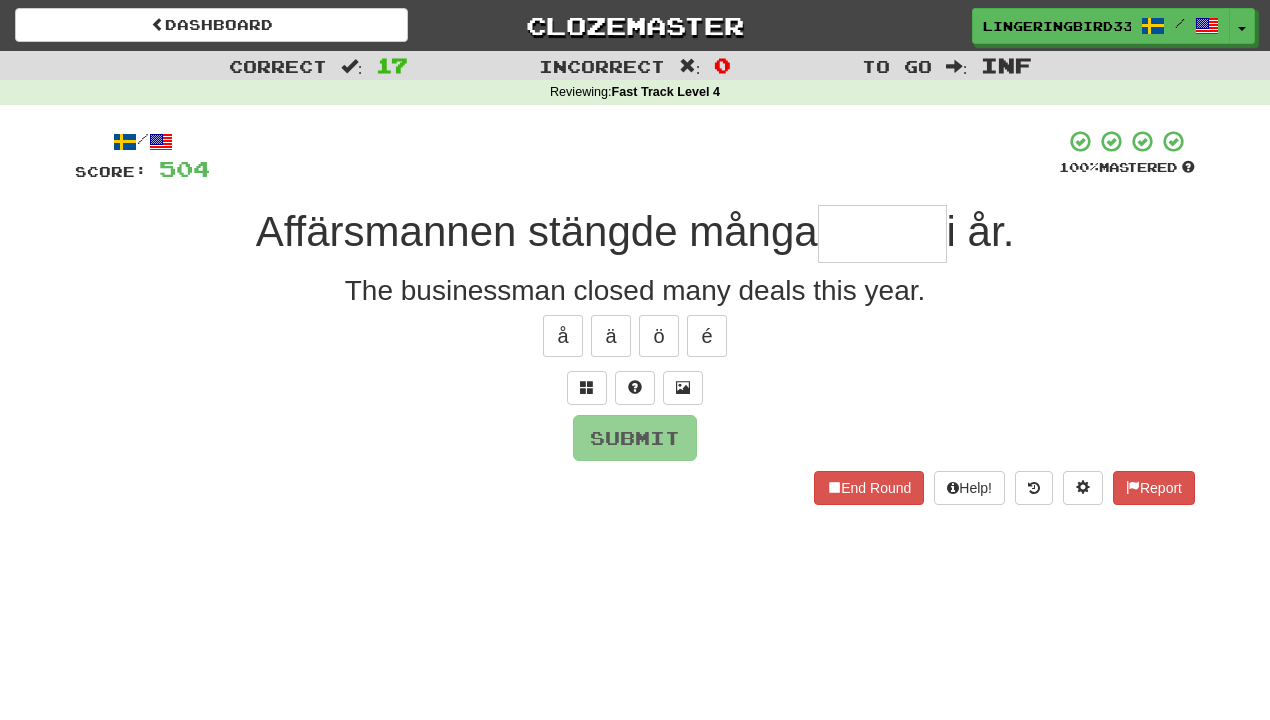 type on "*" 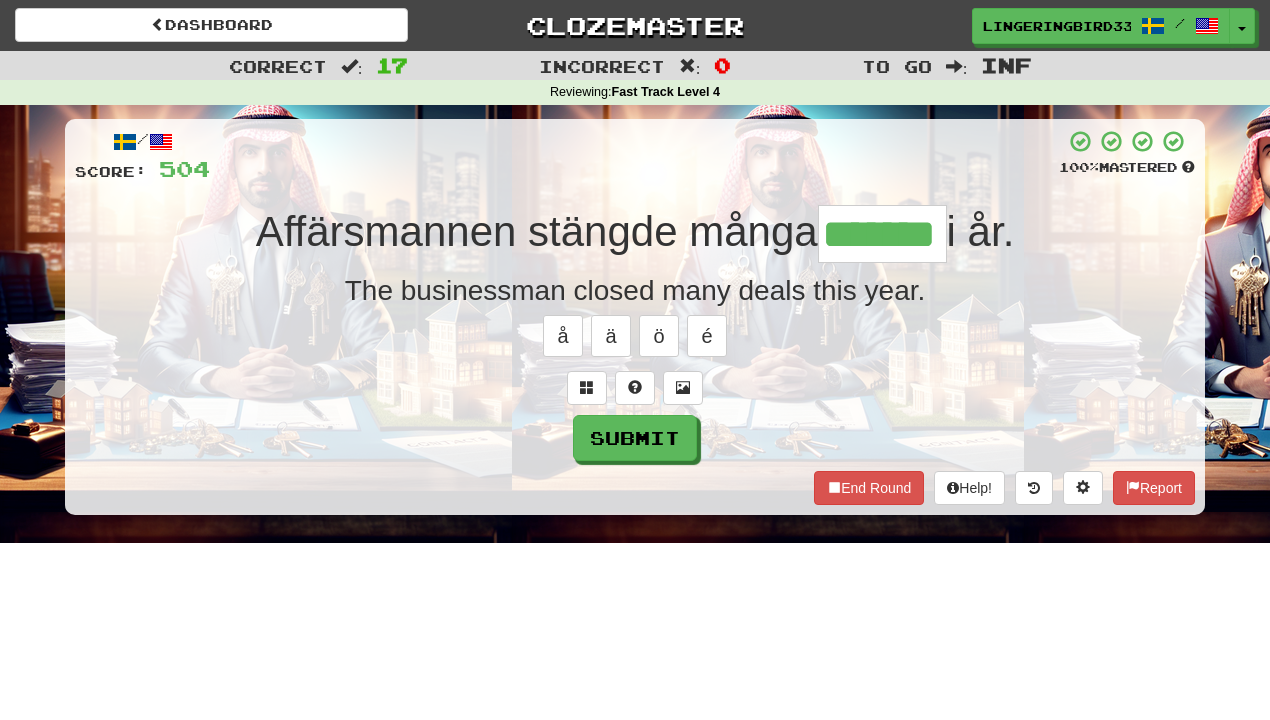 type on "*******" 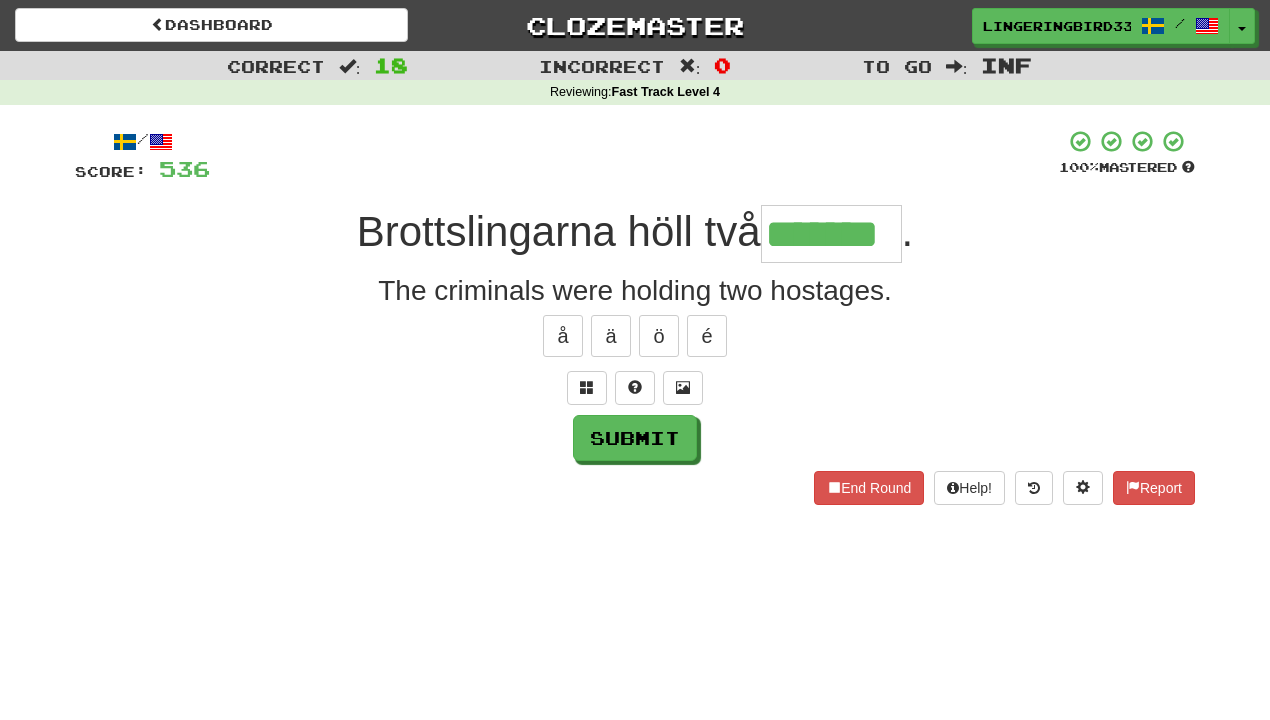 type on "*******" 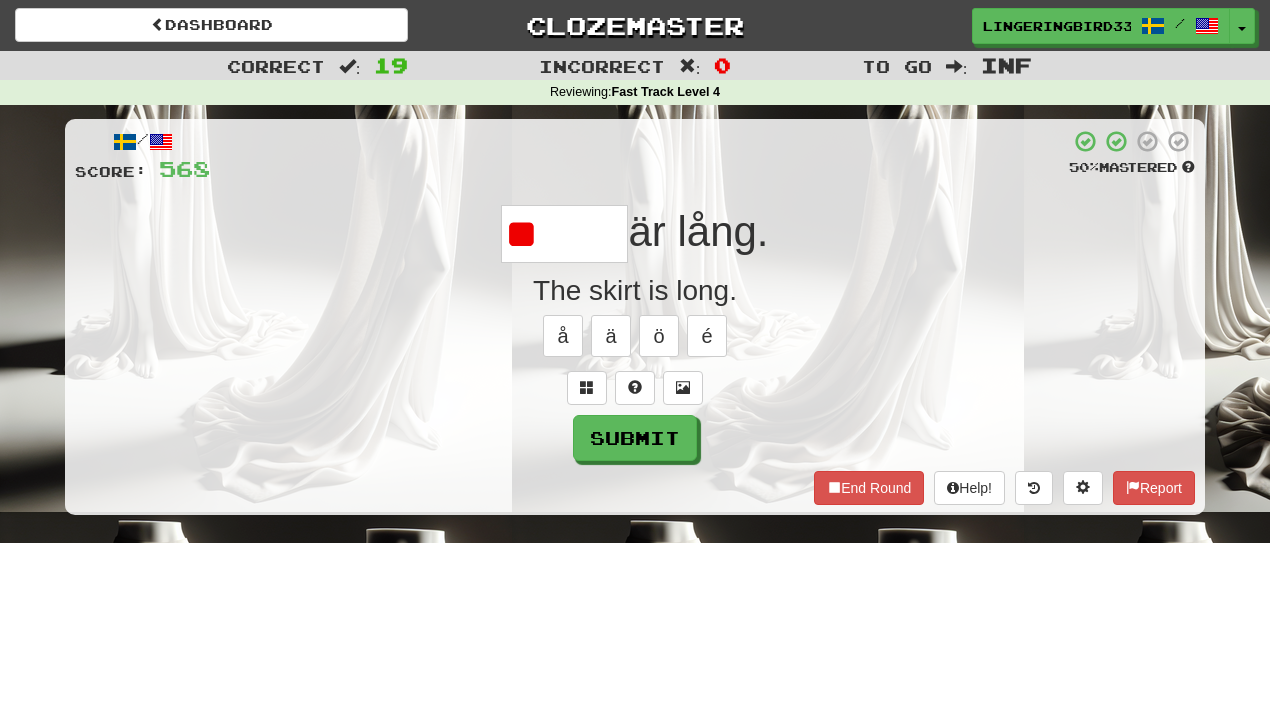 type on "*" 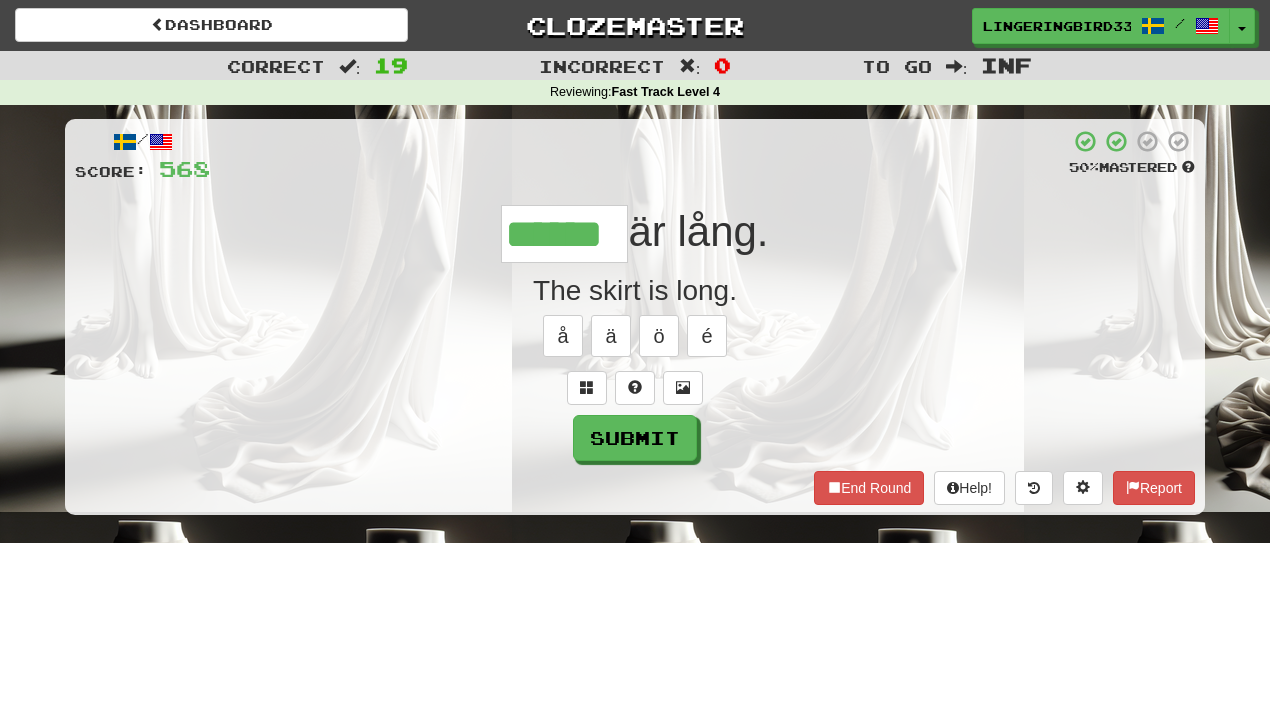type on "******" 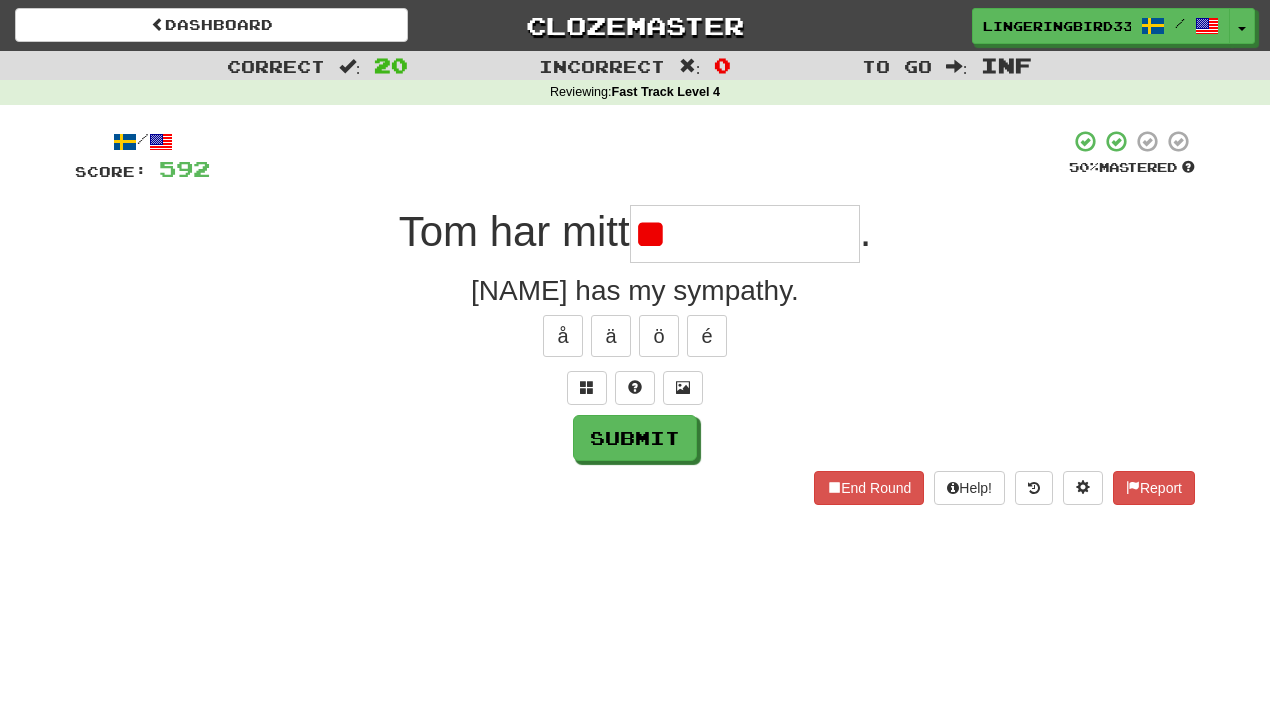 type on "*" 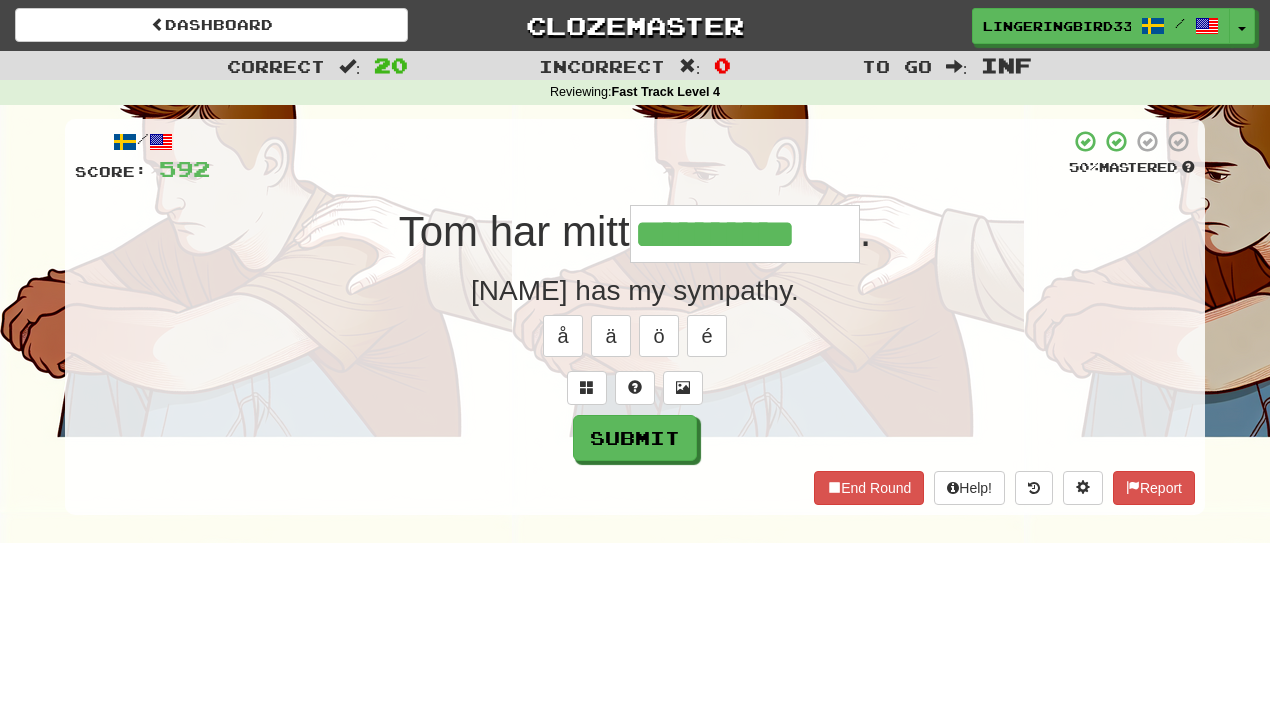 type on "**********" 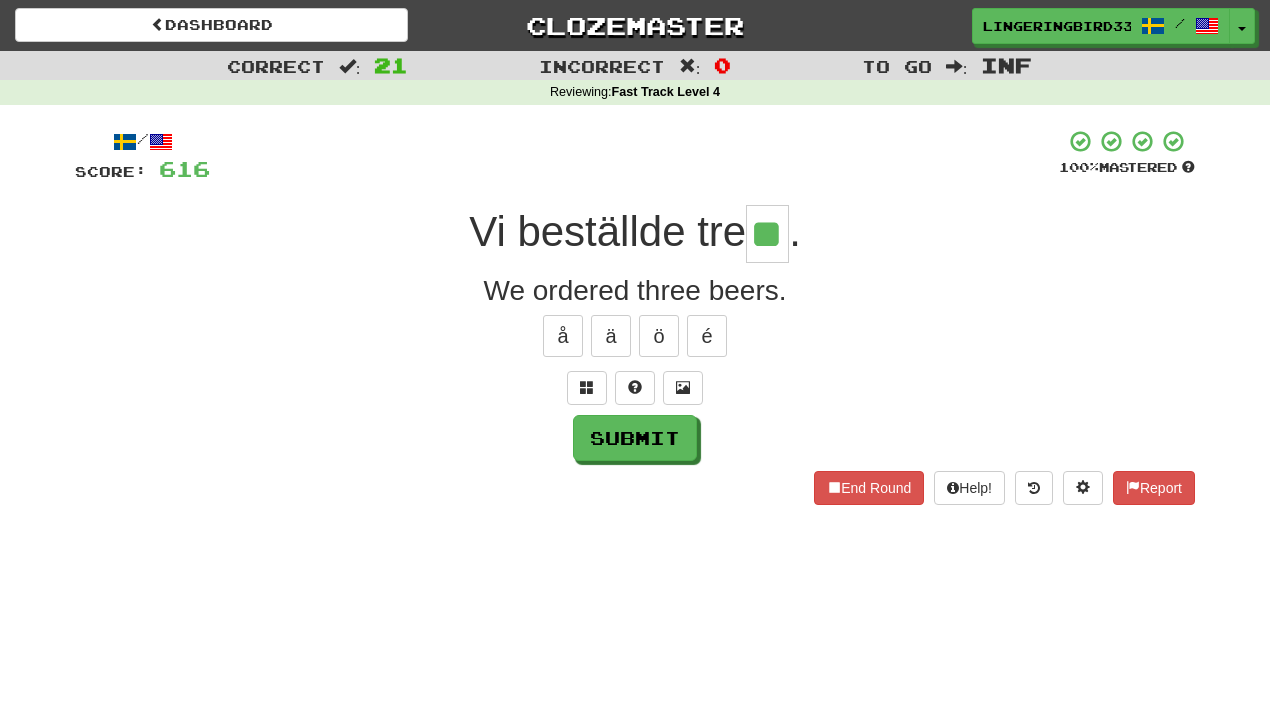 type on "**" 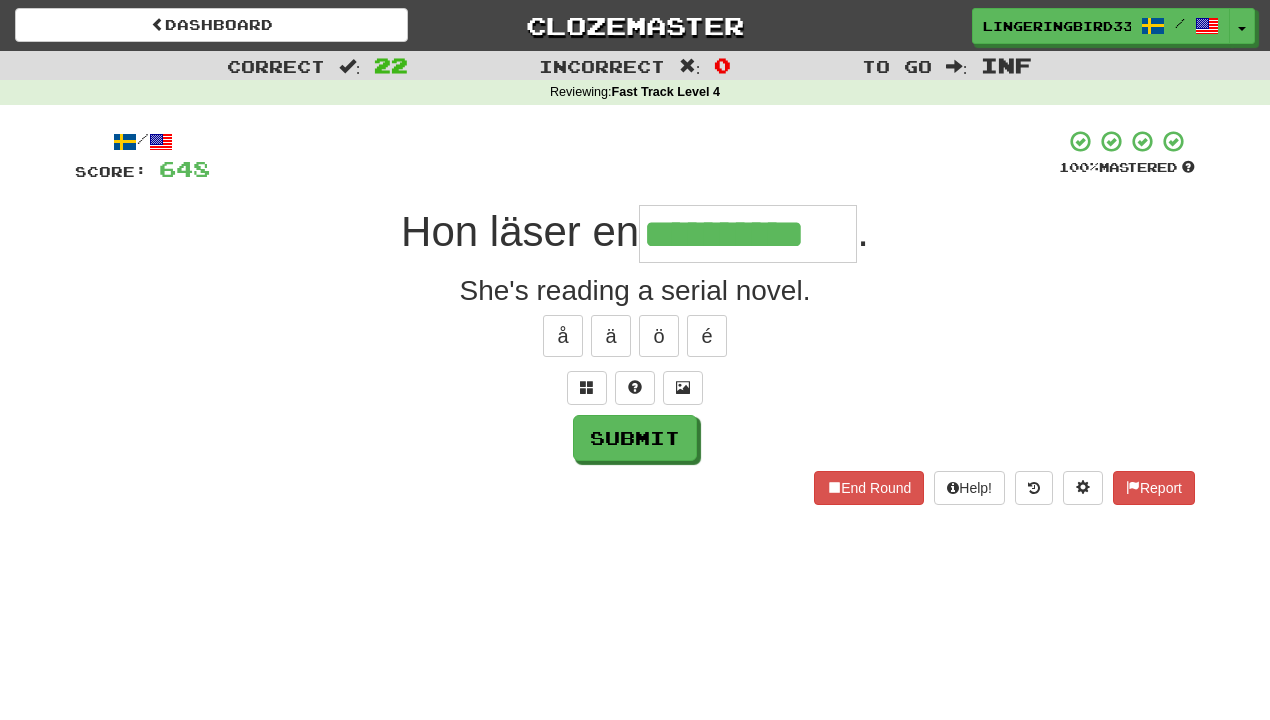 type on "**********" 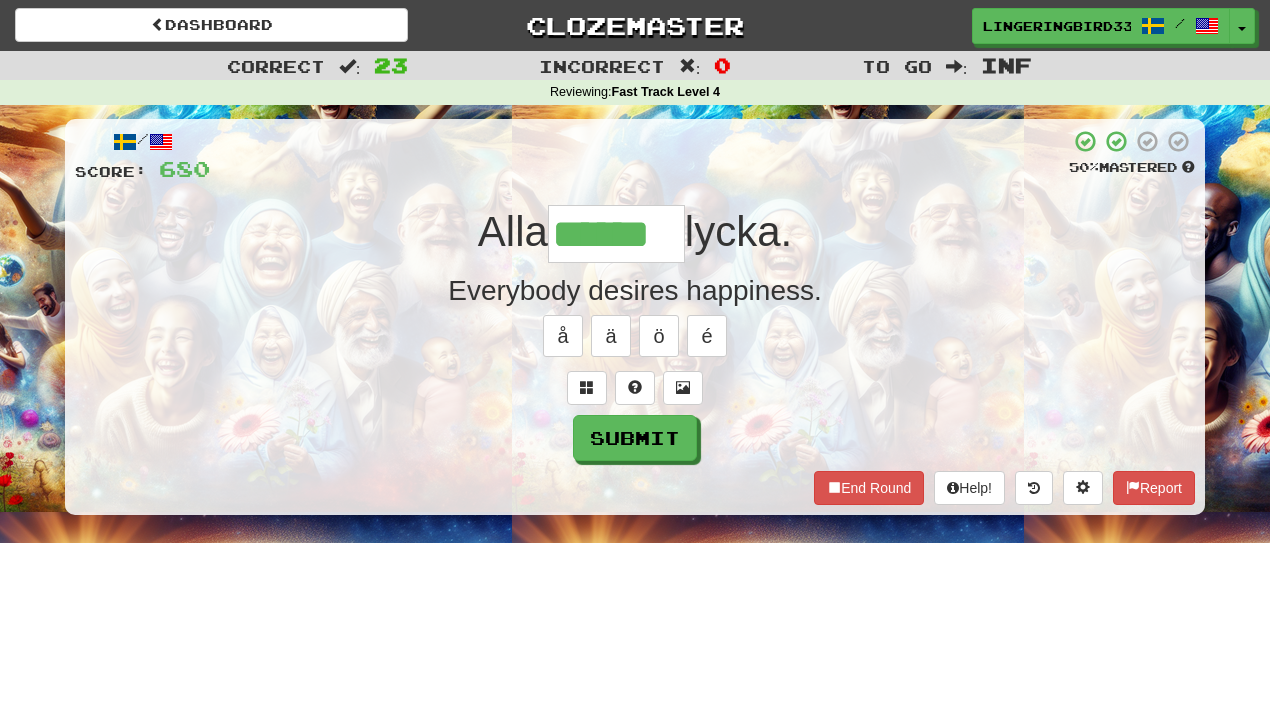 type on "******" 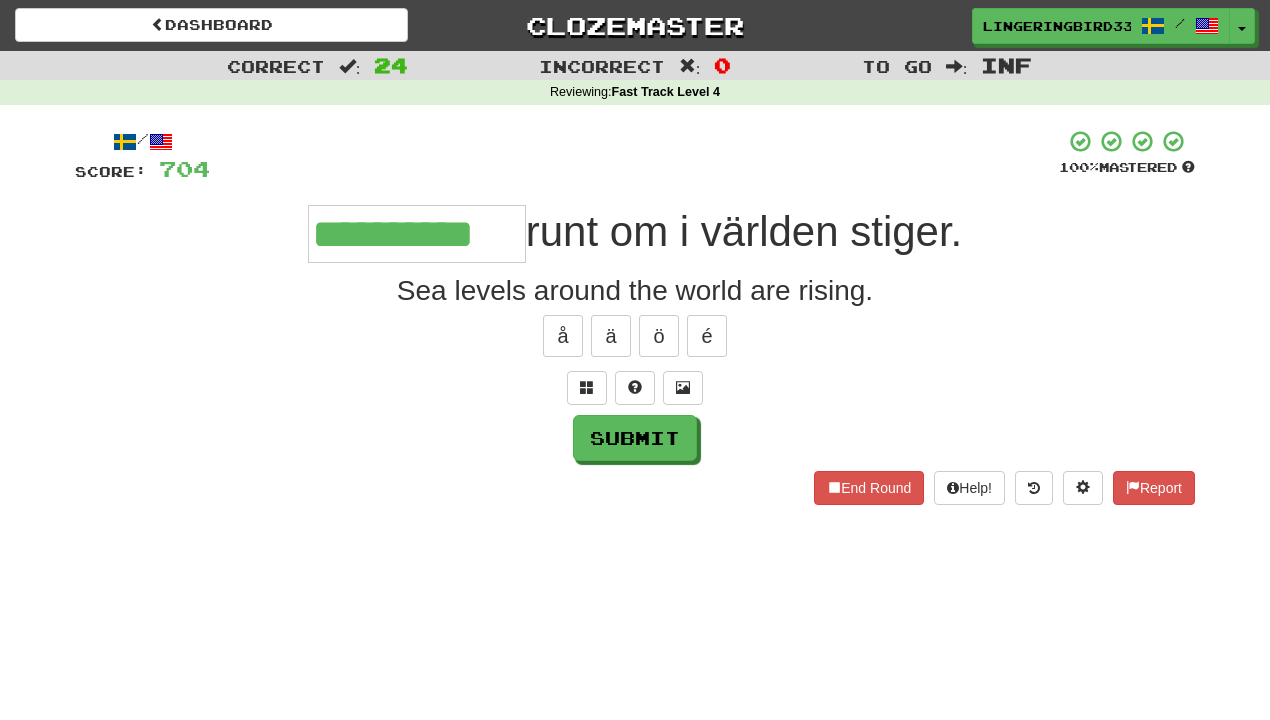 type on "**********" 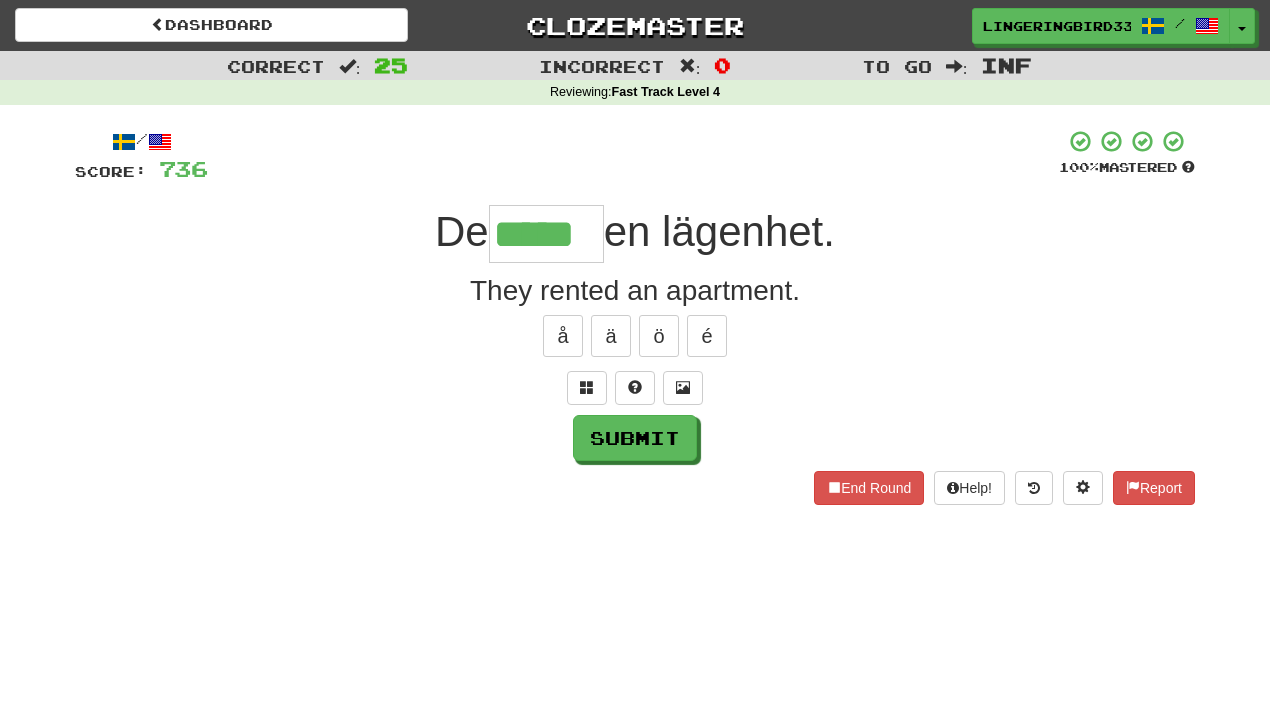 type on "*****" 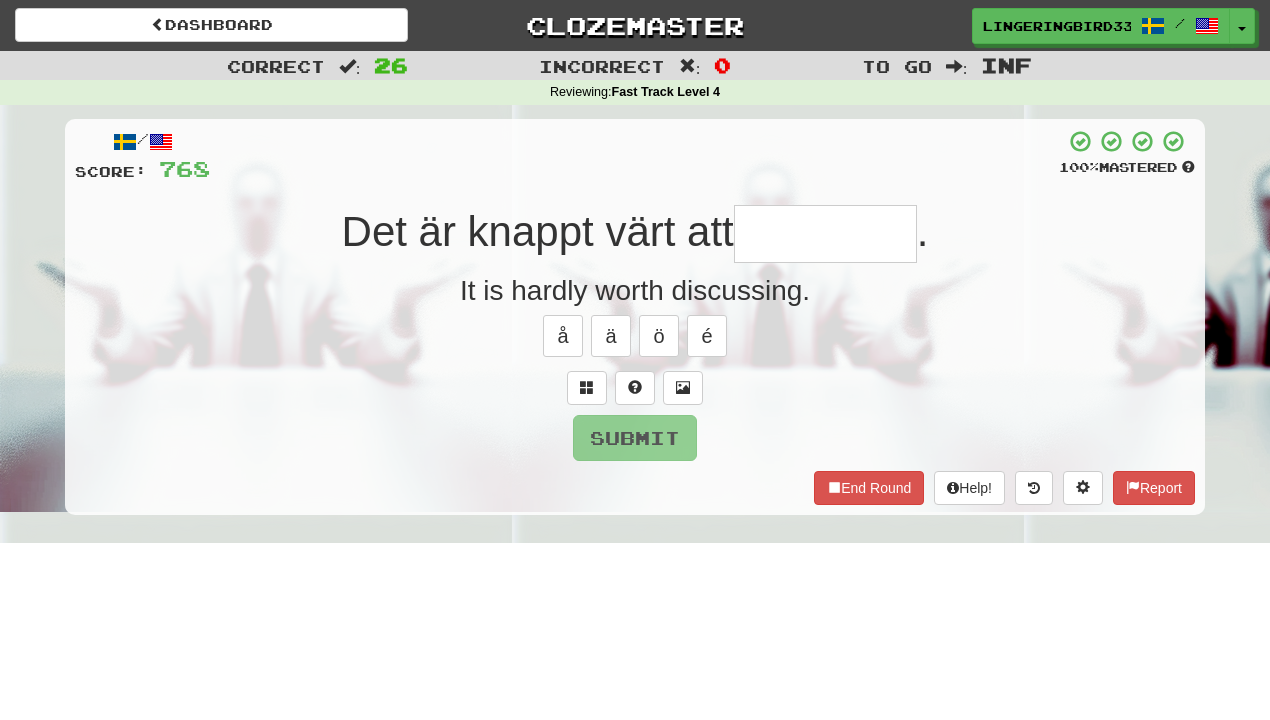 type on "*" 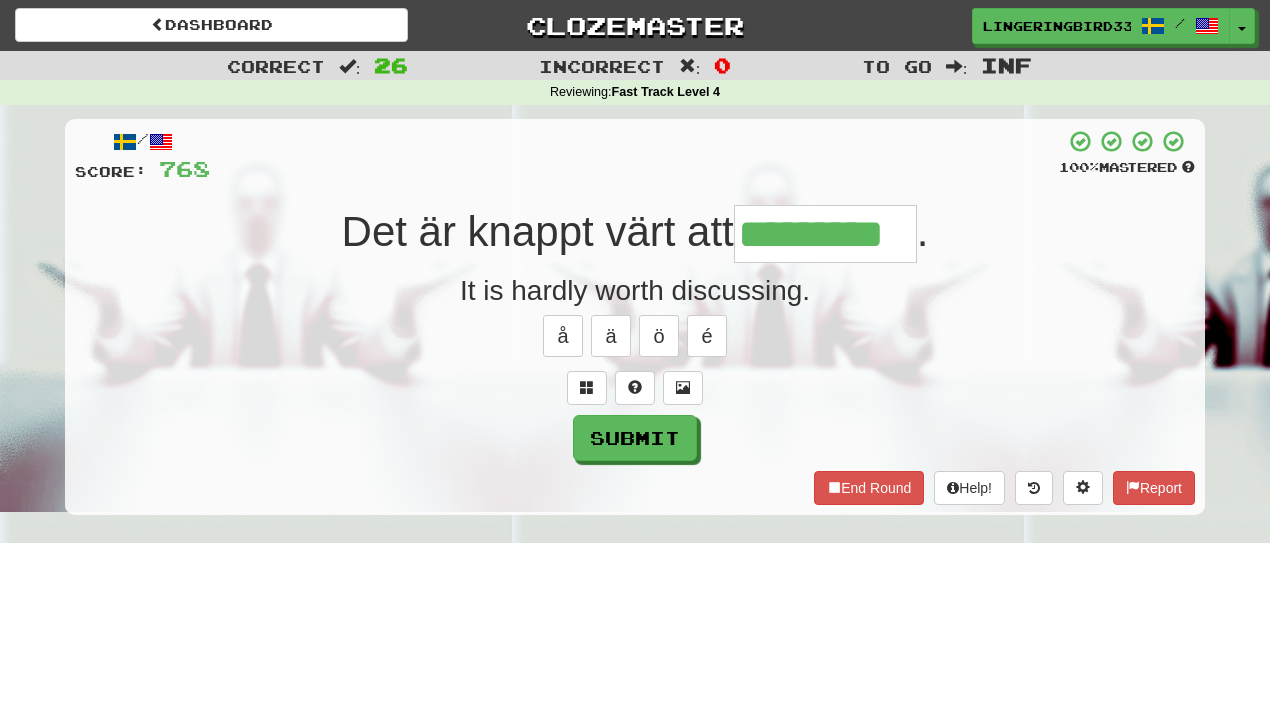 type on "*********" 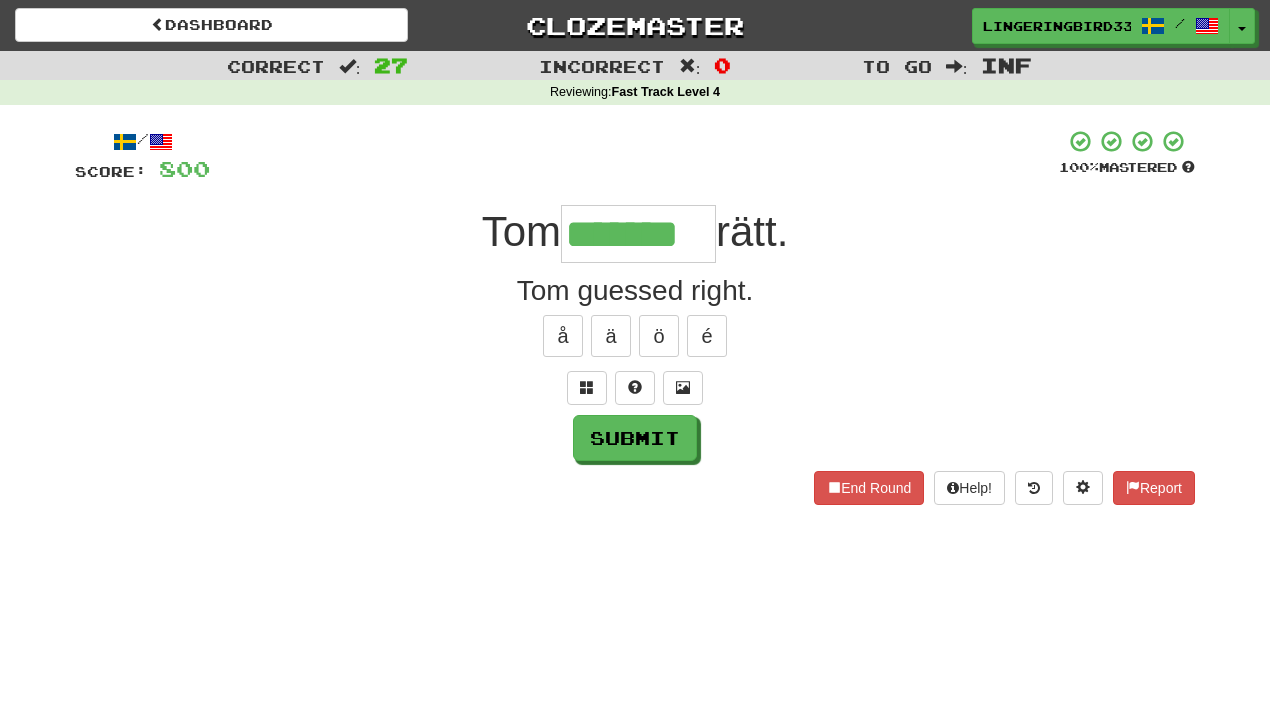type on "*******" 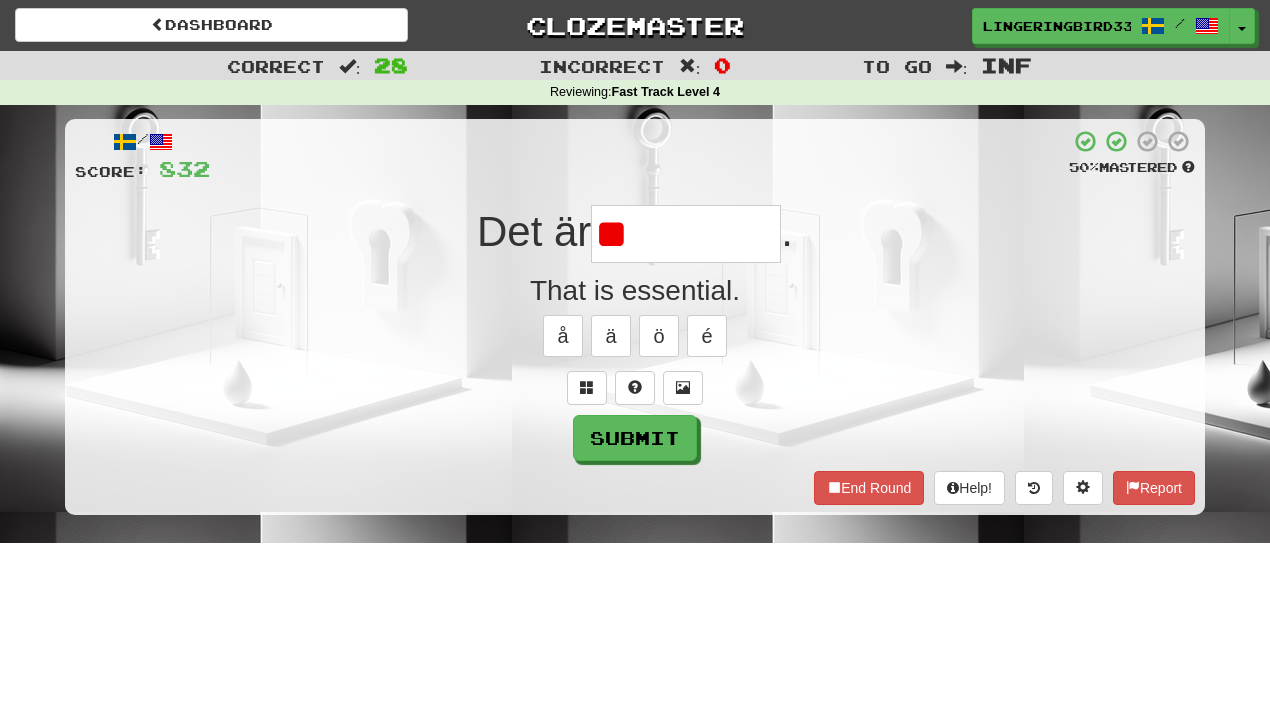 type on "*" 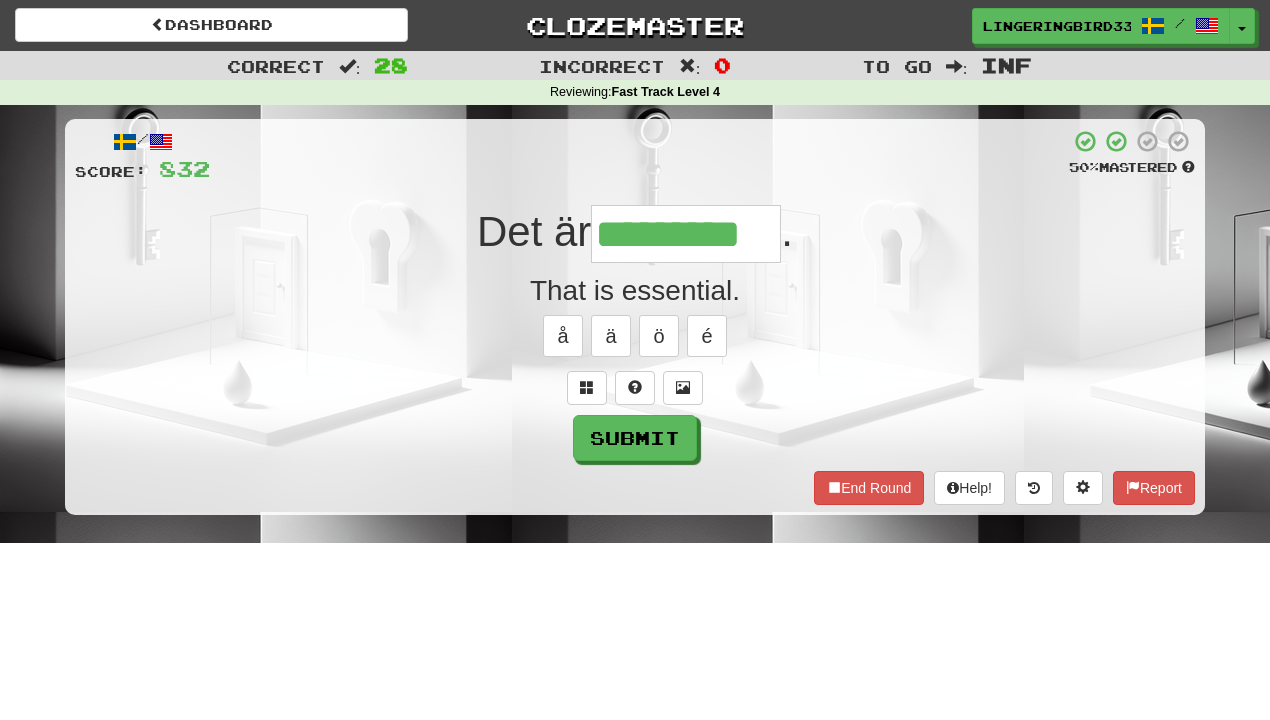 type on "**********" 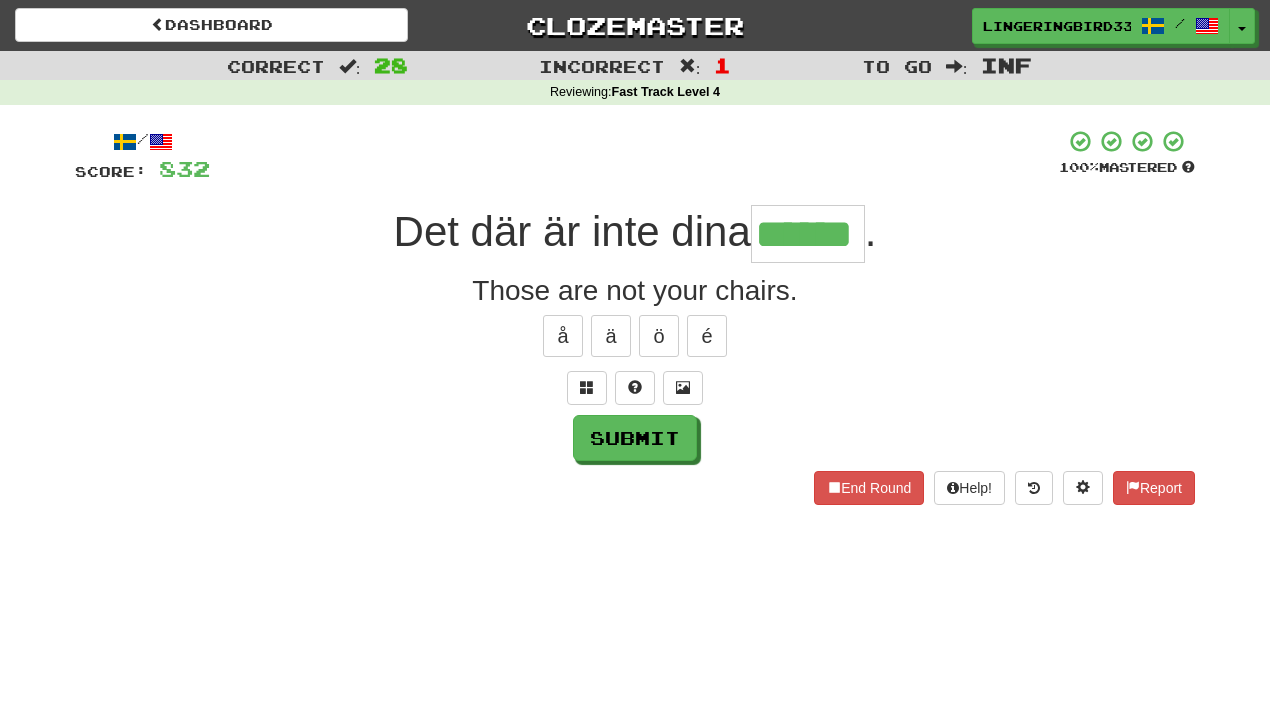 type on "******" 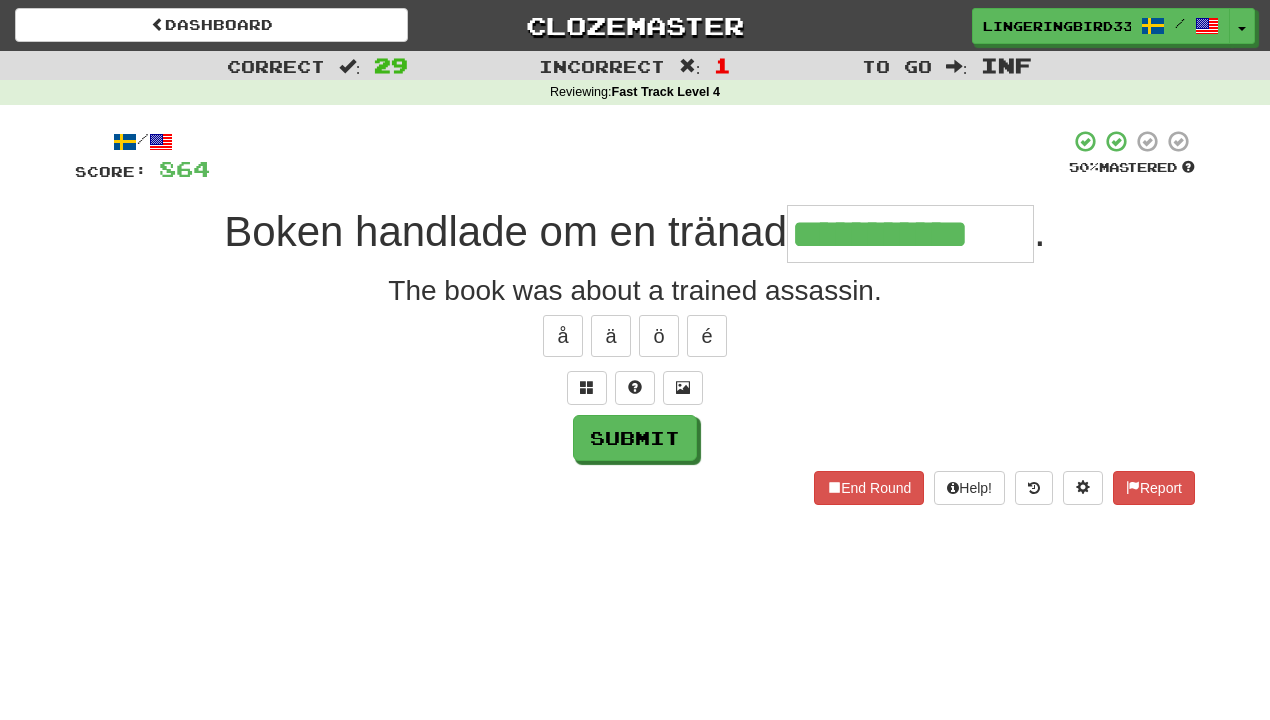 type on "**********" 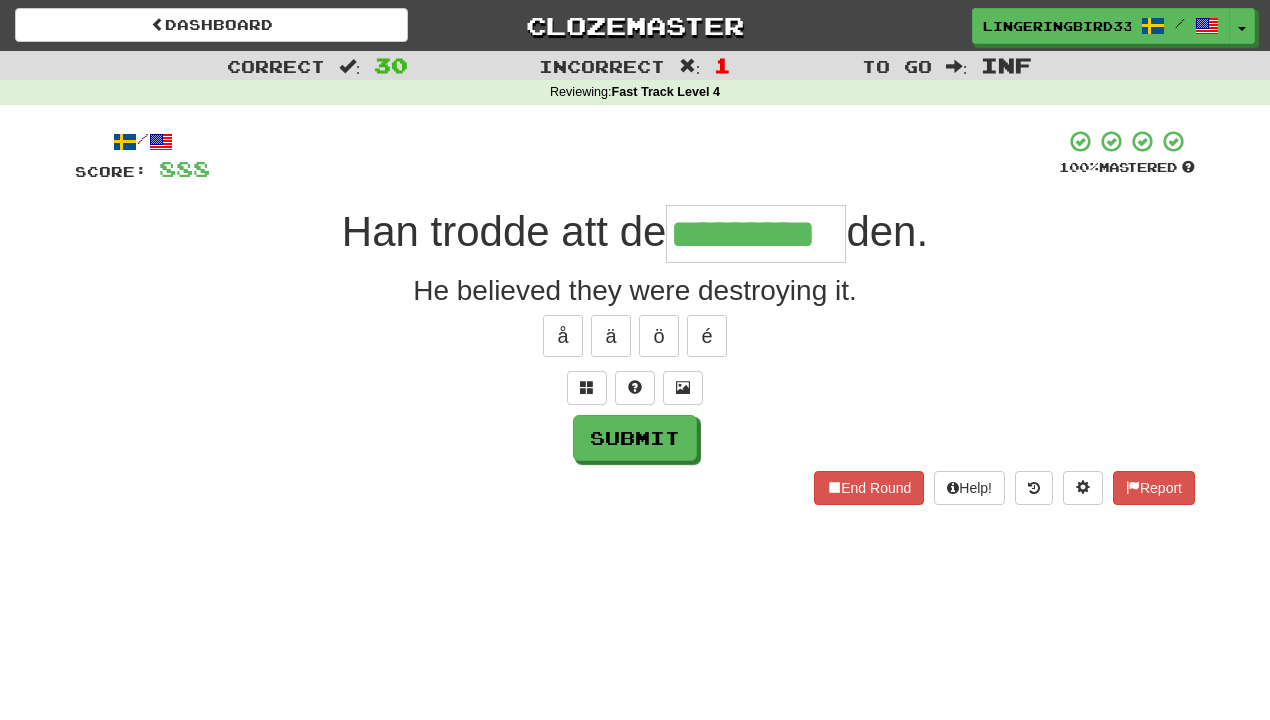 type on "*********" 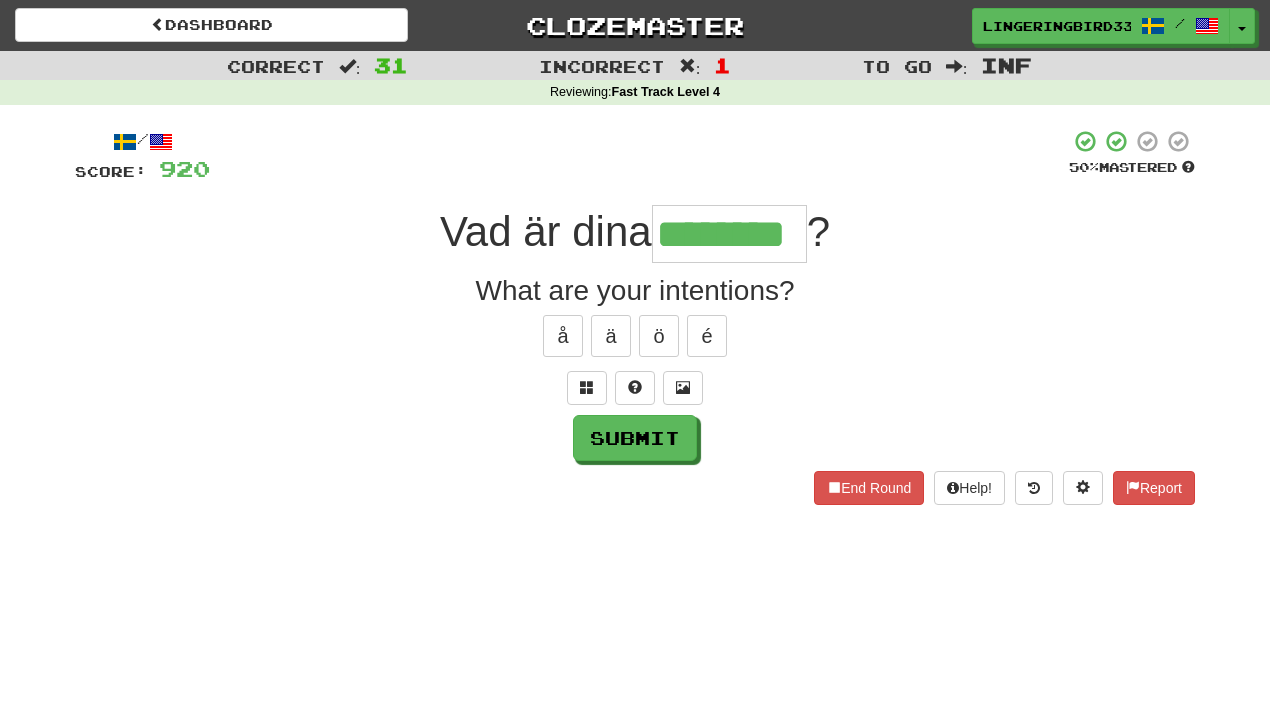type on "********" 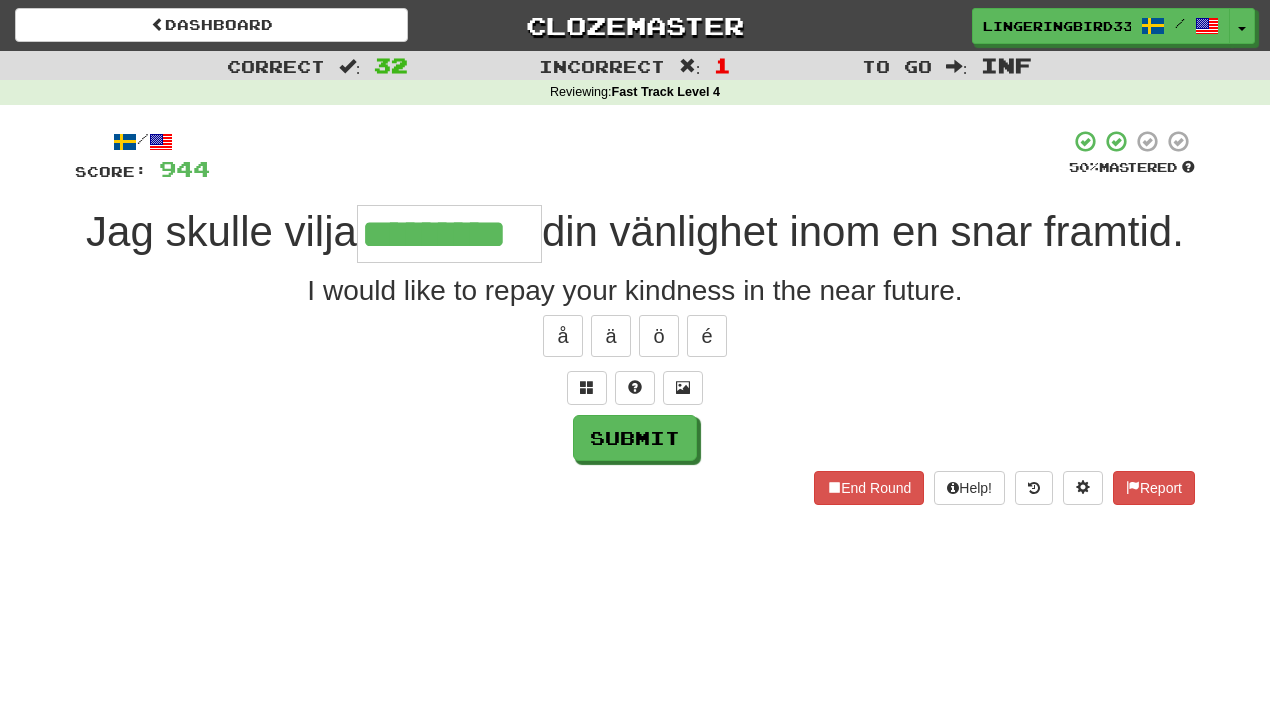 type on "*********" 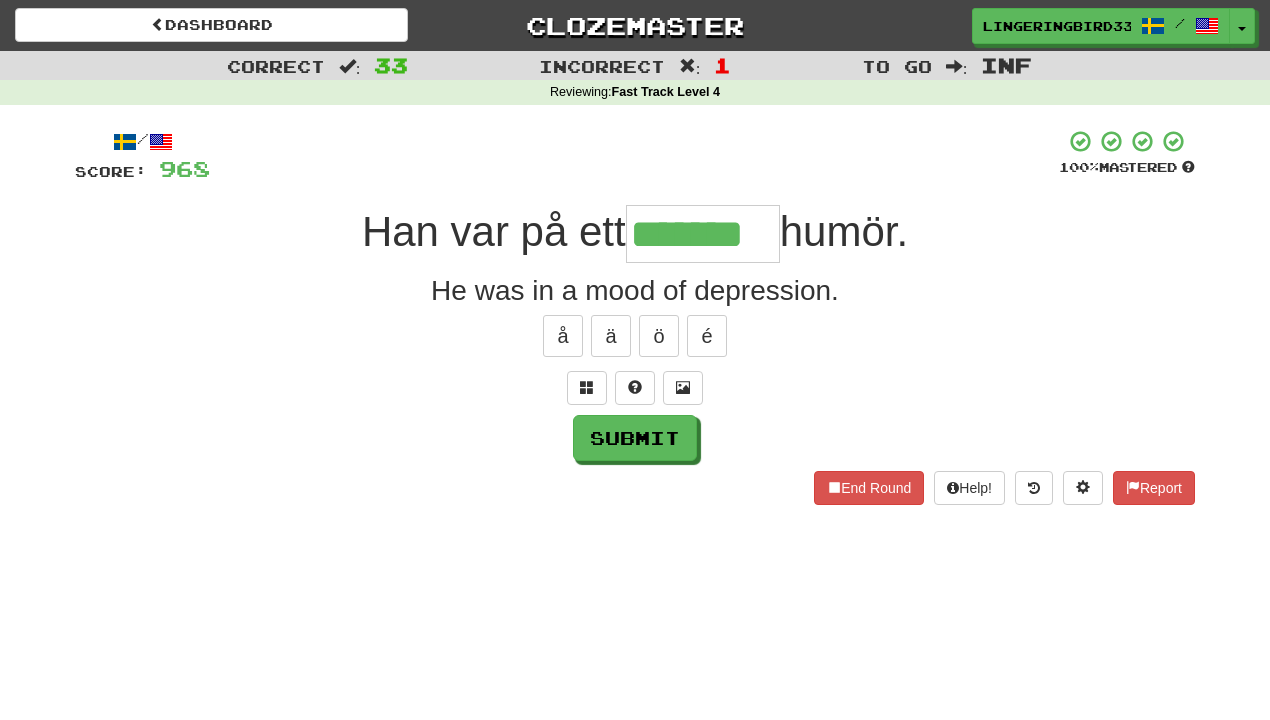type on "*******" 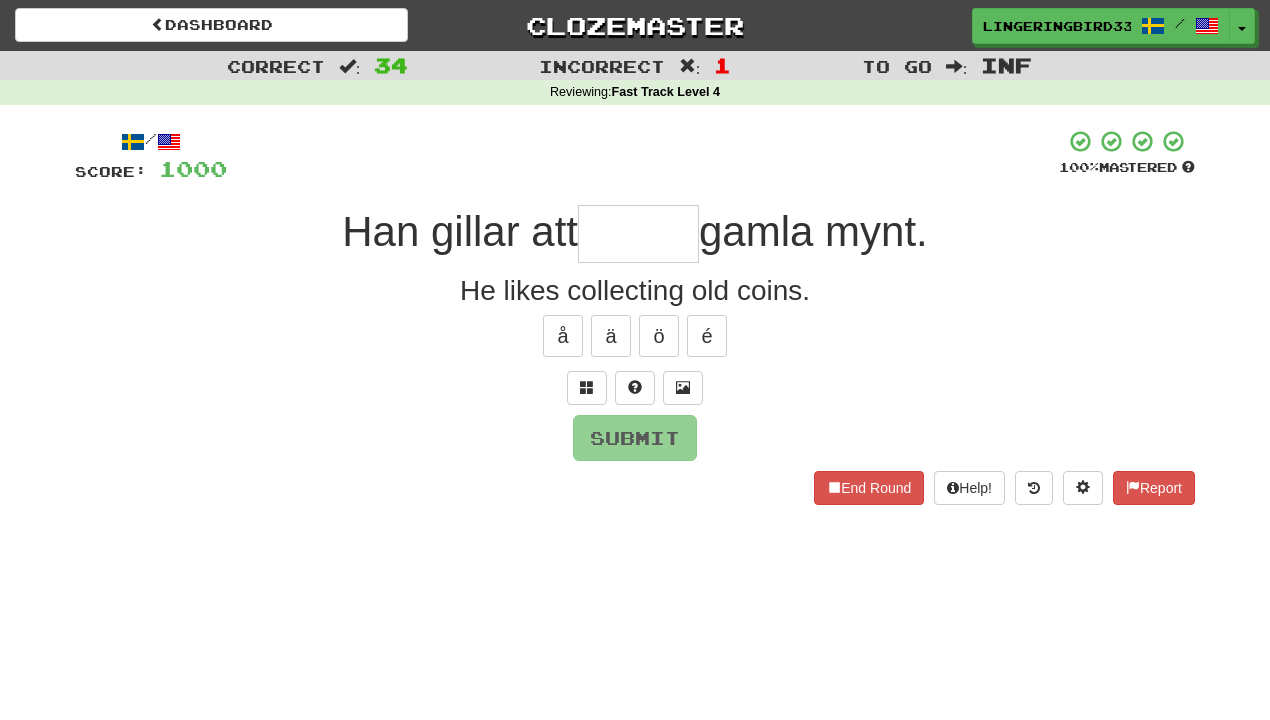 type on "*" 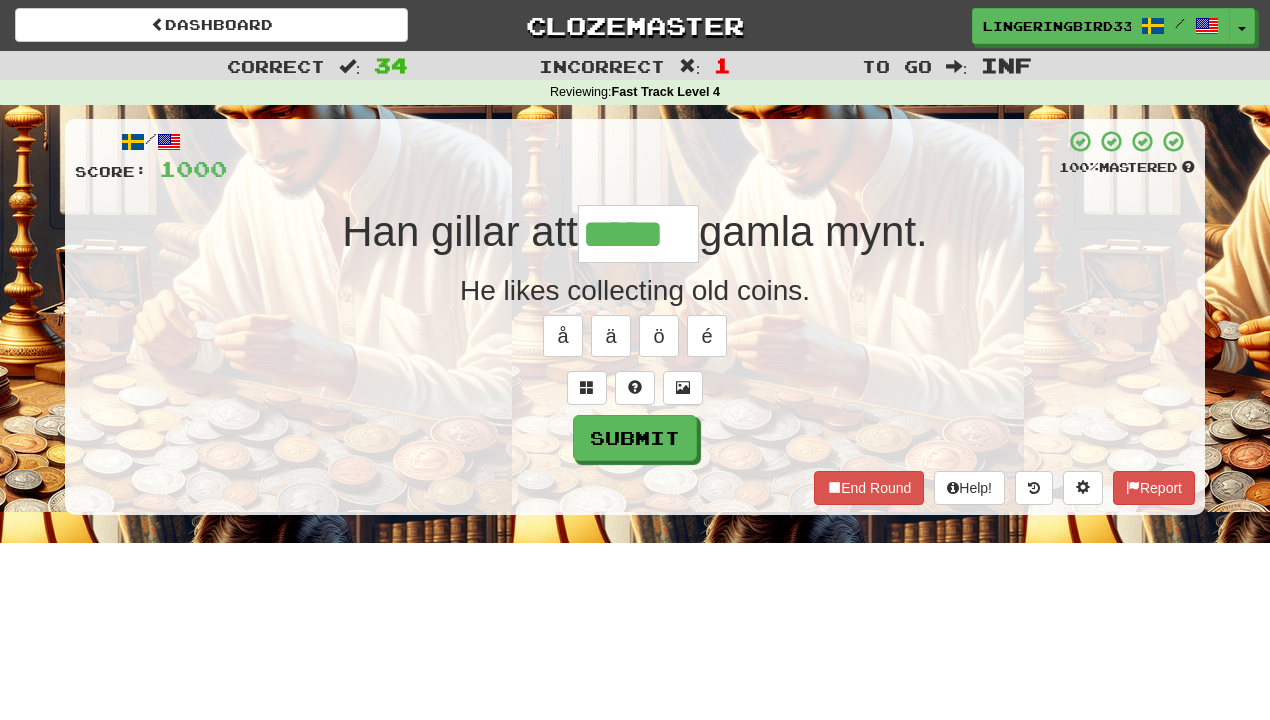 type on "*****" 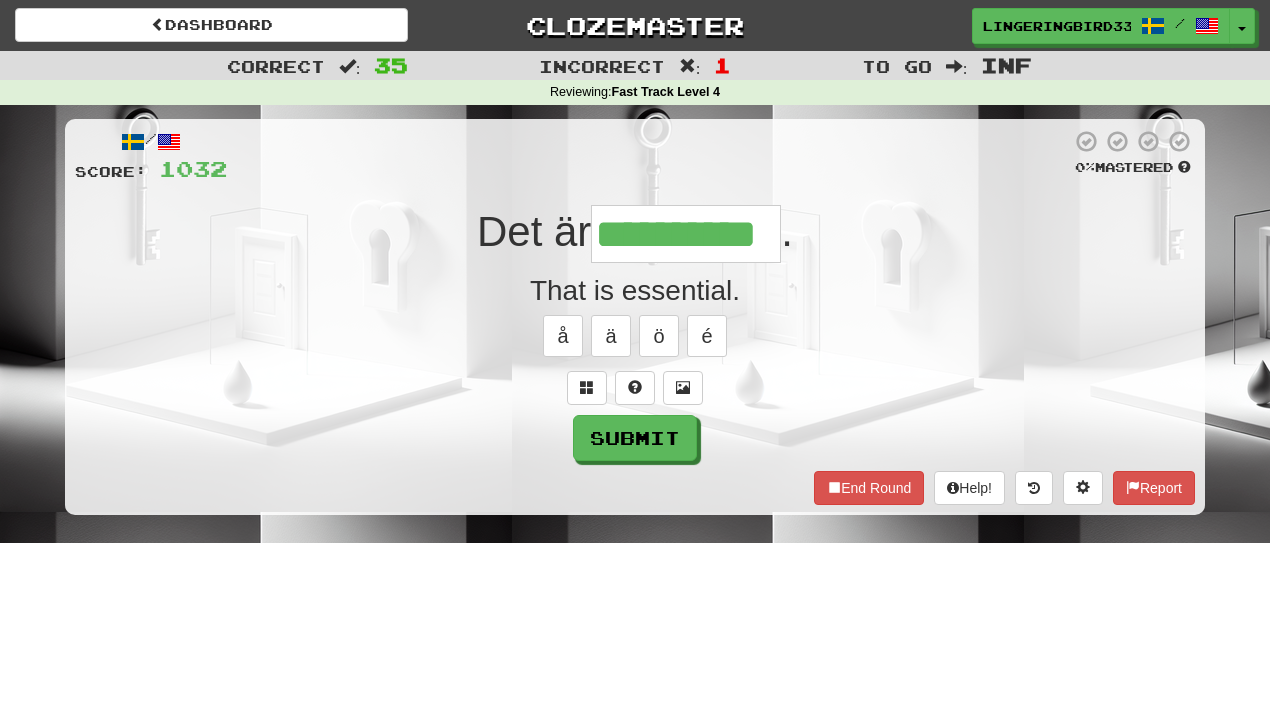 type on "**********" 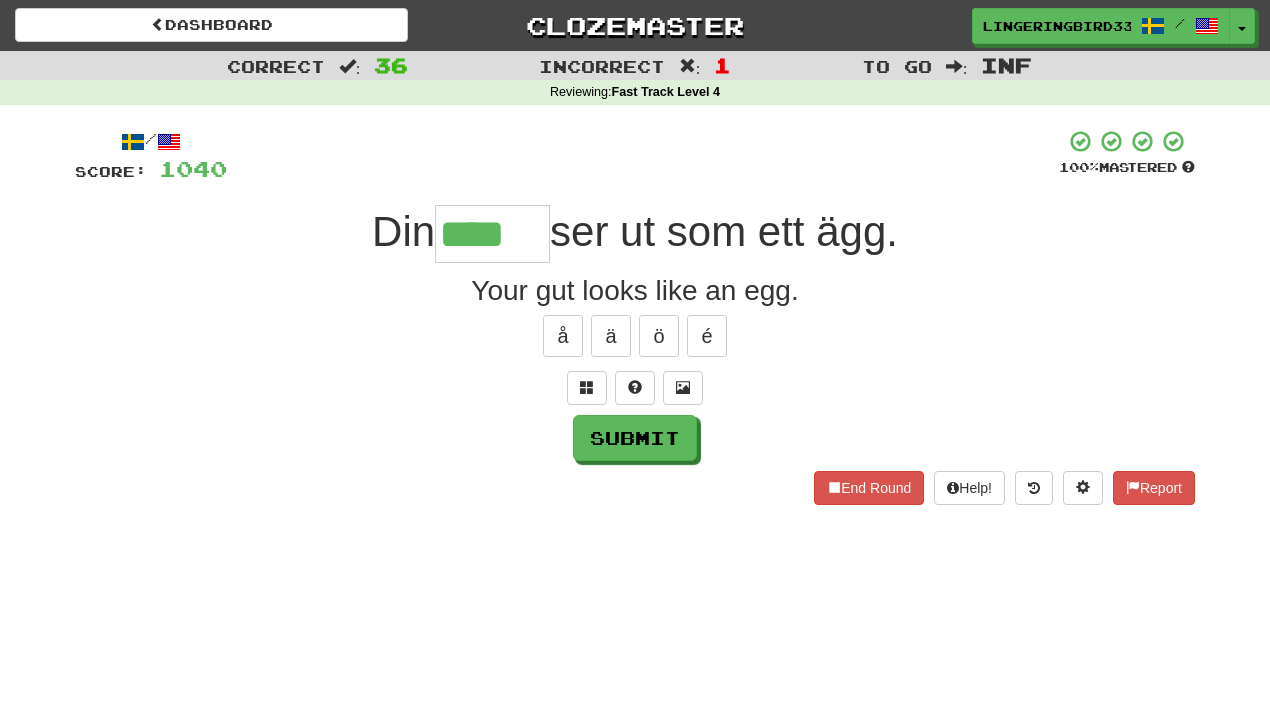 type on "****" 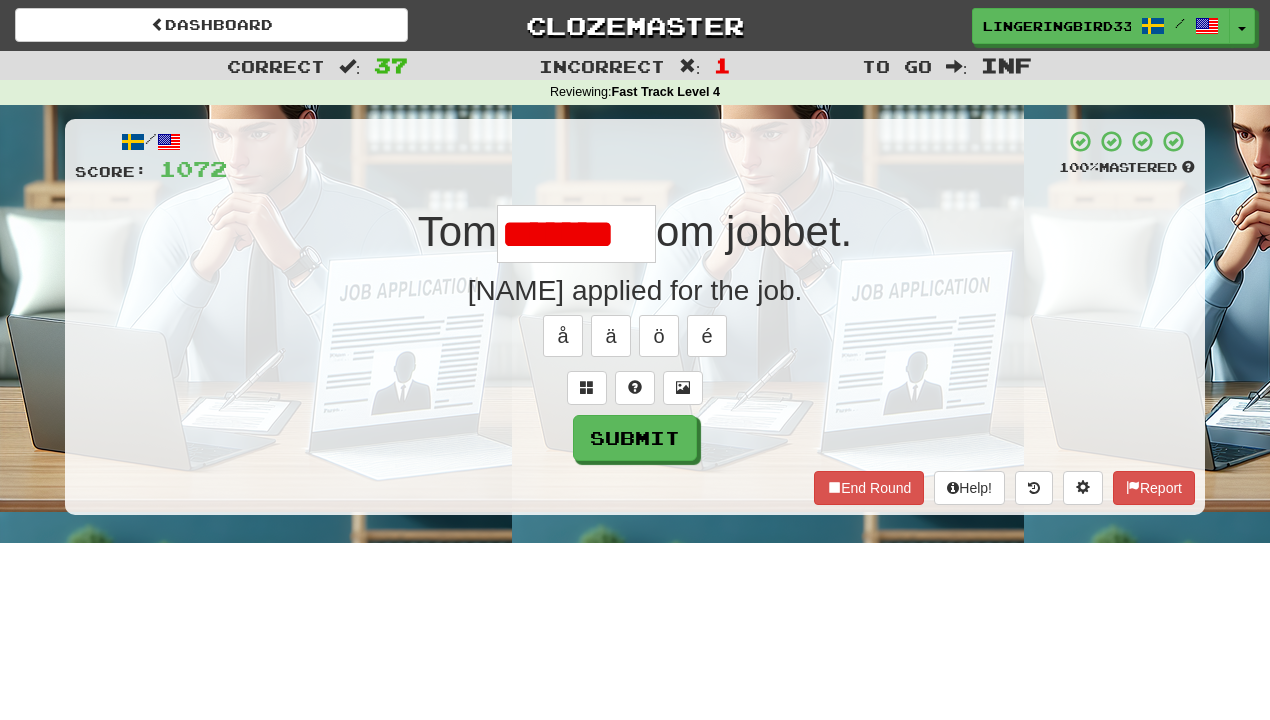 scroll, scrollTop: 0, scrollLeft: 0, axis: both 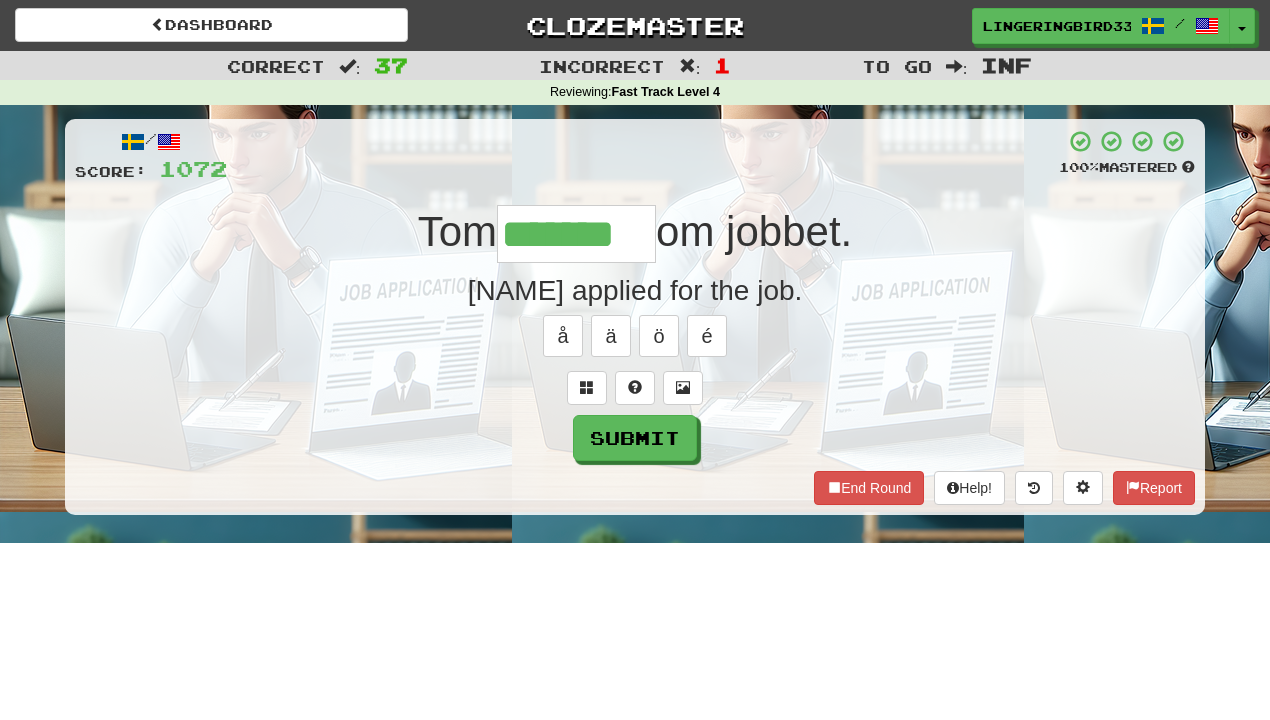 type on "*******" 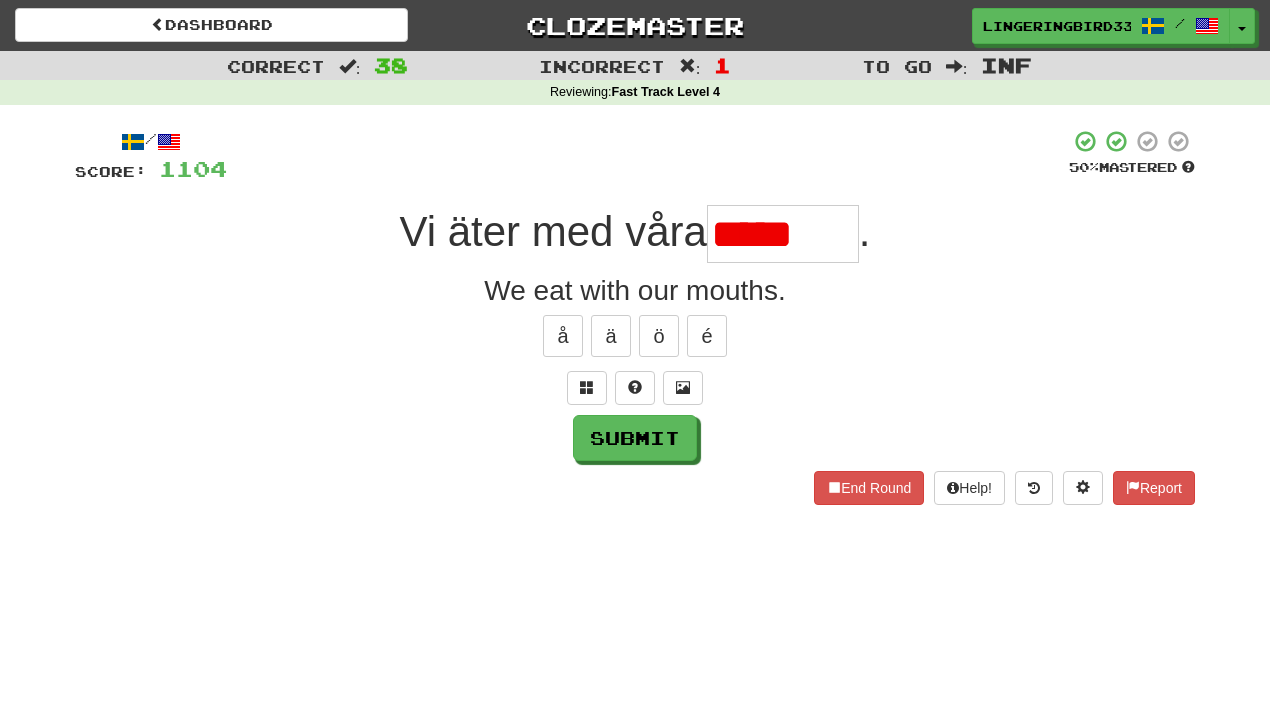 scroll, scrollTop: 0, scrollLeft: 0, axis: both 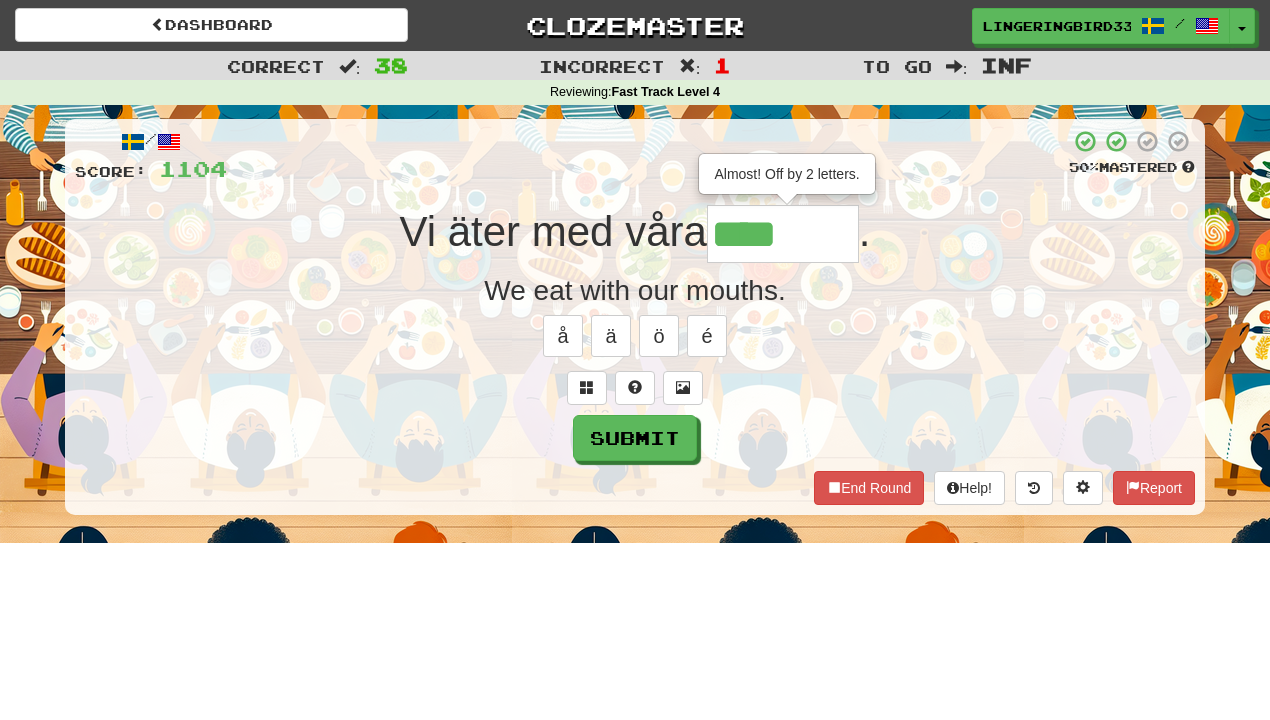 type on "******" 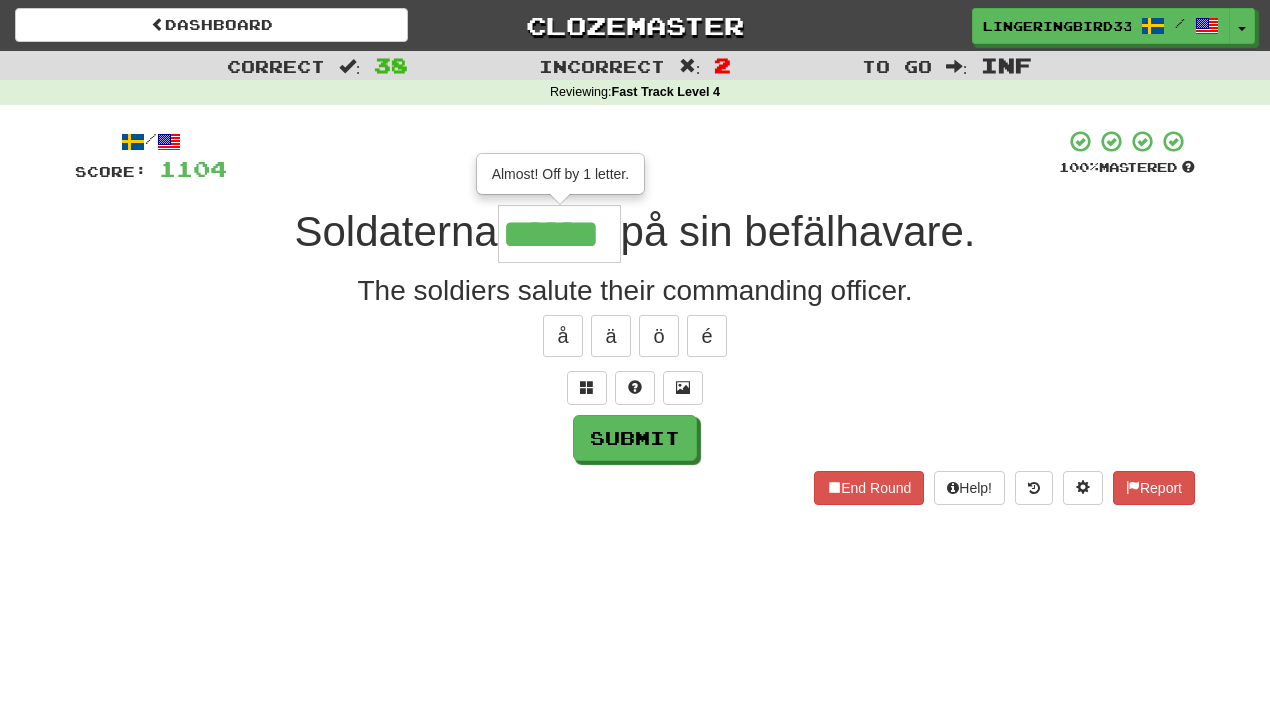 type on "******" 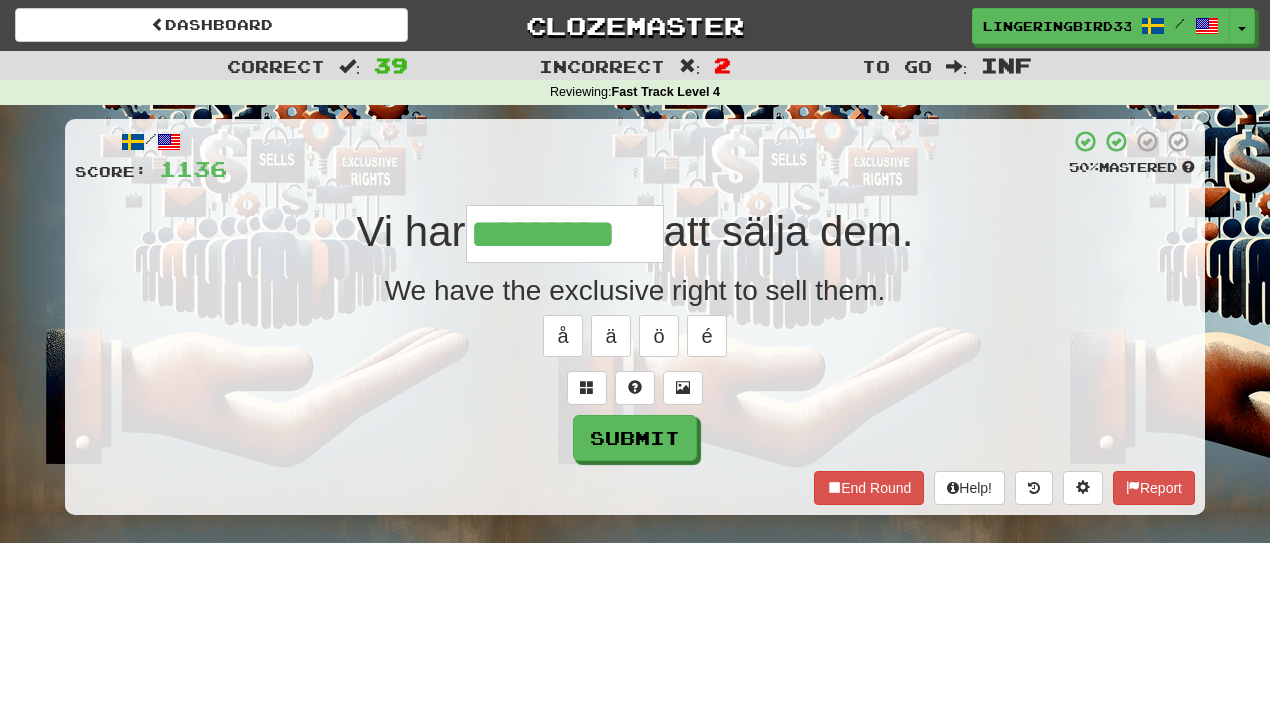 type on "*********" 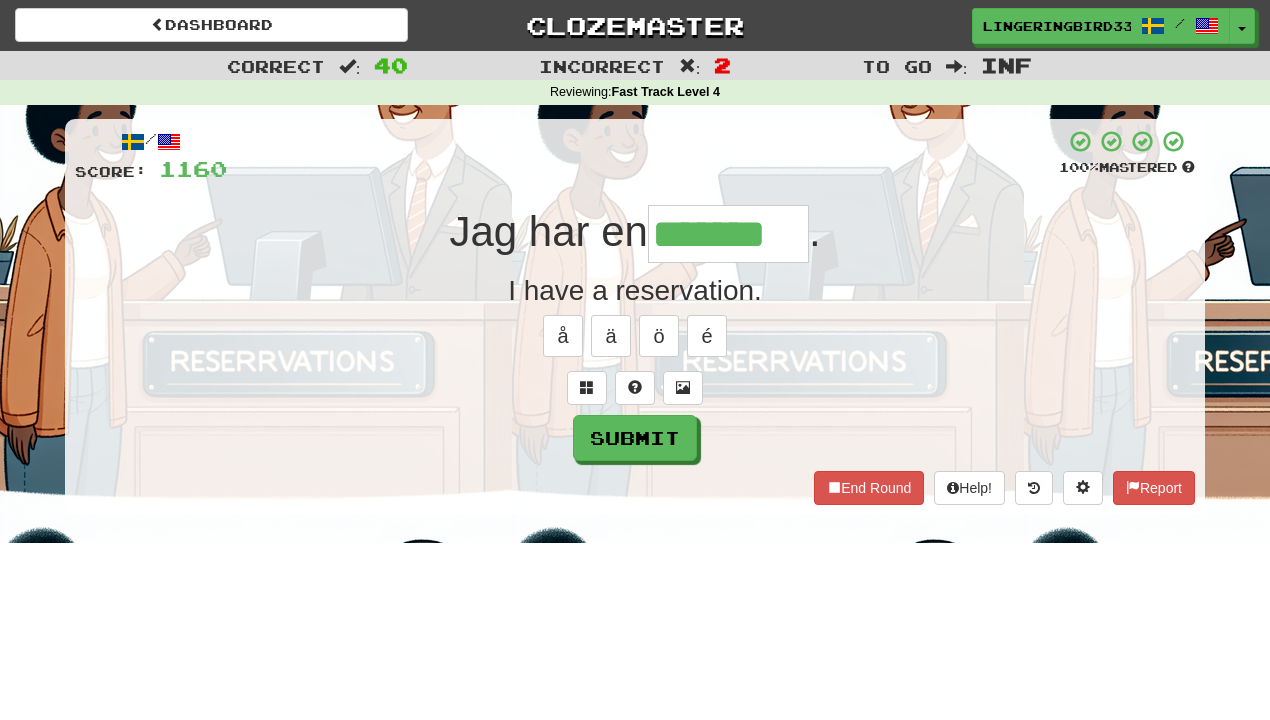 type on "*******" 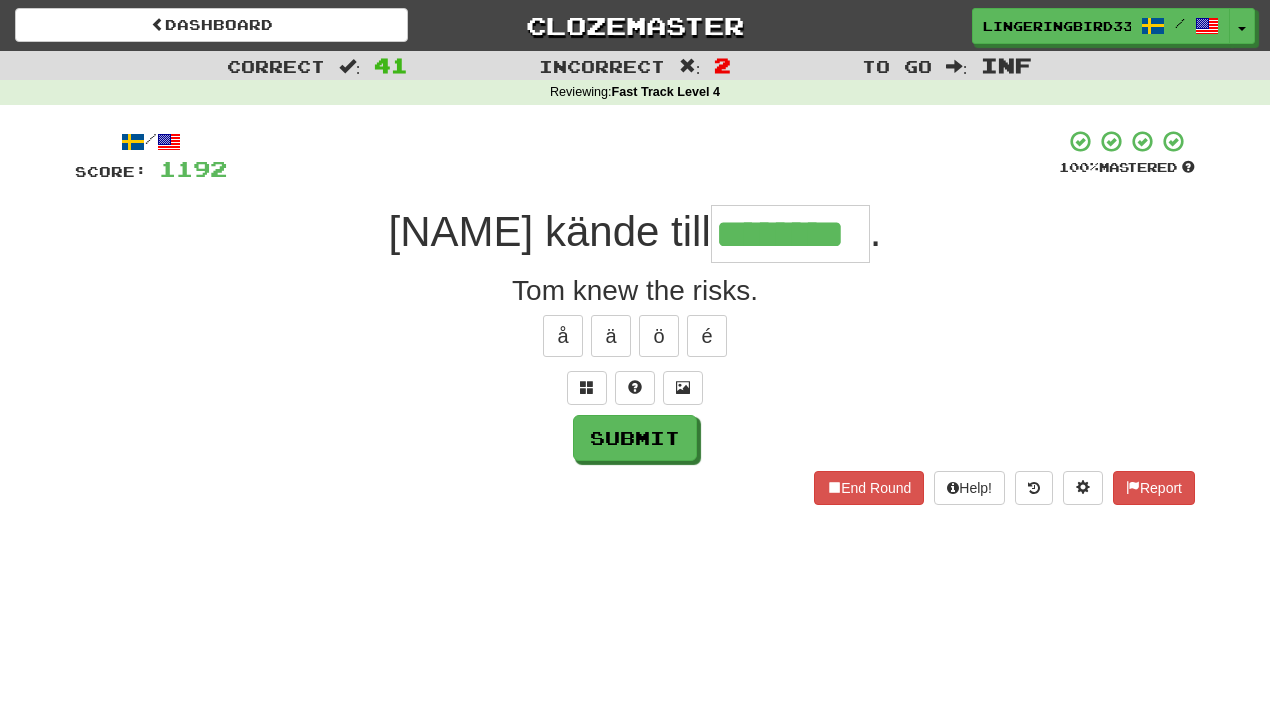 type on "********" 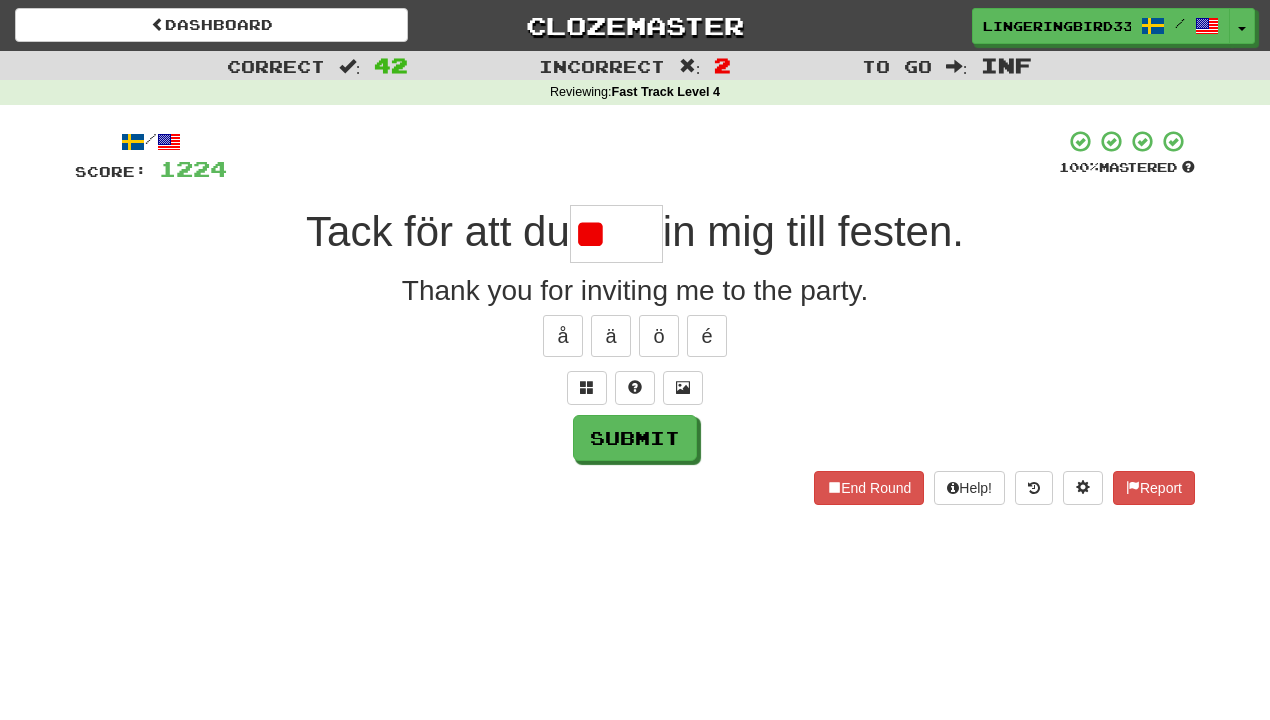 type on "*" 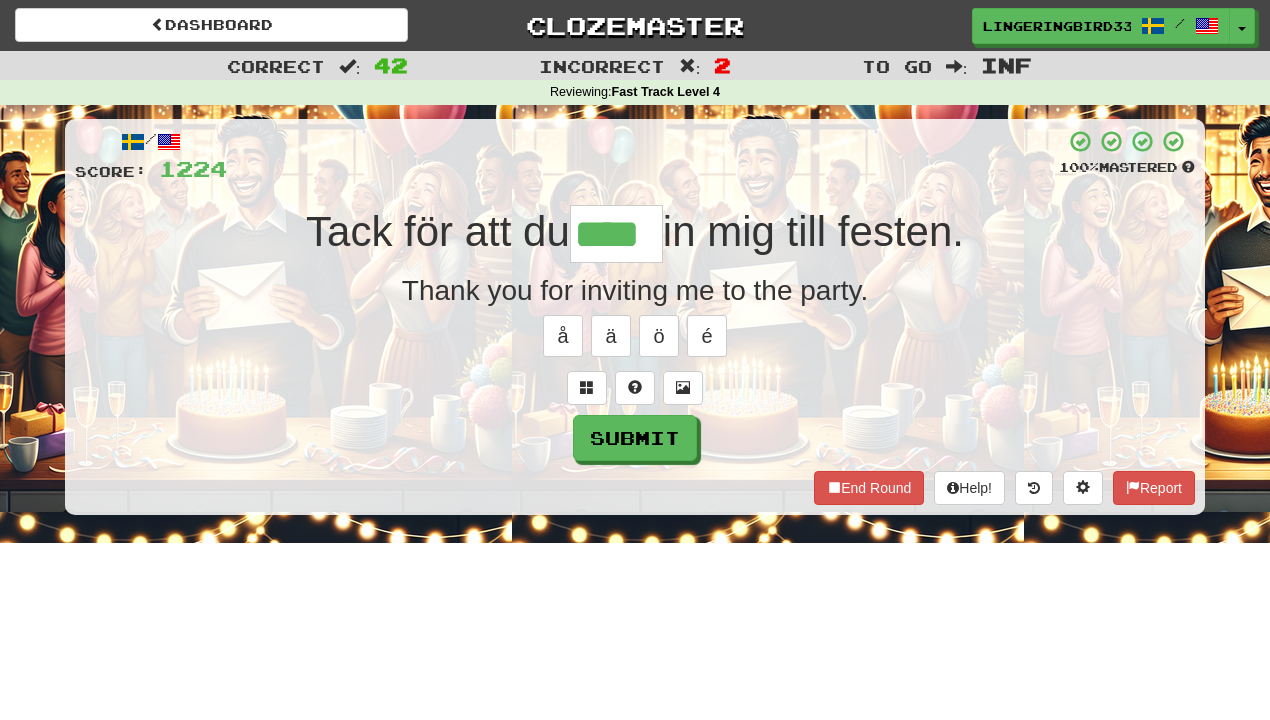 type on "****" 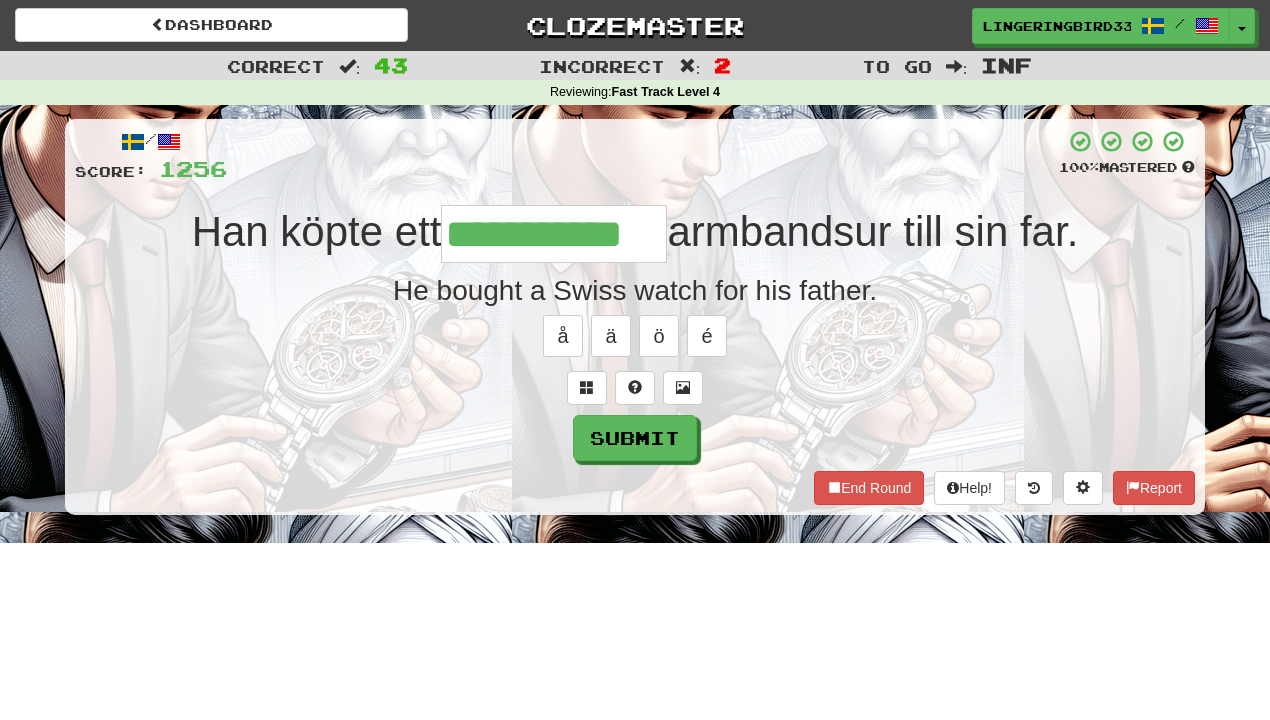 type on "**********" 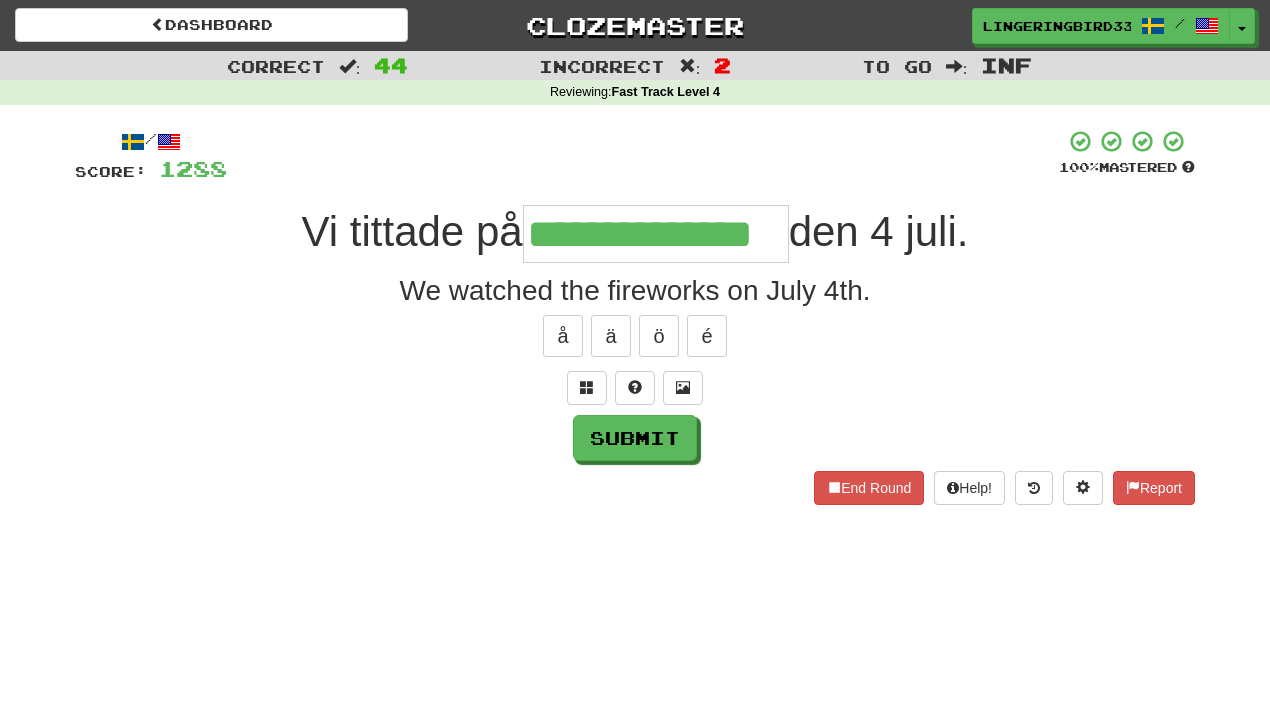 type on "**********" 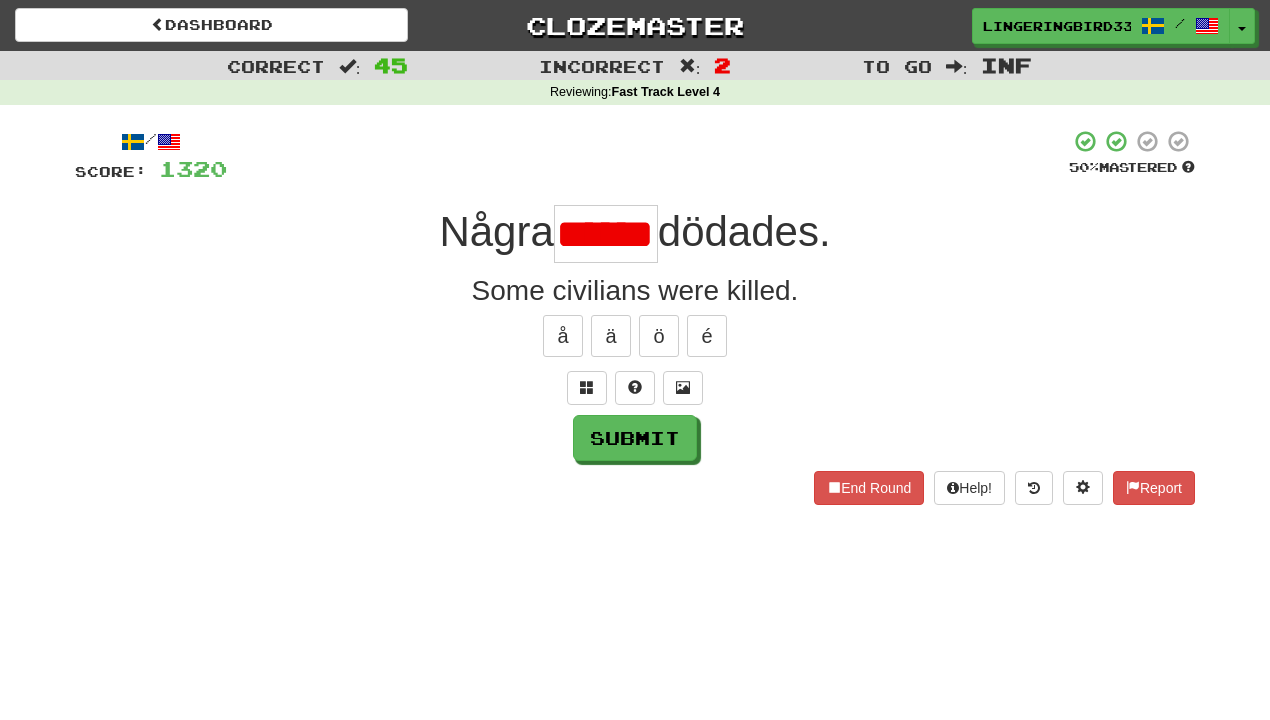 scroll, scrollTop: 0, scrollLeft: 0, axis: both 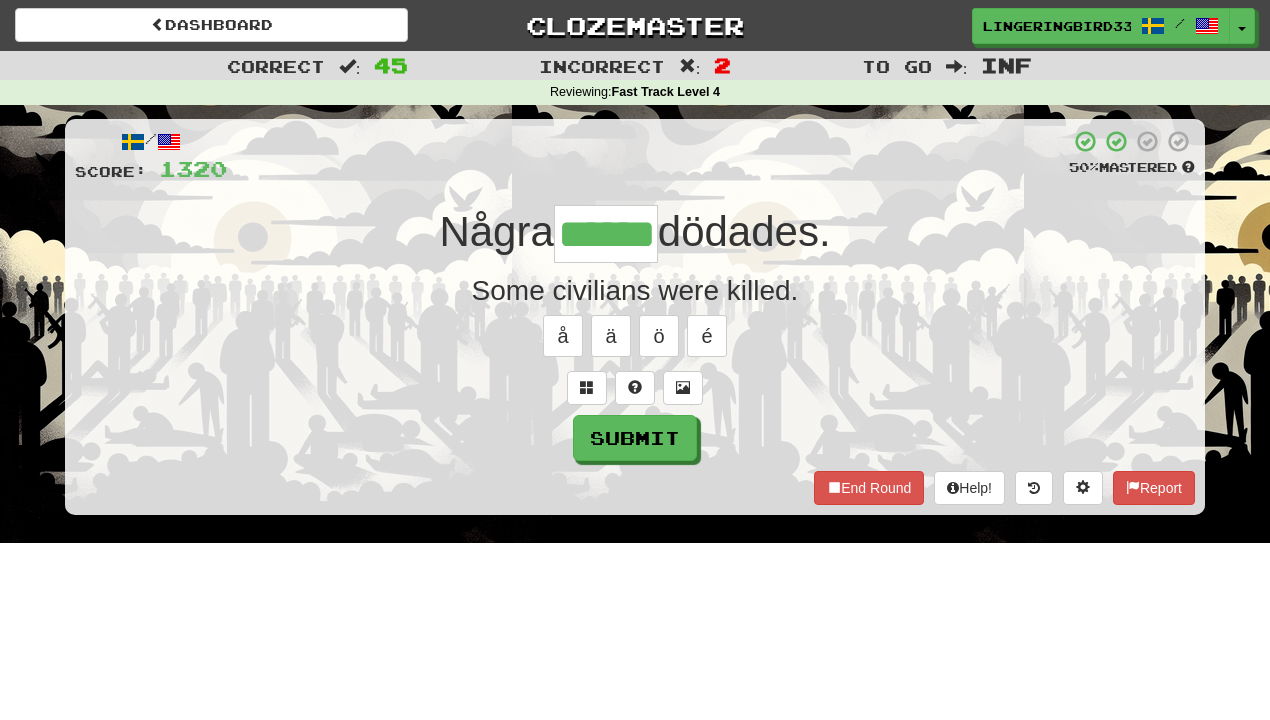 type on "******" 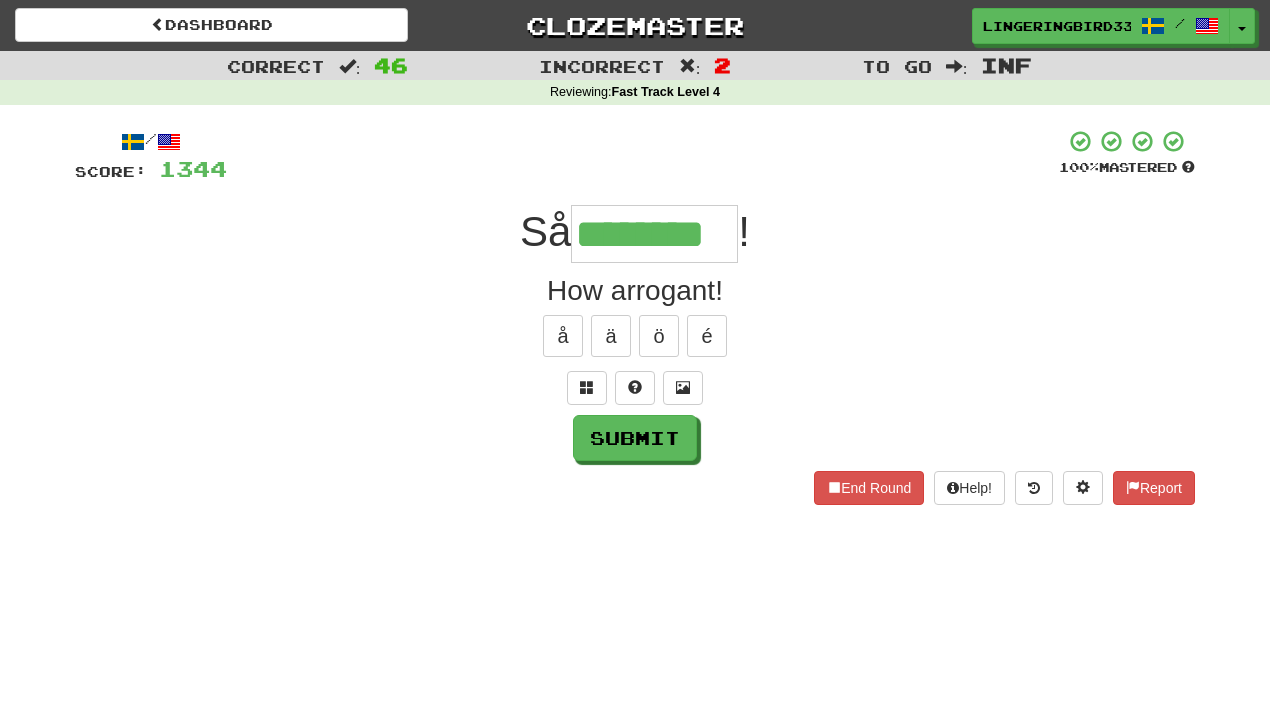type on "********" 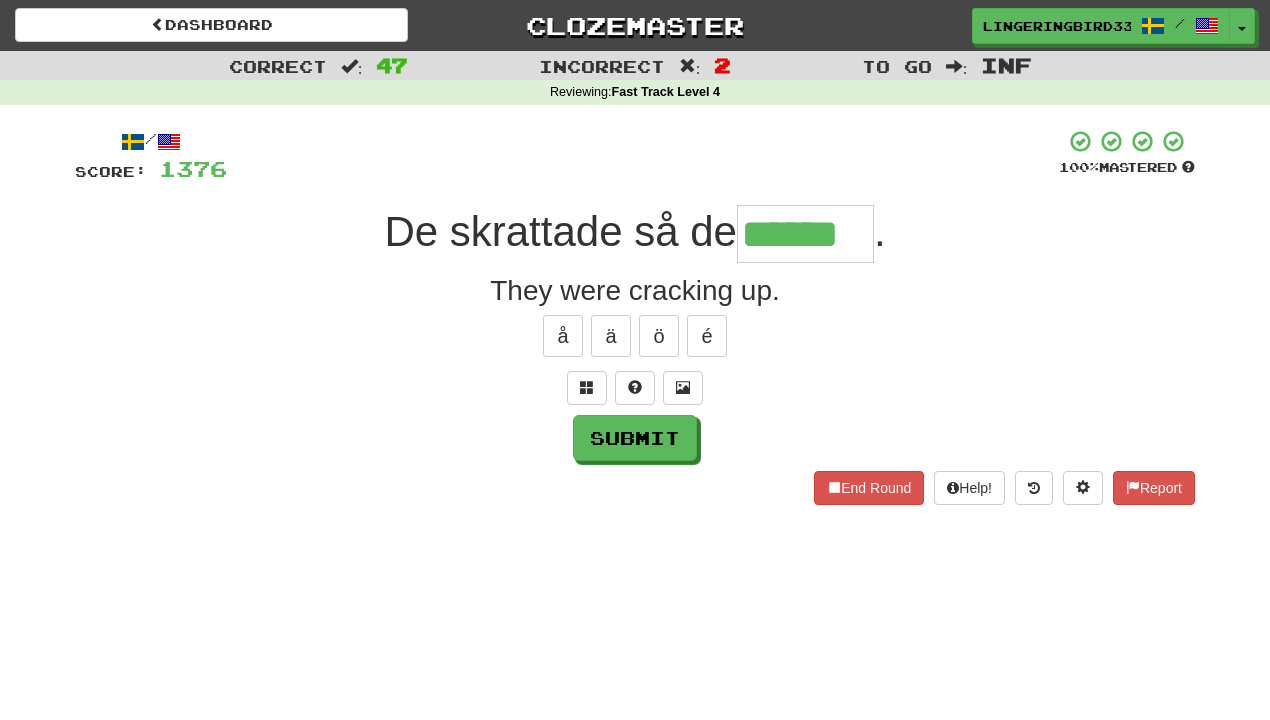type on "******" 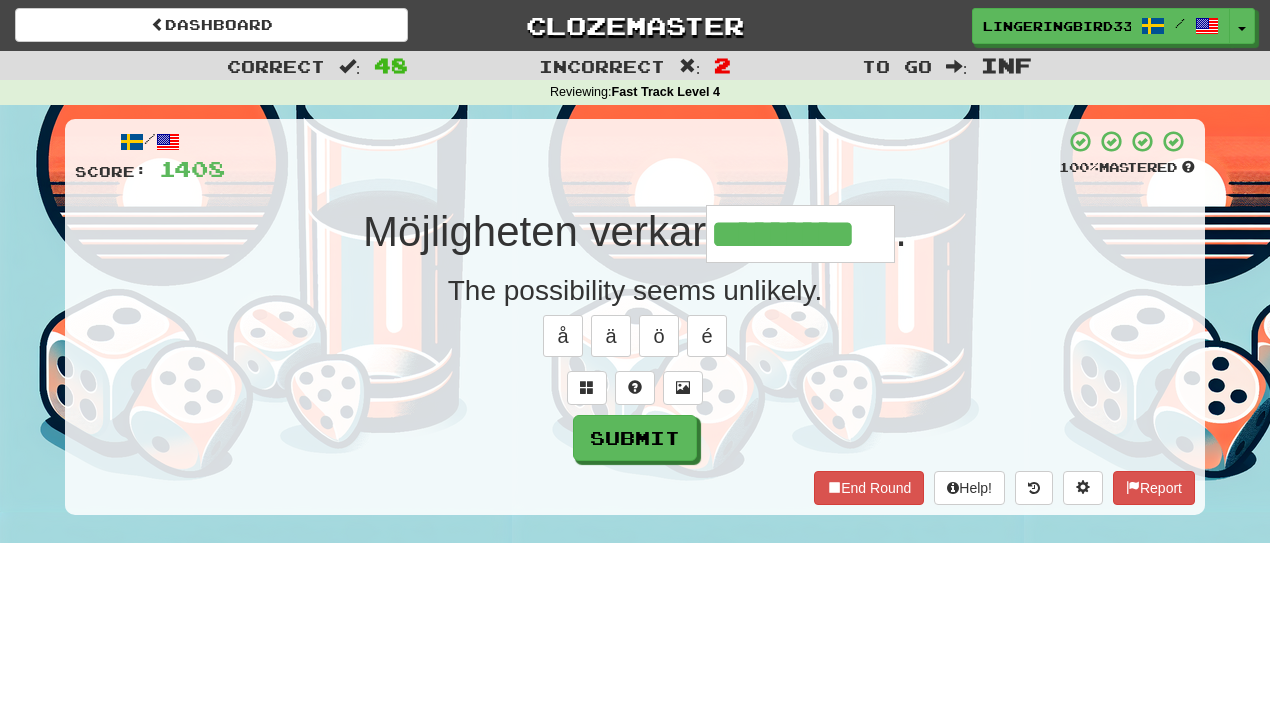 type on "*********" 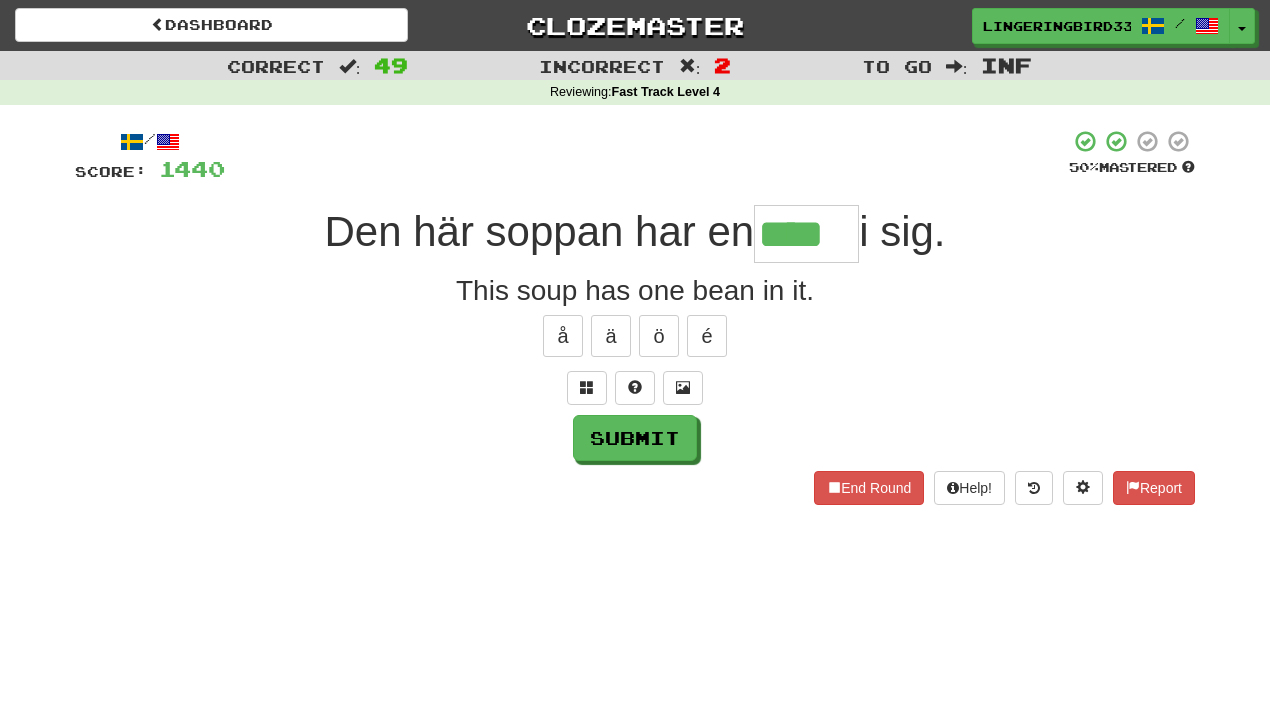 type on "****" 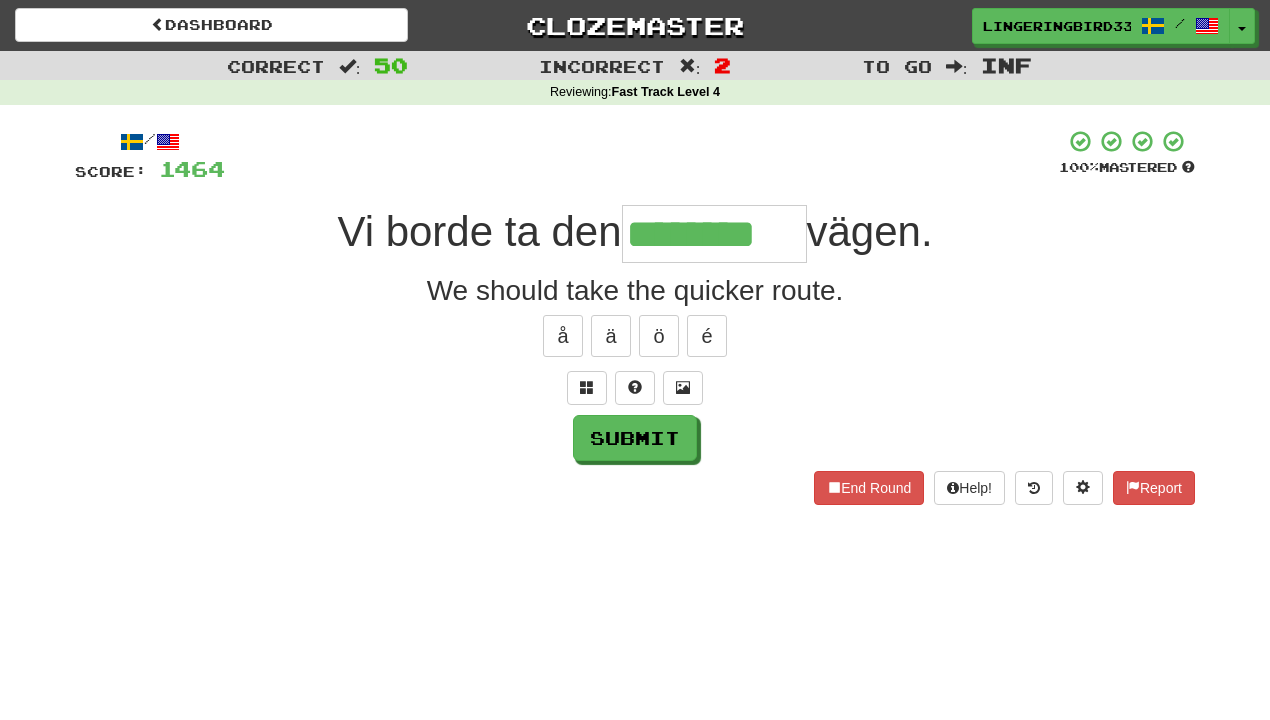 type on "********" 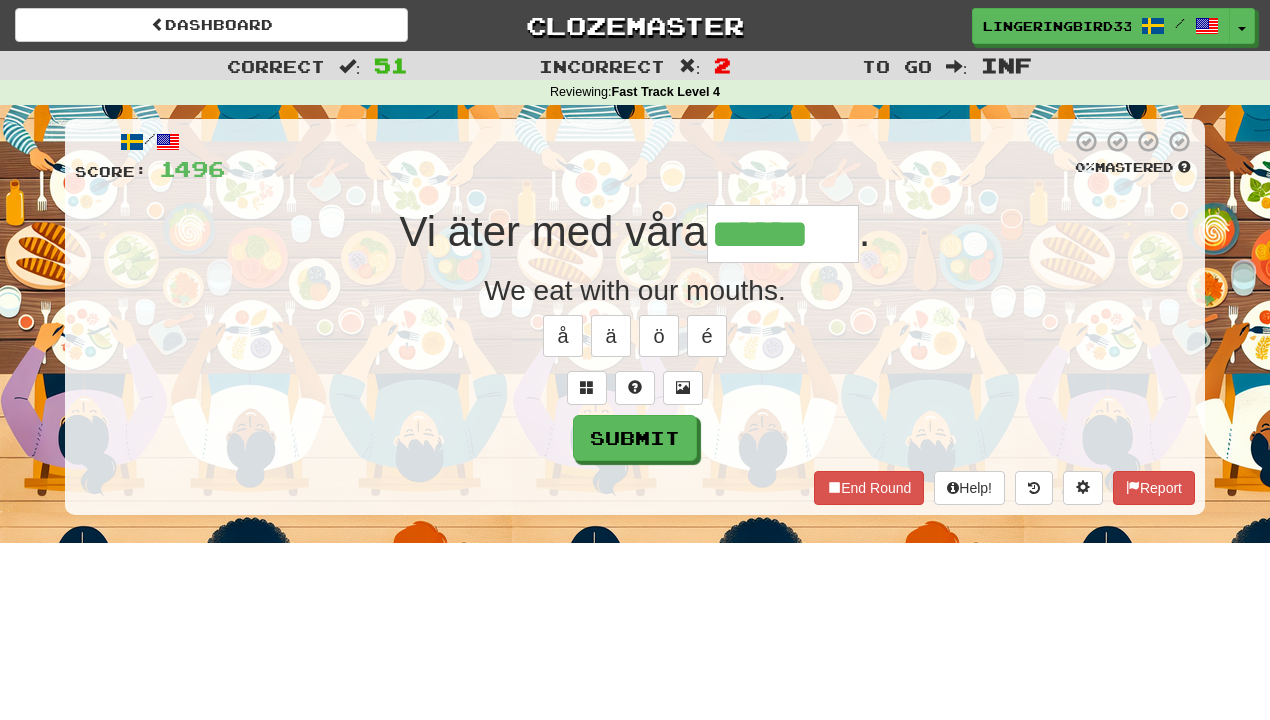 type on "******" 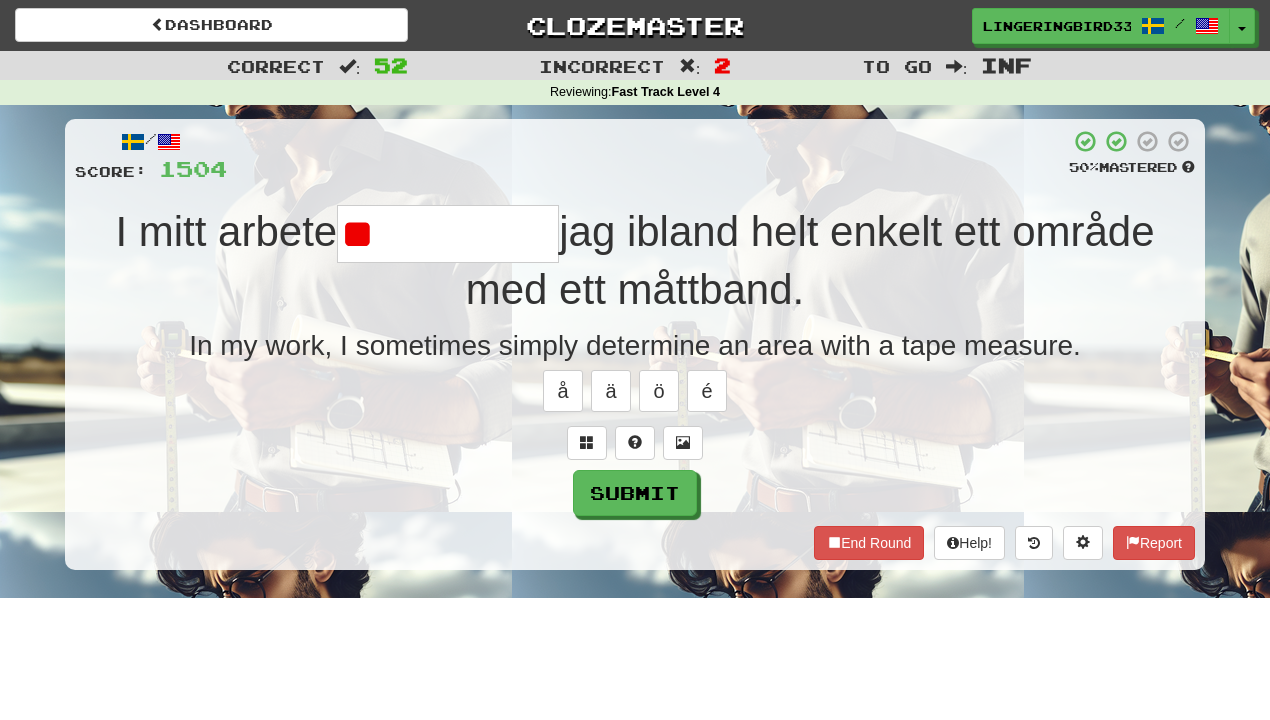 type on "*" 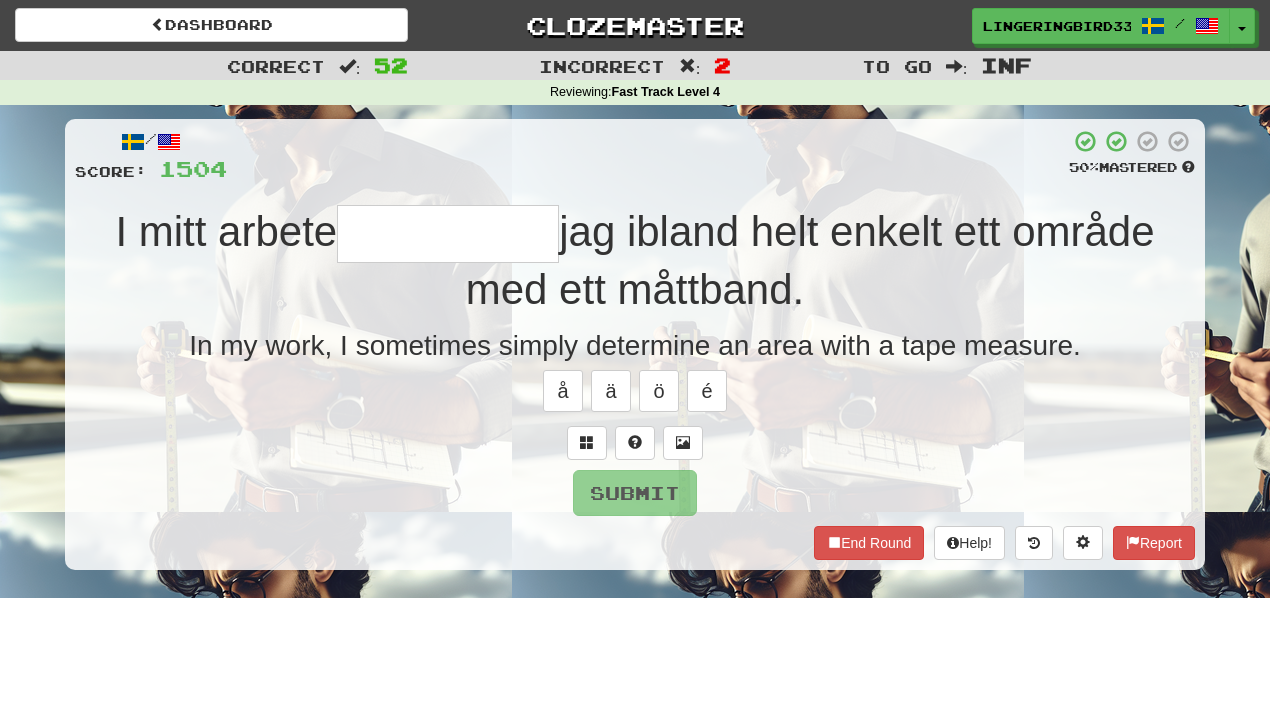 type on "*********" 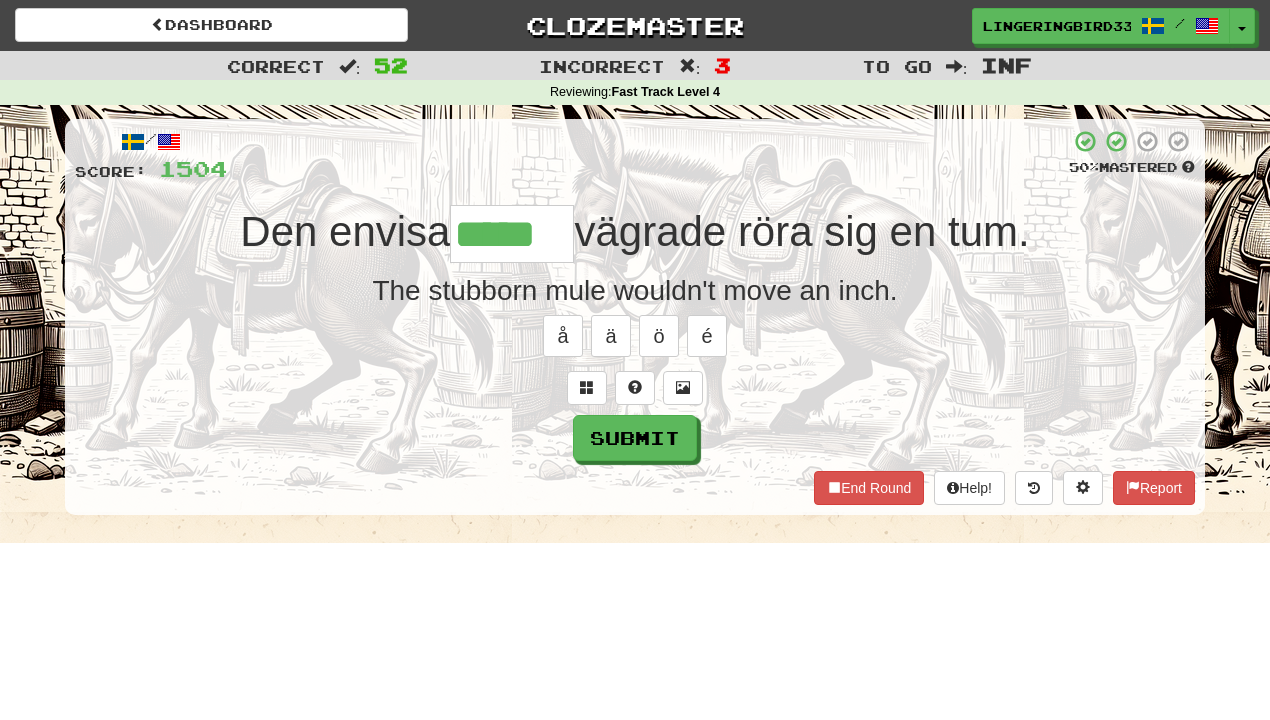 type on "*****" 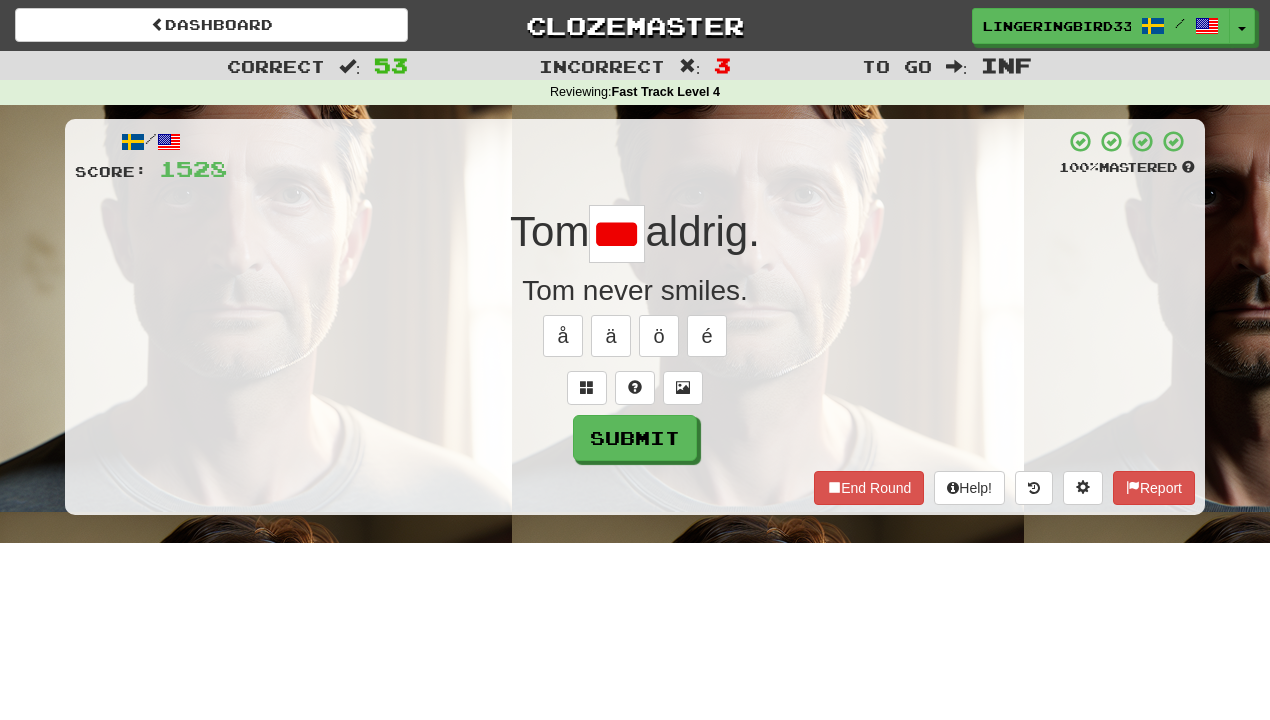 scroll, scrollTop: 0, scrollLeft: 0, axis: both 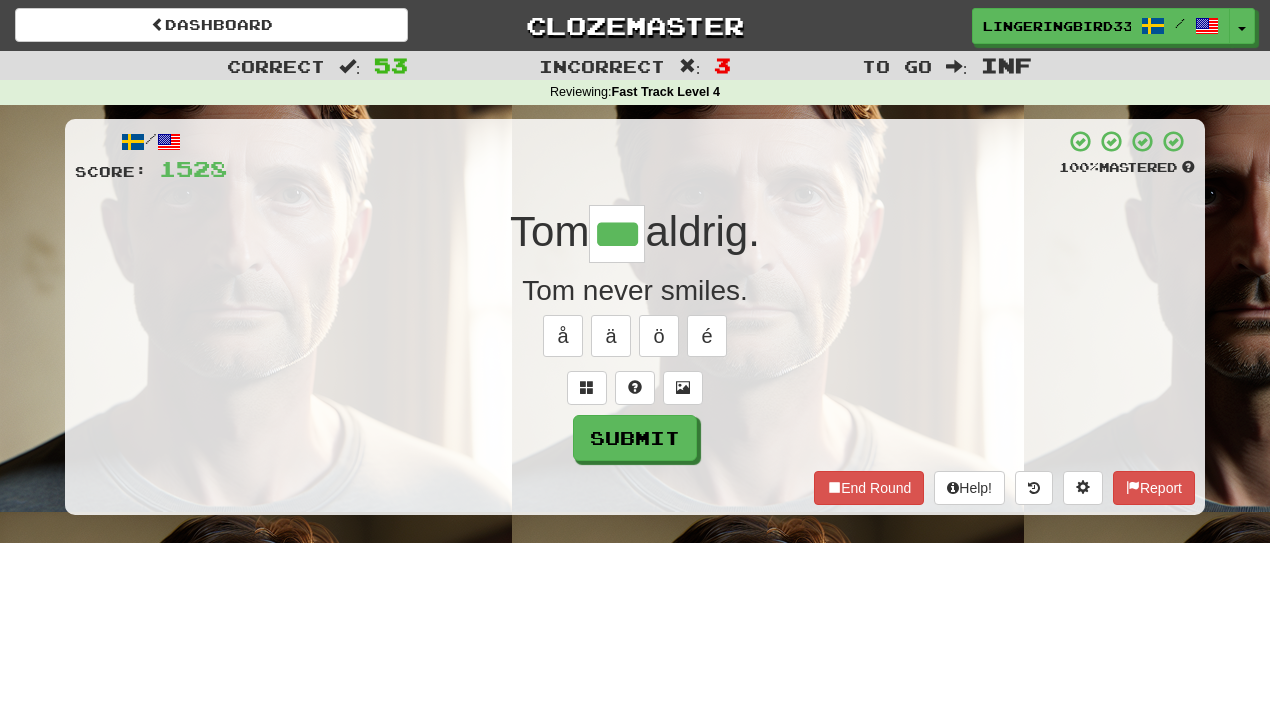 type on "***" 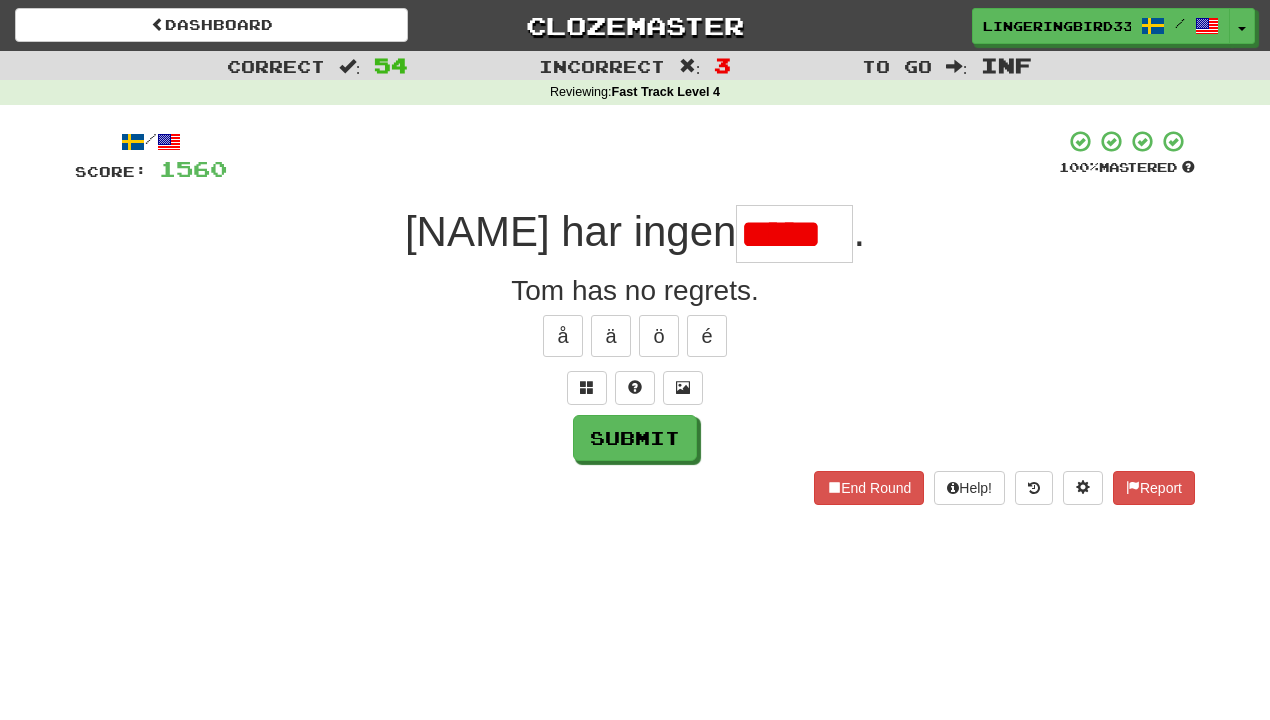 scroll, scrollTop: 0, scrollLeft: 0, axis: both 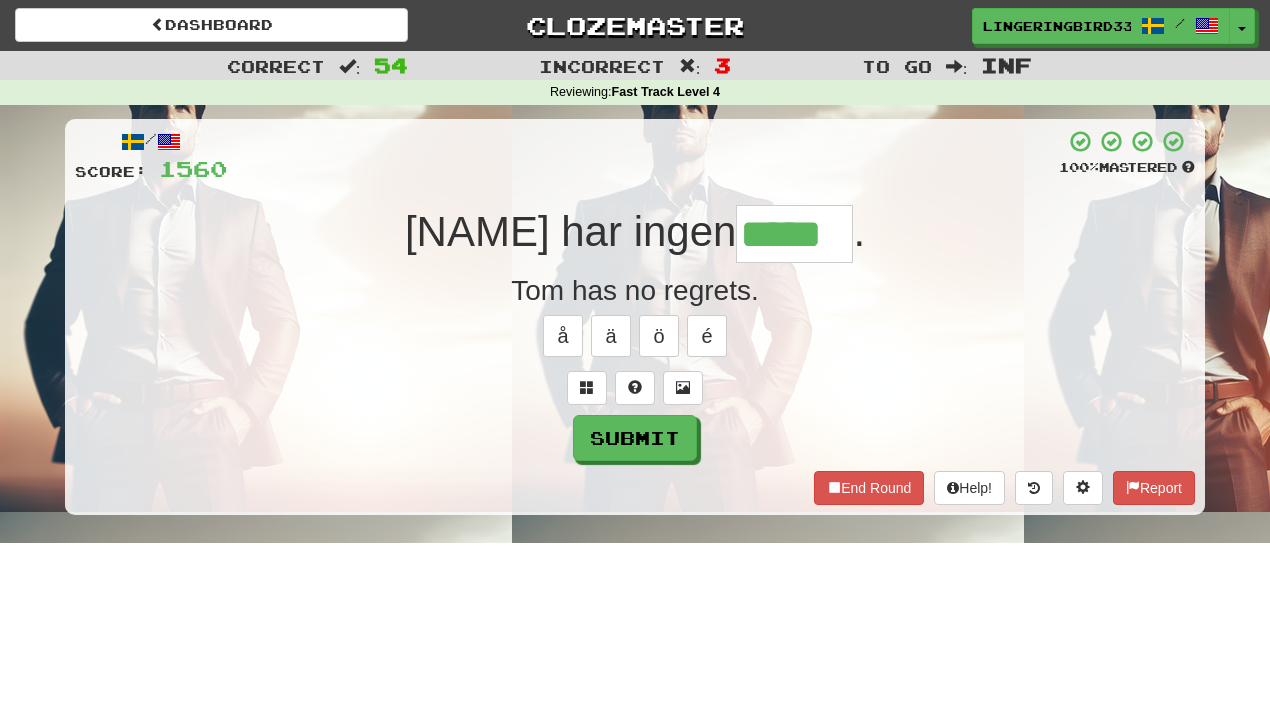 type on "*****" 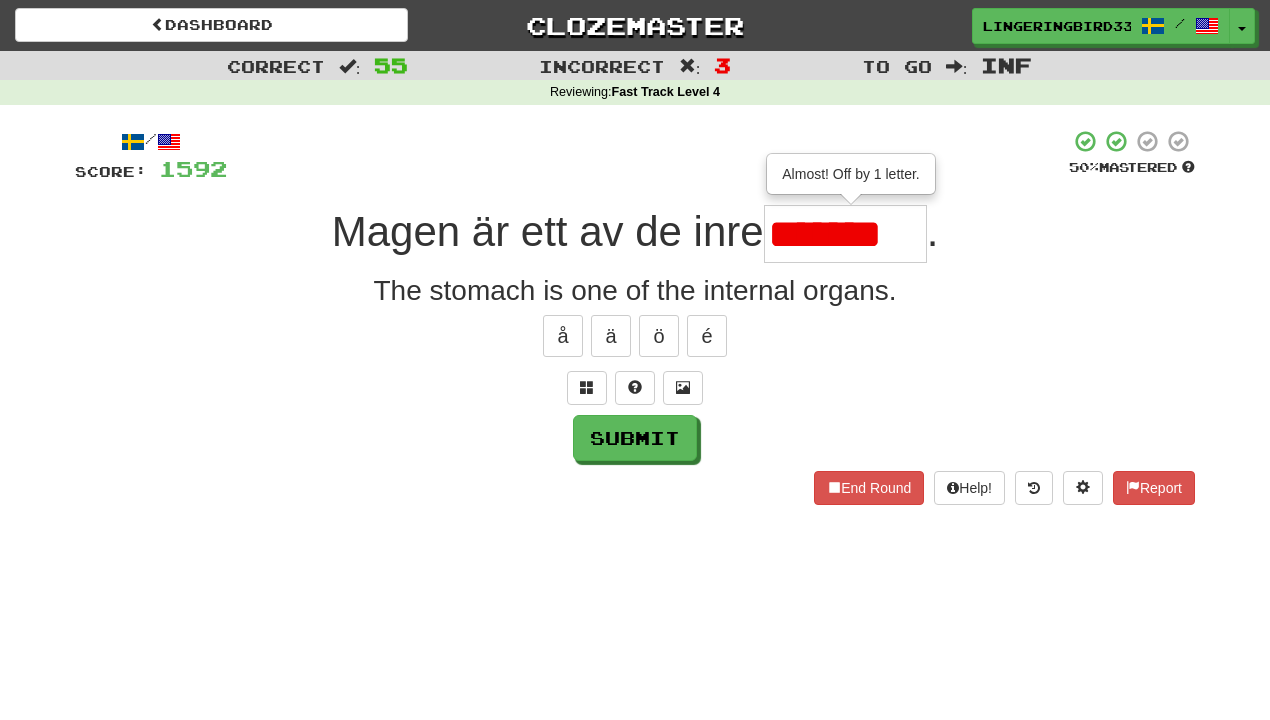 type on "*******" 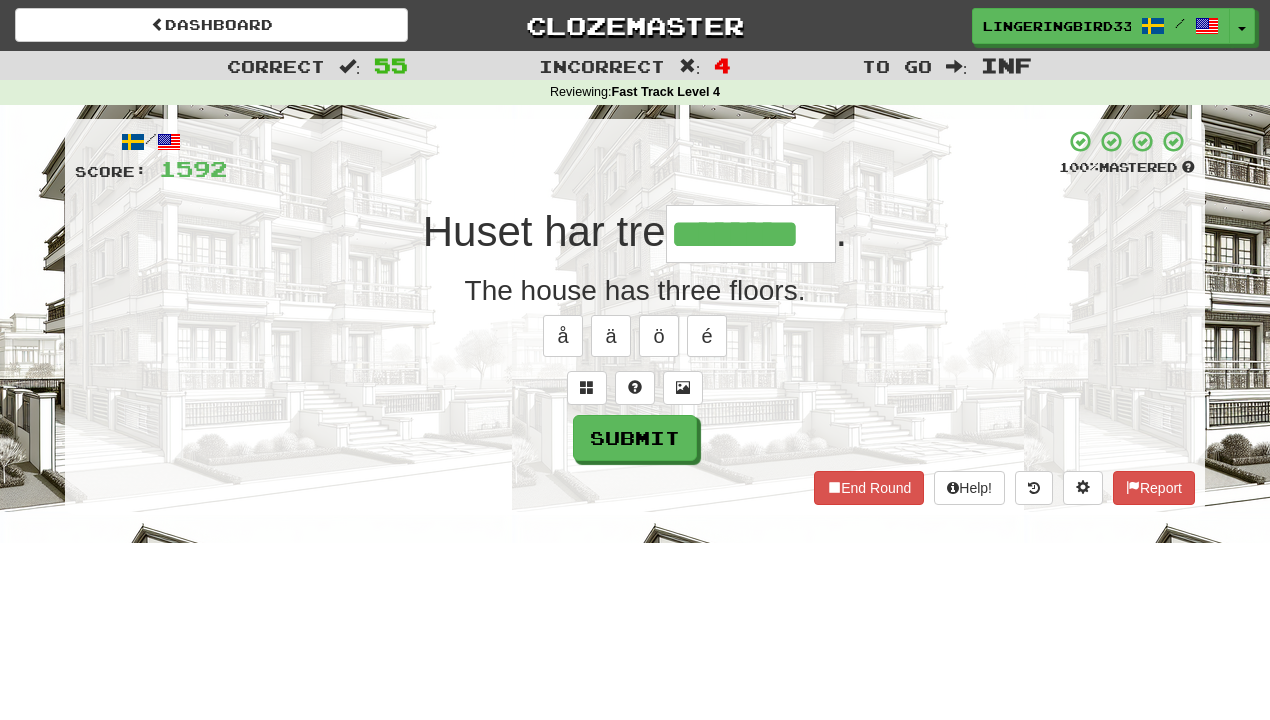 type on "********" 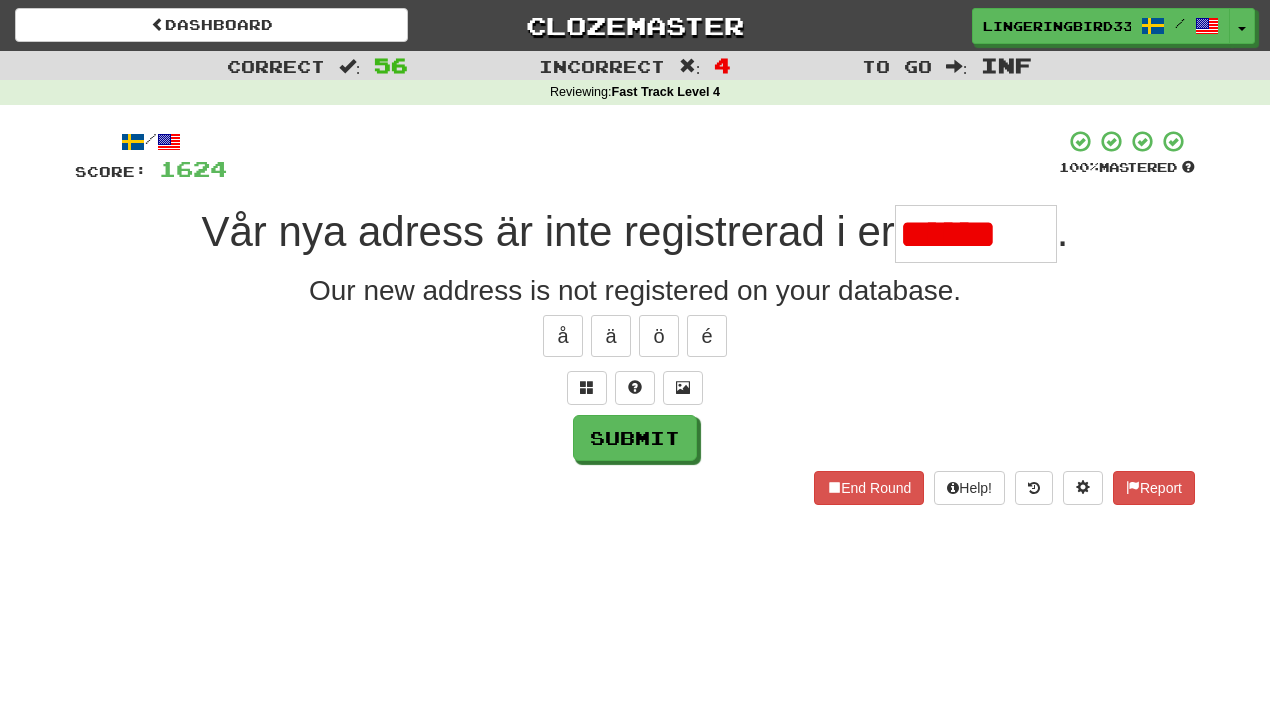 scroll, scrollTop: 0, scrollLeft: 0, axis: both 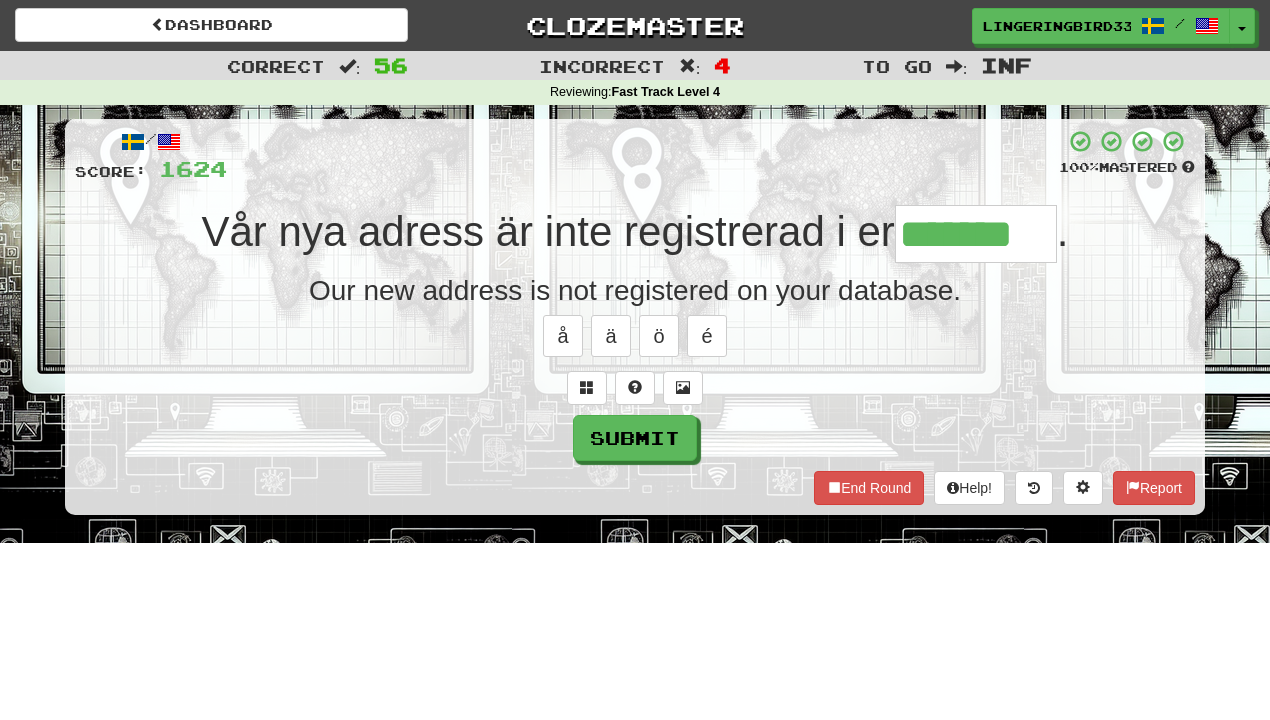 type on "*******" 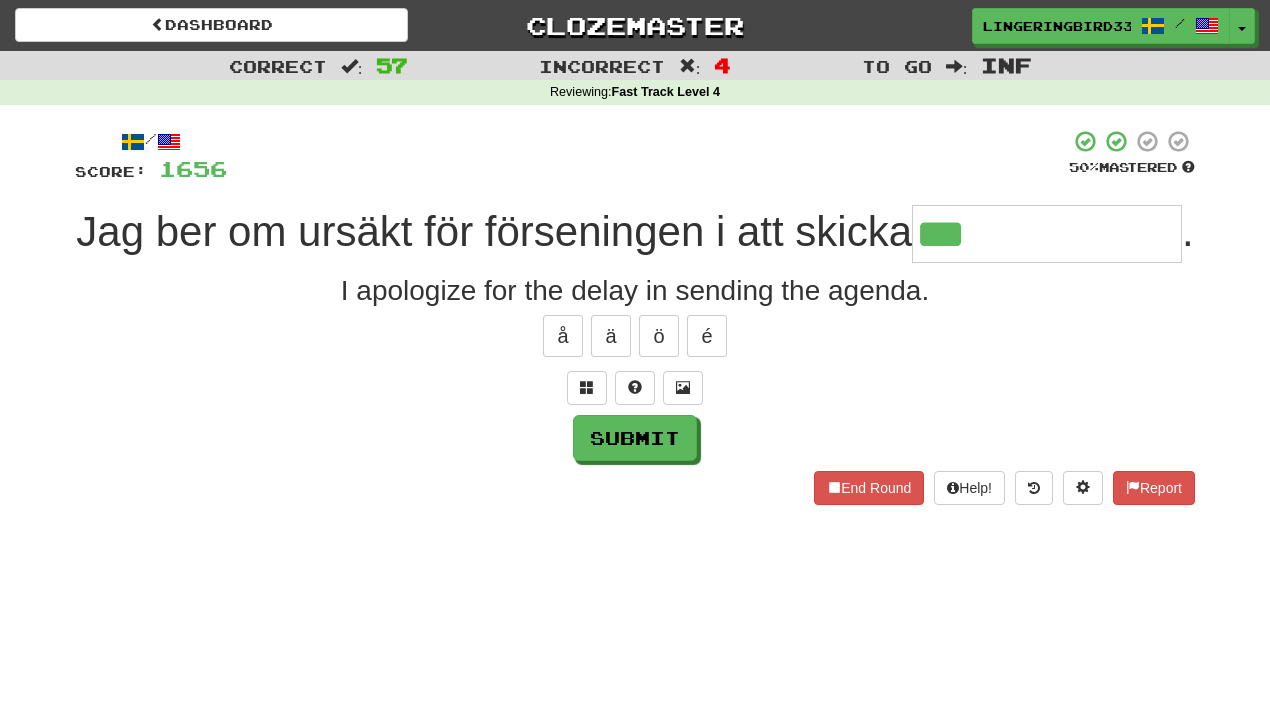 type on "**********" 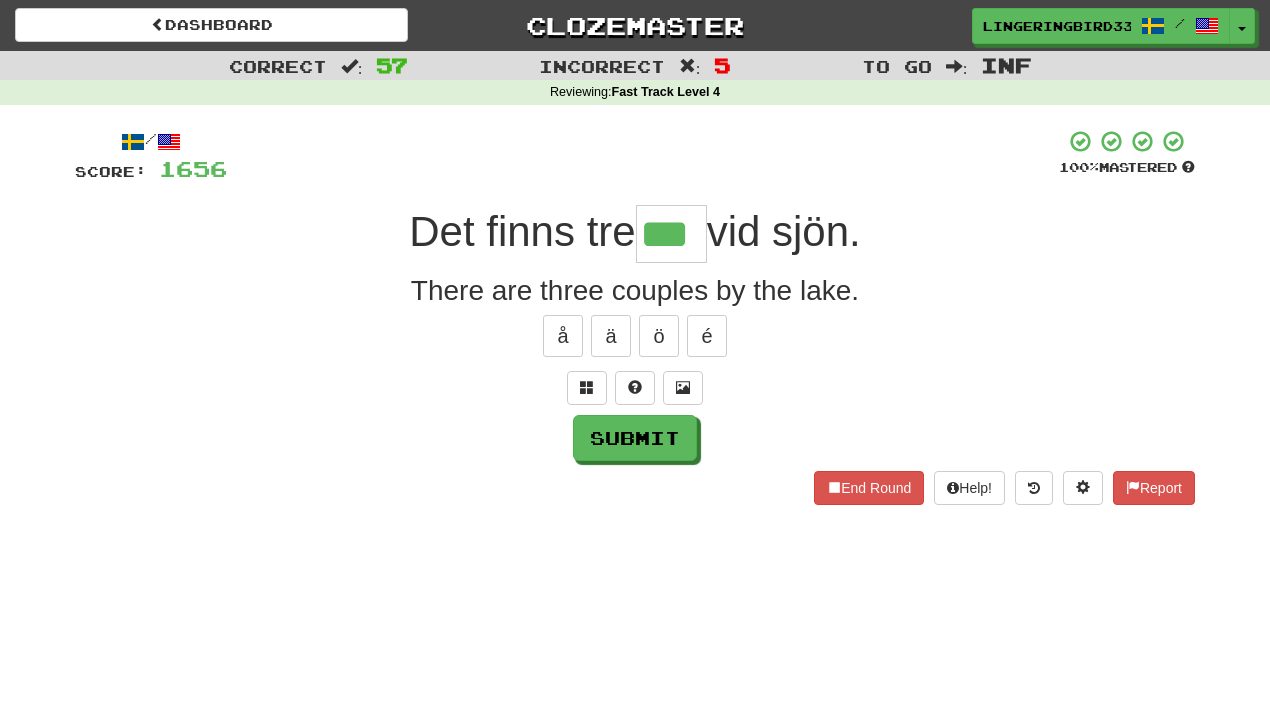 type on "***" 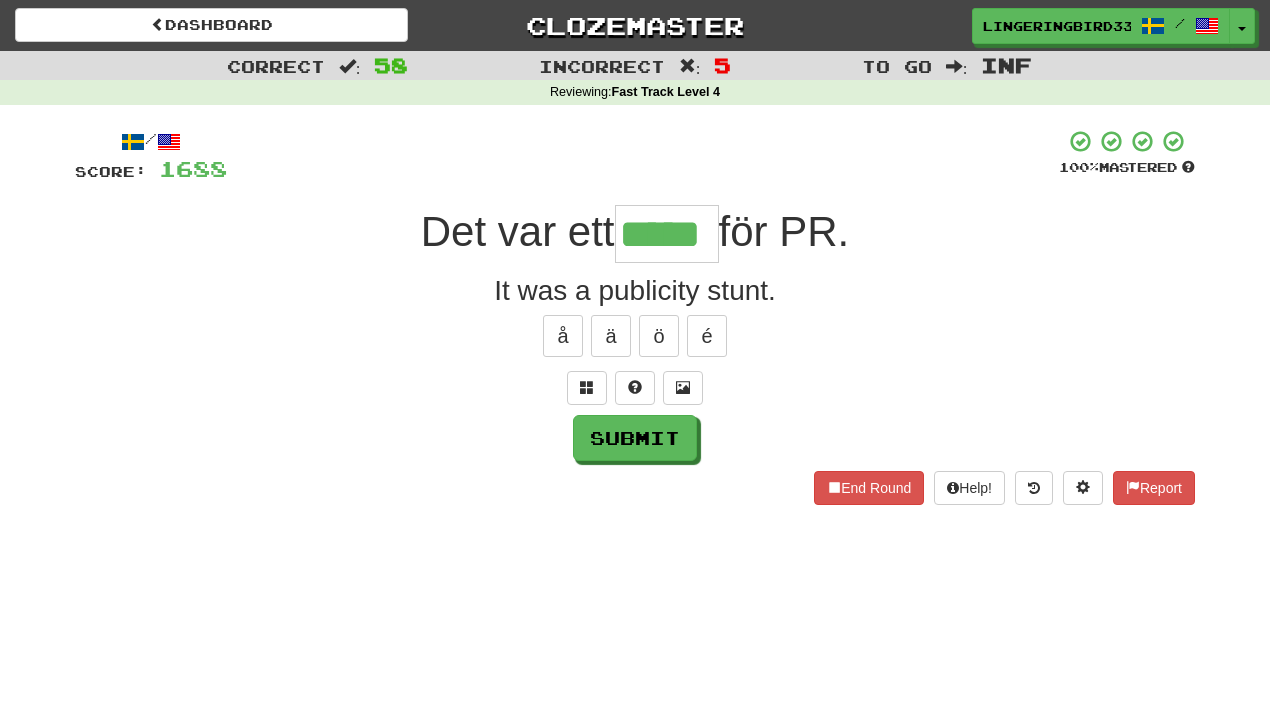 type on "*****" 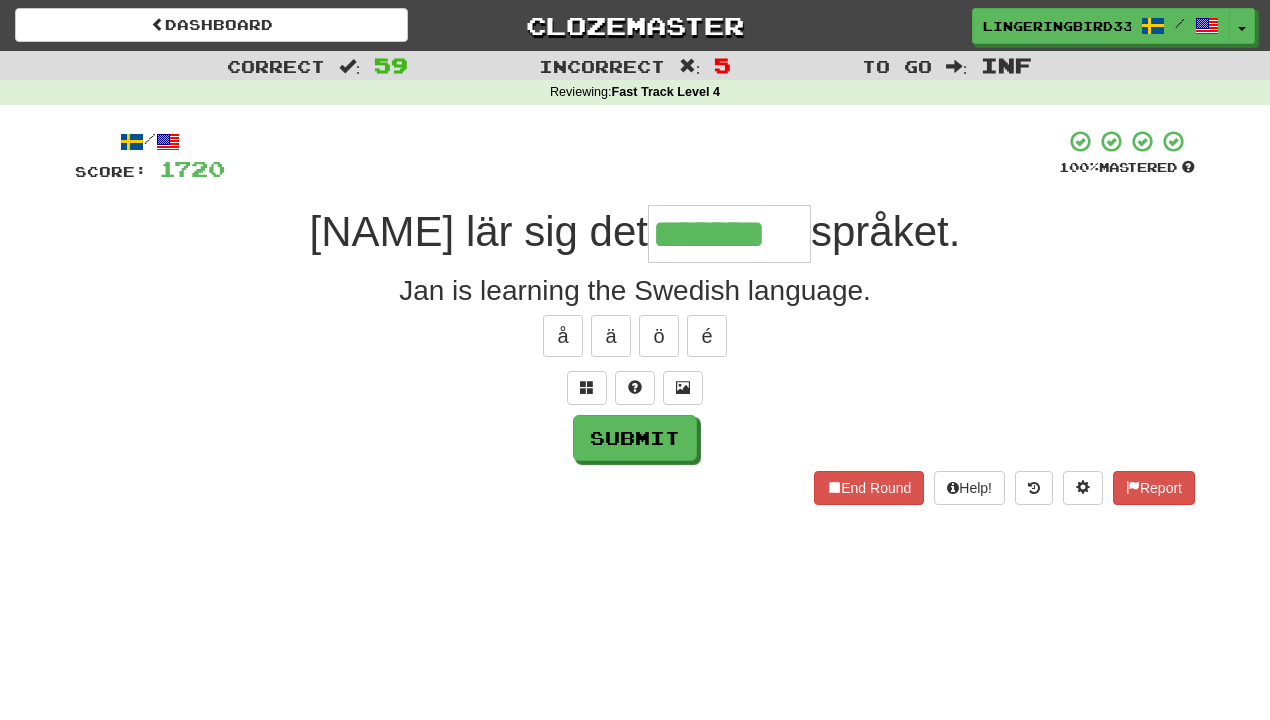 type on "*******" 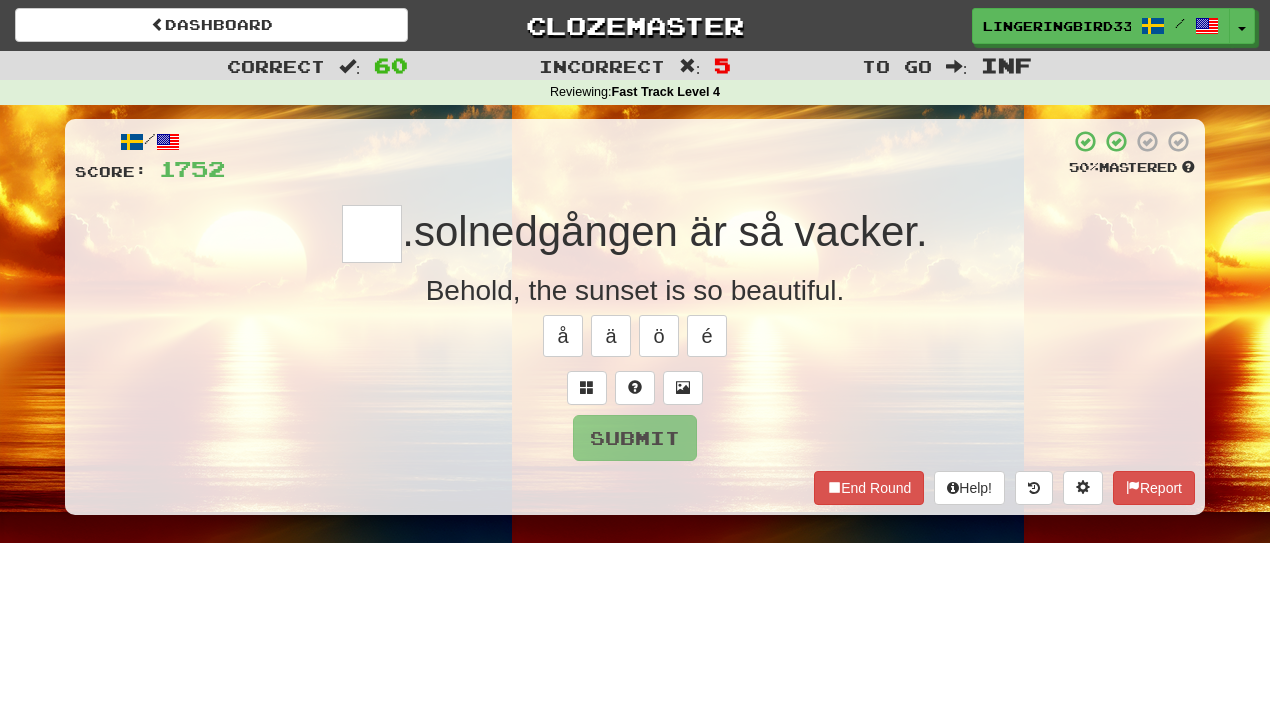 type on "*" 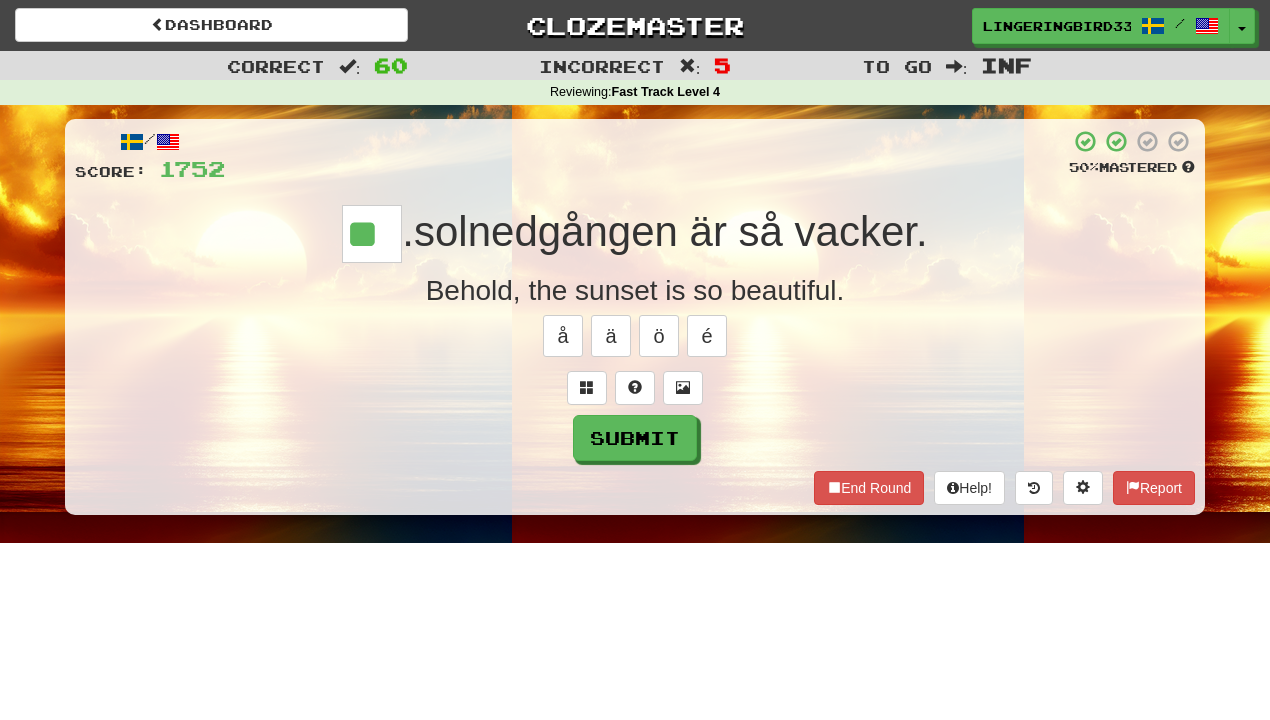 type on "**" 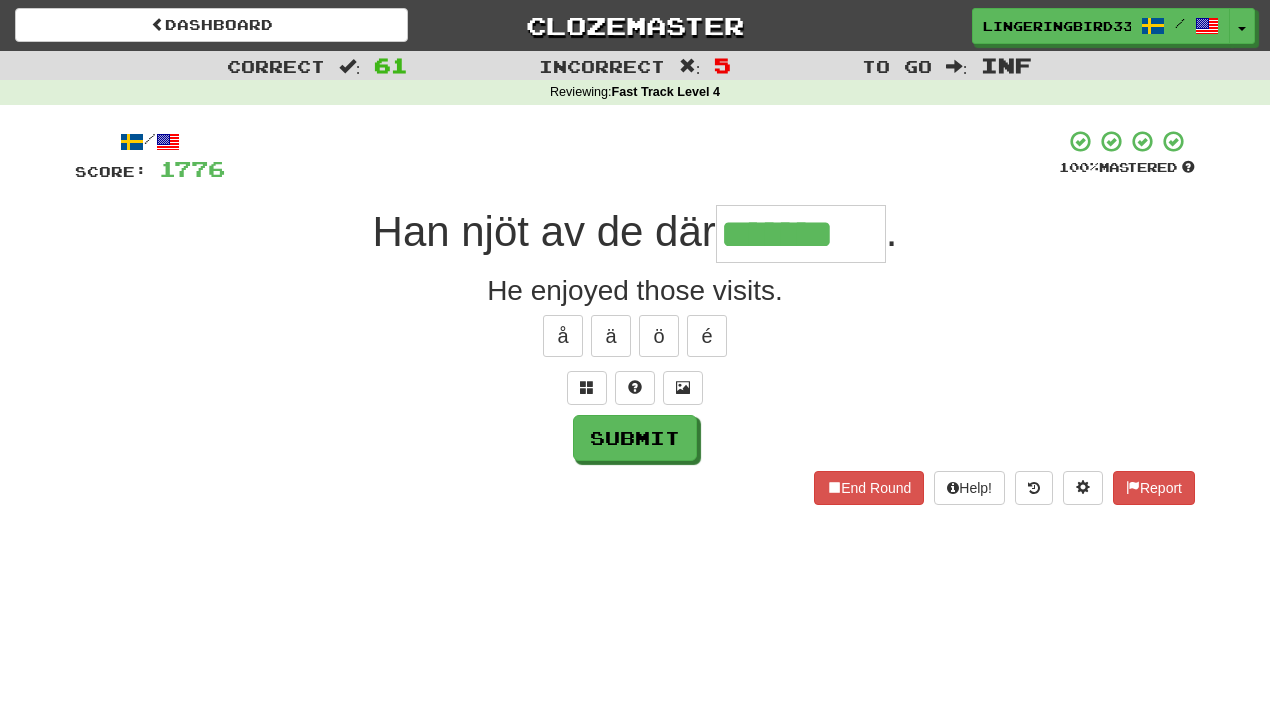 type on "*******" 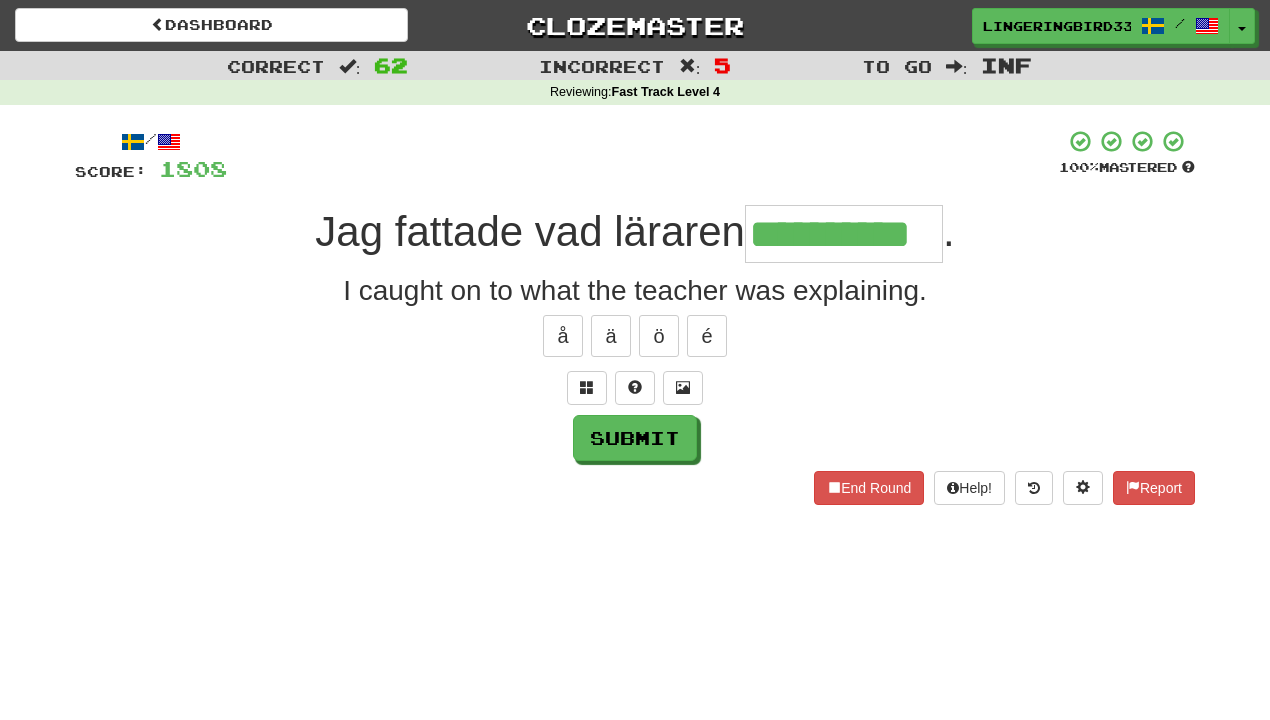 type on "**********" 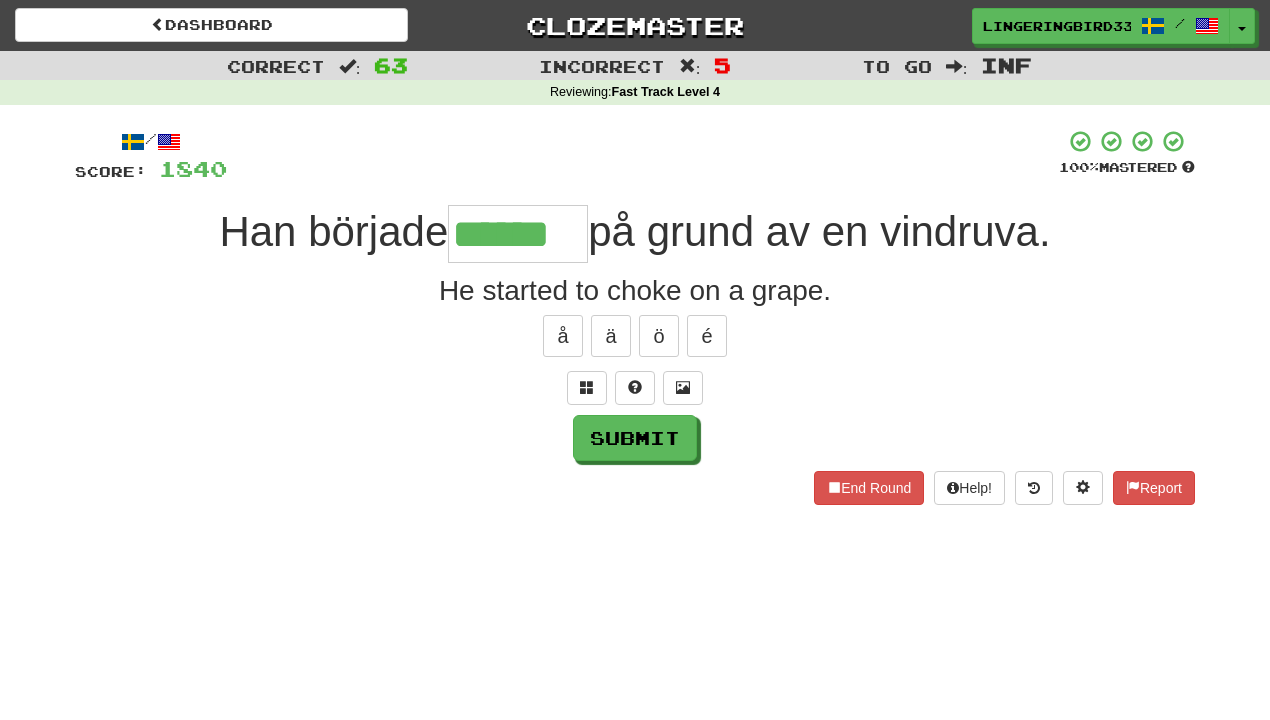 type on "******" 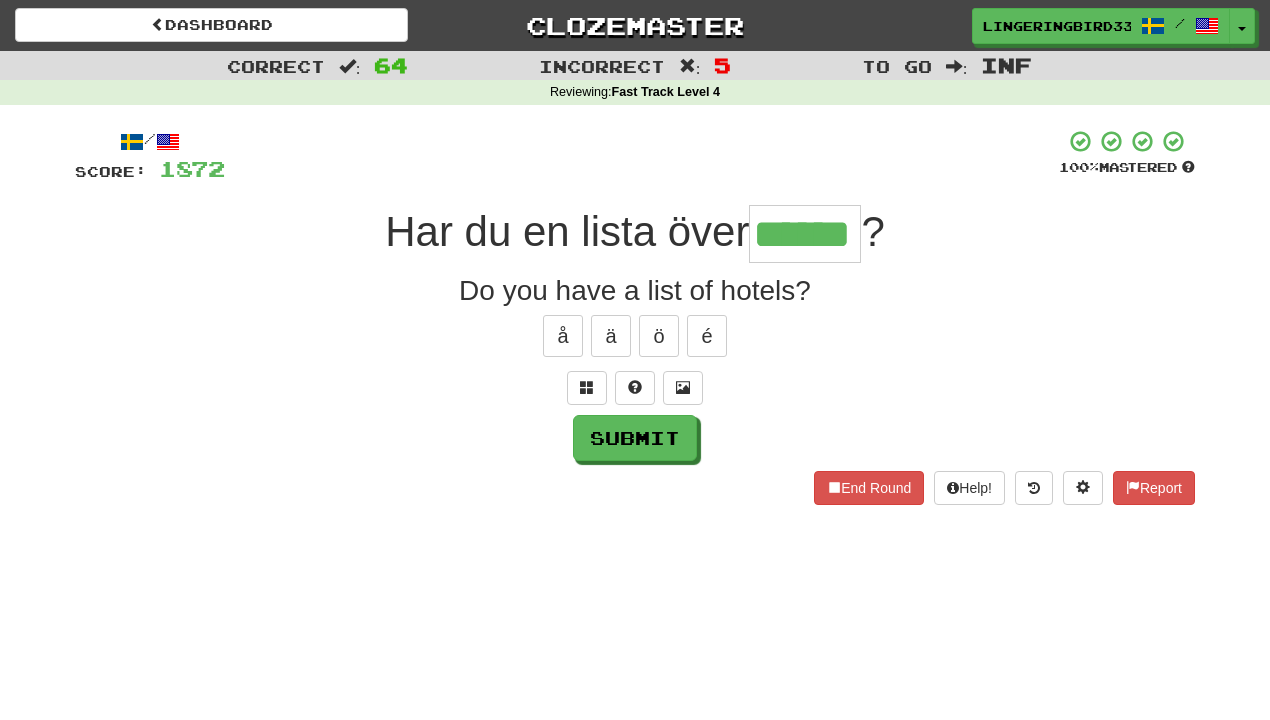 type on "******" 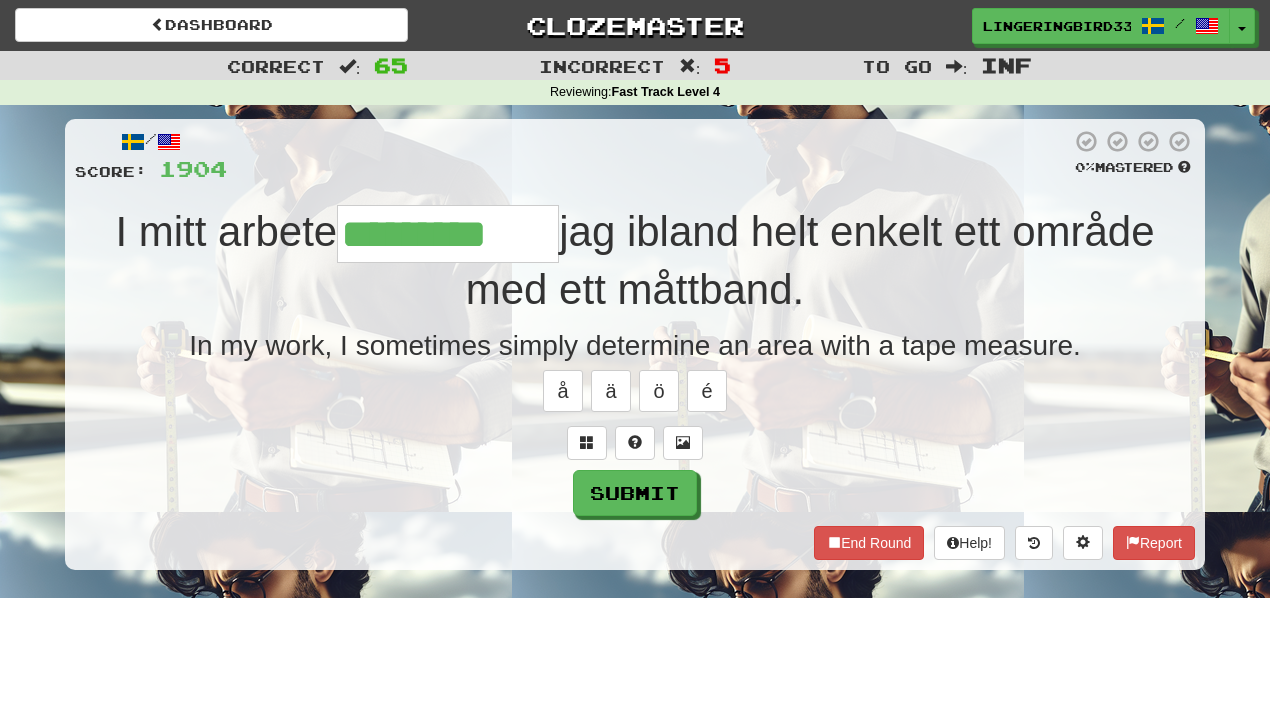type on "*********" 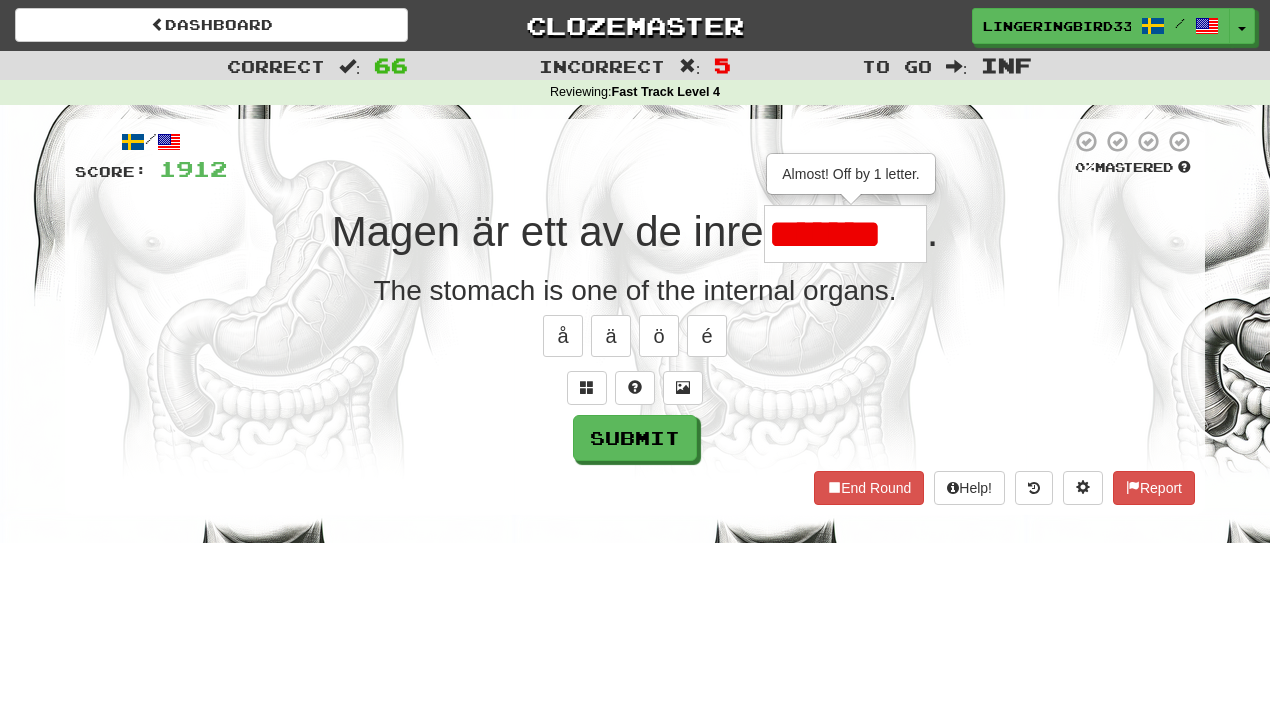 type on "*******" 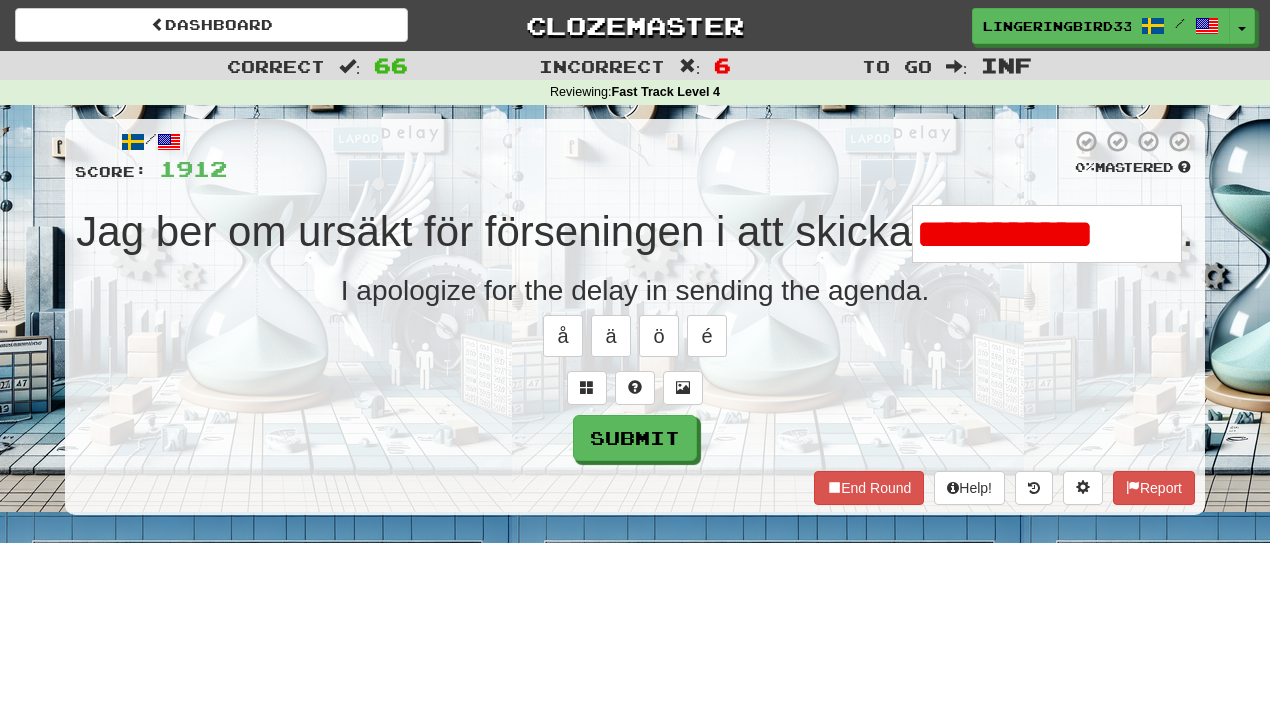 scroll, scrollTop: 0, scrollLeft: 0, axis: both 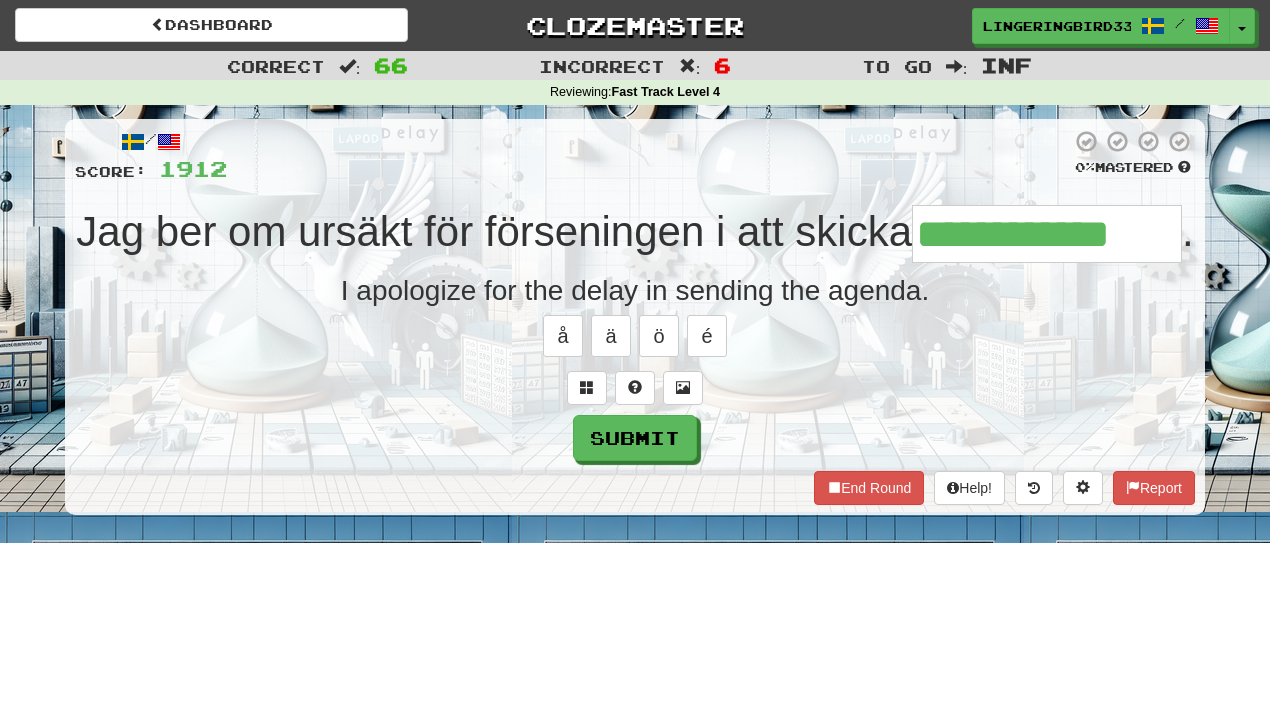 type on "**********" 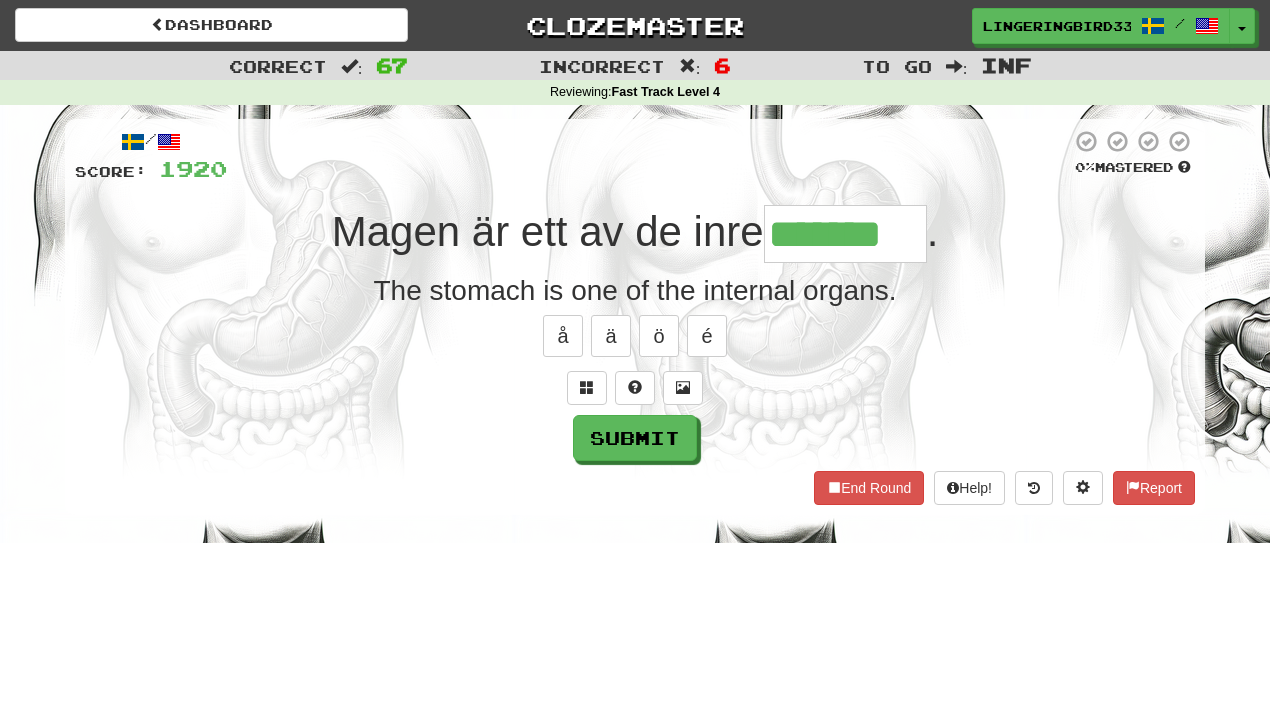 type on "*******" 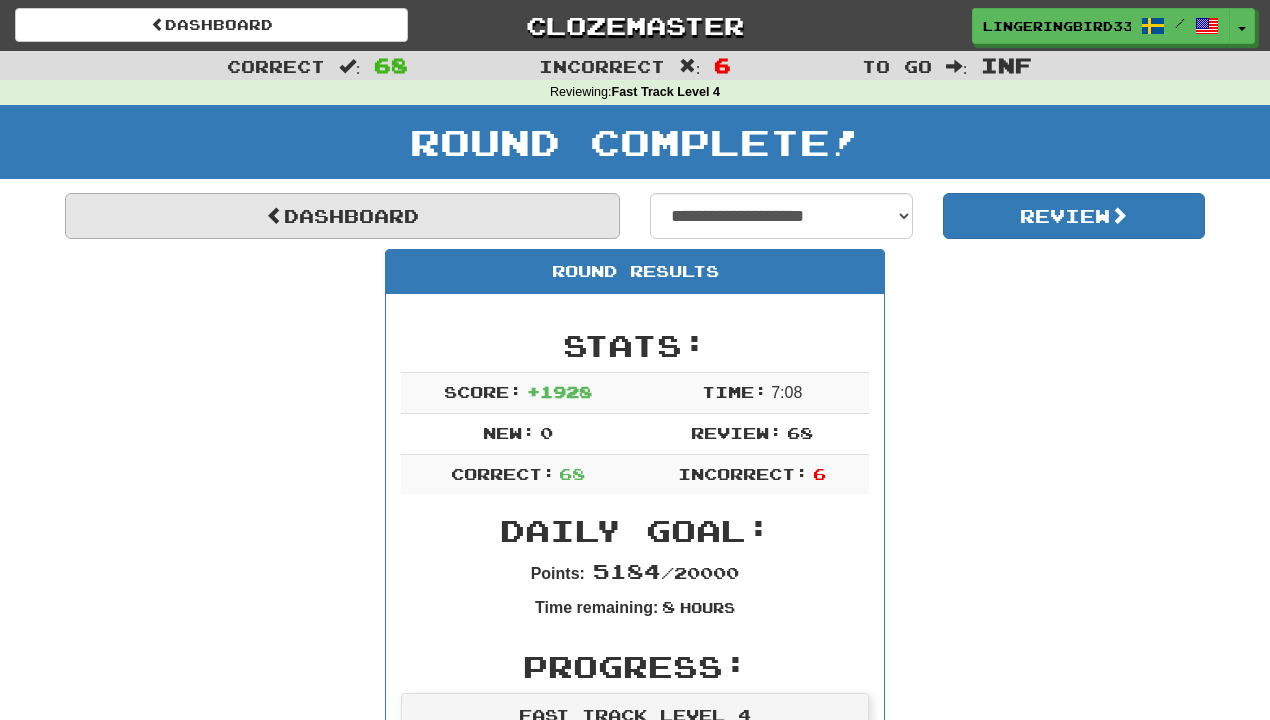scroll, scrollTop: 1, scrollLeft: 0, axis: vertical 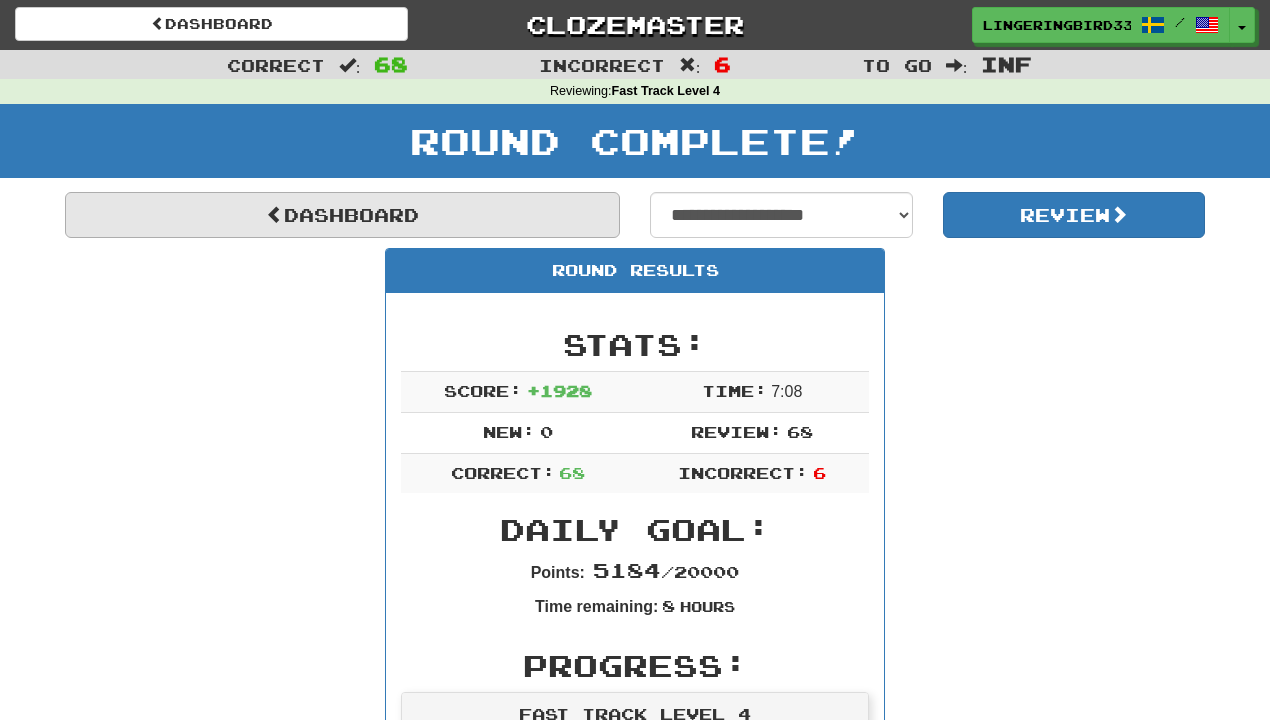 drag, startPoint x: 199, startPoint y: 247, endPoint x: 210, endPoint y: 230, distance: 20.248457 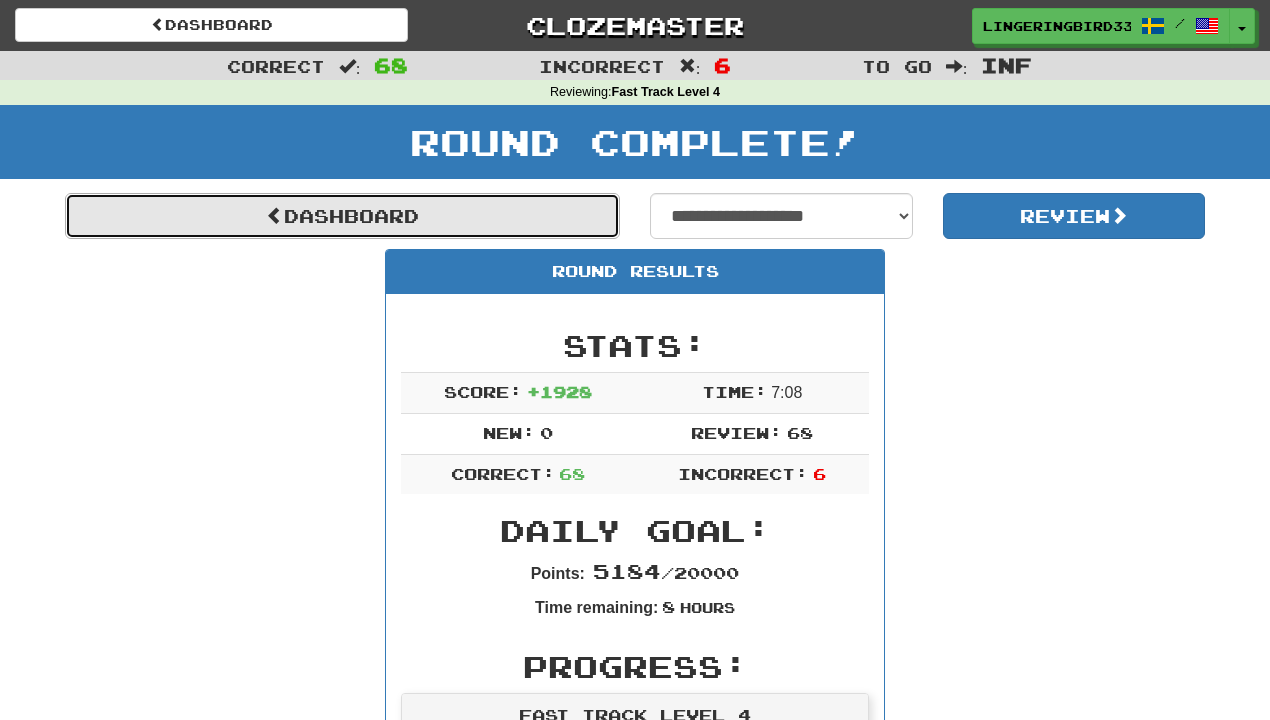 click on "Dashboard" at bounding box center [342, 216] 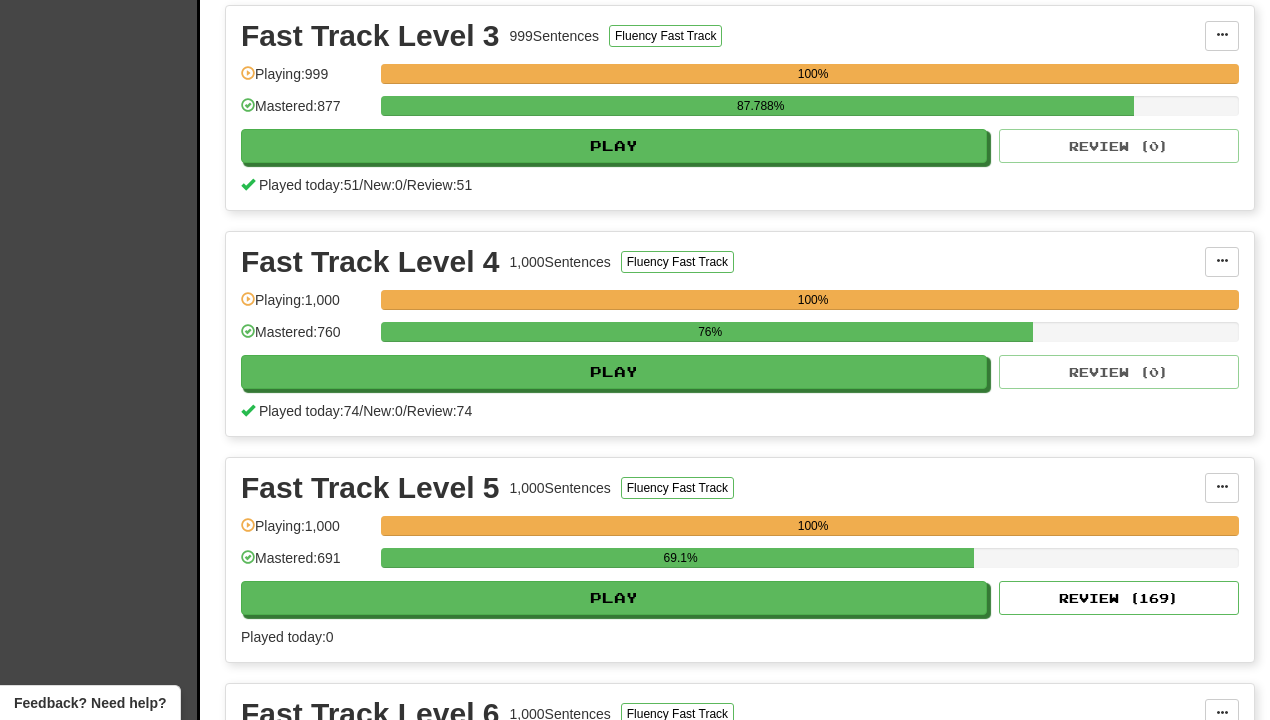 scroll, scrollTop: 0, scrollLeft: 0, axis: both 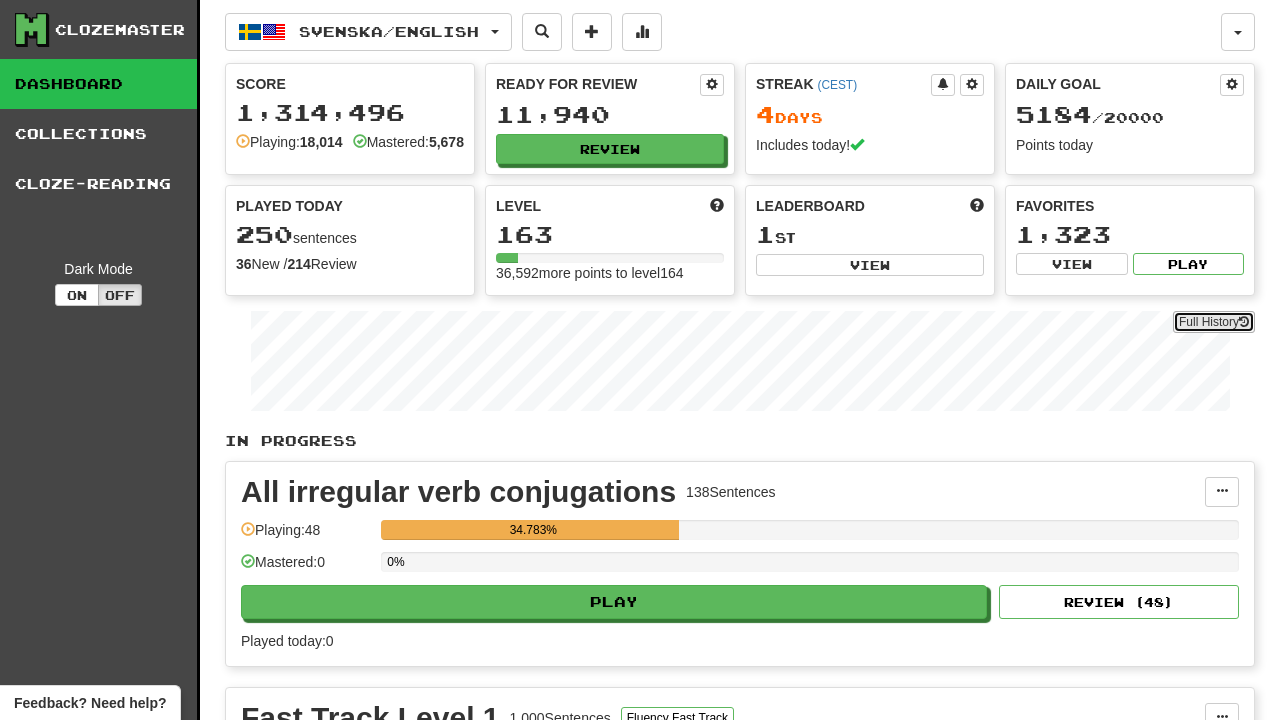 click on "Full History" at bounding box center [1214, 322] 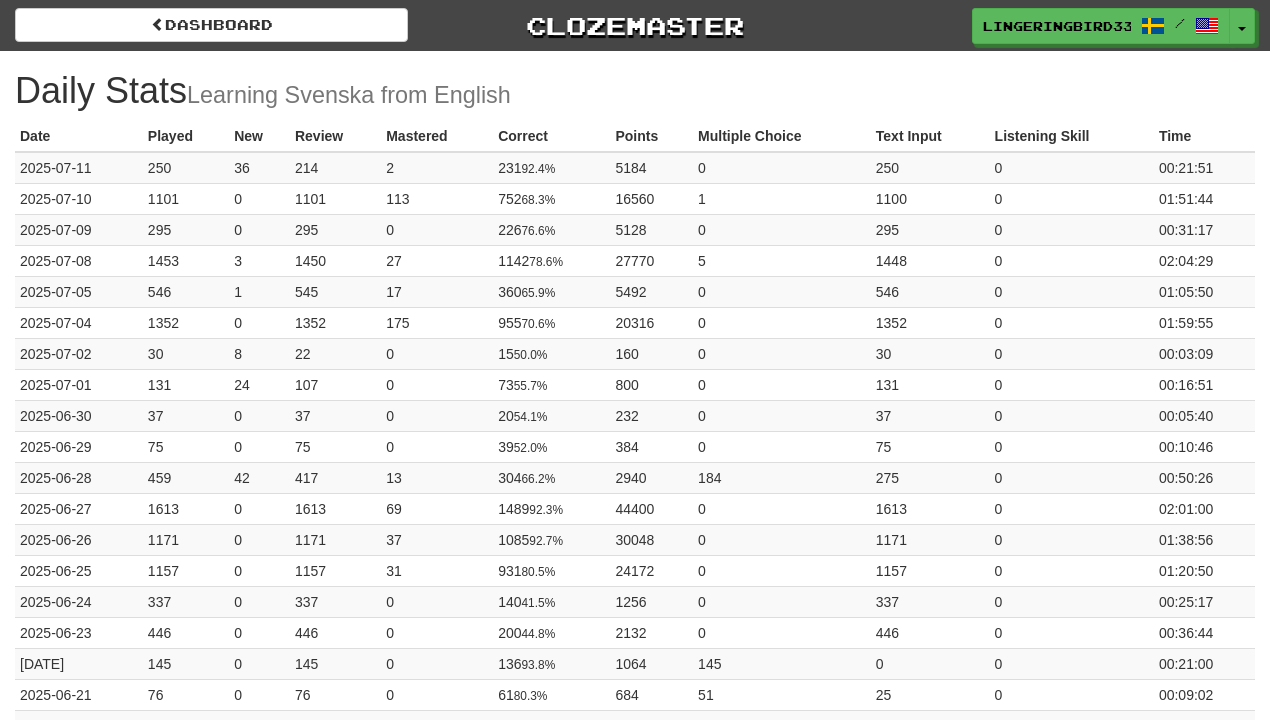 scroll, scrollTop: 0, scrollLeft: 0, axis: both 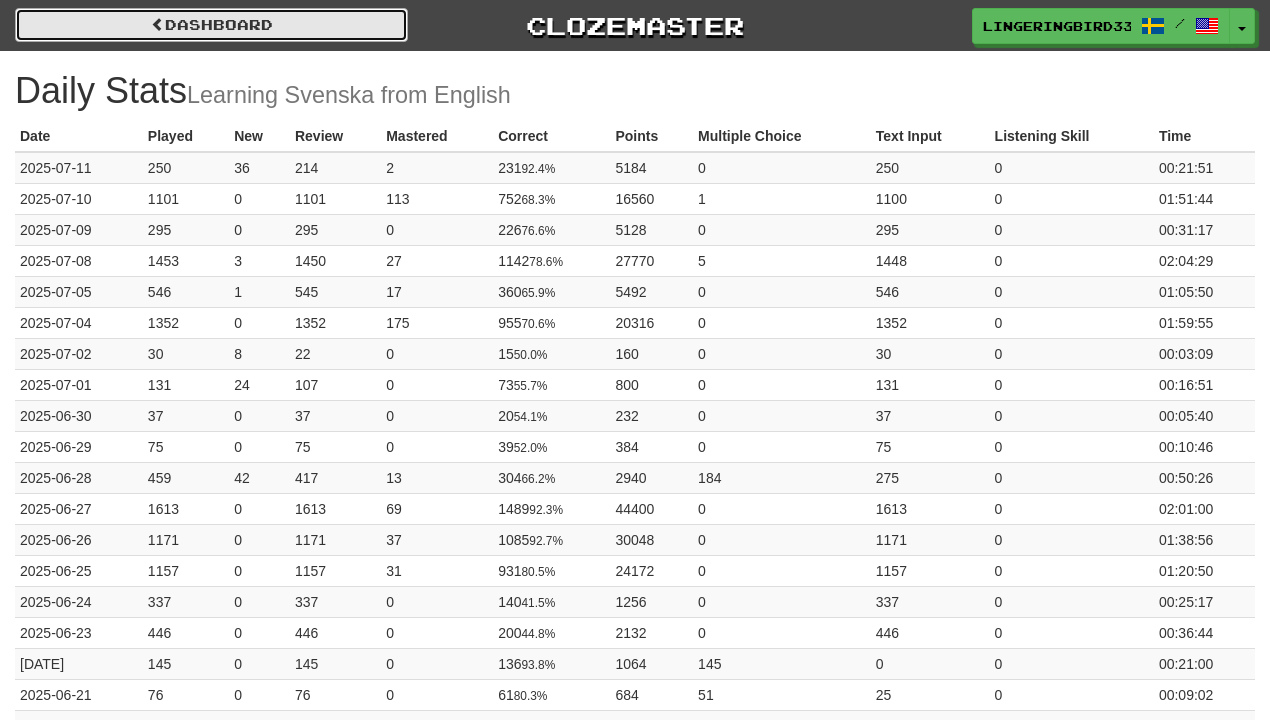click on "Dashboard" at bounding box center (211, 25) 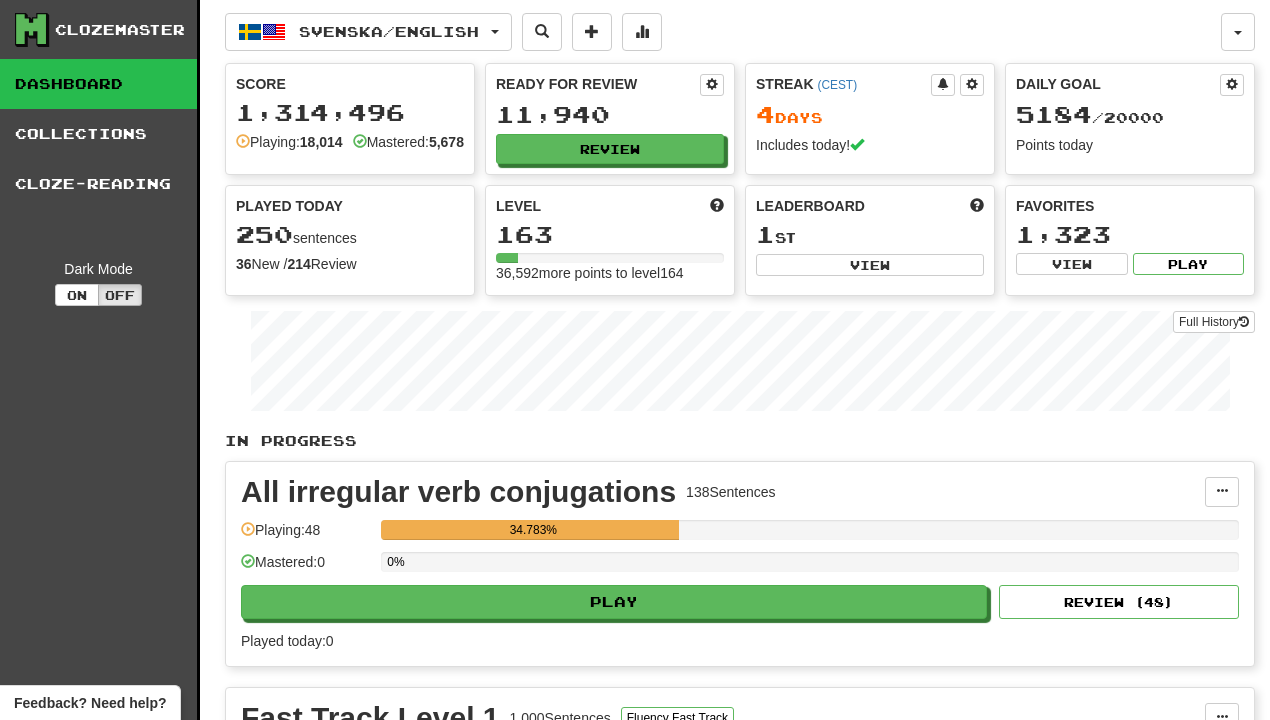 scroll, scrollTop: 0, scrollLeft: 0, axis: both 